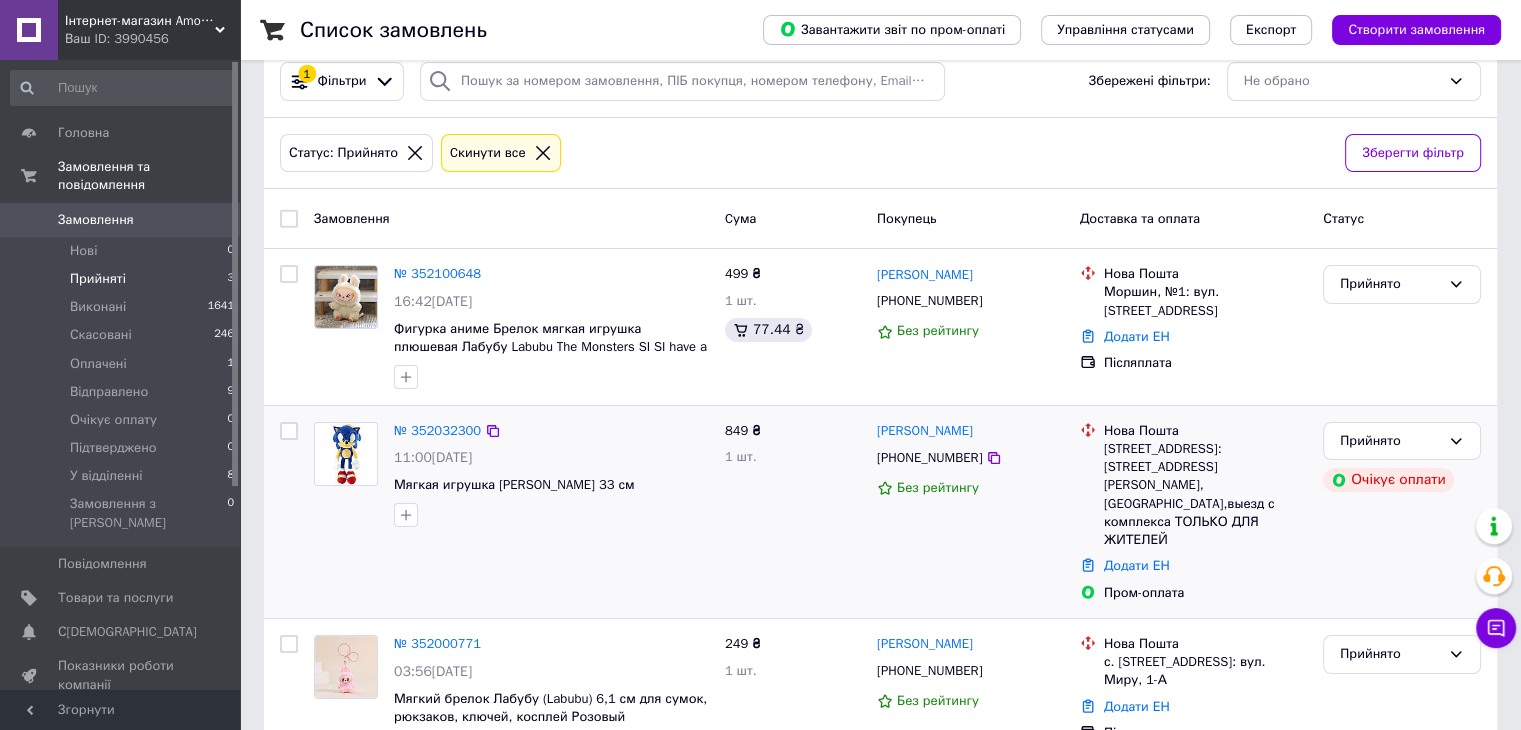 scroll, scrollTop: 68, scrollLeft: 0, axis: vertical 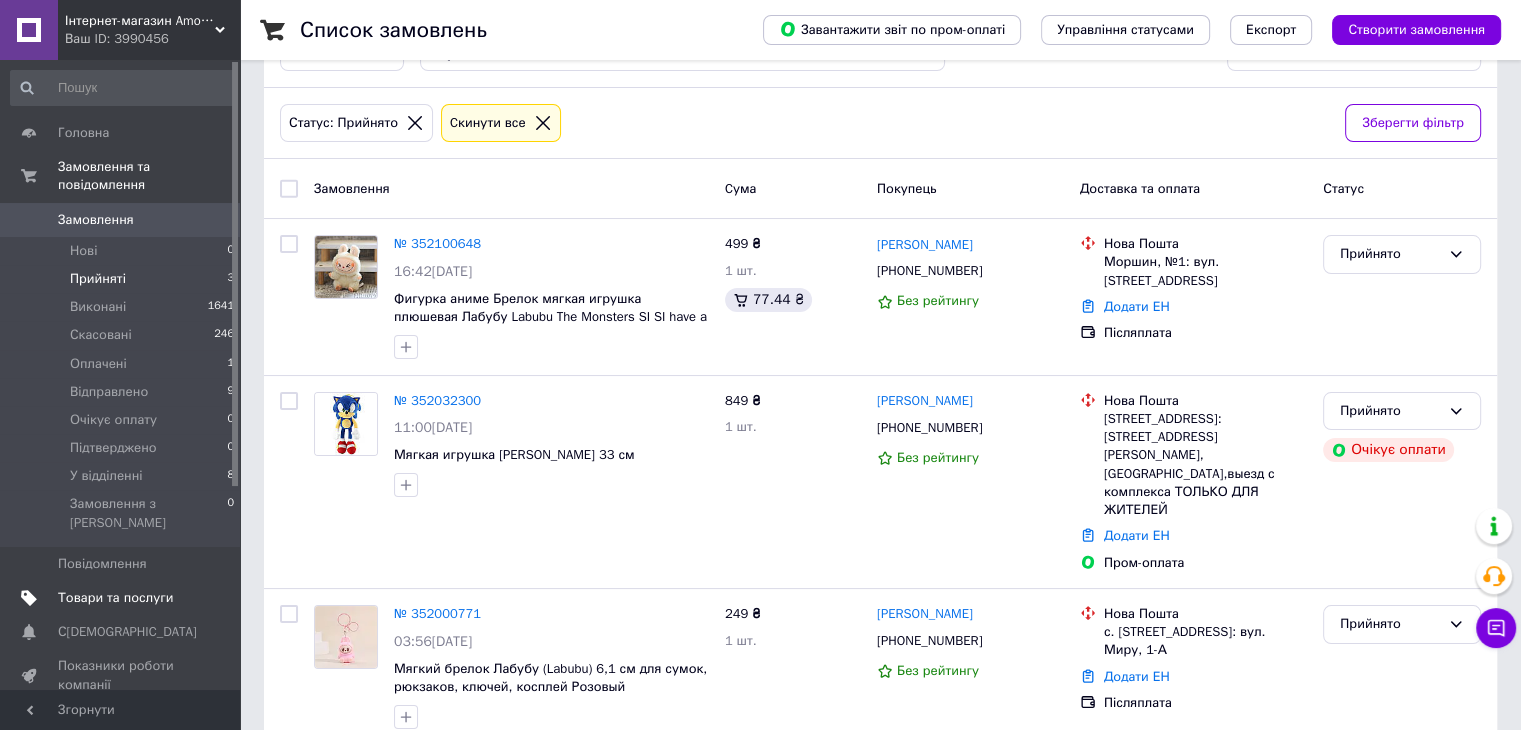 click on "Товари та послуги" at bounding box center (115, 598) 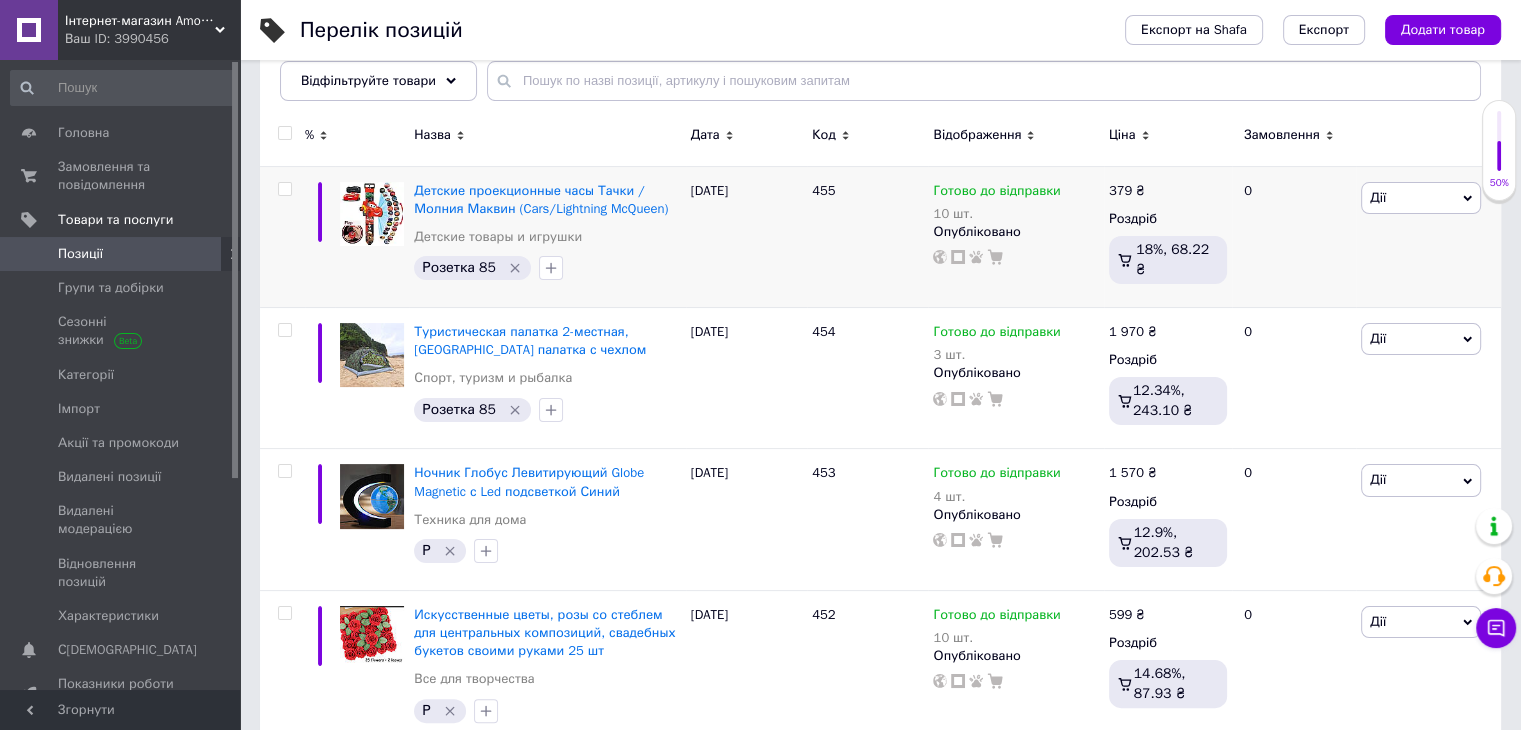 scroll, scrollTop: 300, scrollLeft: 0, axis: vertical 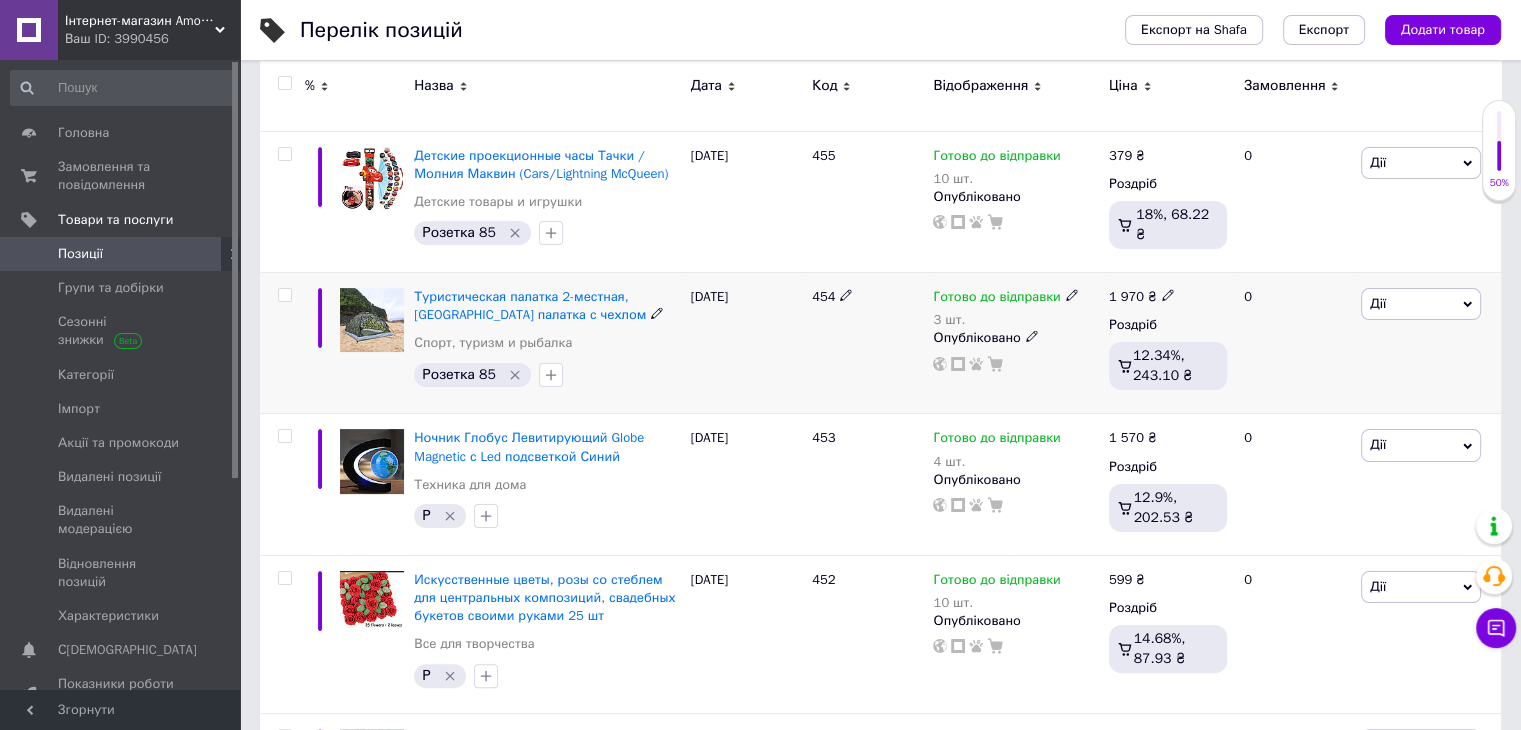 click 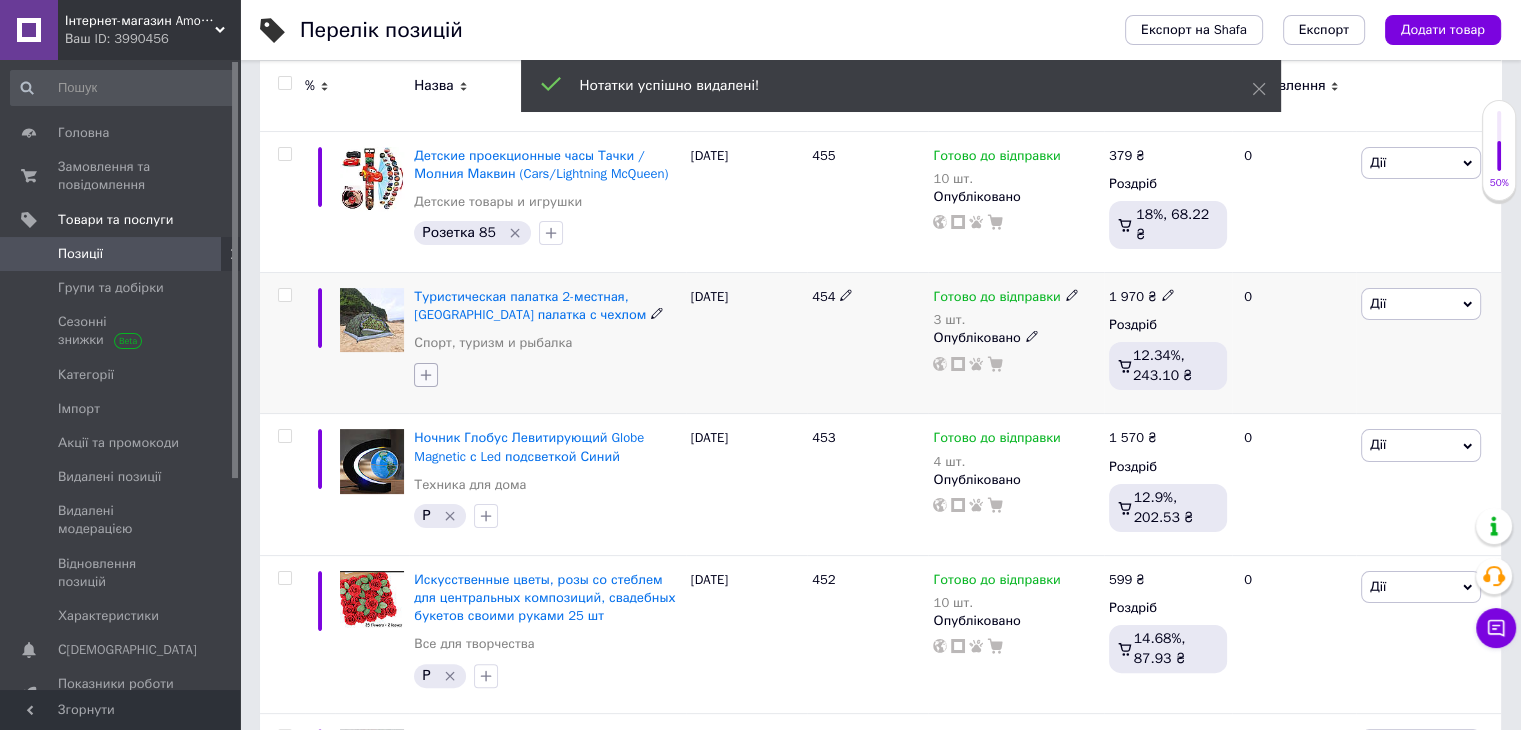 click 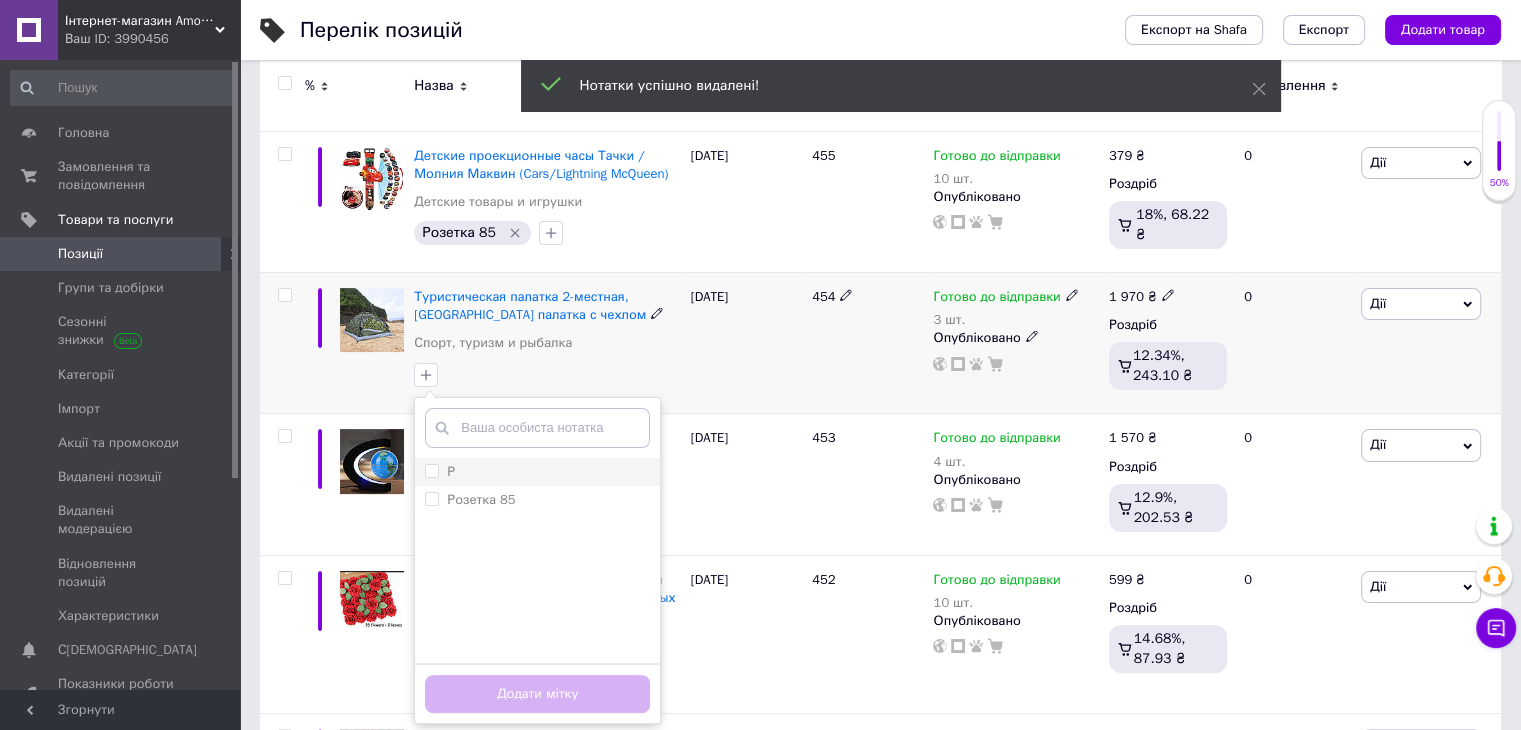 click on "Р" at bounding box center [431, 470] 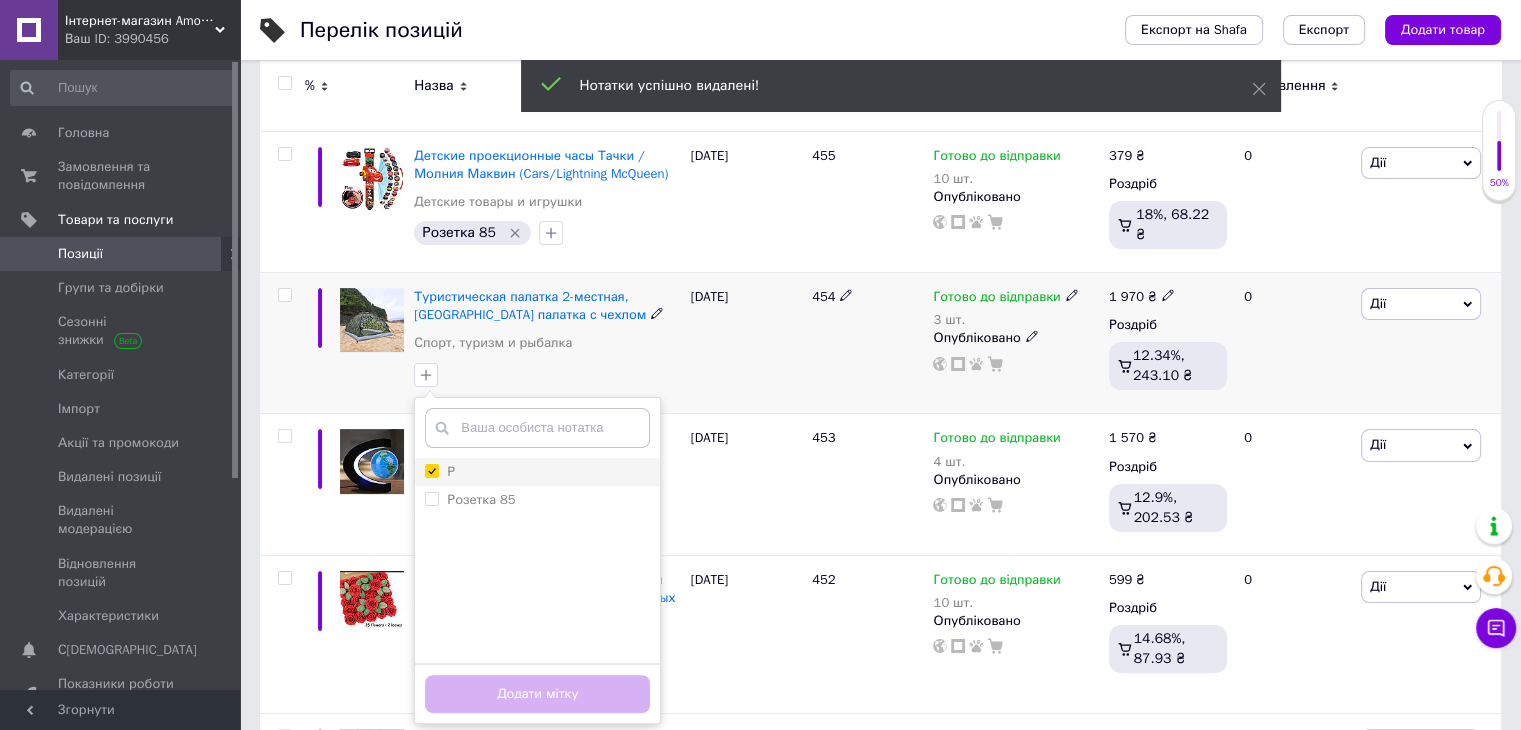 checkbox on "true" 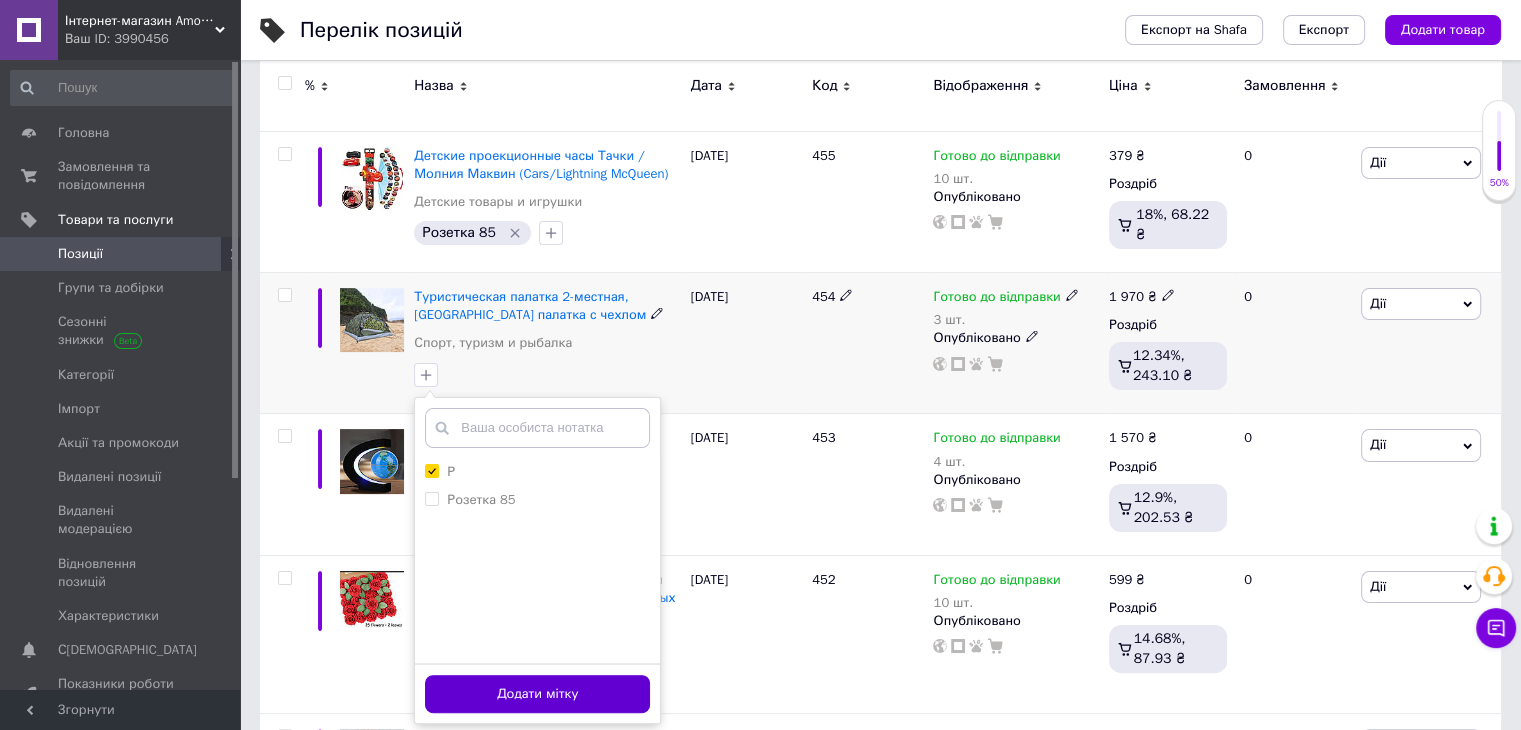 click on "Додати мітку" at bounding box center (537, 694) 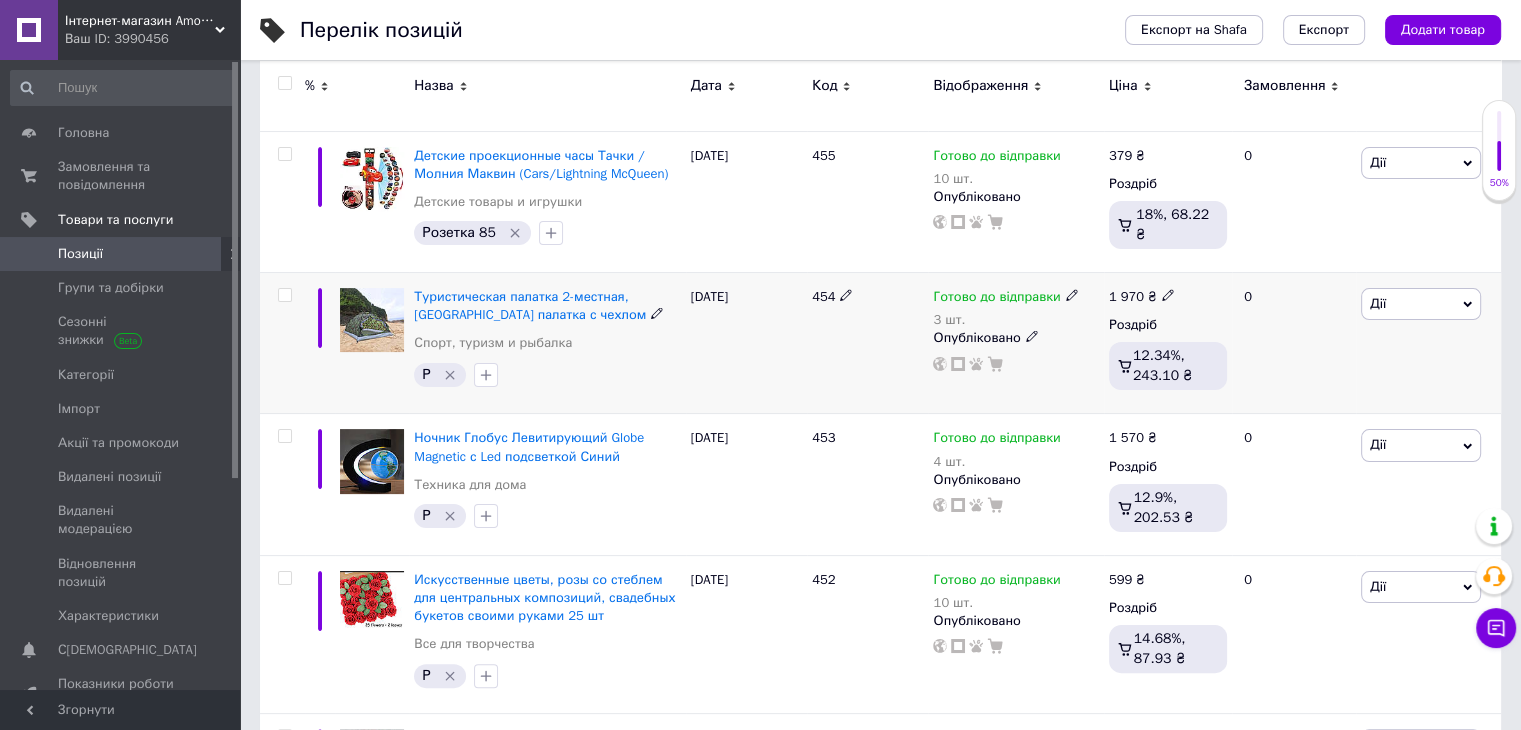 scroll, scrollTop: 100, scrollLeft: 0, axis: vertical 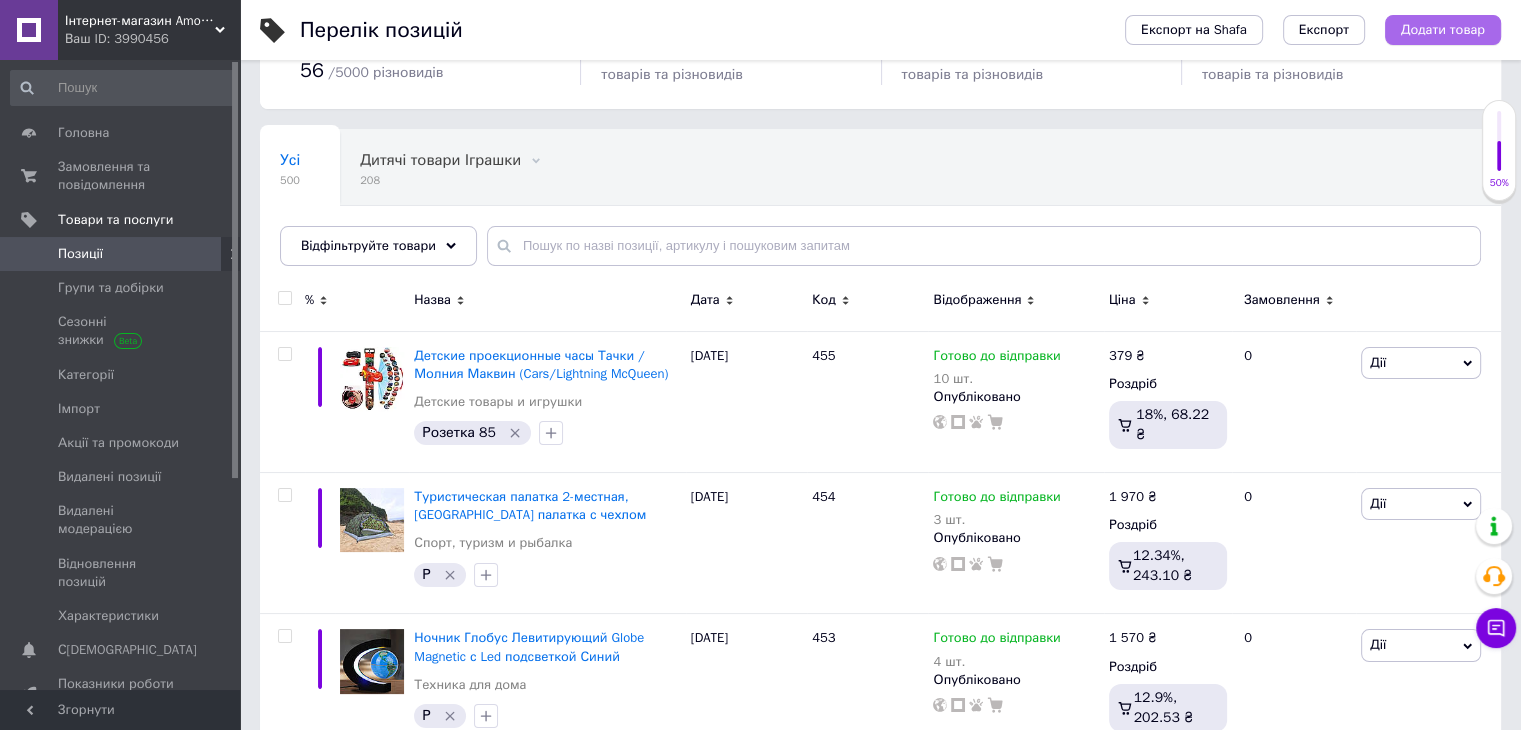 click on "Додати товар" at bounding box center [1443, 30] 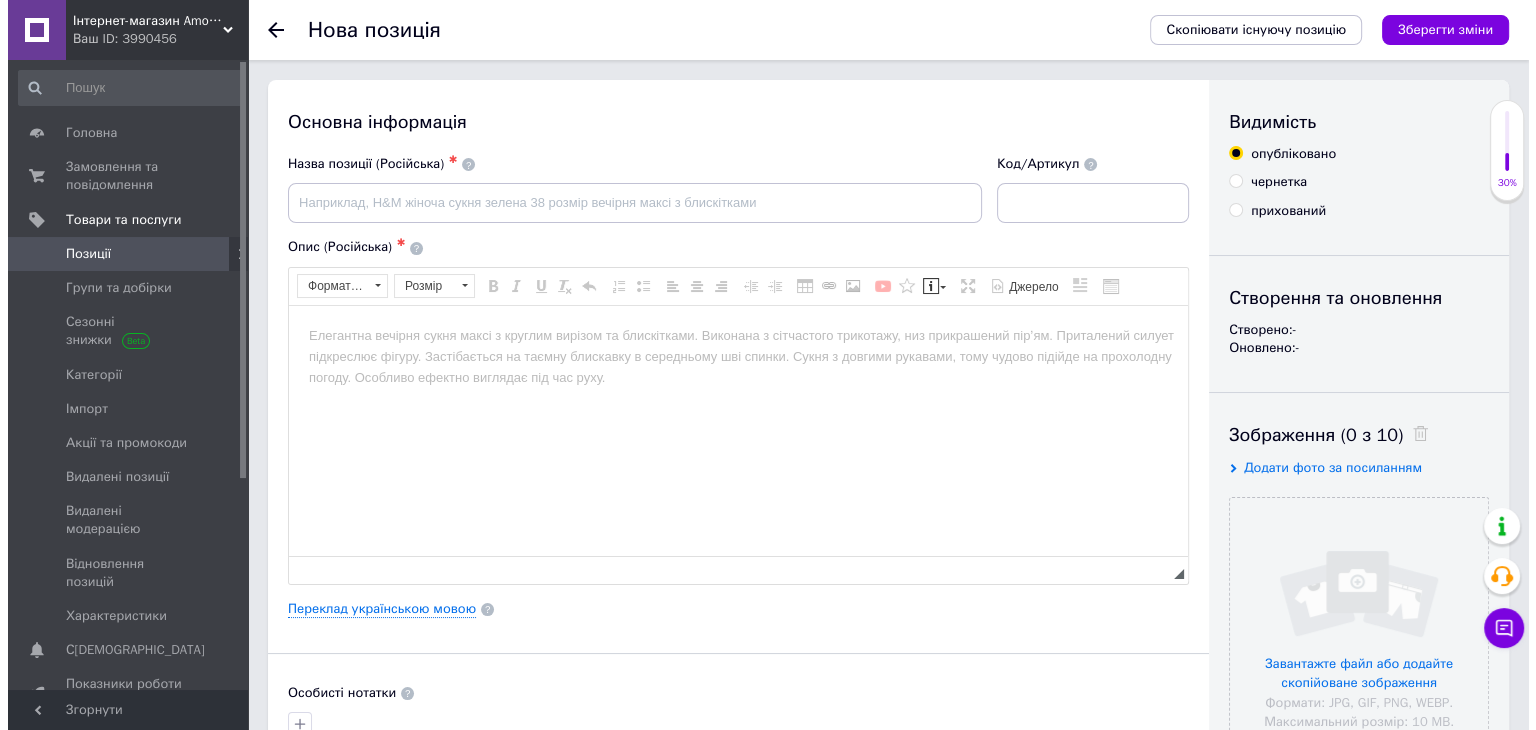 scroll, scrollTop: 0, scrollLeft: 0, axis: both 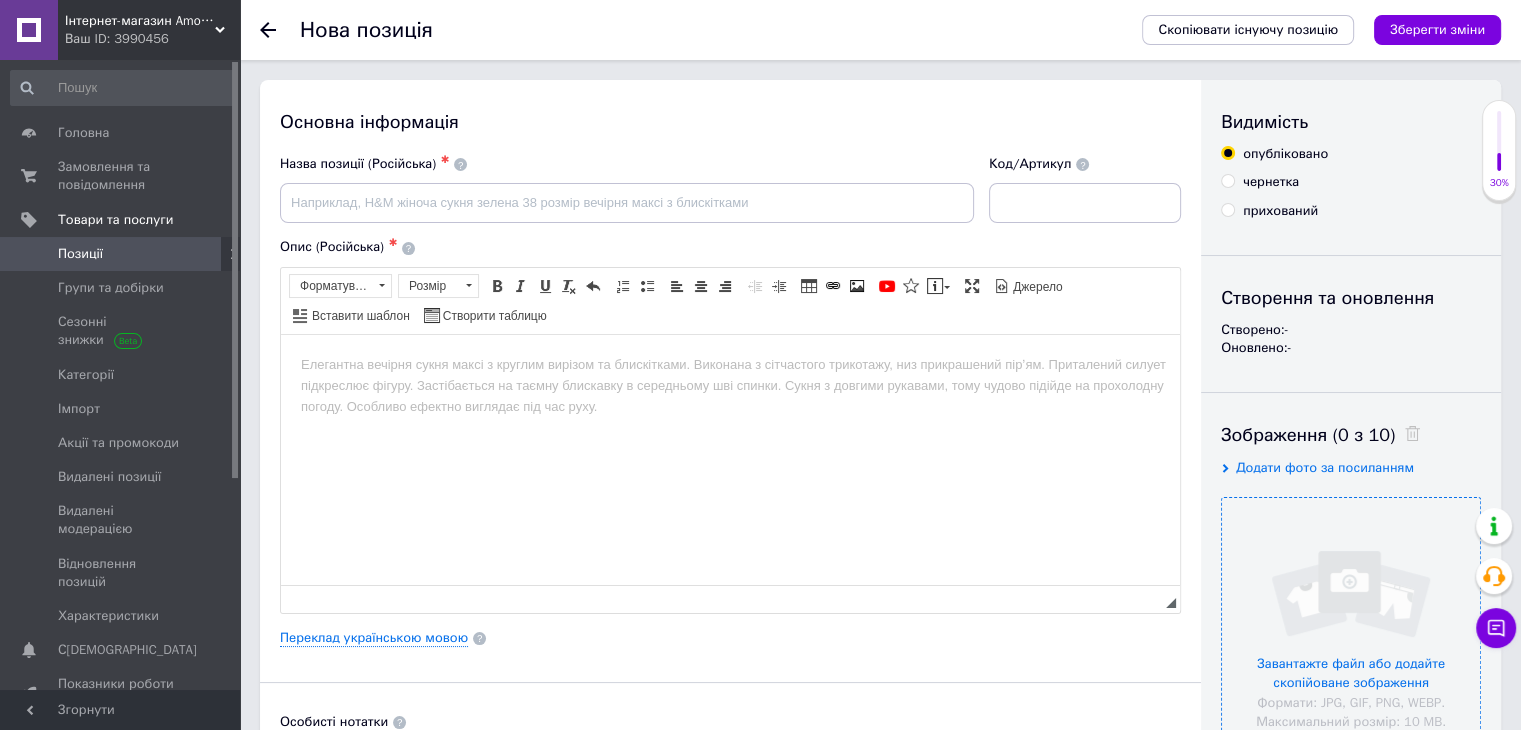 click at bounding box center (1351, 627) 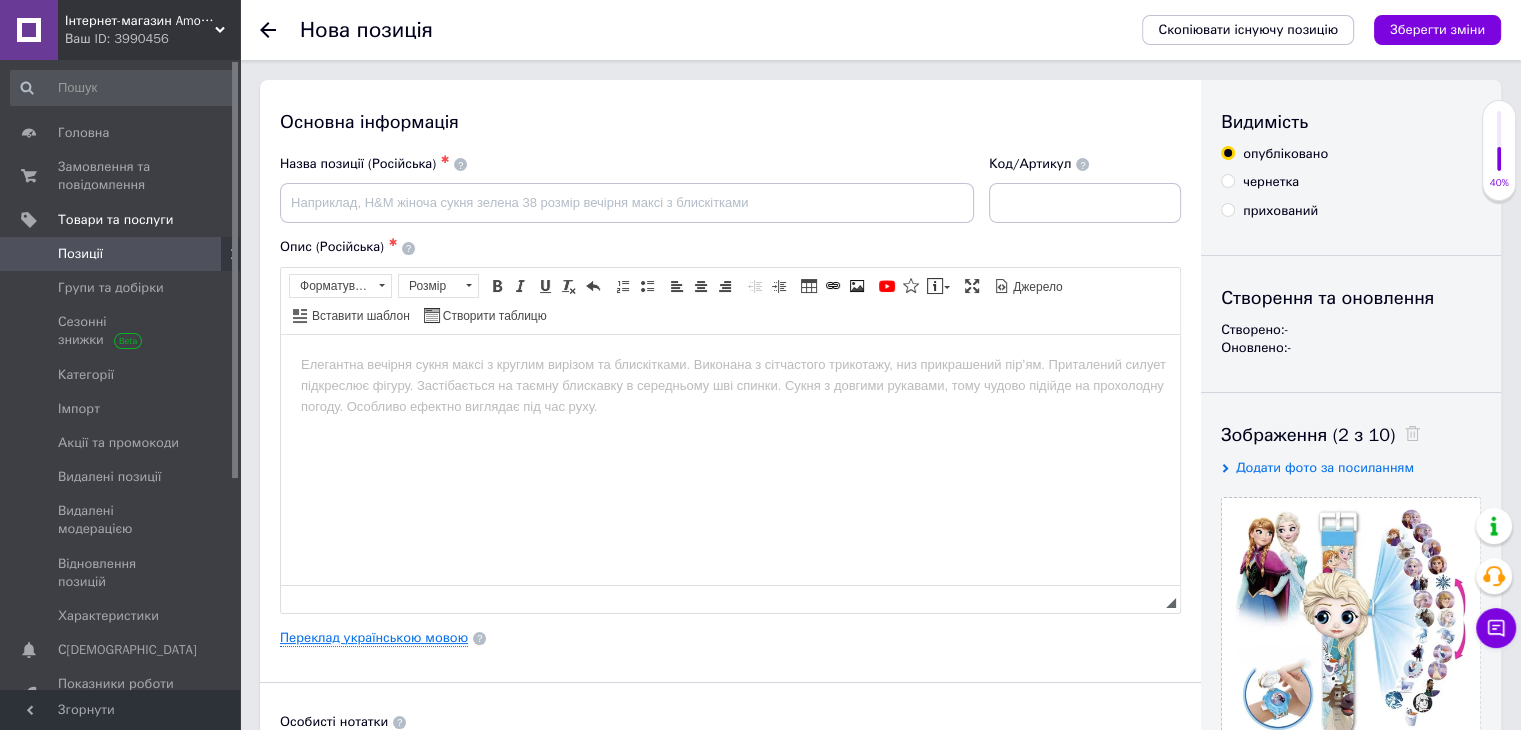 click on "Переклад українською мовою" at bounding box center [374, 638] 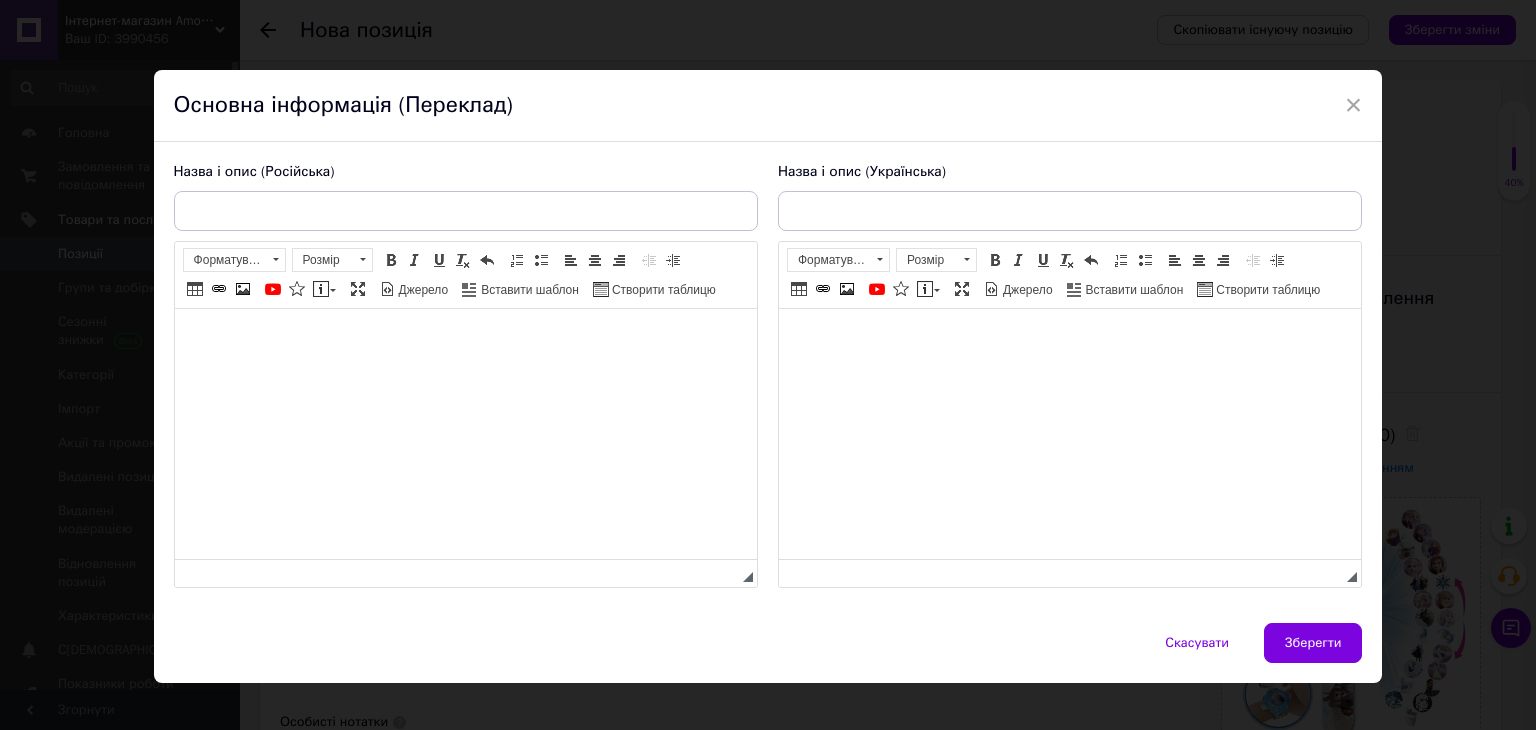 scroll, scrollTop: 0, scrollLeft: 0, axis: both 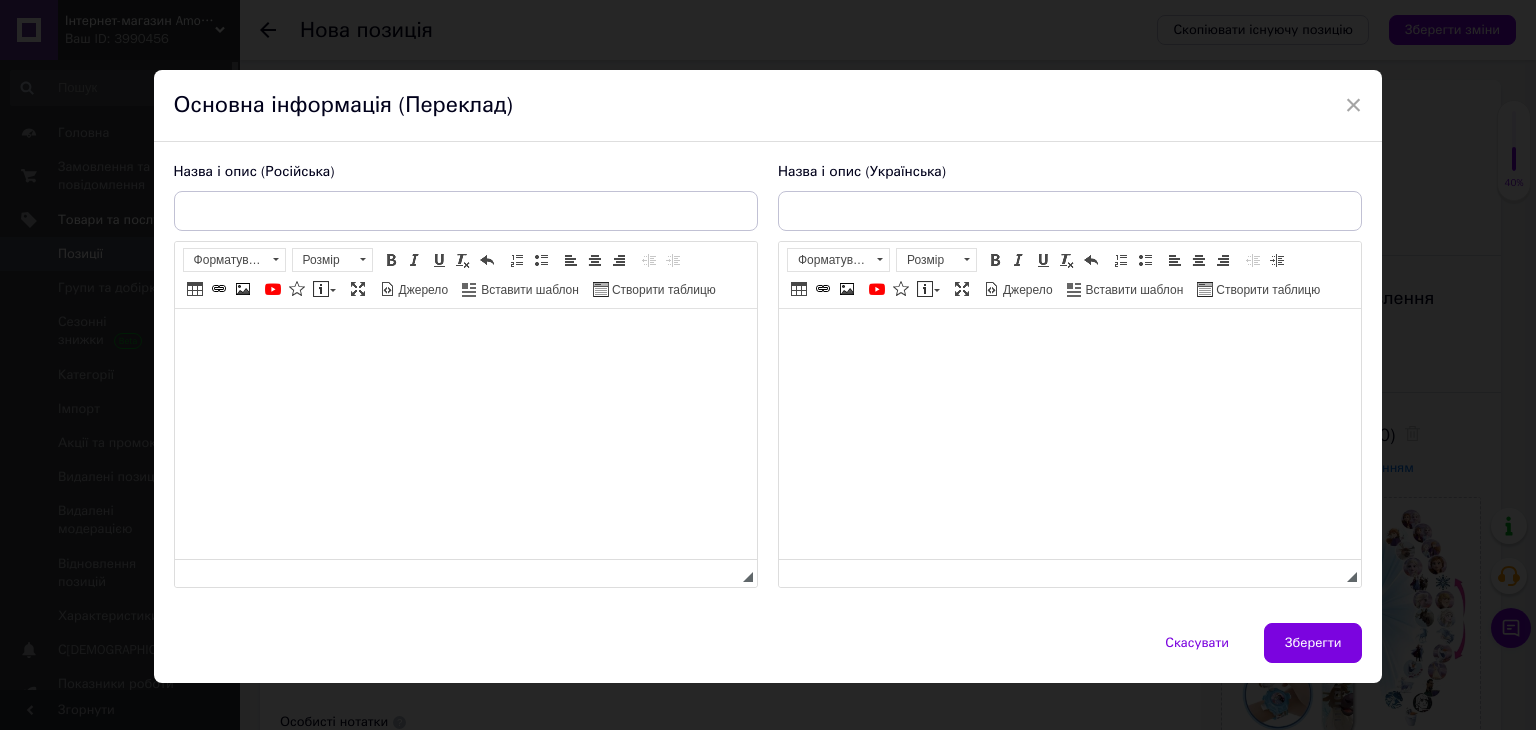 click at bounding box center (465, 339) 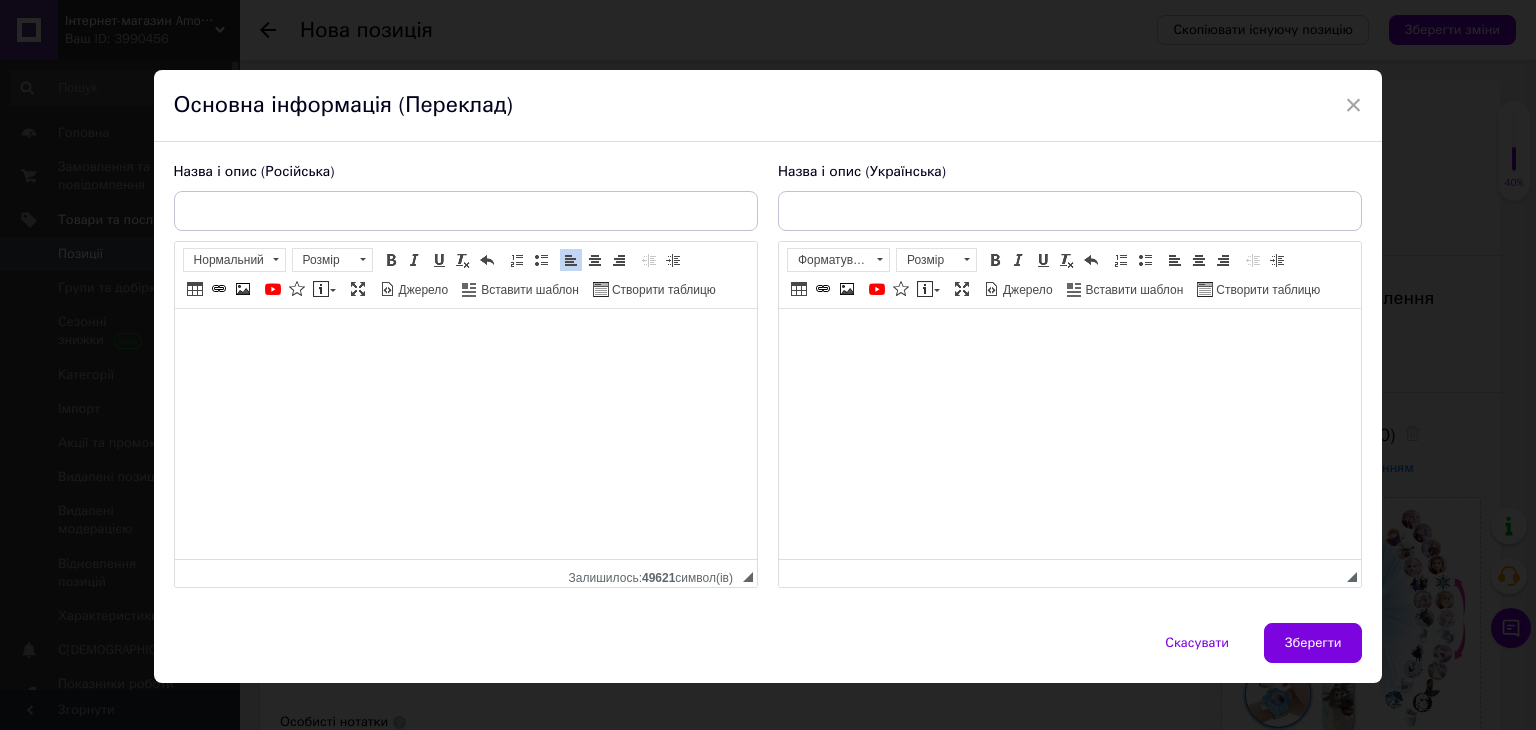 scroll, scrollTop: 112, scrollLeft: 0, axis: vertical 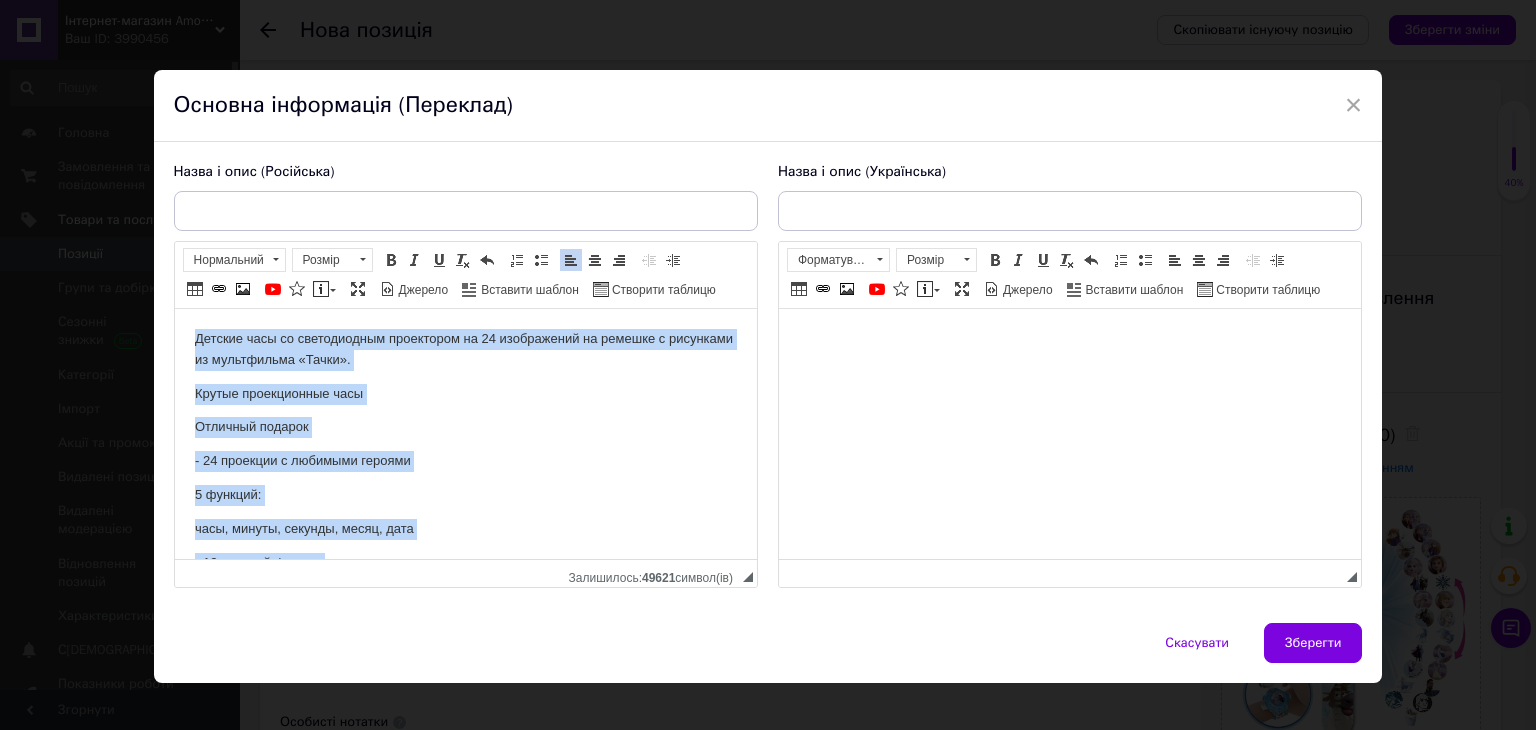 drag, startPoint x: 664, startPoint y: 548, endPoint x: 164, endPoint y: 313, distance: 552.47174 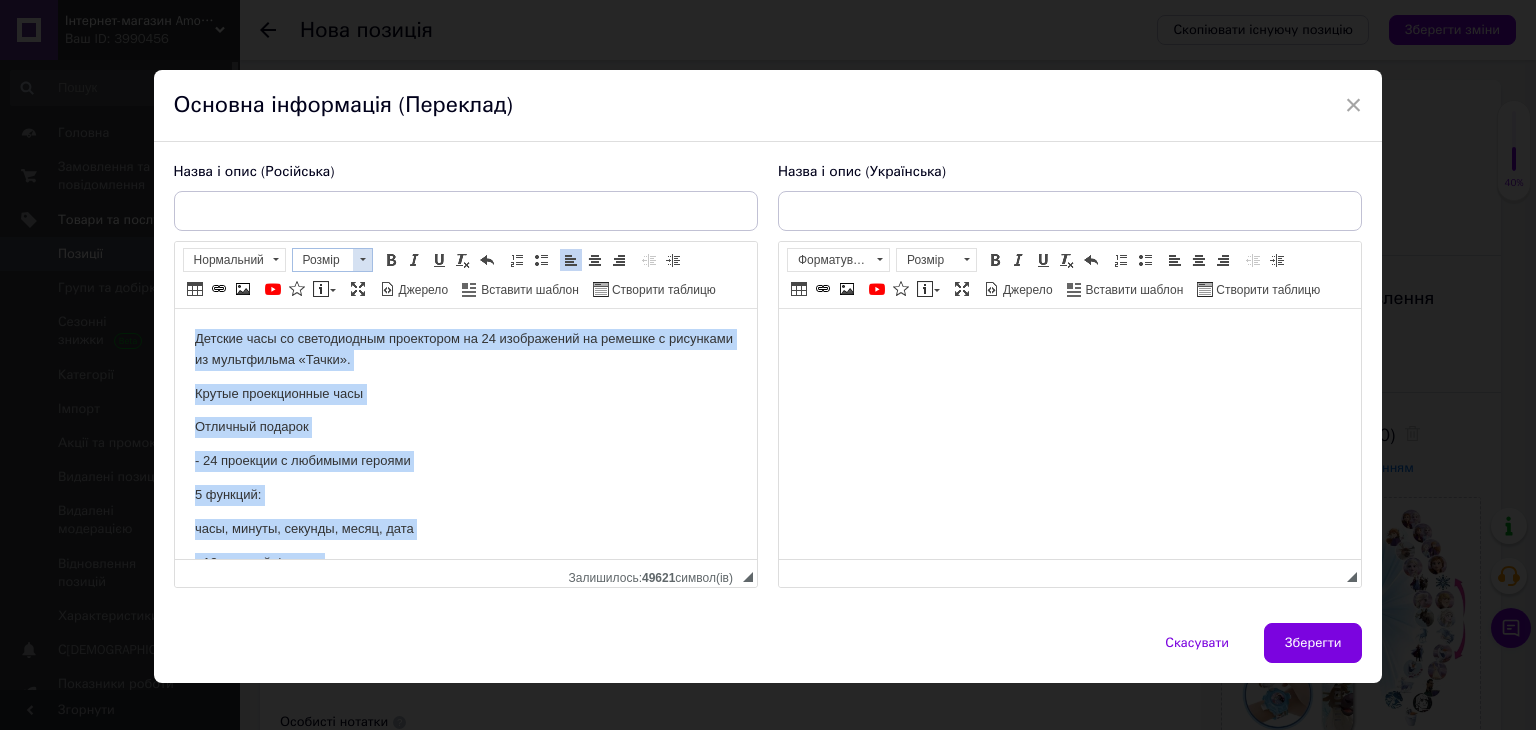 click at bounding box center [363, 259] 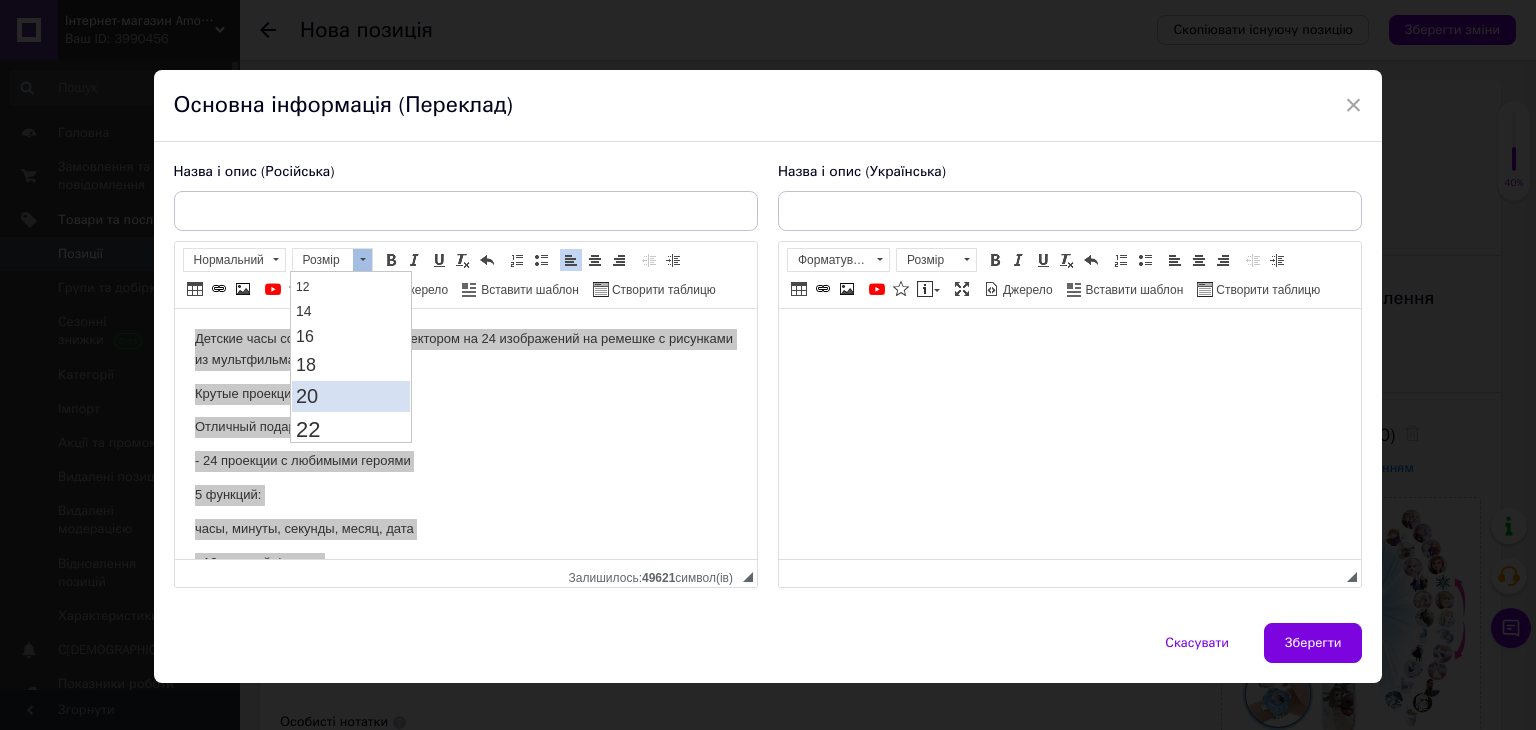 scroll, scrollTop: 100, scrollLeft: 0, axis: vertical 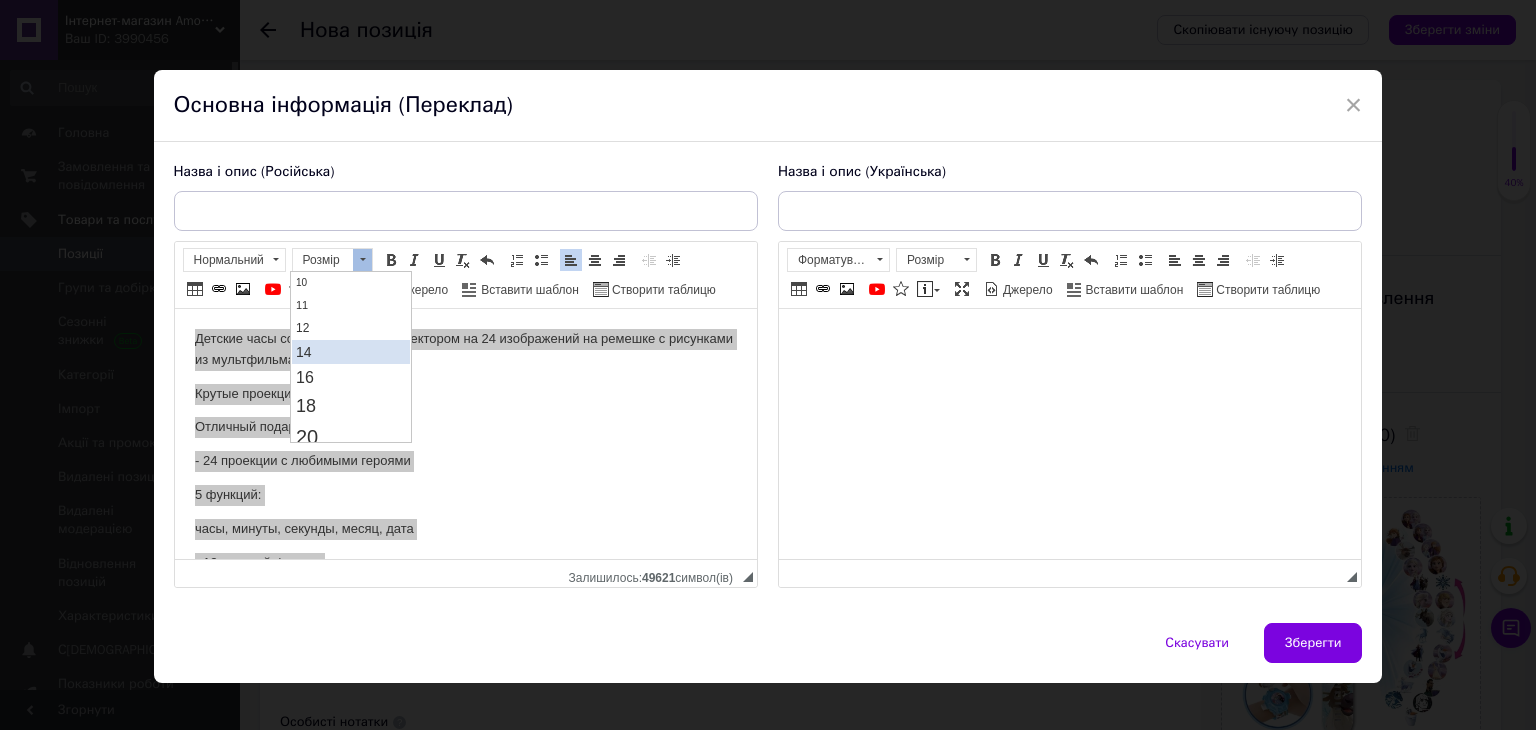 click on "14" at bounding box center [351, 351] 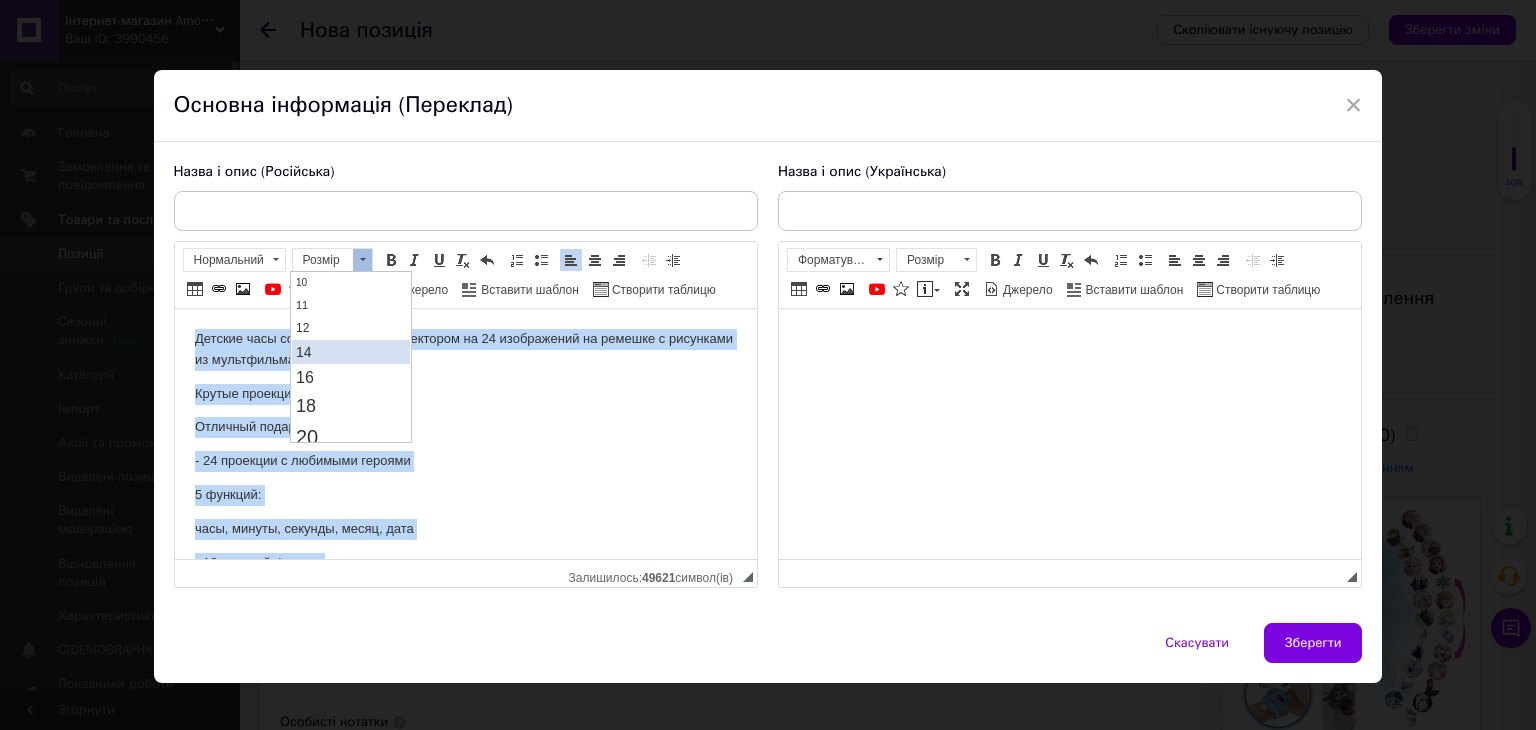scroll, scrollTop: 0, scrollLeft: 0, axis: both 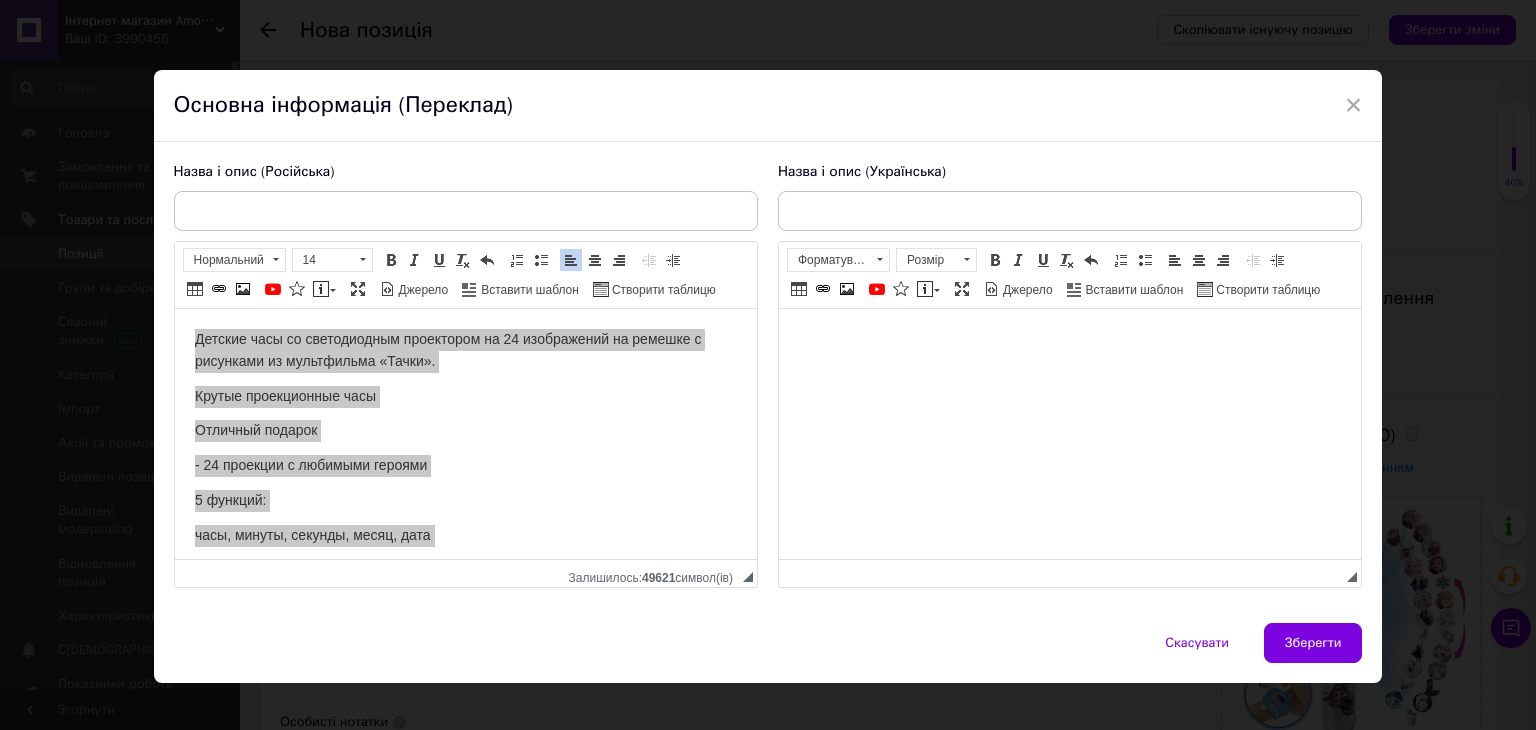 click on "Панель інструментів редактора Форматування Нормальний Розмір 14   Жирний  Сполучення клавіш Ctrl+B   Курсив  Сполучення клавіш Ctrl+I   Підкреслений  Сполучення клавіш Ctrl+U   Видалити форматування   Повернути  Сполучення клавіш Ctrl+Z   Вставити/видалити нумерований список   Вставити/видалити маркований список   По лівому краю   По центру   По правому краю   Зменшити відступ   Збільшити відступ   Таблиця   Вставити/Редагувати посилання  Сполучення клавіш Ctrl+L   Зображення   YouTube   {label}   Вставити повідомлення   Максимізувати   [PERSON_NAME]   Вставити шаблон" at bounding box center (466, 275) 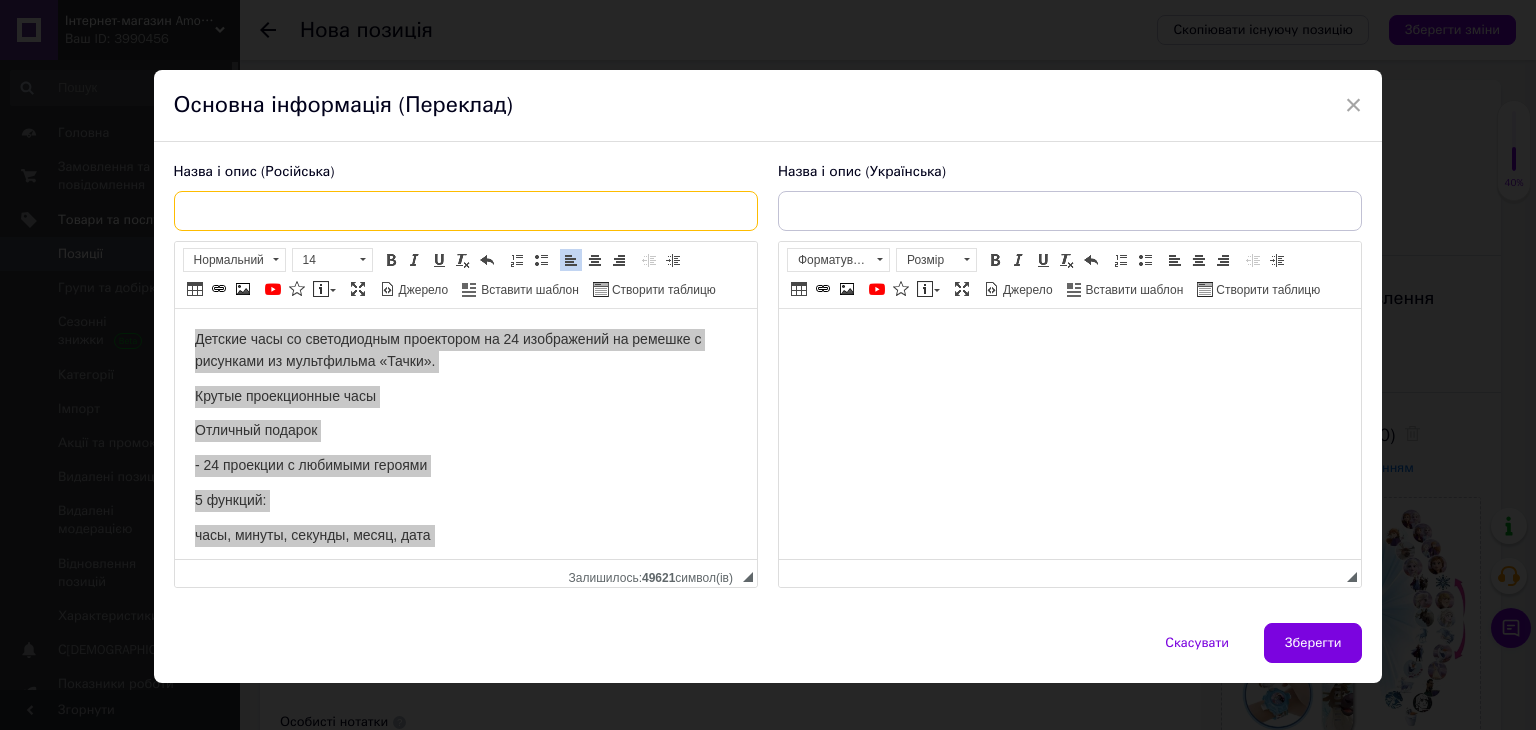 click at bounding box center (466, 211) 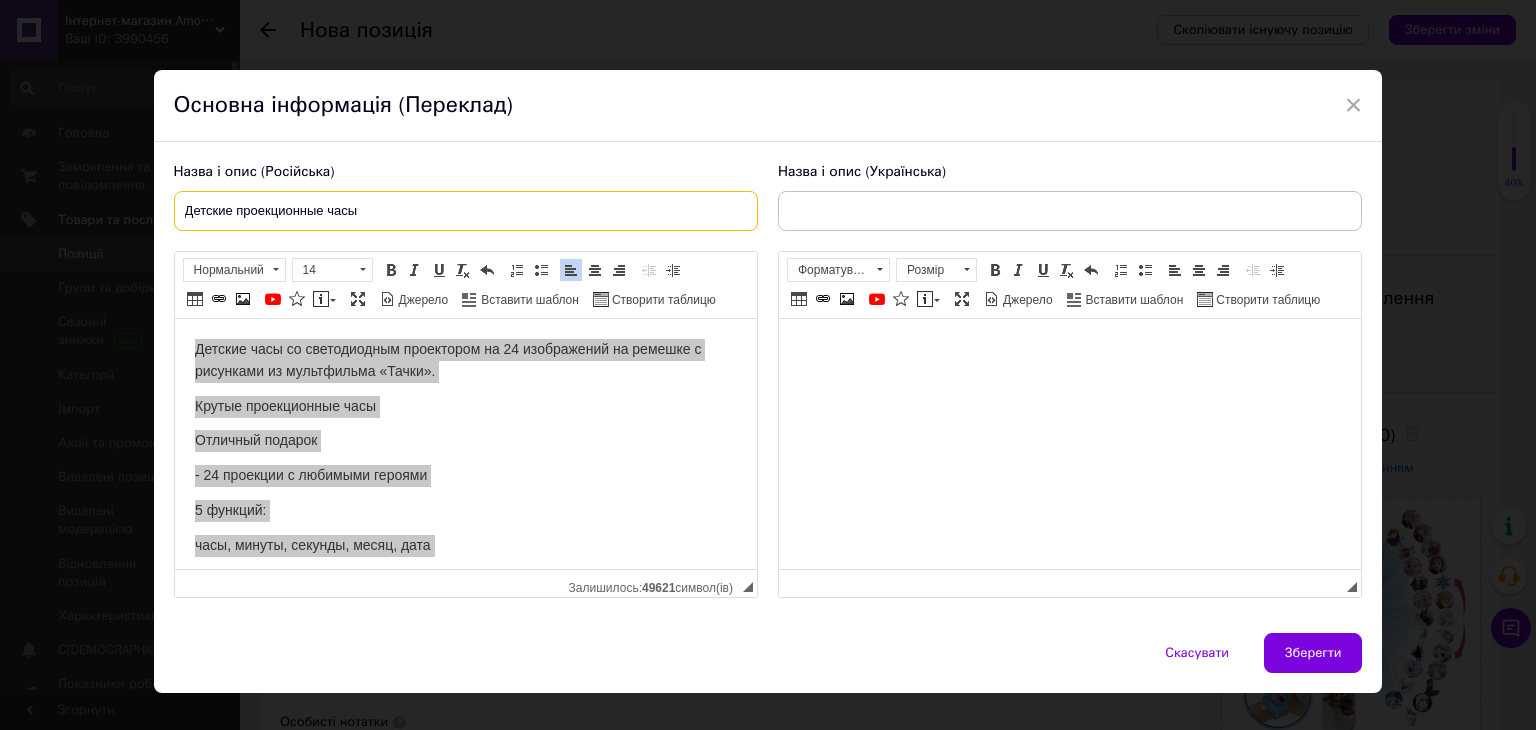 click on "Детские проекционные часы" at bounding box center [466, 211] 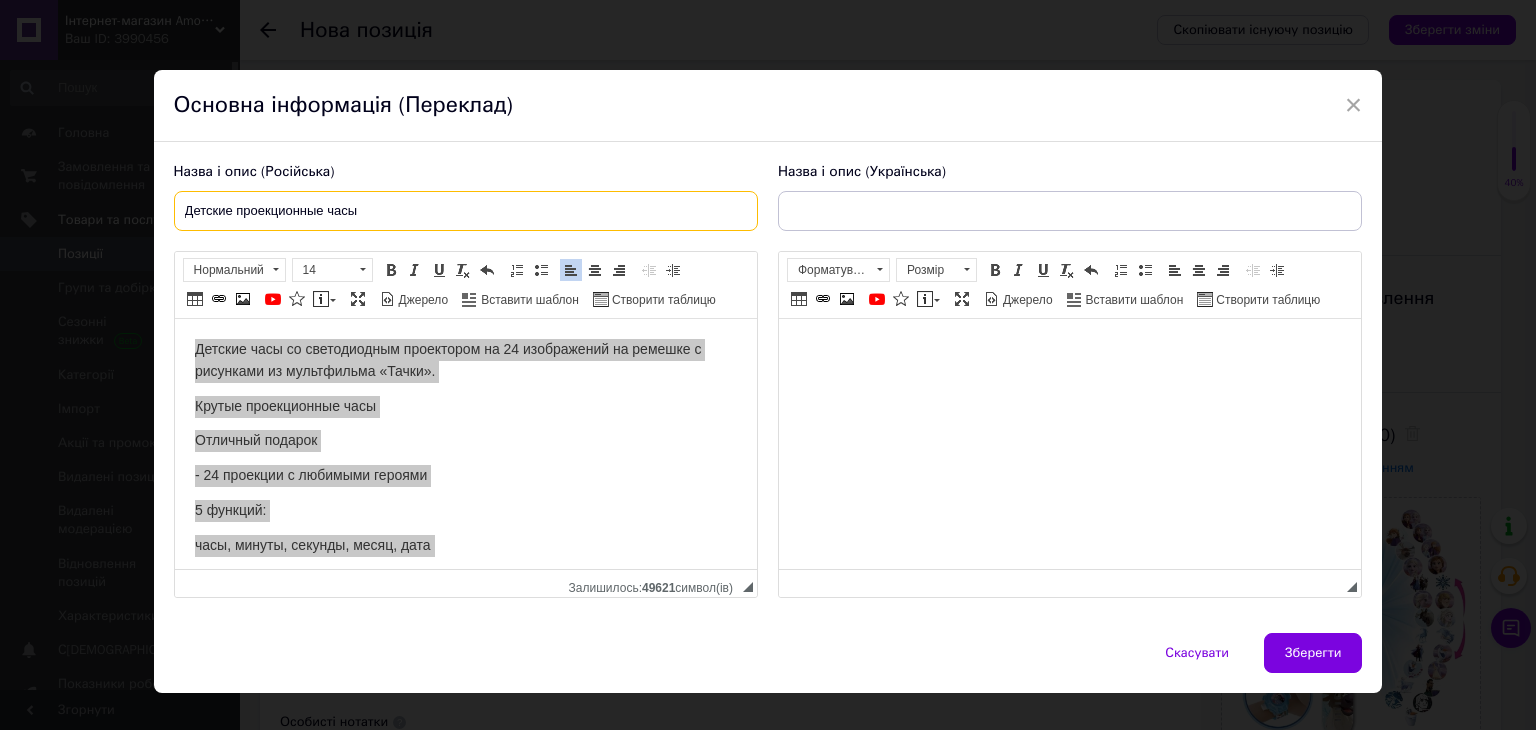 paste on "Холодне серце Ельзи" 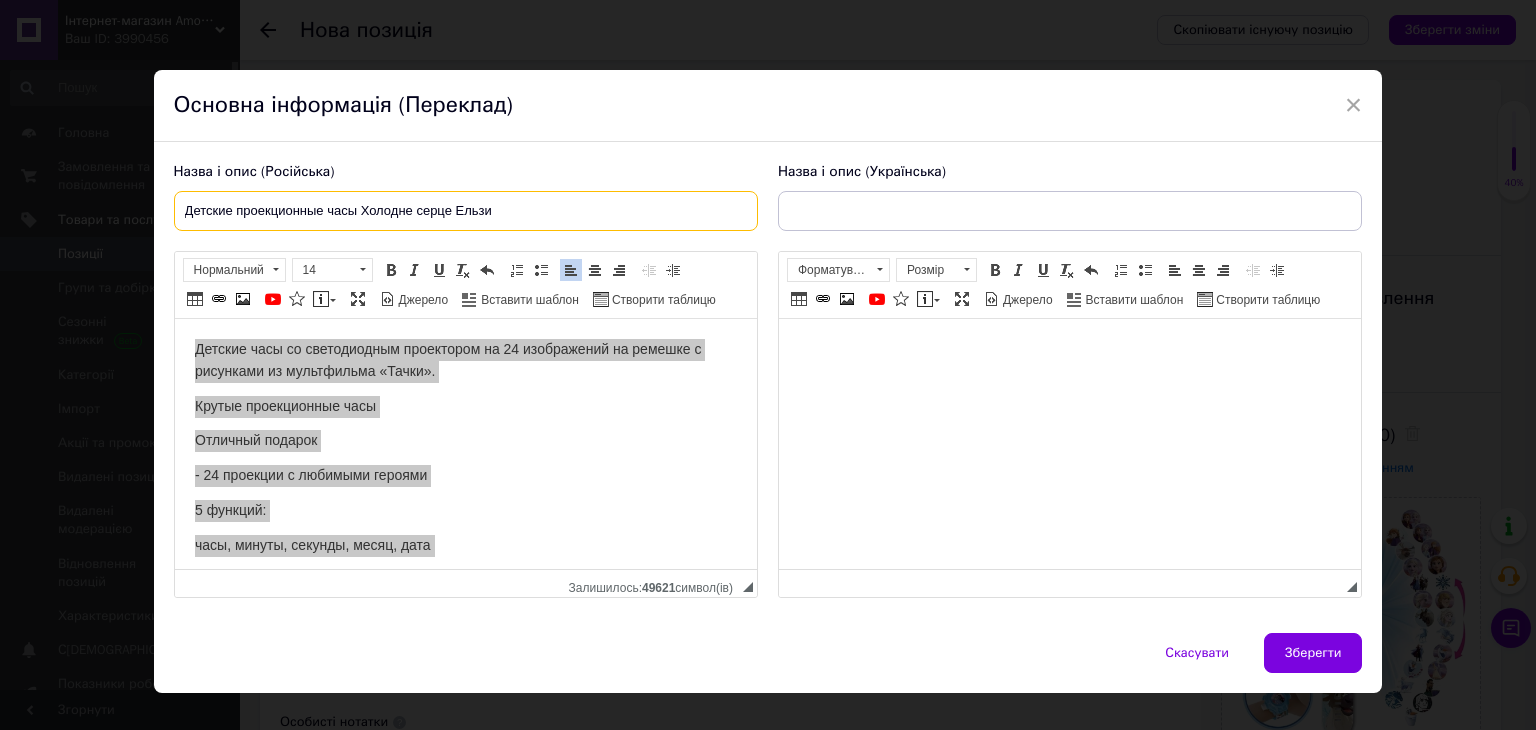 drag, startPoint x: 451, startPoint y: 217, endPoint x: 495, endPoint y: 215, distance: 44.04543 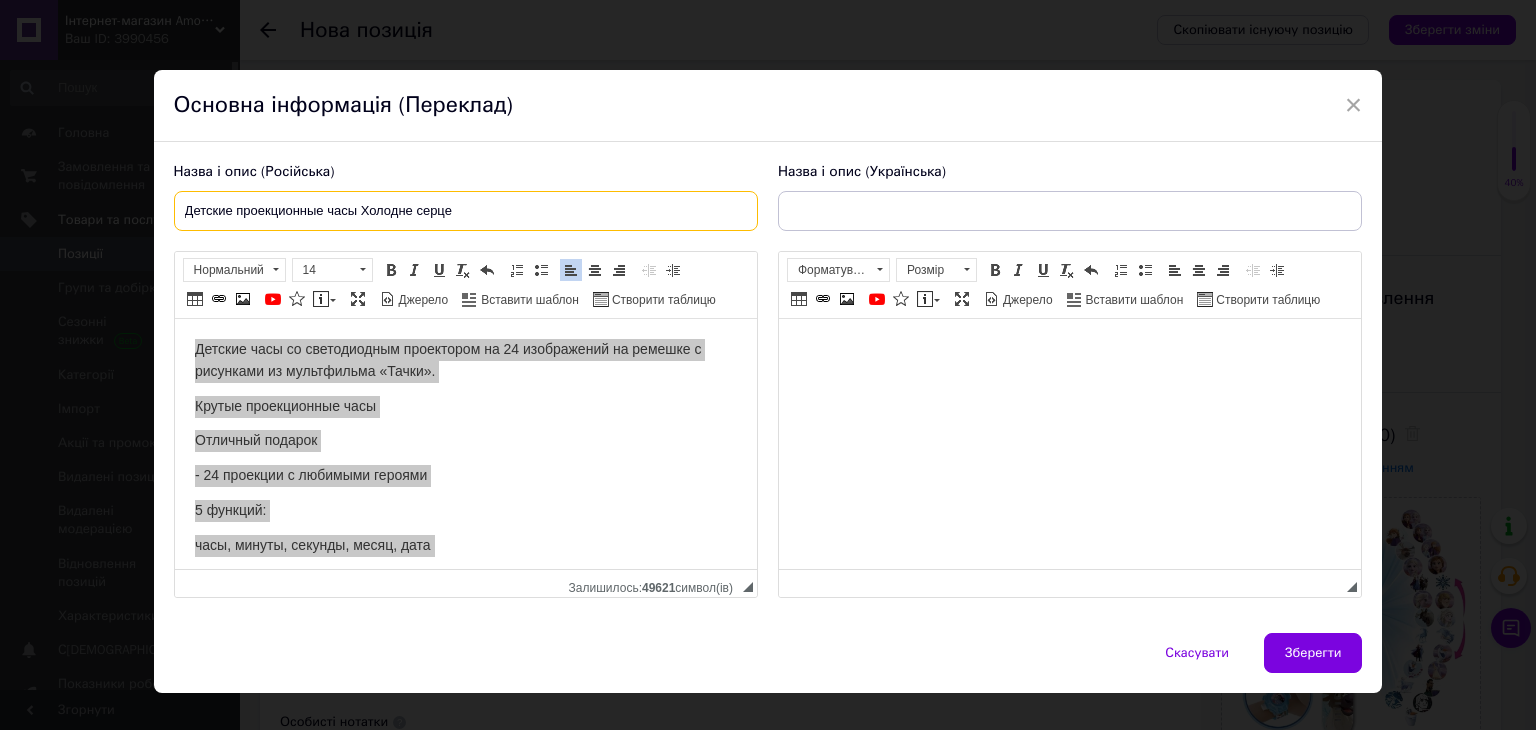 click on "Детские проекционные часы Холодне серце" at bounding box center [466, 211] 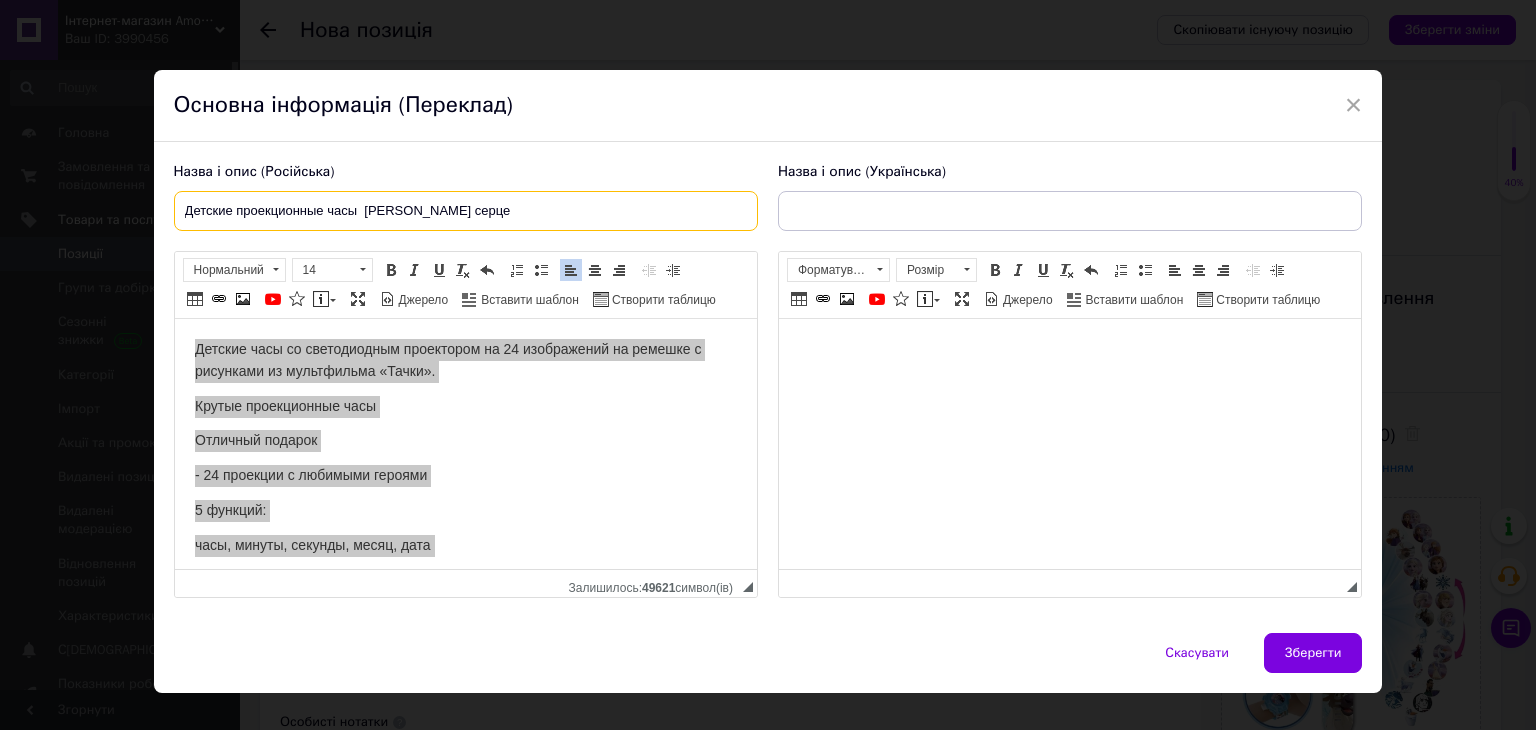 click on "Детские проекционные часы  [PERSON_NAME] серце" at bounding box center (466, 211) 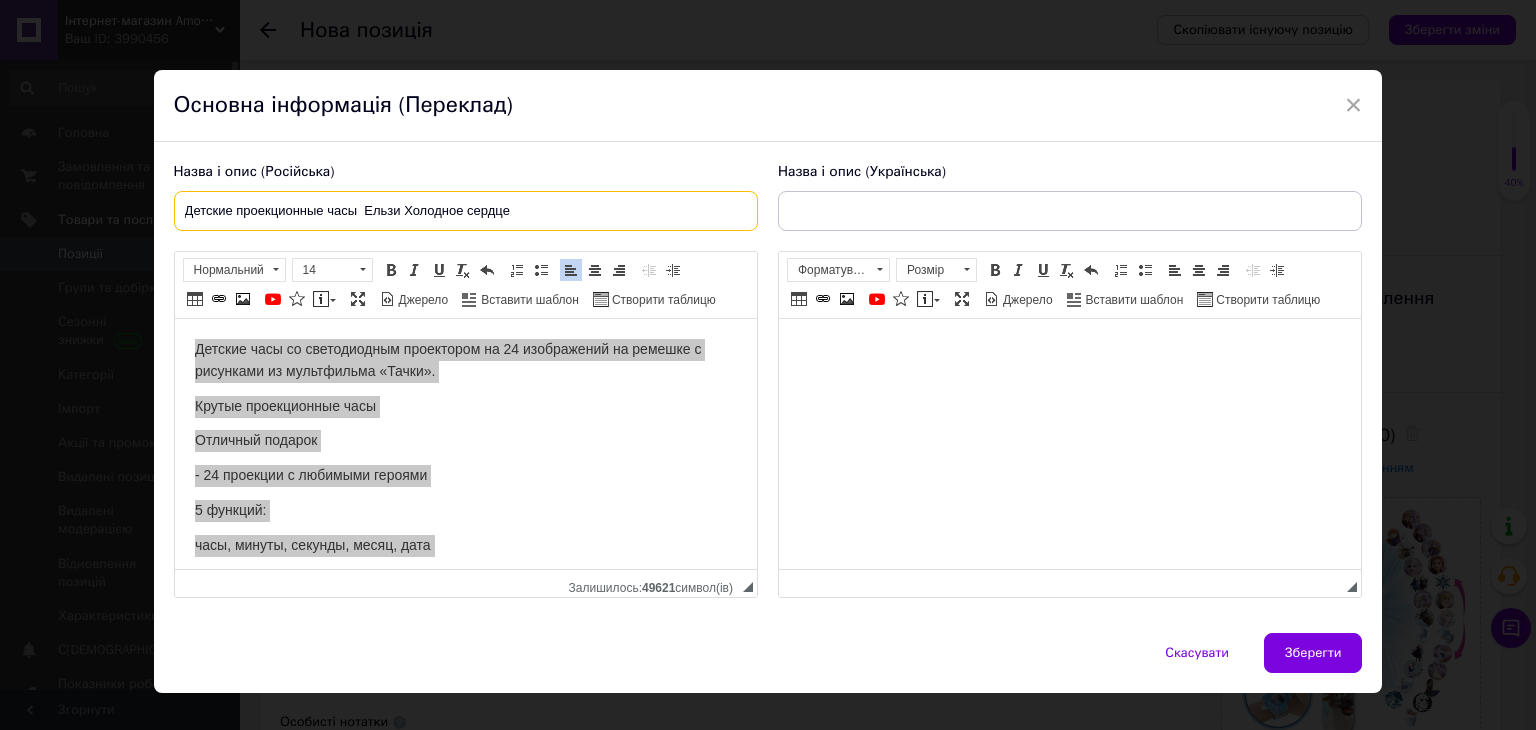 drag, startPoint x: 359, startPoint y: 205, endPoint x: 568, endPoint y: 202, distance: 209.02153 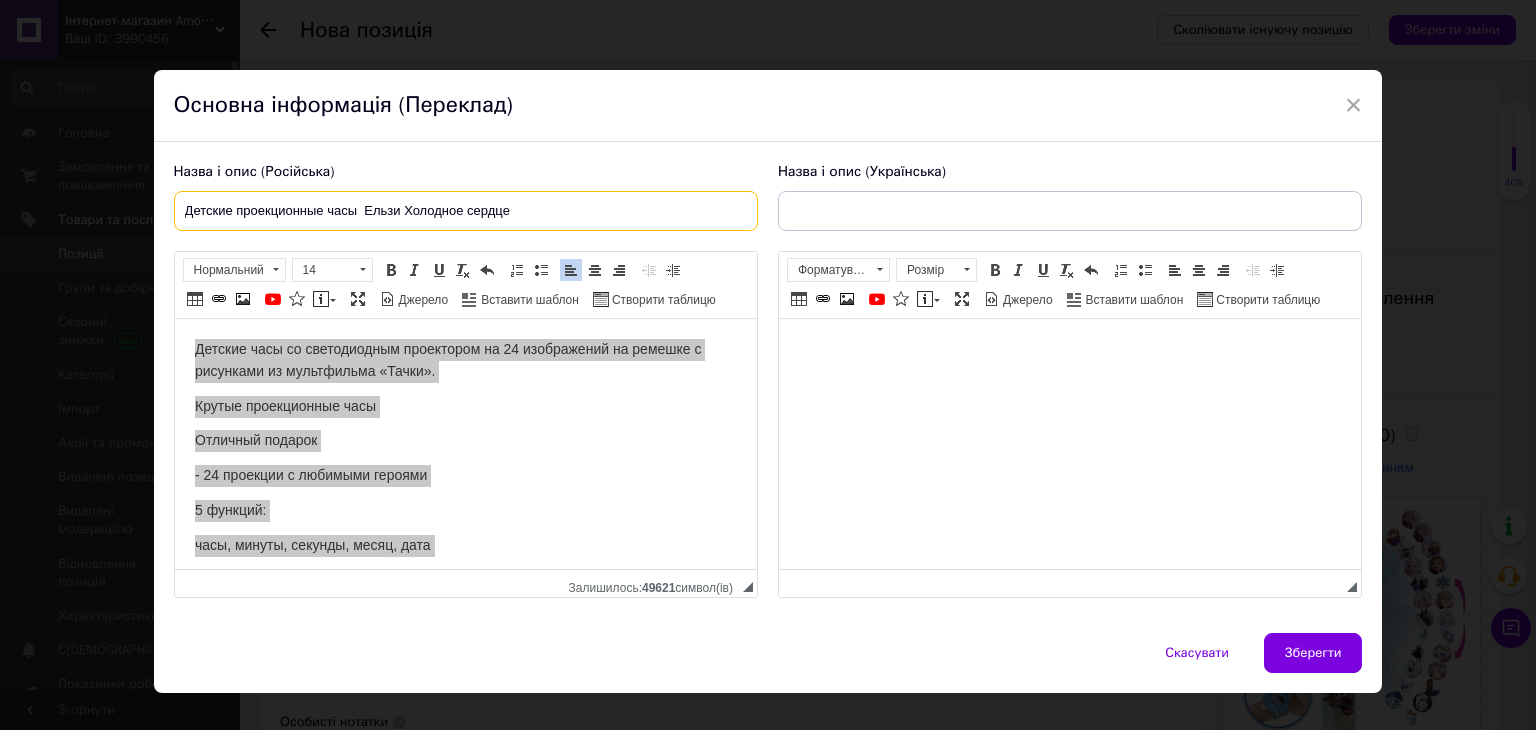 paste on "Холодное сердце [PERSON_NAME]" 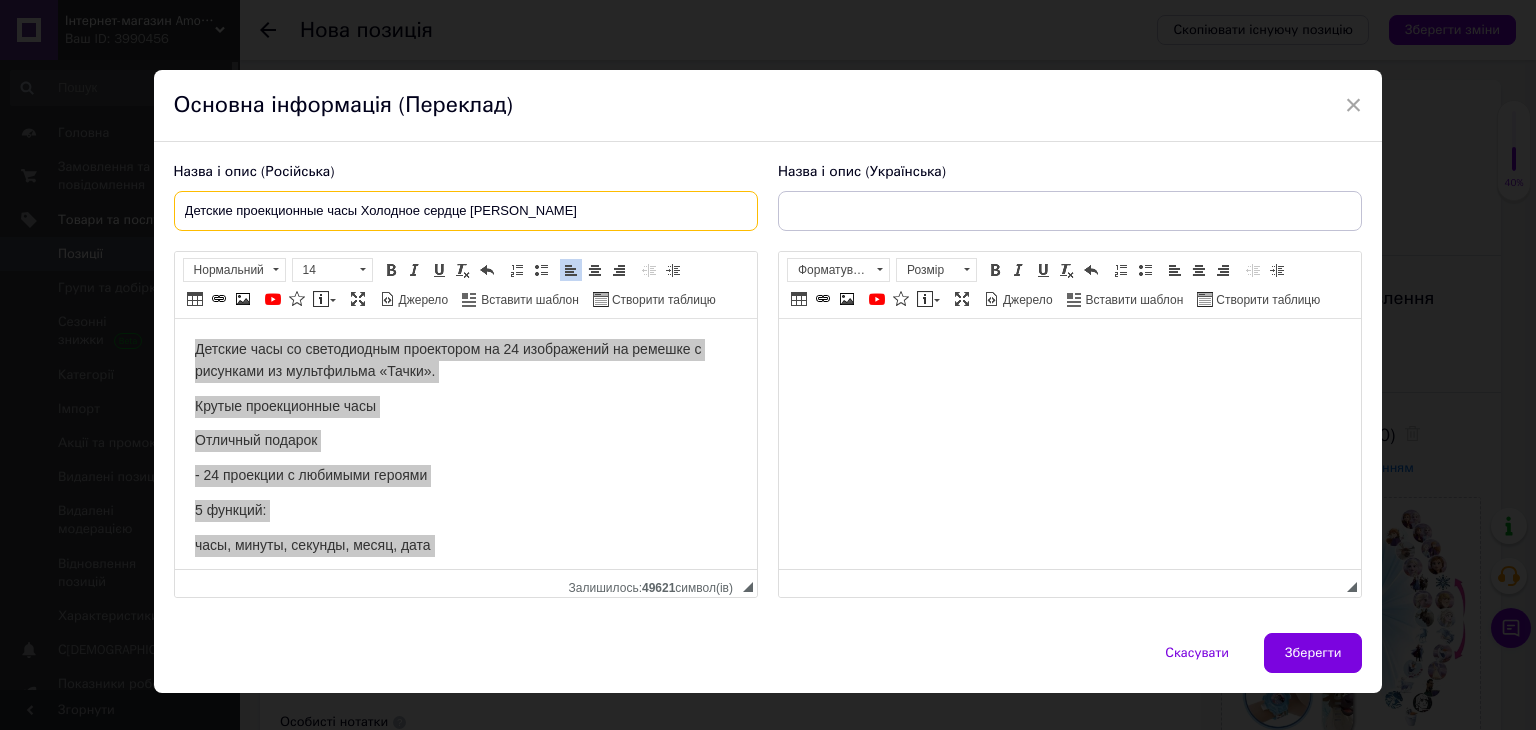 drag, startPoint x: 468, startPoint y: 208, endPoint x: 515, endPoint y: 209, distance: 47.010635 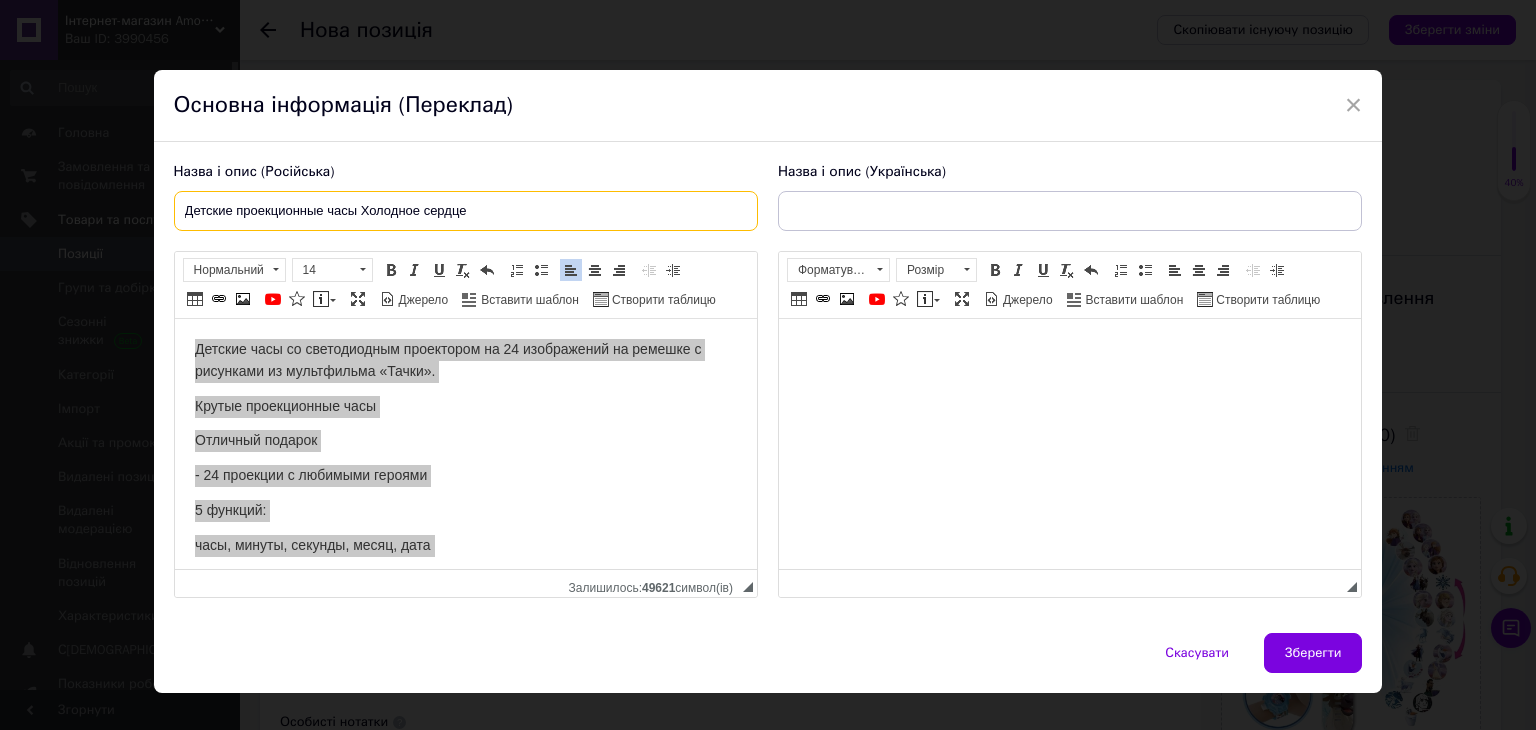 click on "Детские проекционные часы Холодное сердце" at bounding box center [466, 211] 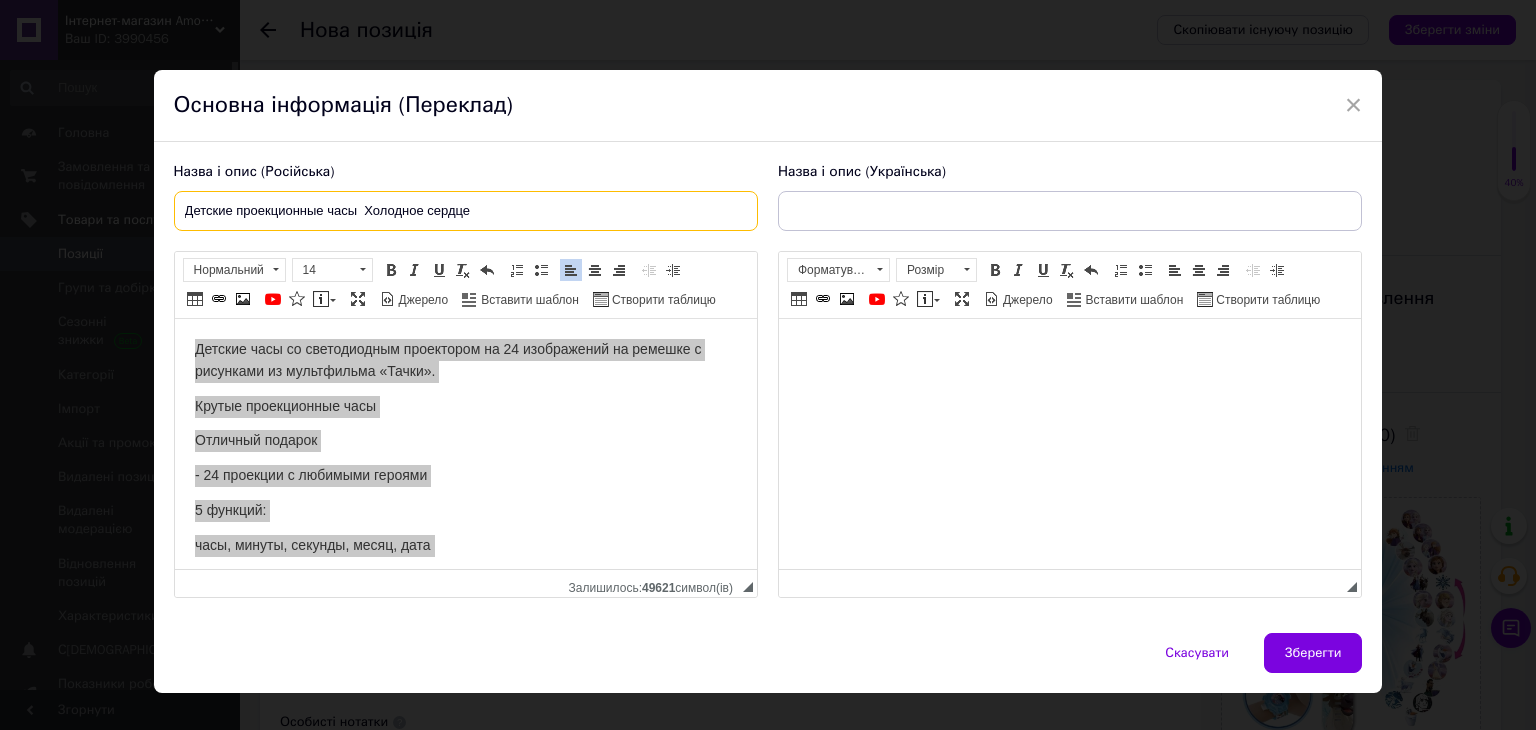 paste on "[PERSON_NAME]" 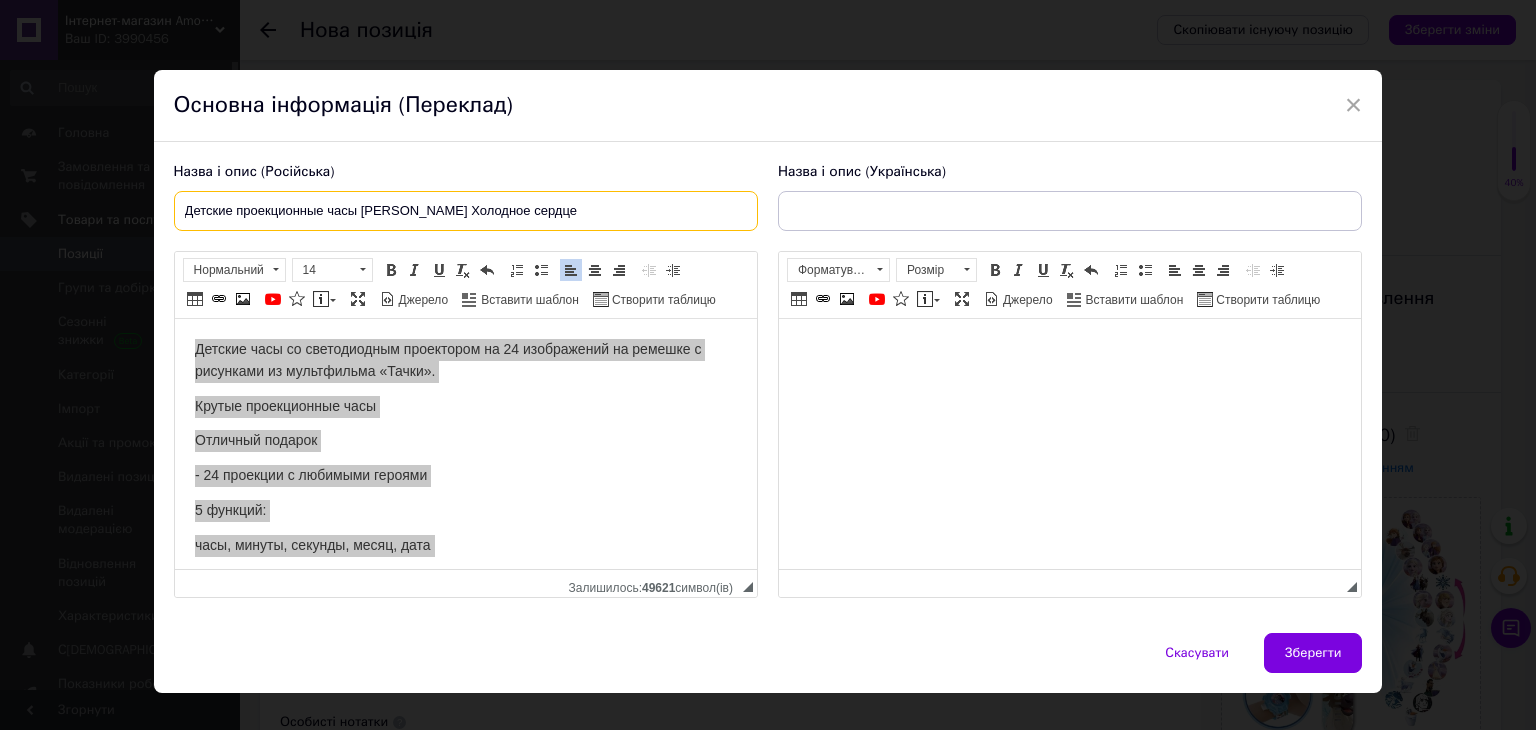 type on "Детские проекционные часы [PERSON_NAME] Холодное сердце" 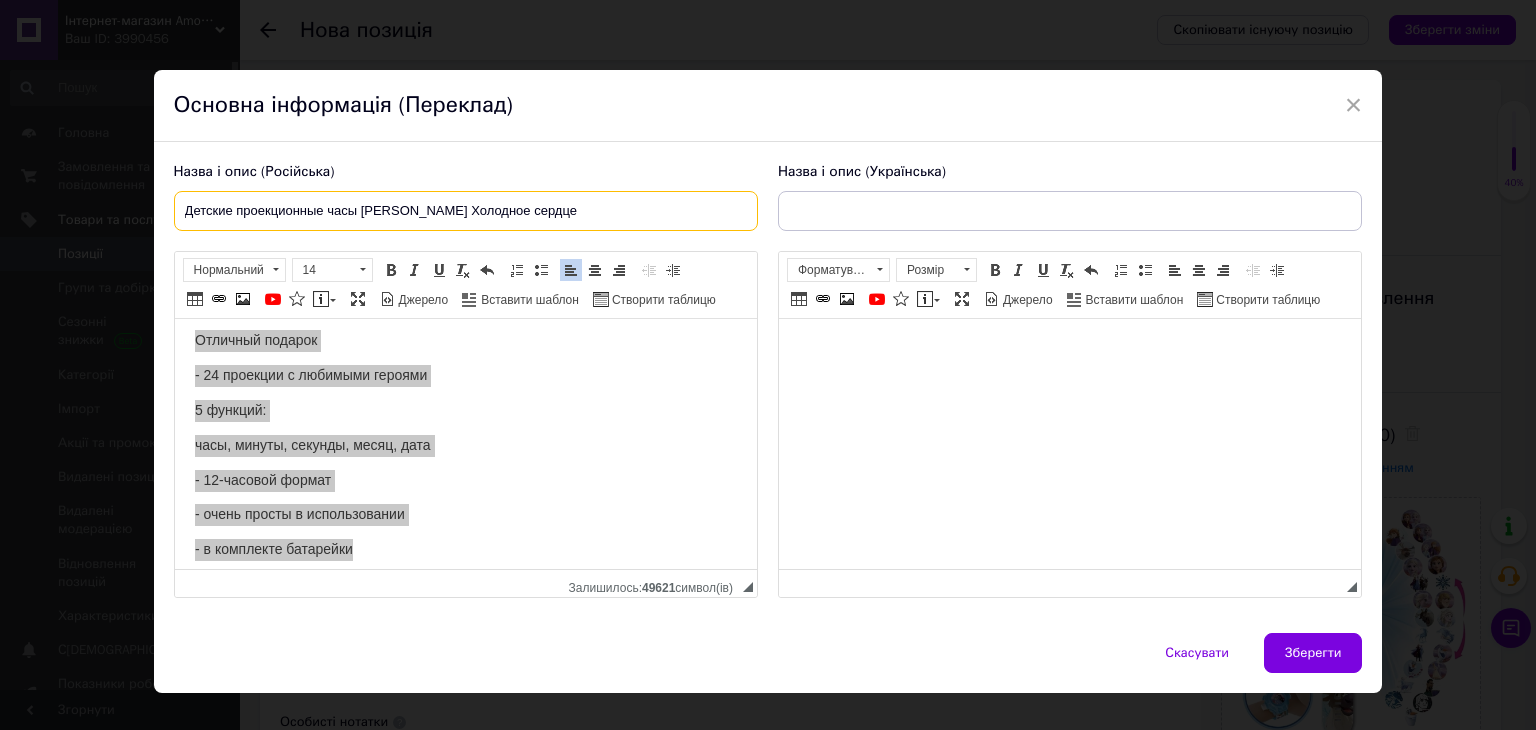 scroll, scrollTop: 0, scrollLeft: 0, axis: both 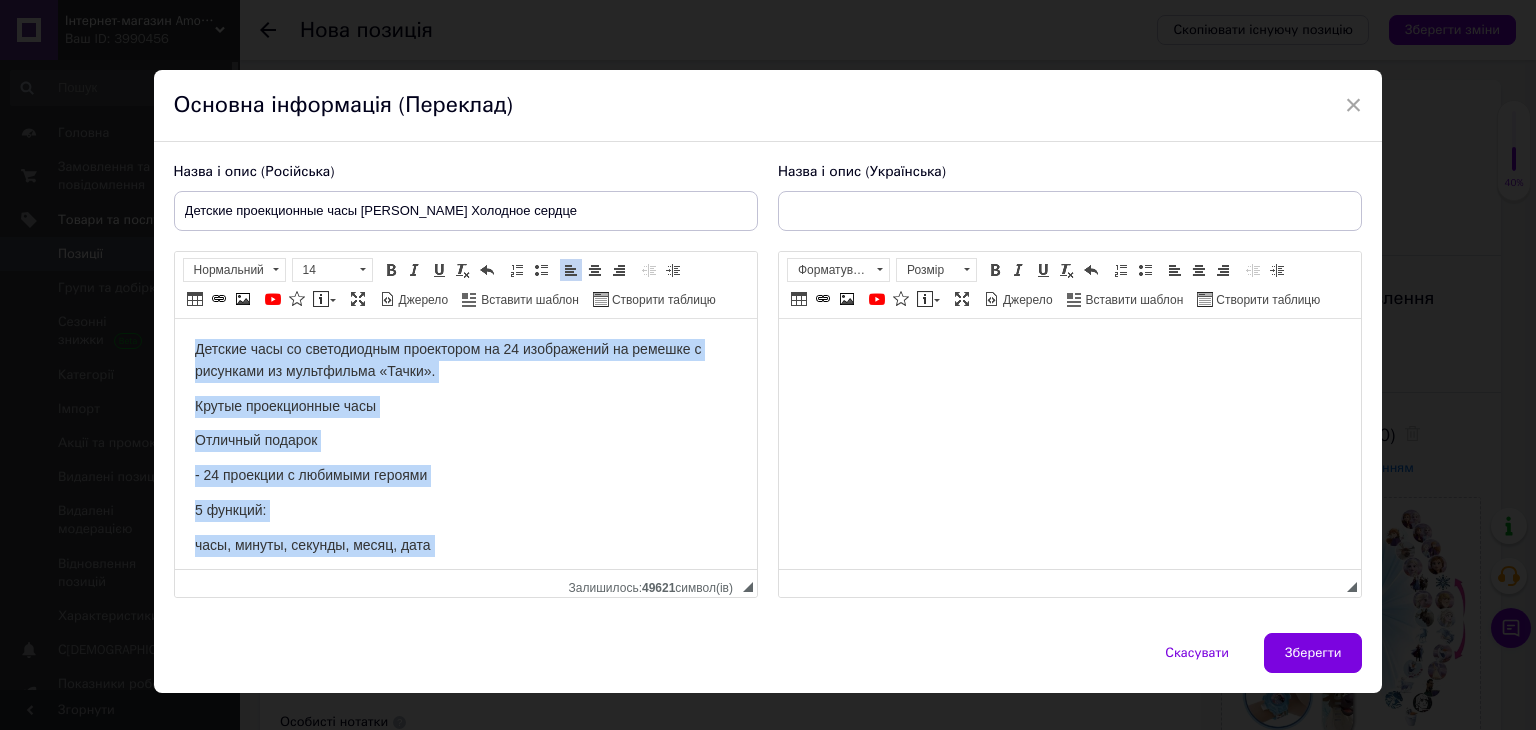 click on "Детские часы со светодиодным проектором на 24 изображений на ремешке с рисунками из мультфильма «Тачки»." at bounding box center [465, 361] 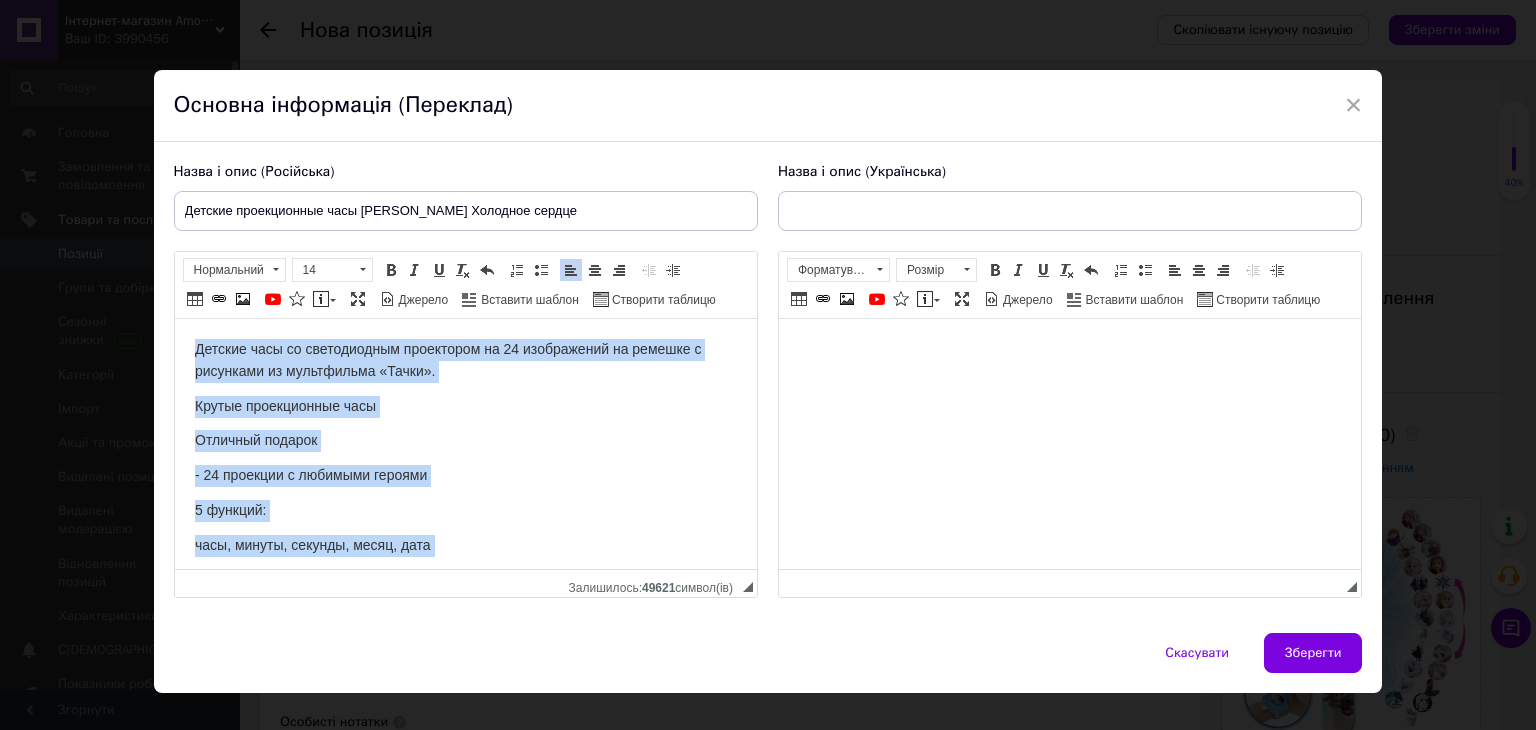click on "Детские часы со светодиодным проектором на 24 изображений на ремешке с рисунками из мультфильма «Тачки»." at bounding box center [447, 360] 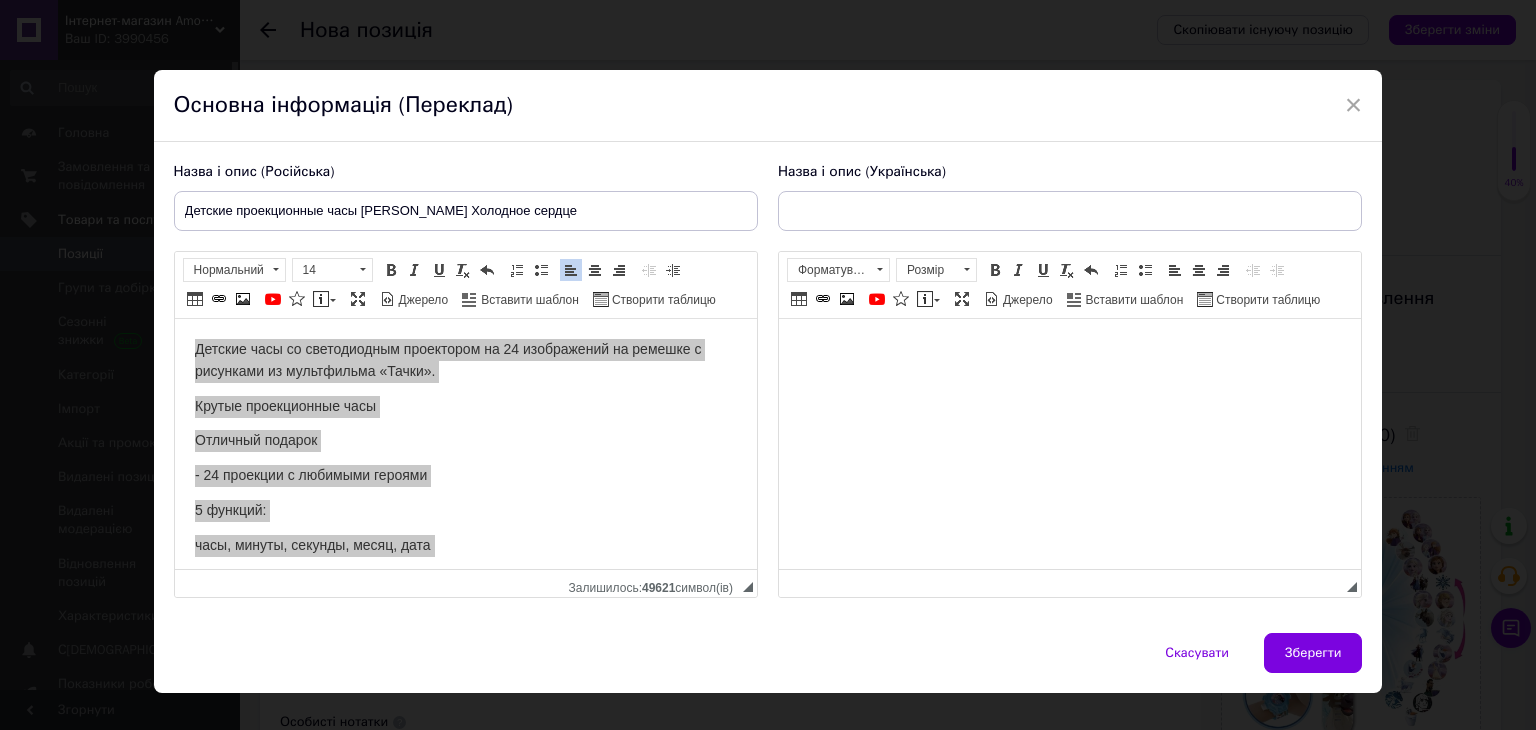 click at bounding box center [1069, 349] 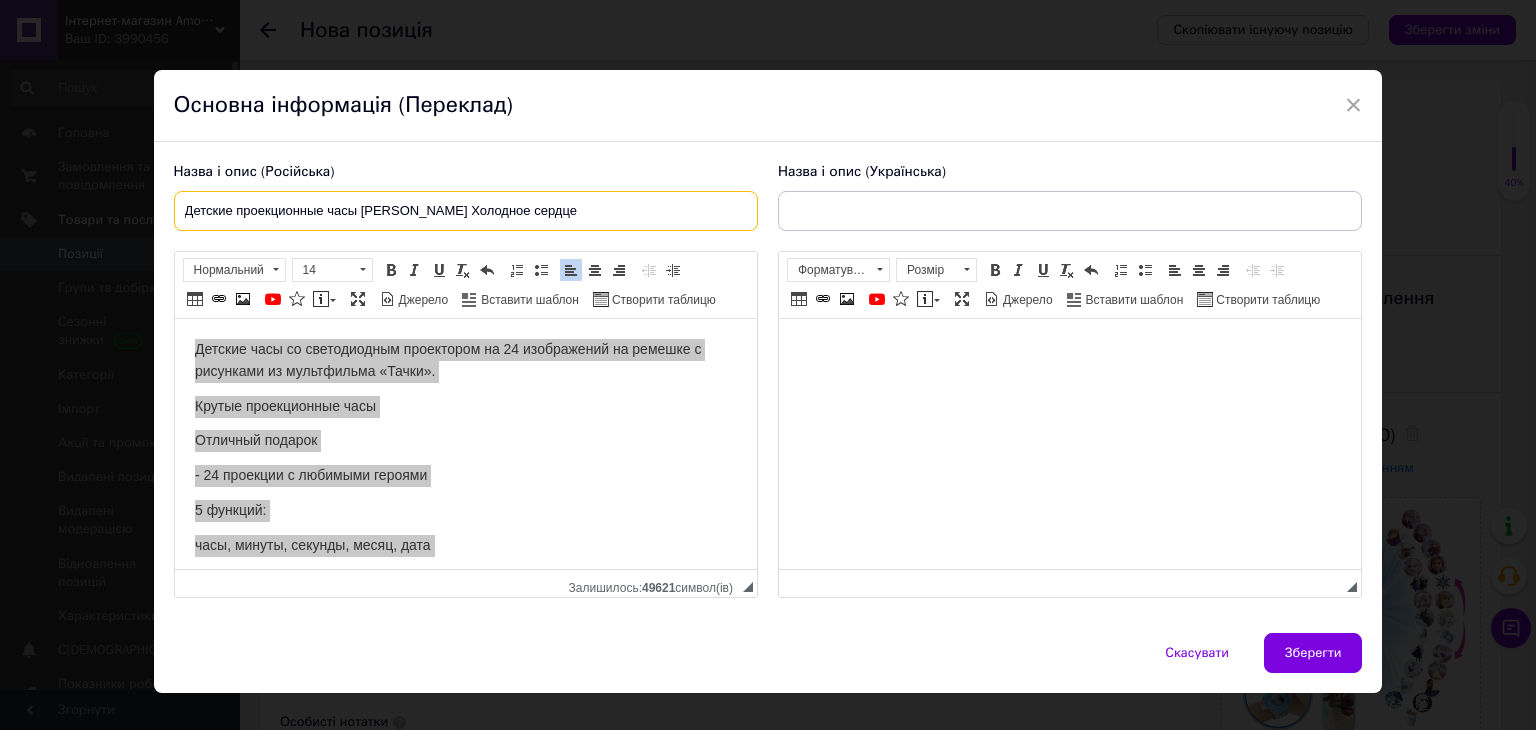 click on "Детские проекционные часы [PERSON_NAME] Холодное сердце" at bounding box center (466, 211) 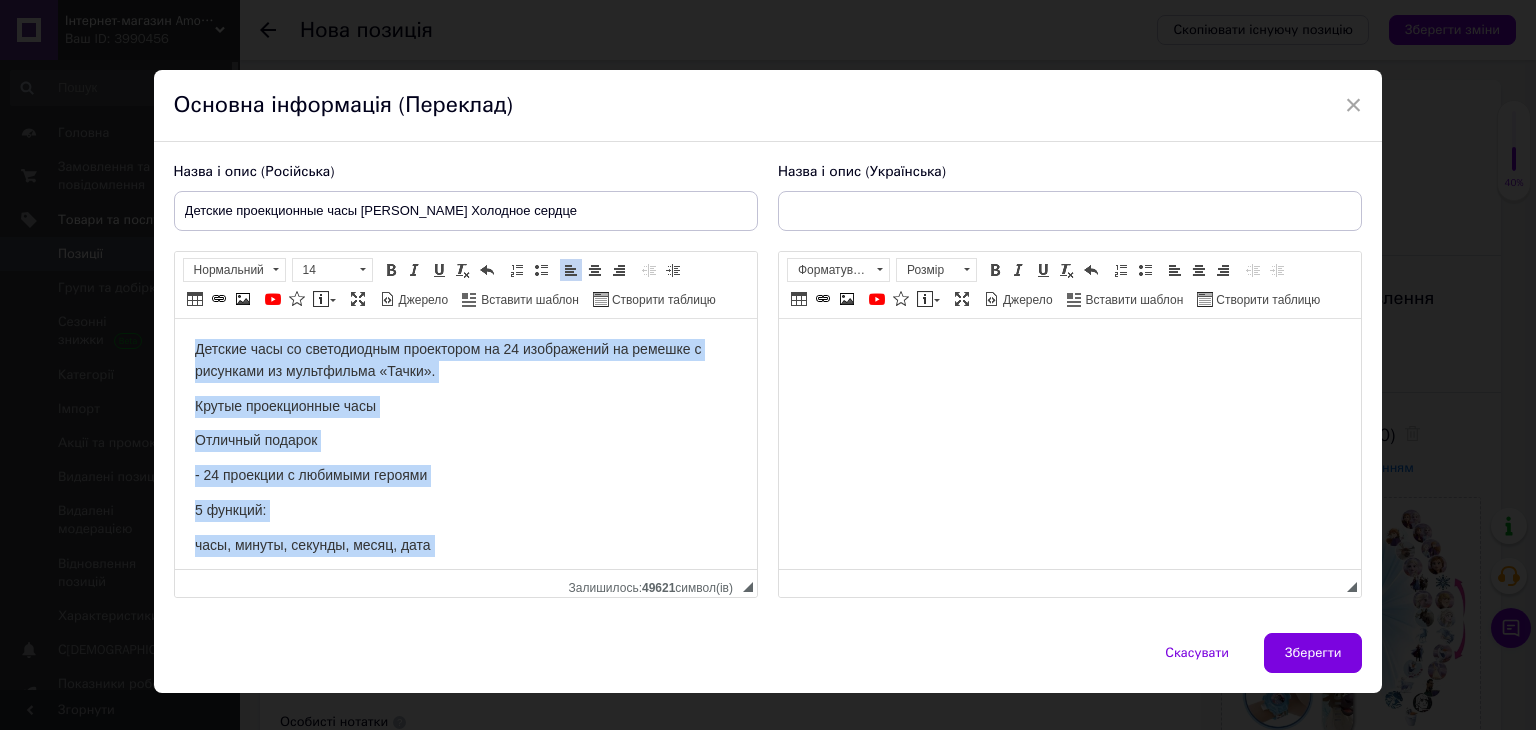 click on "5 функций:" at bounding box center [465, 511] 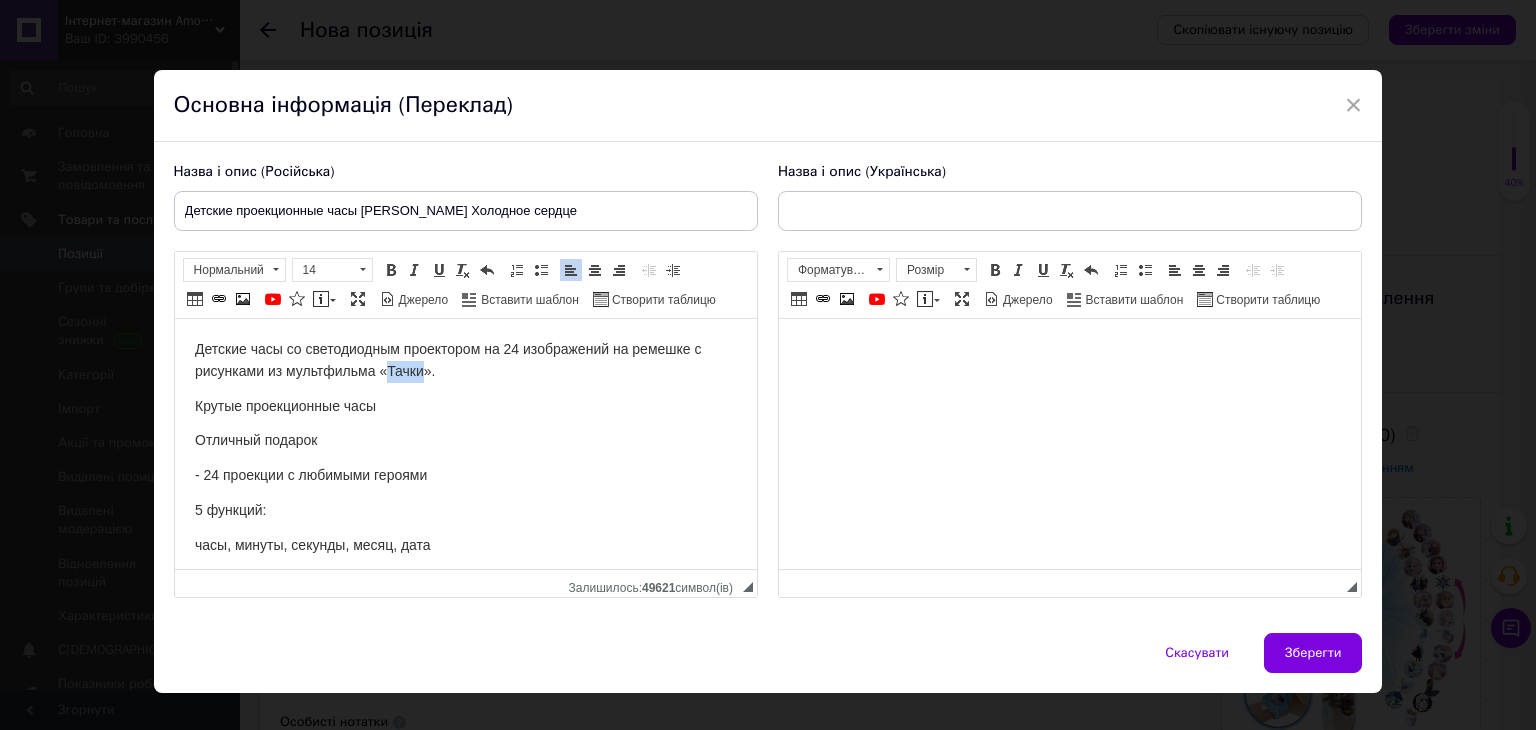 drag, startPoint x: 424, startPoint y: 368, endPoint x: 388, endPoint y: 379, distance: 37.64306 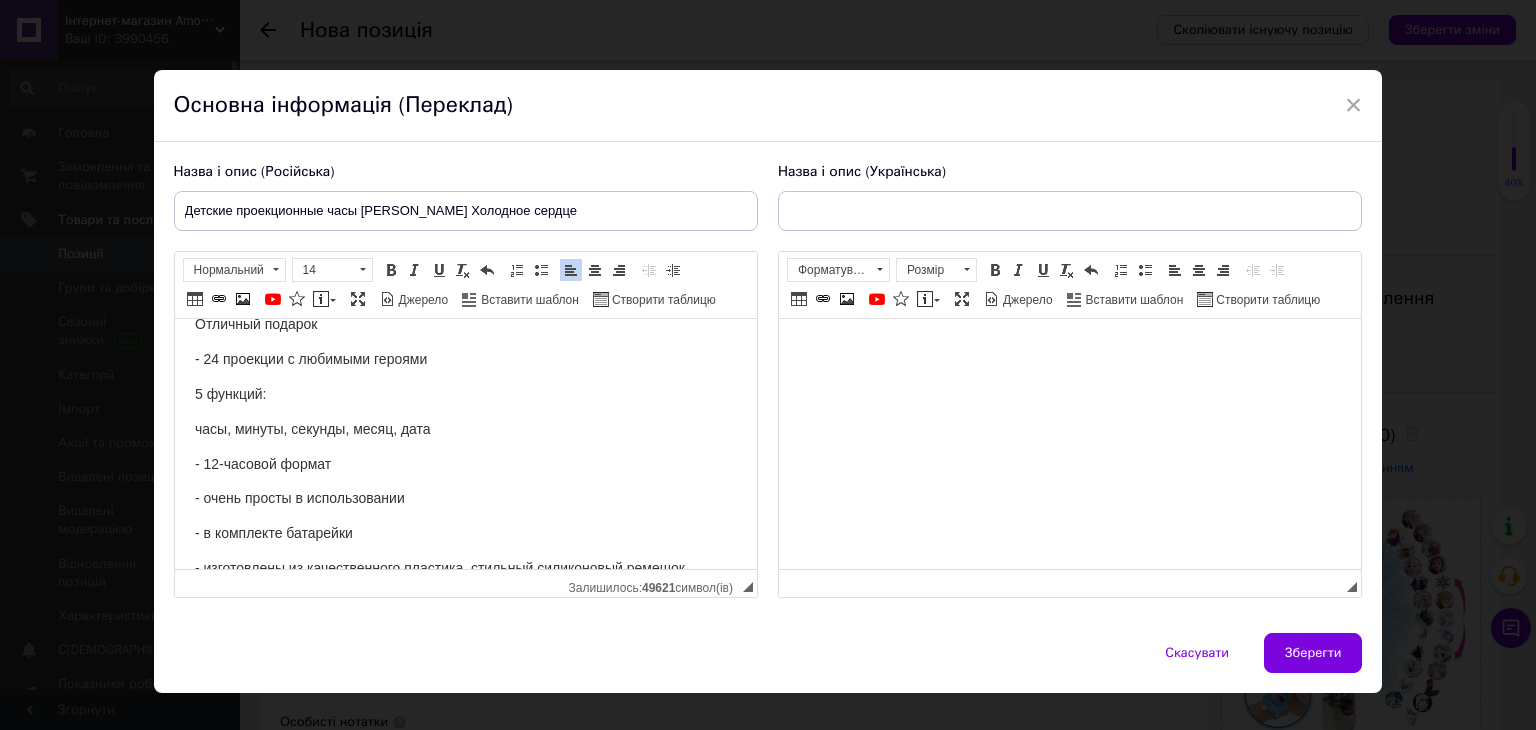 scroll, scrollTop: 135, scrollLeft: 0, axis: vertical 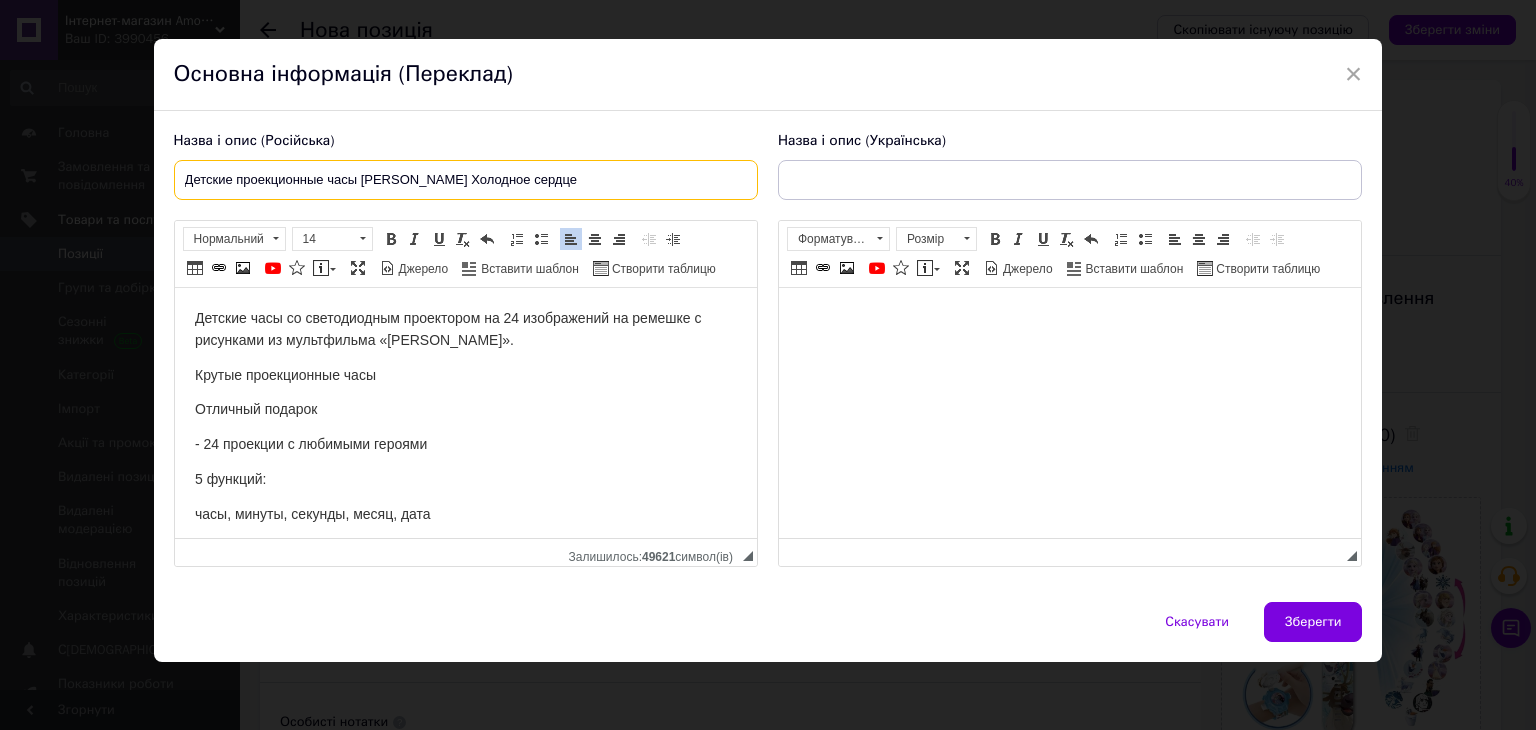 drag, startPoint x: 400, startPoint y: 175, endPoint x: 524, endPoint y: 178, distance: 124.036285 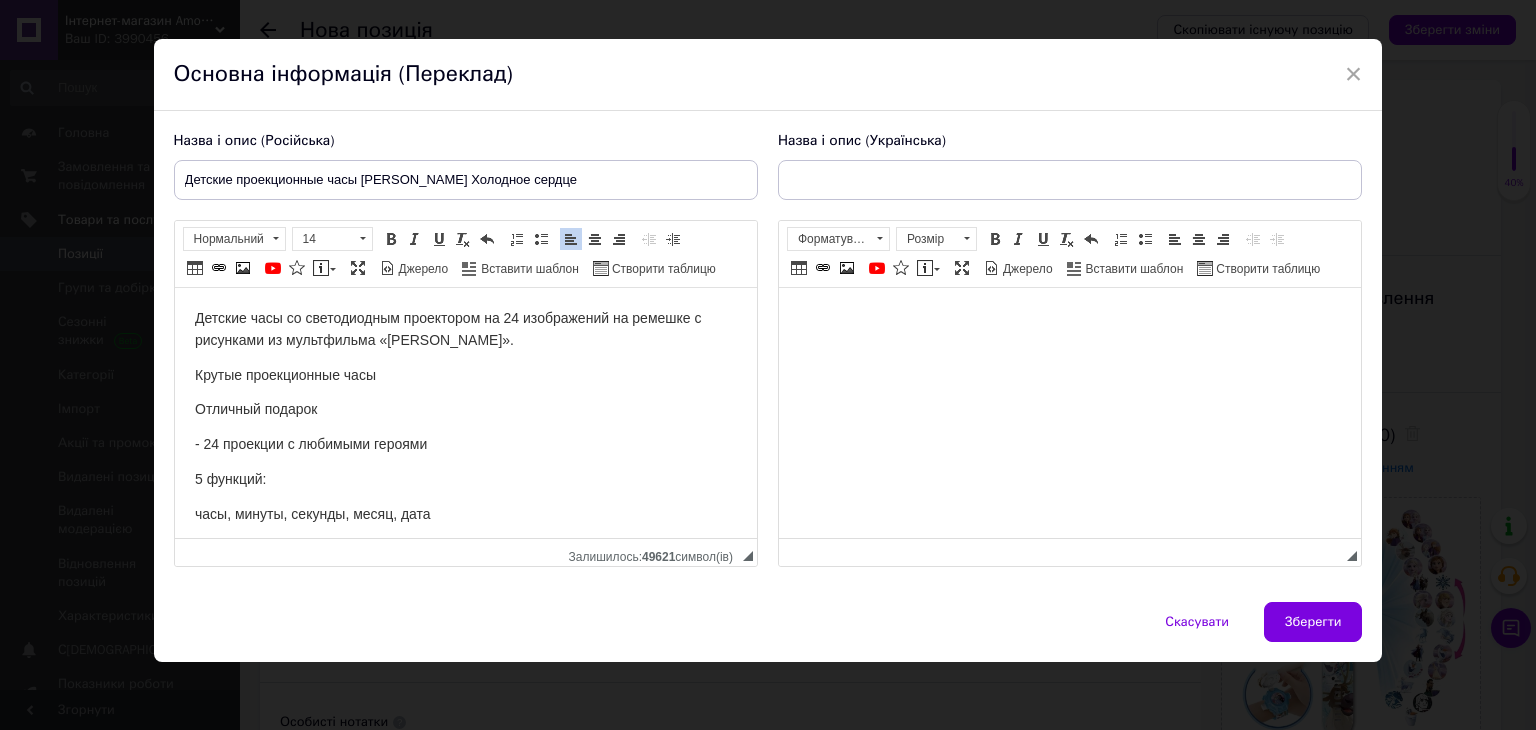 drag, startPoint x: 384, startPoint y: 336, endPoint x: 388, endPoint y: 349, distance: 13.601471 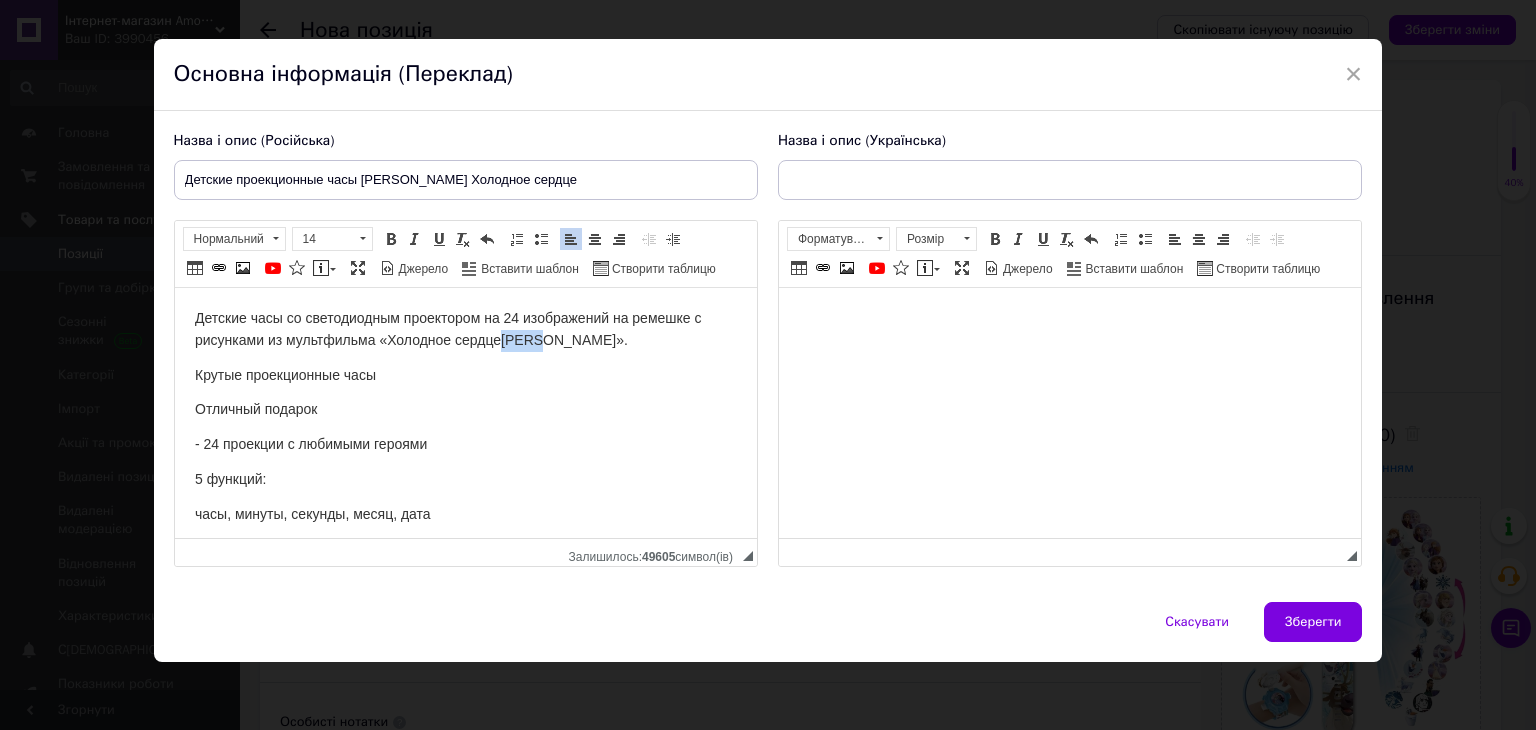 drag, startPoint x: 500, startPoint y: 334, endPoint x: 542, endPoint y: 336, distance: 42.047592 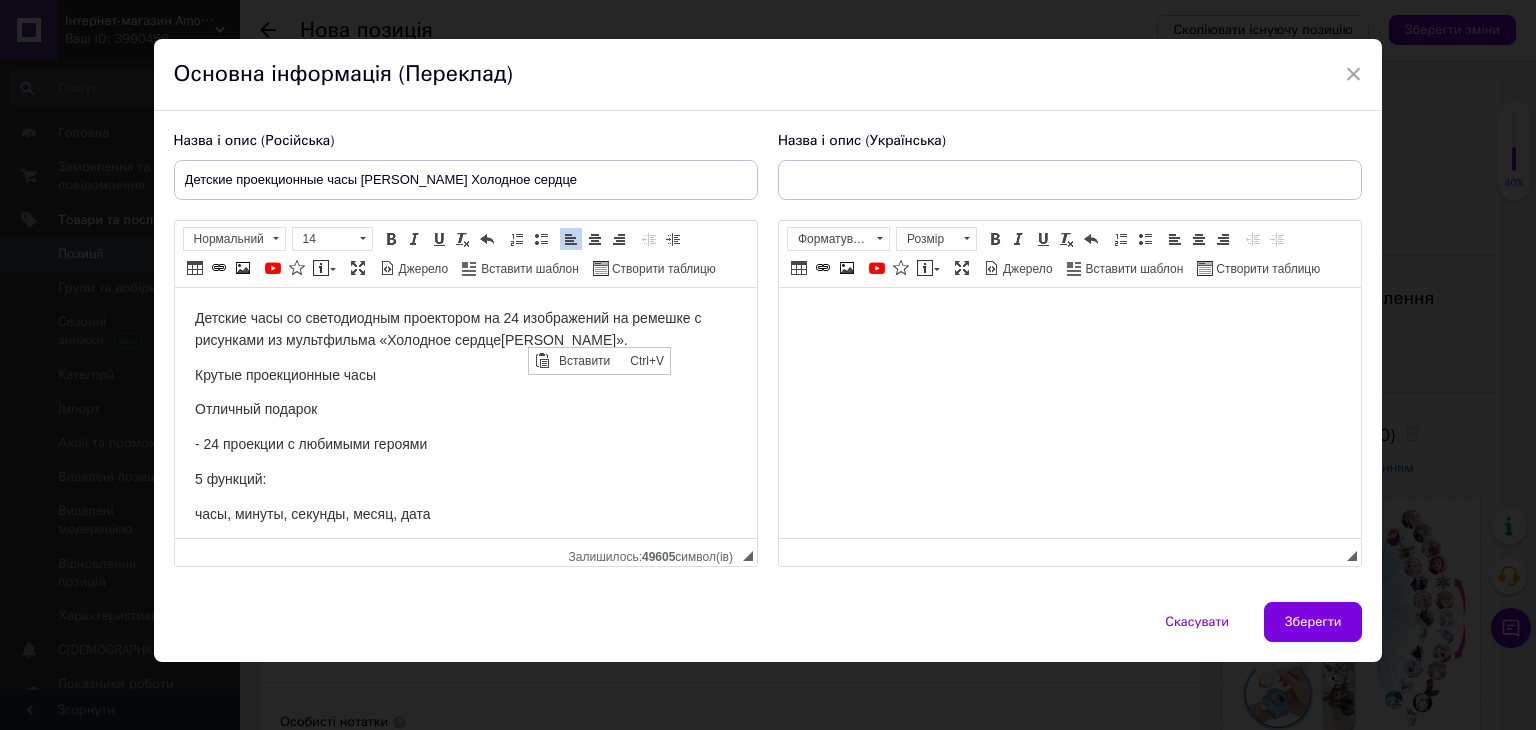scroll, scrollTop: 0, scrollLeft: 0, axis: both 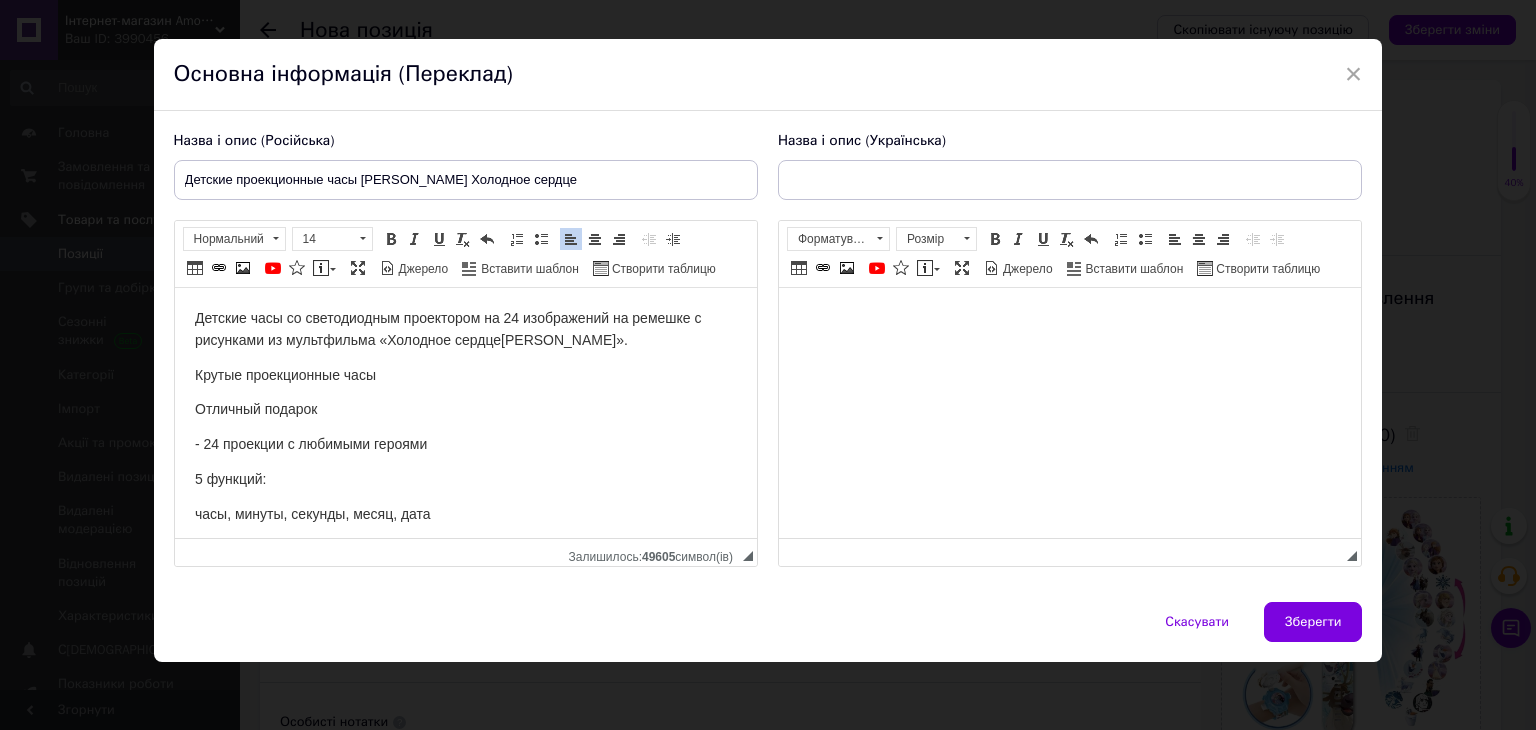 click on "Крутые проекционные часы" at bounding box center (465, 376) 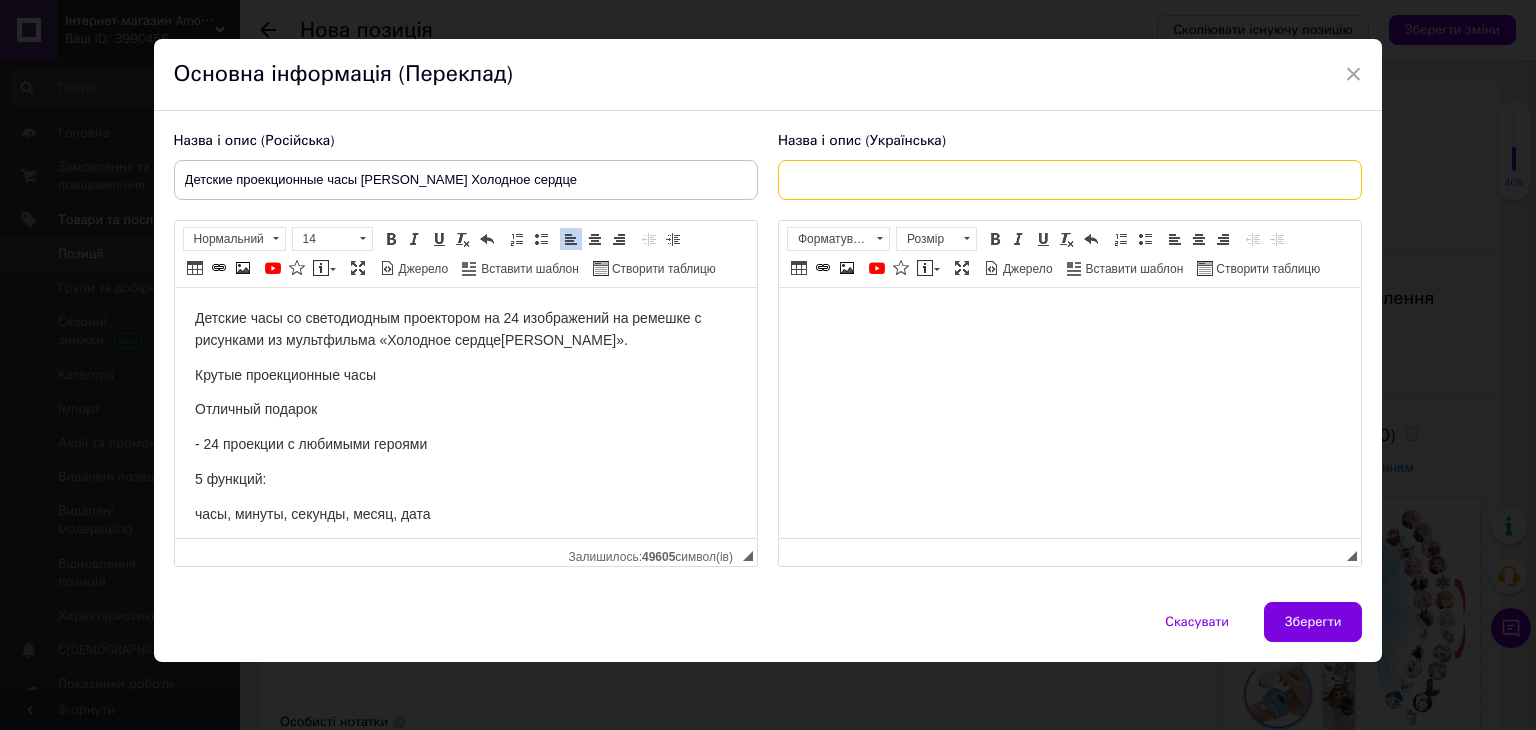 click at bounding box center (1070, 180) 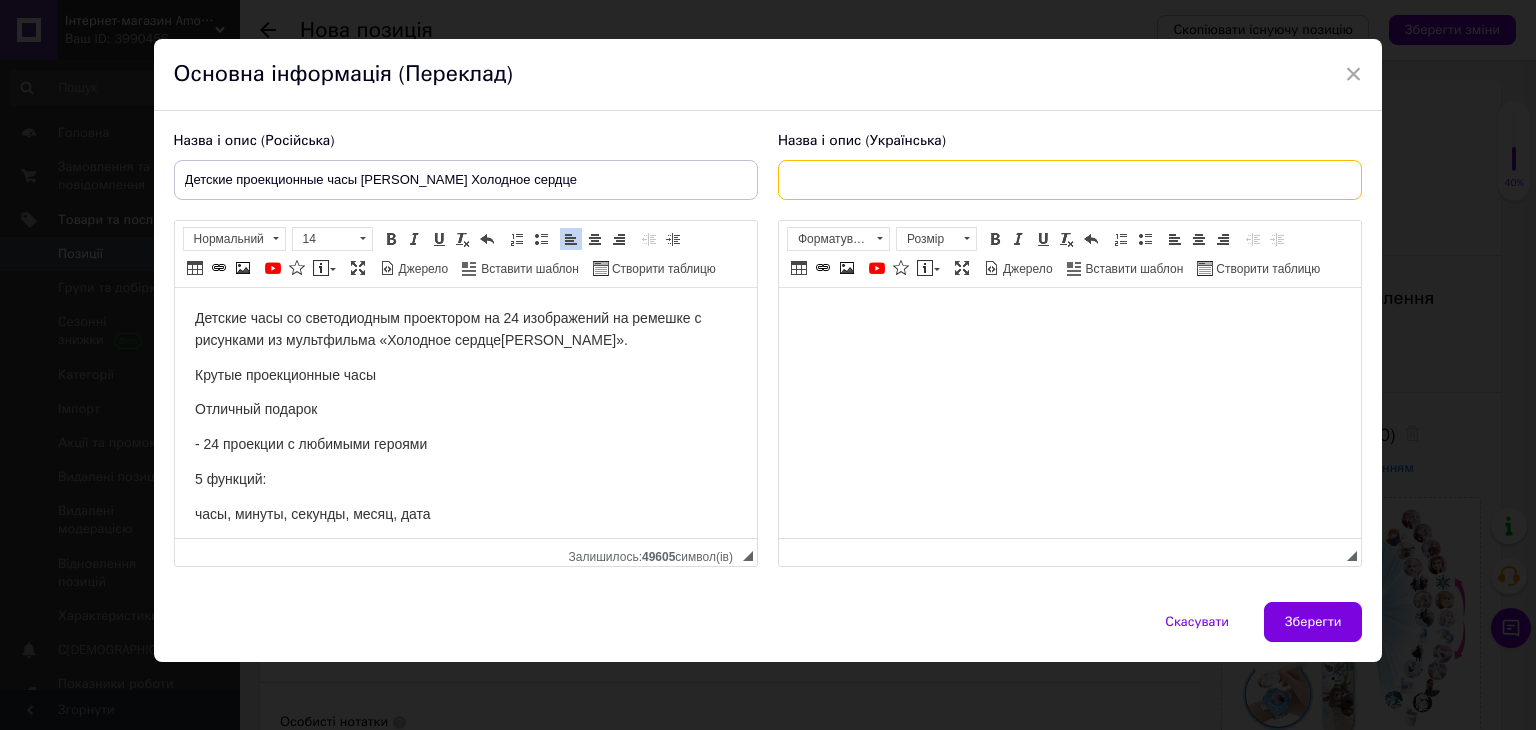 paste on "Дитячий проекційний годинник Ельза Холодне серце" 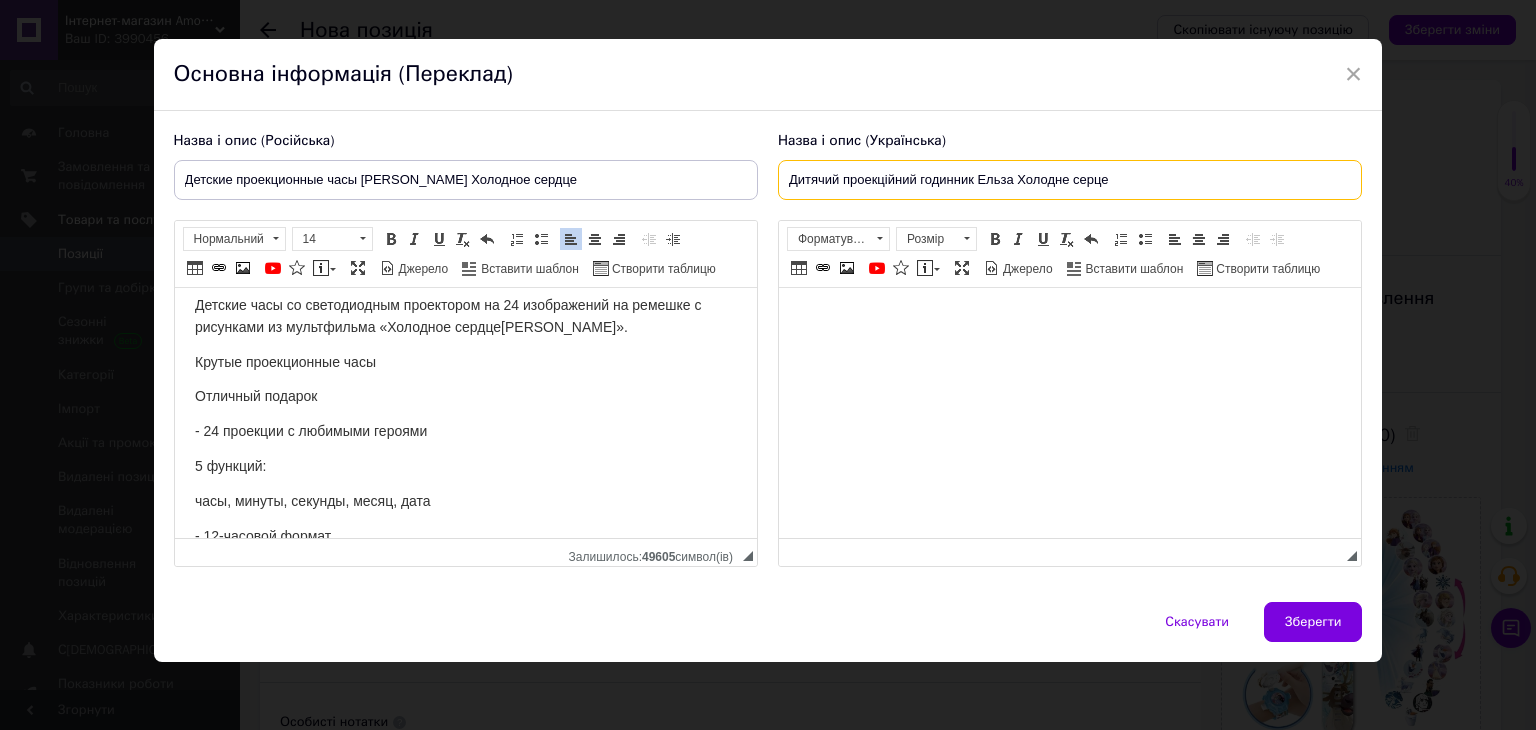 scroll, scrollTop: 135, scrollLeft: 0, axis: vertical 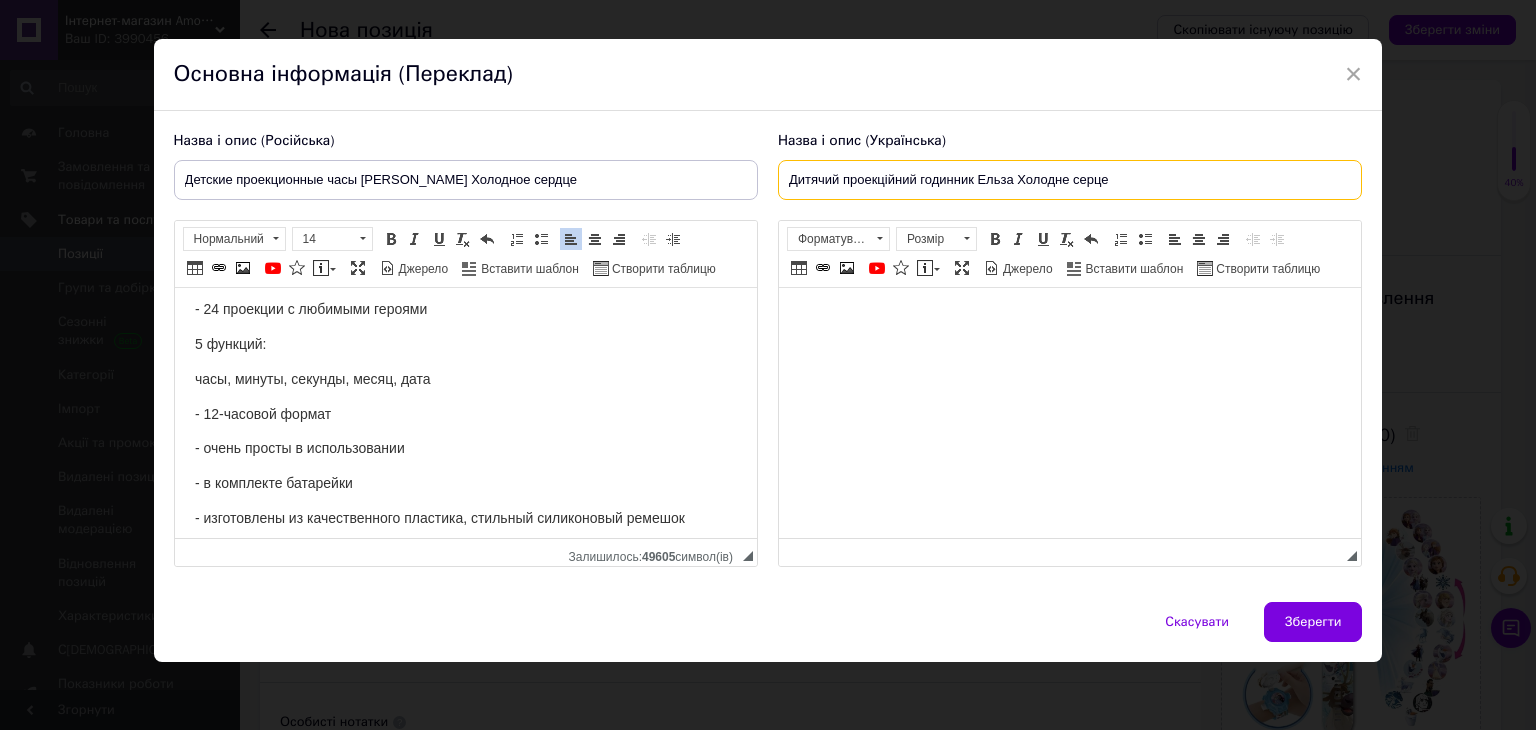 type on "Дитячий проекційний годинник Ельза Холодне серце" 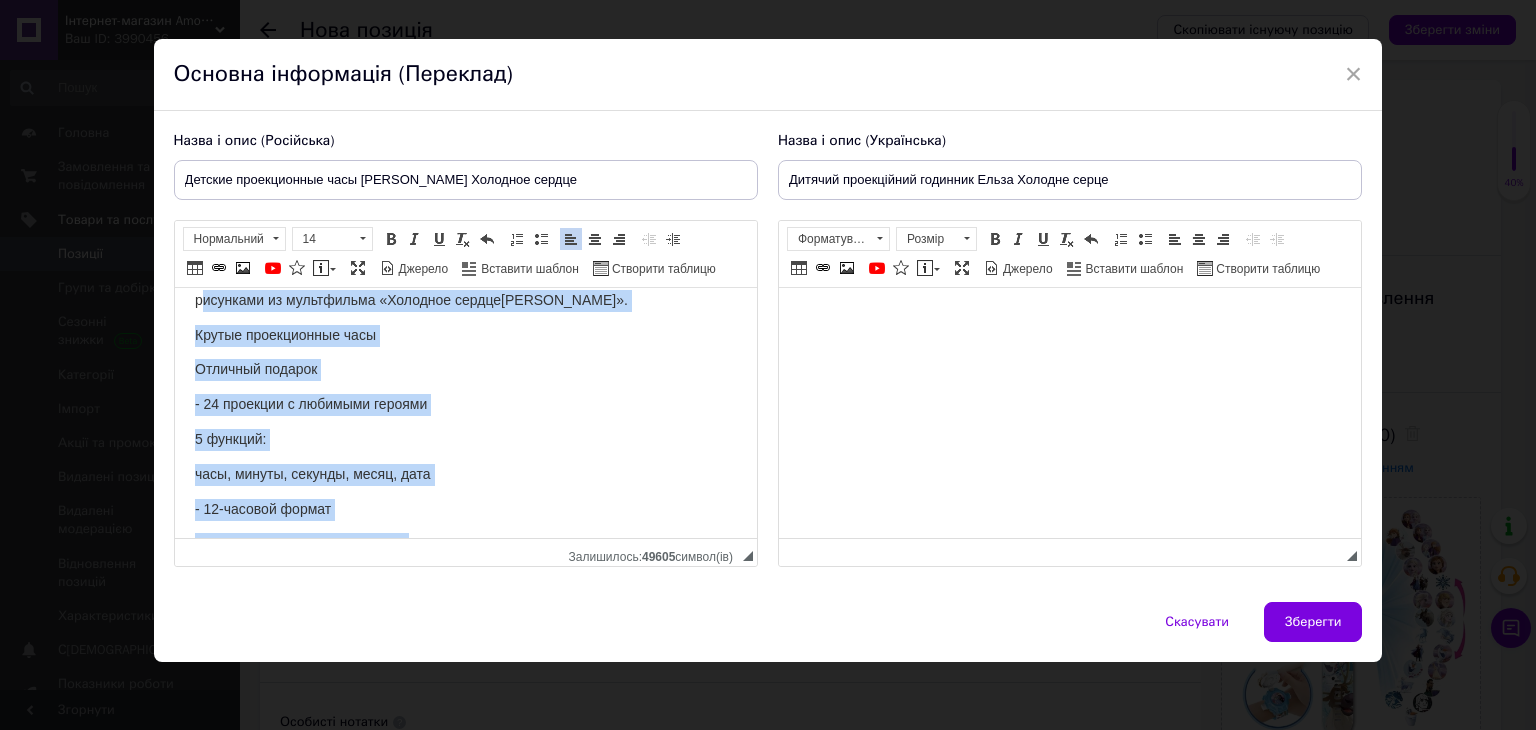 scroll, scrollTop: 0, scrollLeft: 0, axis: both 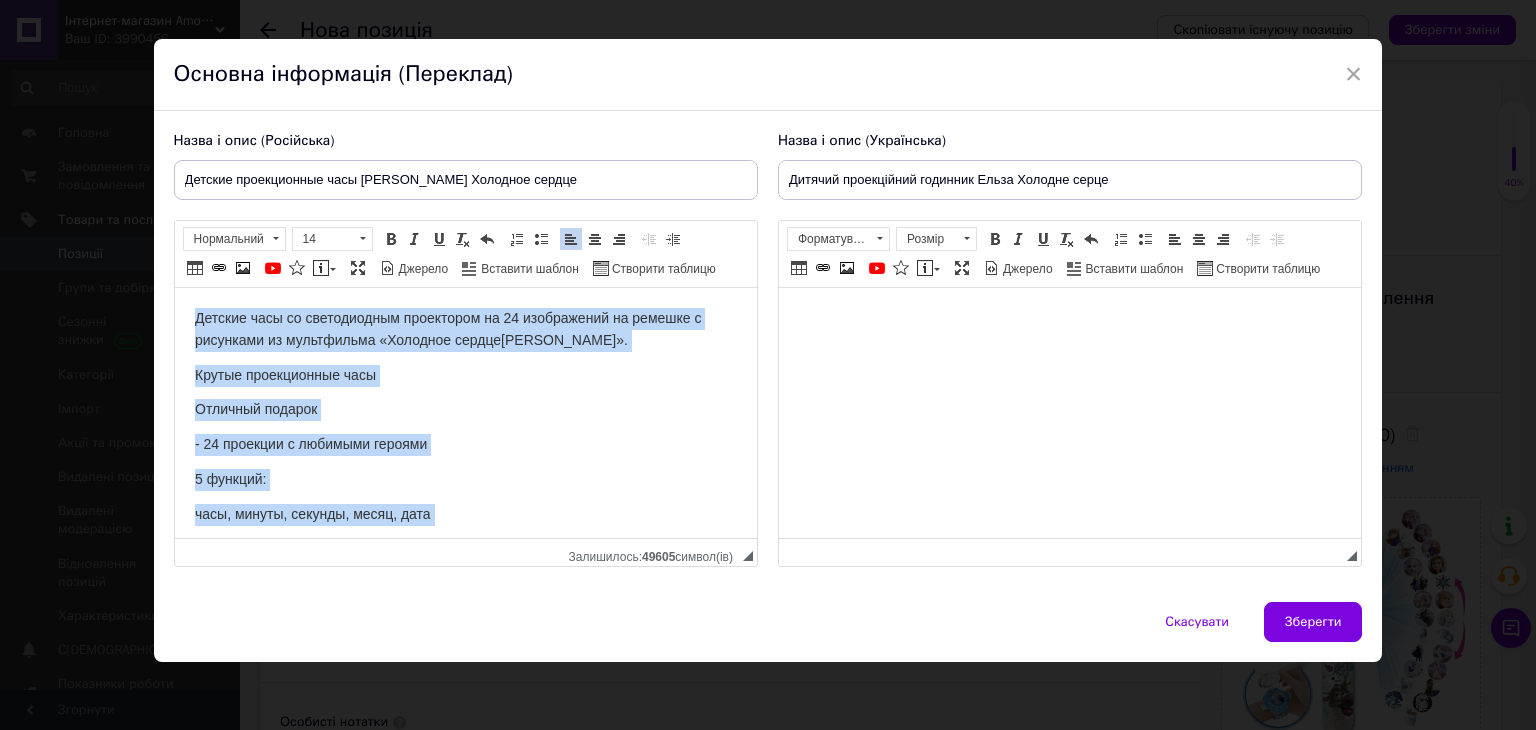 drag, startPoint x: 703, startPoint y: 508, endPoint x: 169, endPoint y: 252, distance: 592.19257 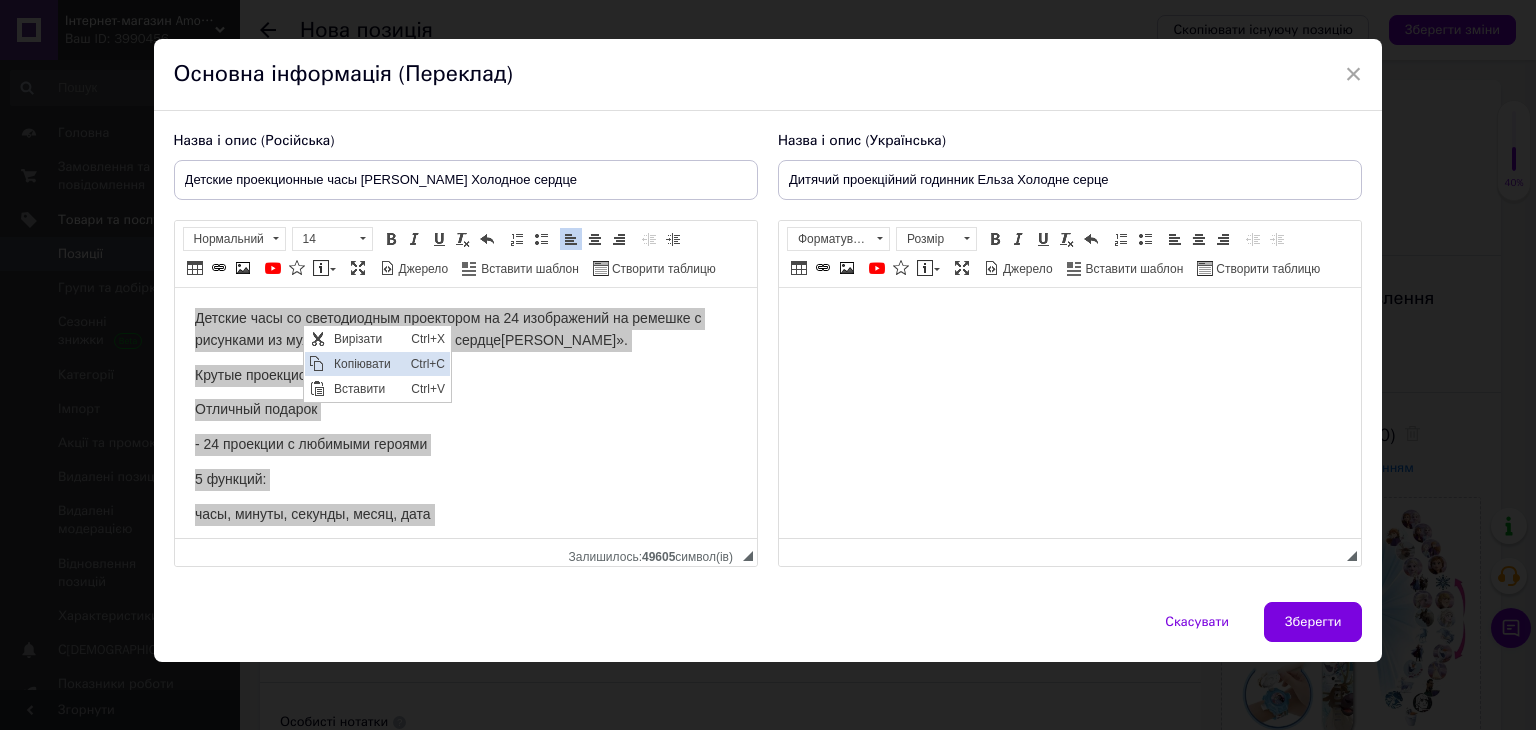 click on "Копіювати" at bounding box center [366, 364] 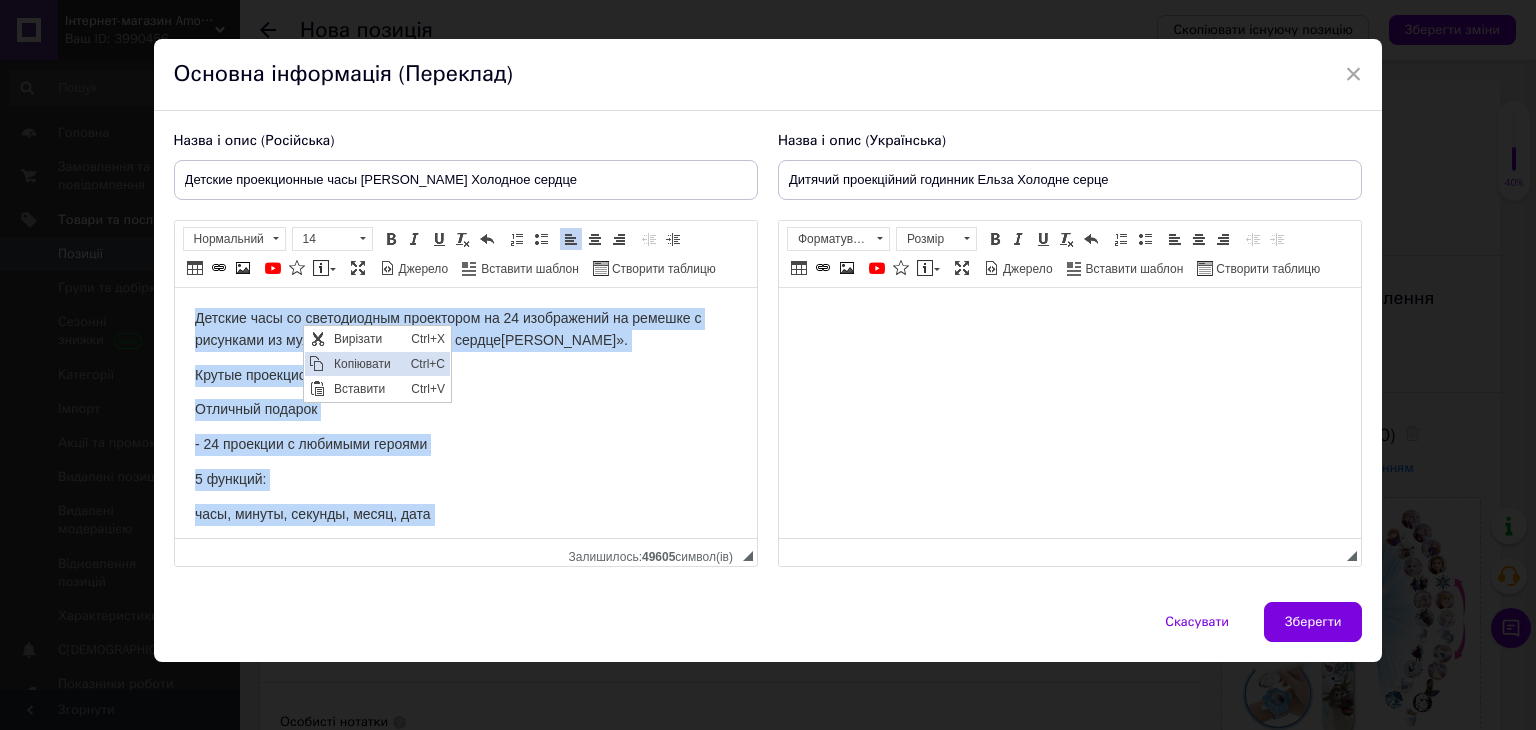 copy on "Детские часы со светодиодным проектором на 24 изображений на ремешке с рисунками из мультфильма «Холодное сердце  [PERSON_NAME]». Крутые проекционные часы Отличный подарок - 24 проекции с любимыми героями 5 функций: часы, минуты, секунды, месяц, дата - 12-часовой формат - очень просты в использовании - в комплекте батарейки - изготовлены из качественного пластика, стильный силиконовый ремешок" 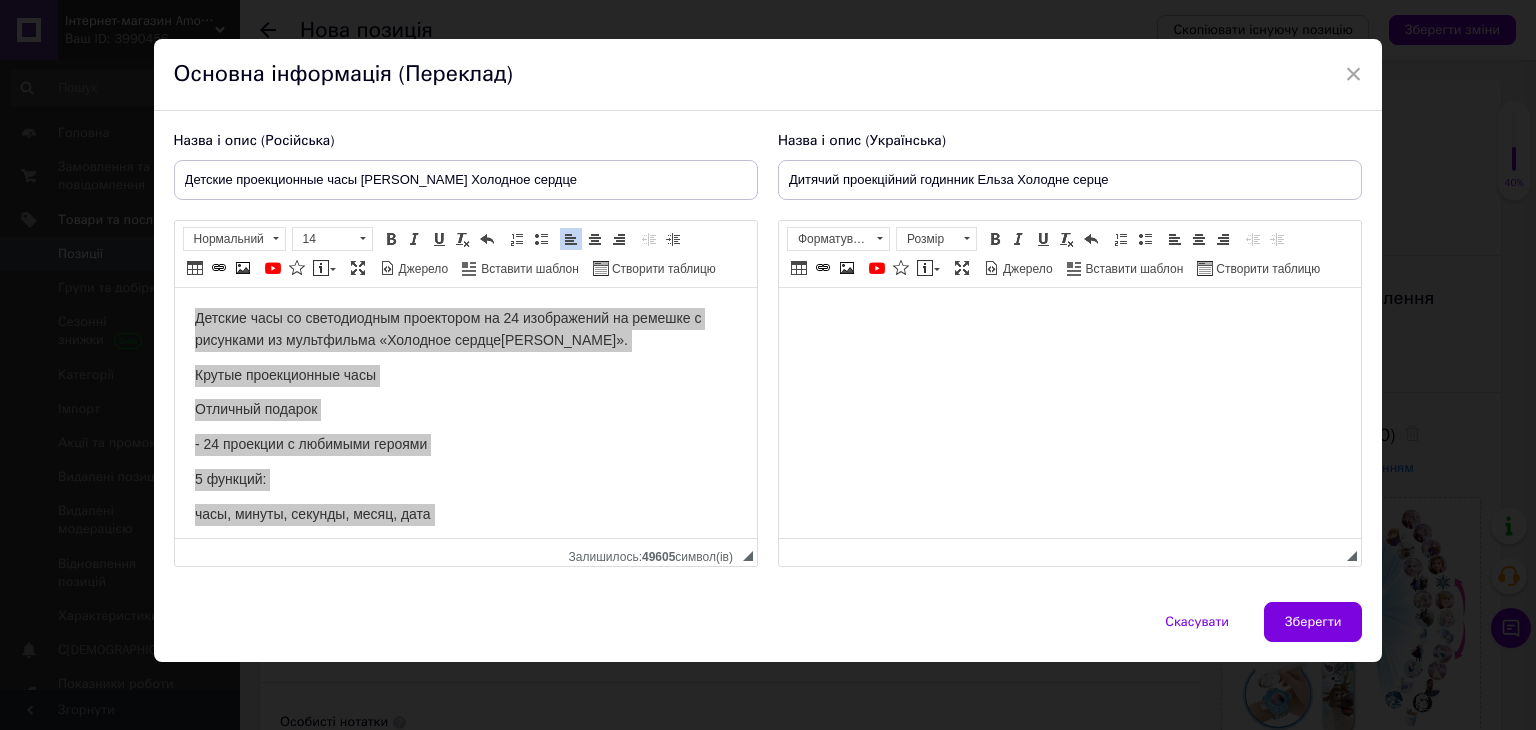 click at bounding box center [1069, 318] 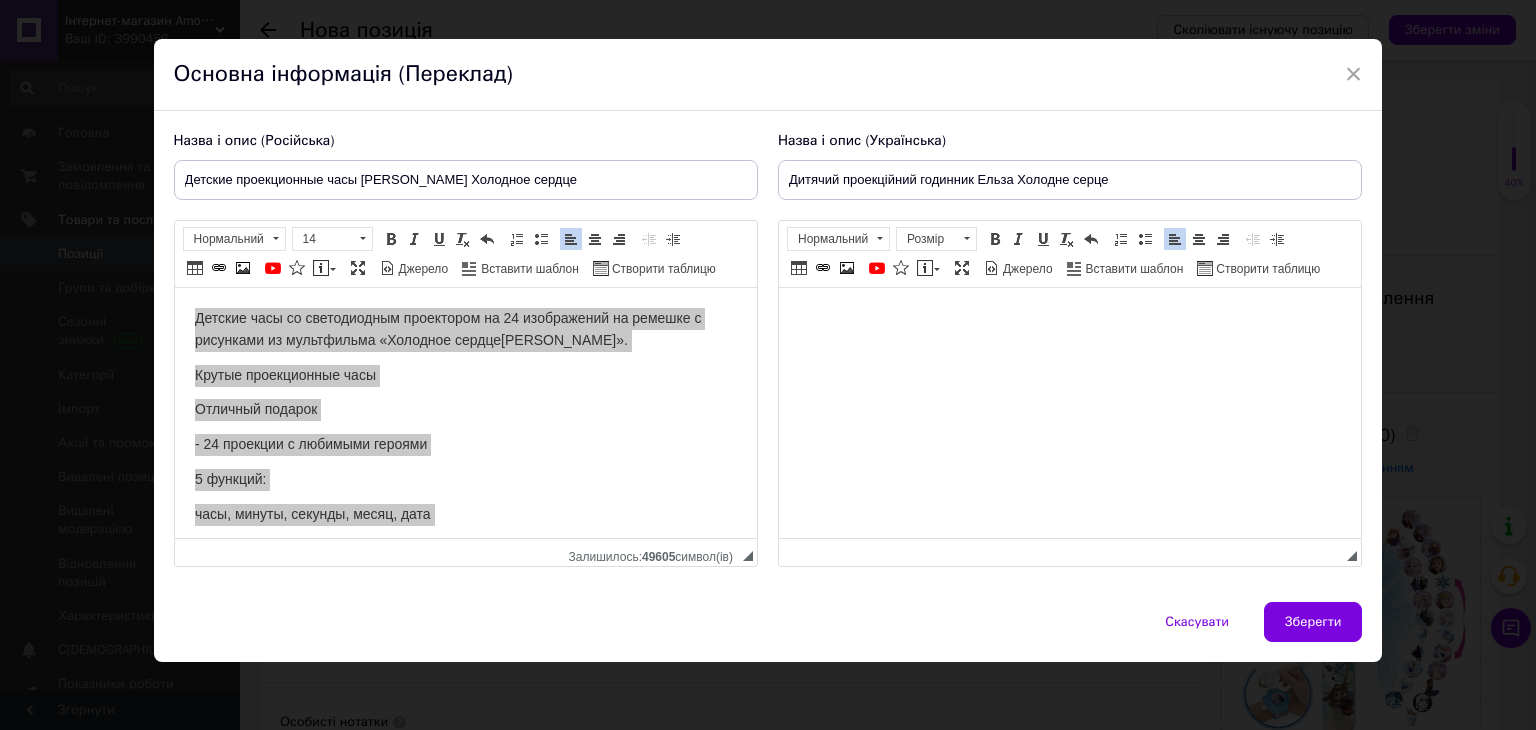 scroll, scrollTop: 112, scrollLeft: 0, axis: vertical 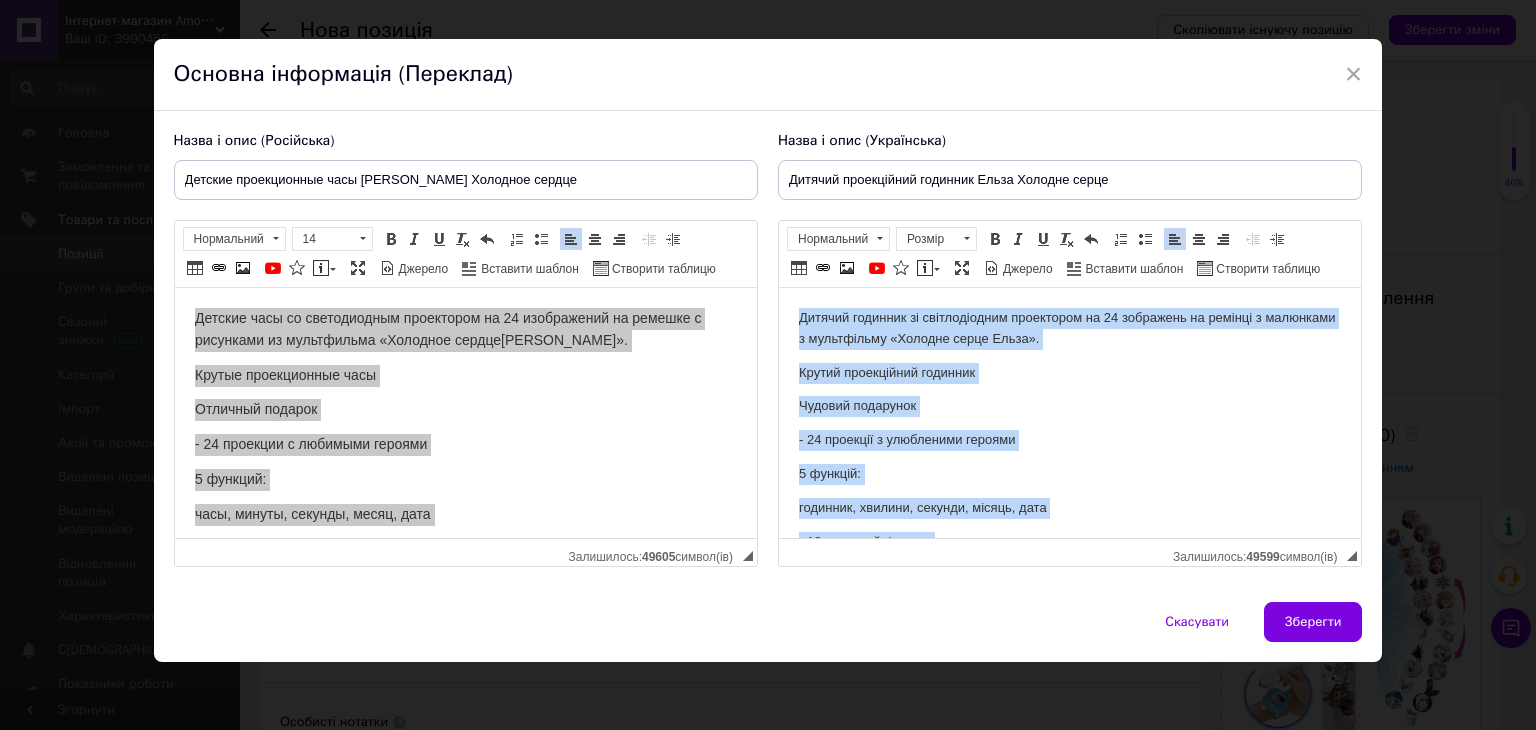 drag, startPoint x: 1195, startPoint y: 528, endPoint x: 771, endPoint y: 279, distance: 491.70825 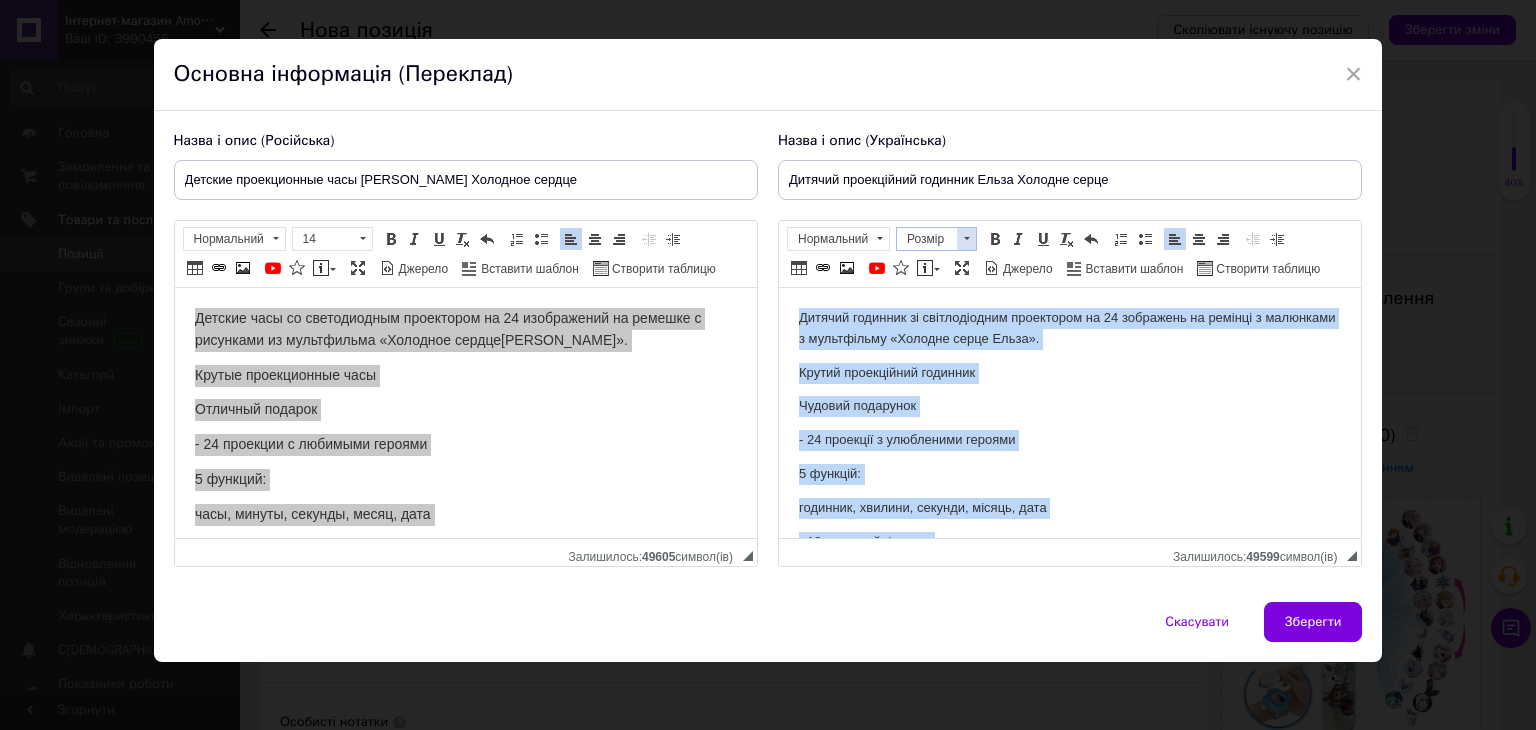 click at bounding box center [966, 239] 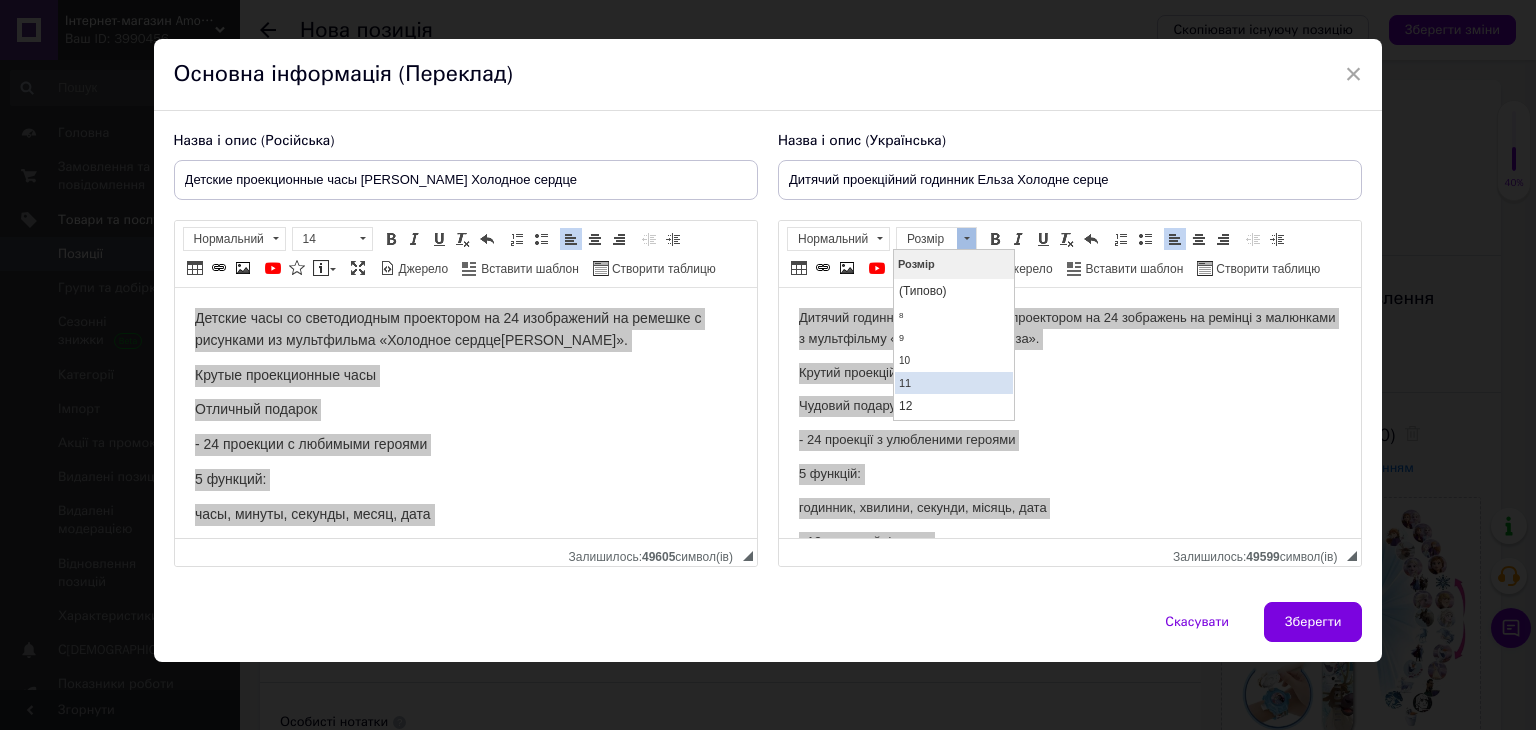 scroll, scrollTop: 100, scrollLeft: 0, axis: vertical 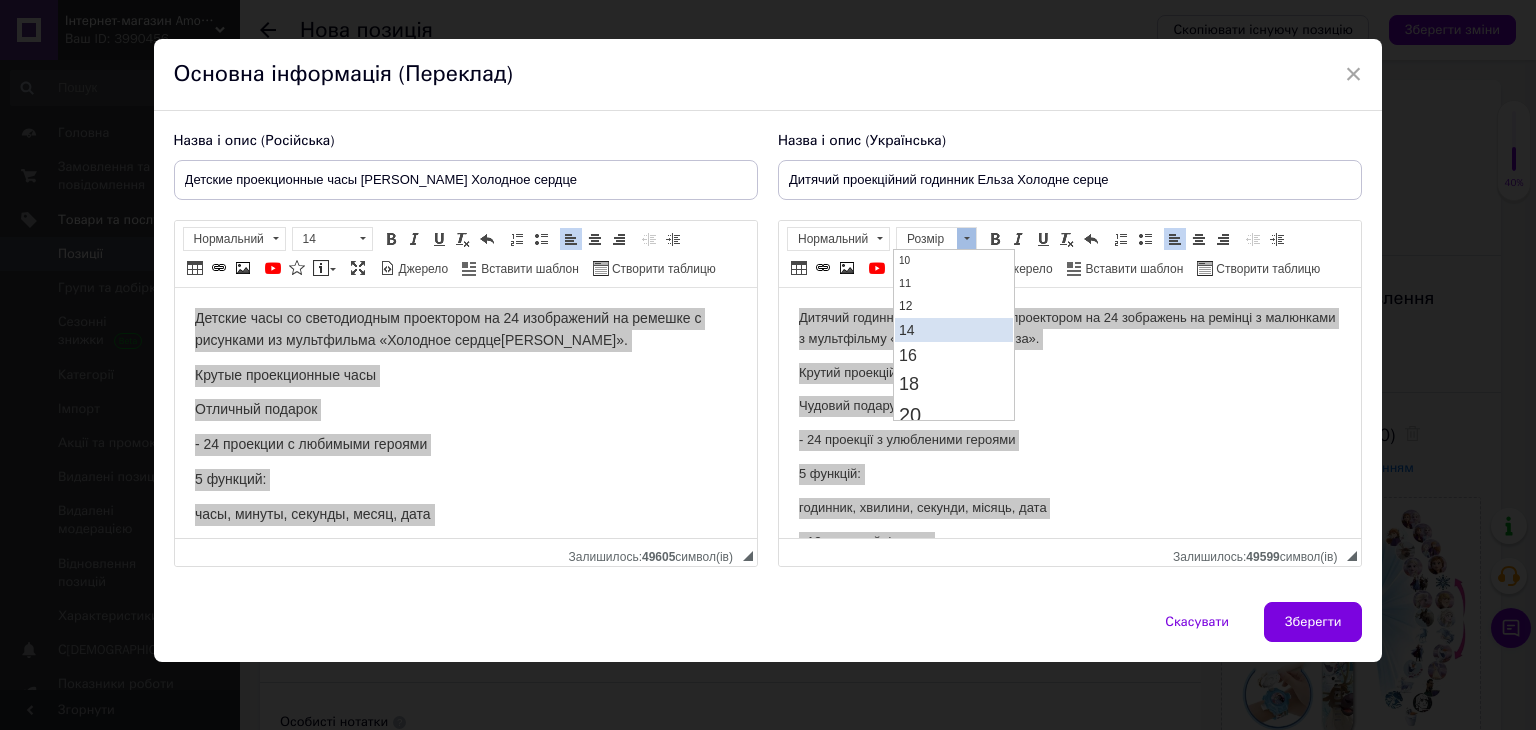 click on "14" at bounding box center [953, 330] 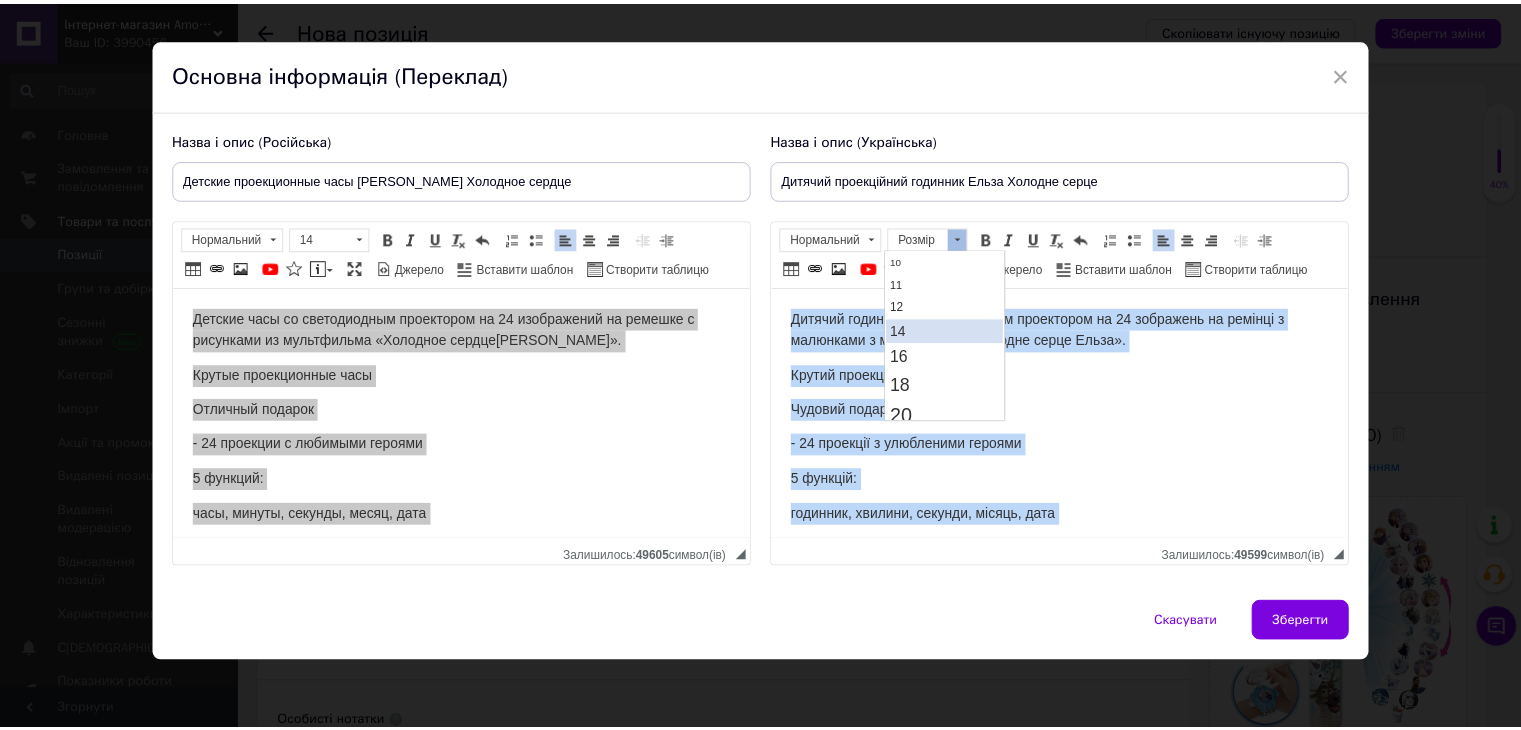 scroll, scrollTop: 0, scrollLeft: 0, axis: both 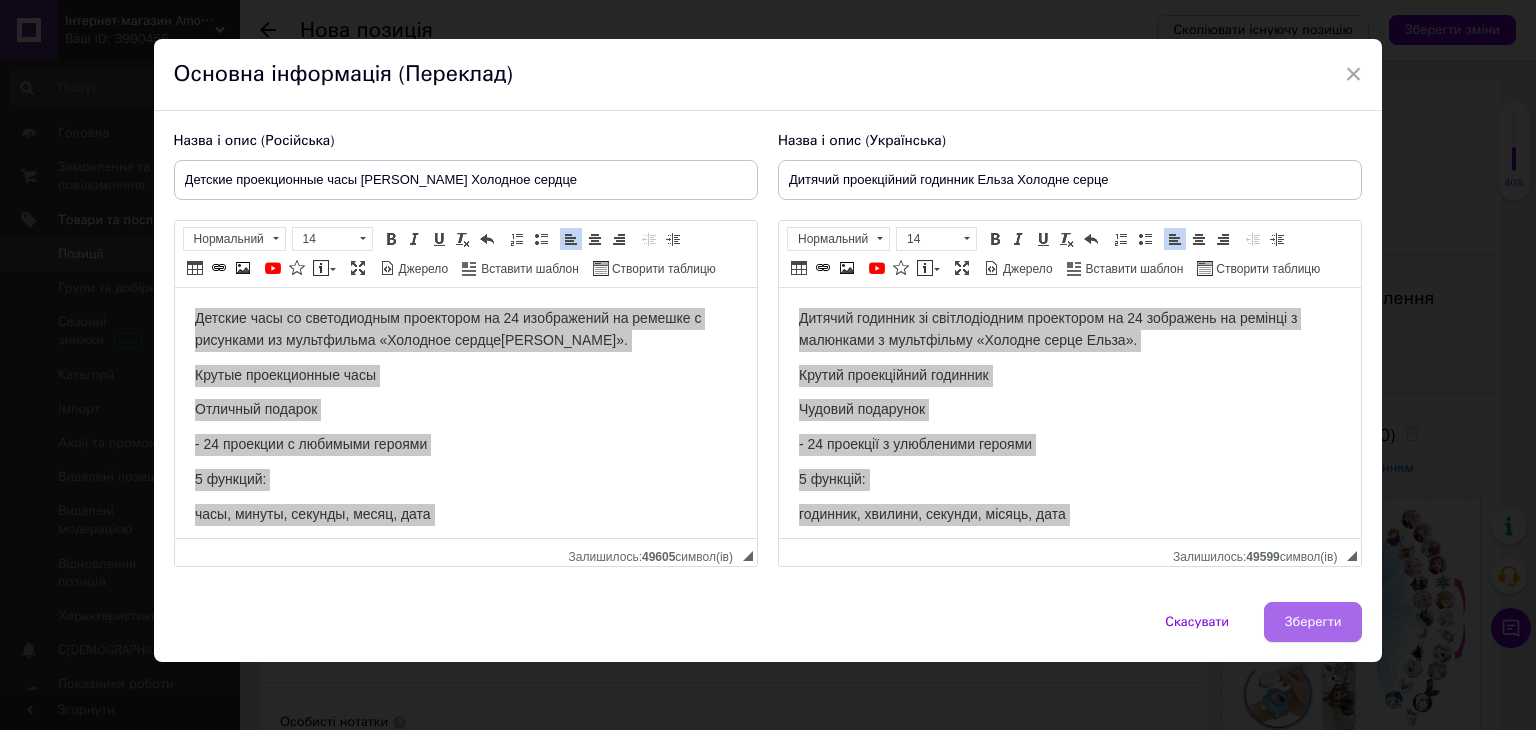 click on "Зберегти" at bounding box center (1313, 622) 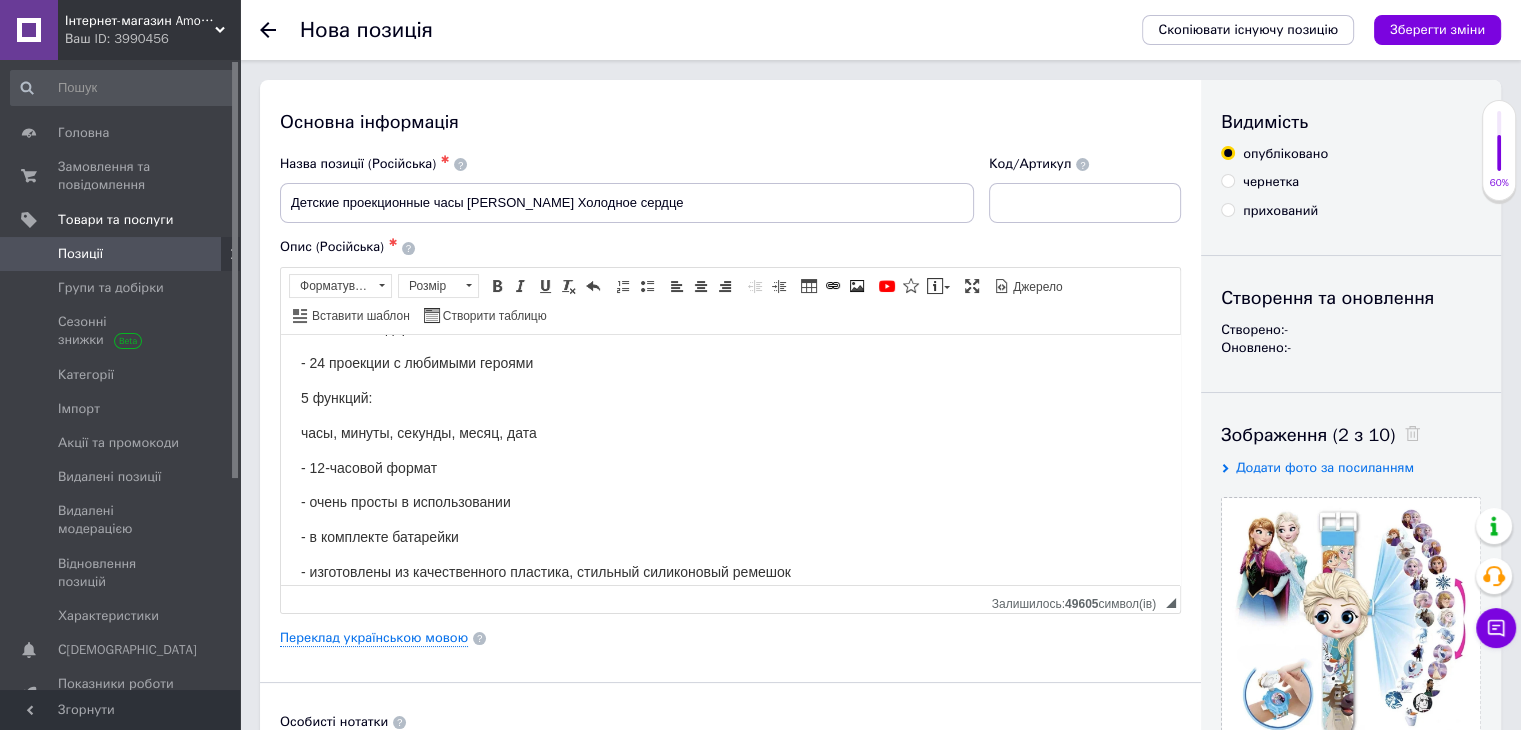 scroll, scrollTop: 135, scrollLeft: 0, axis: vertical 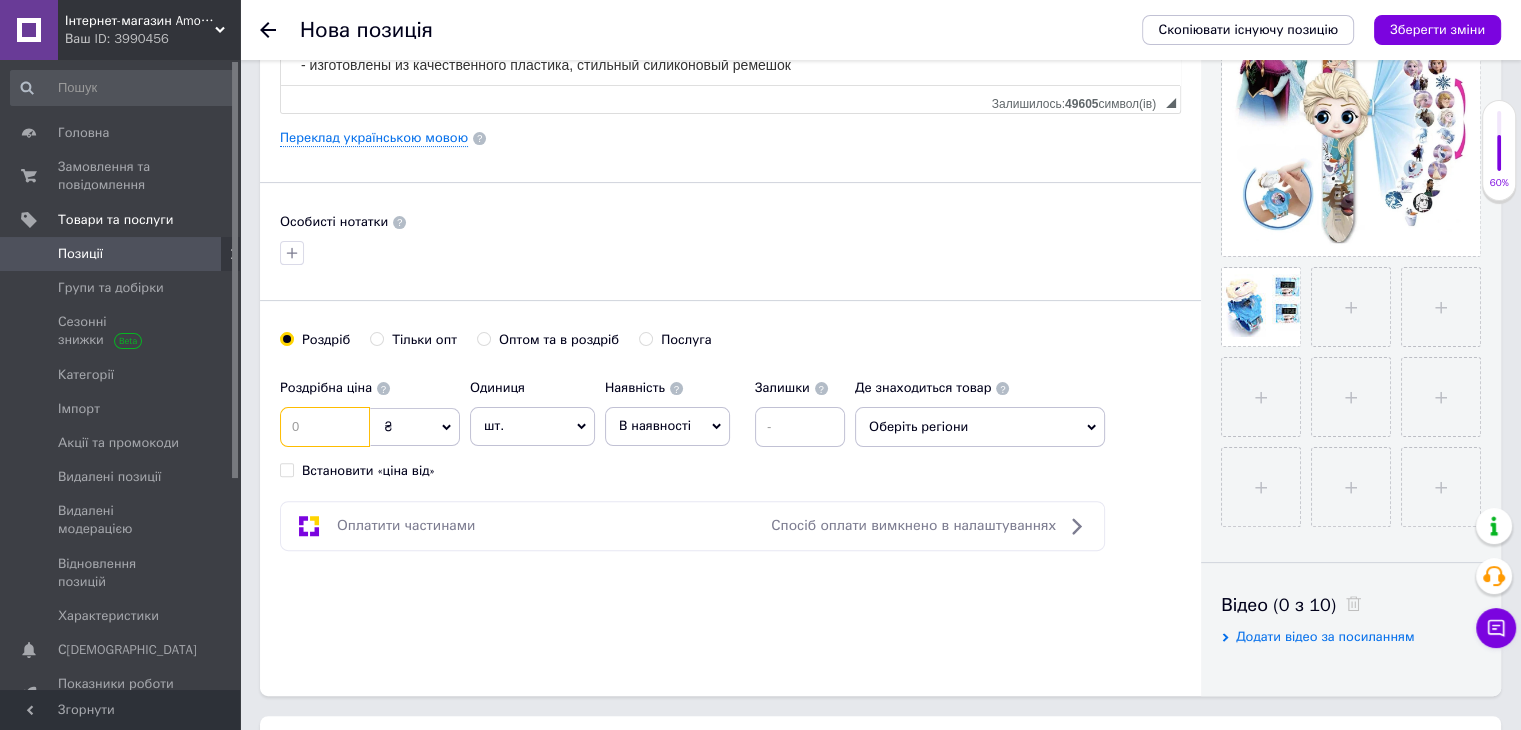click at bounding box center (325, 427) 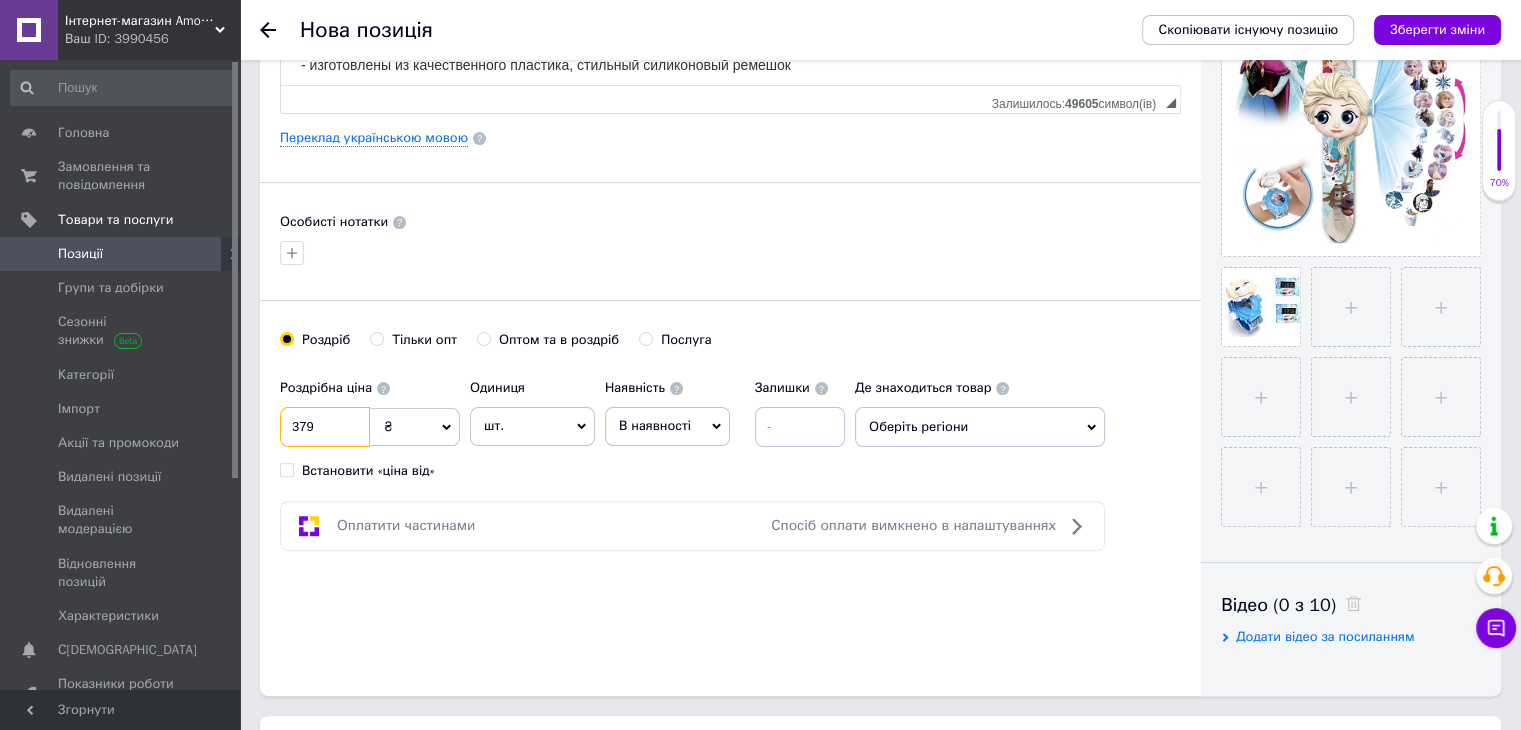 type on "379" 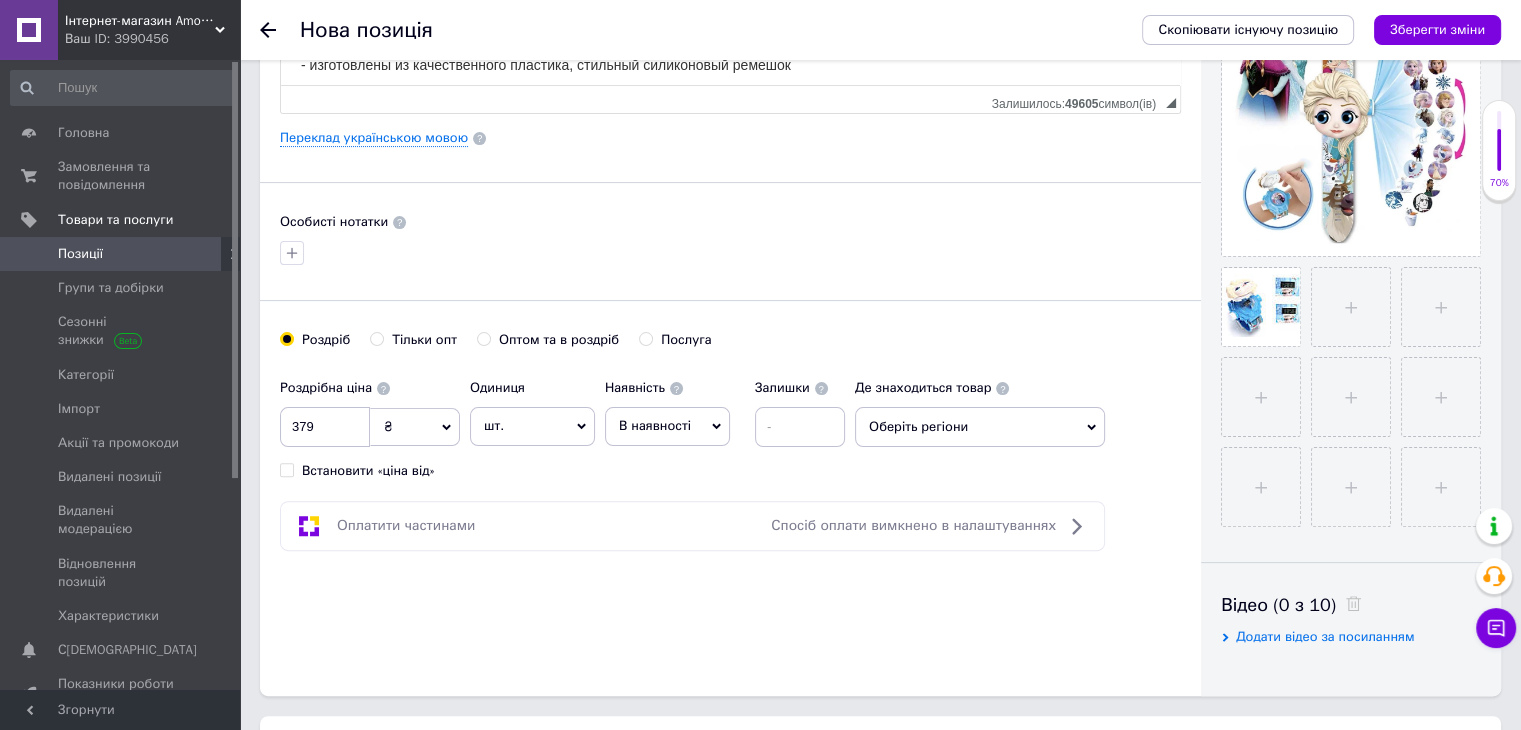 click on "В наявності" at bounding box center [655, 425] 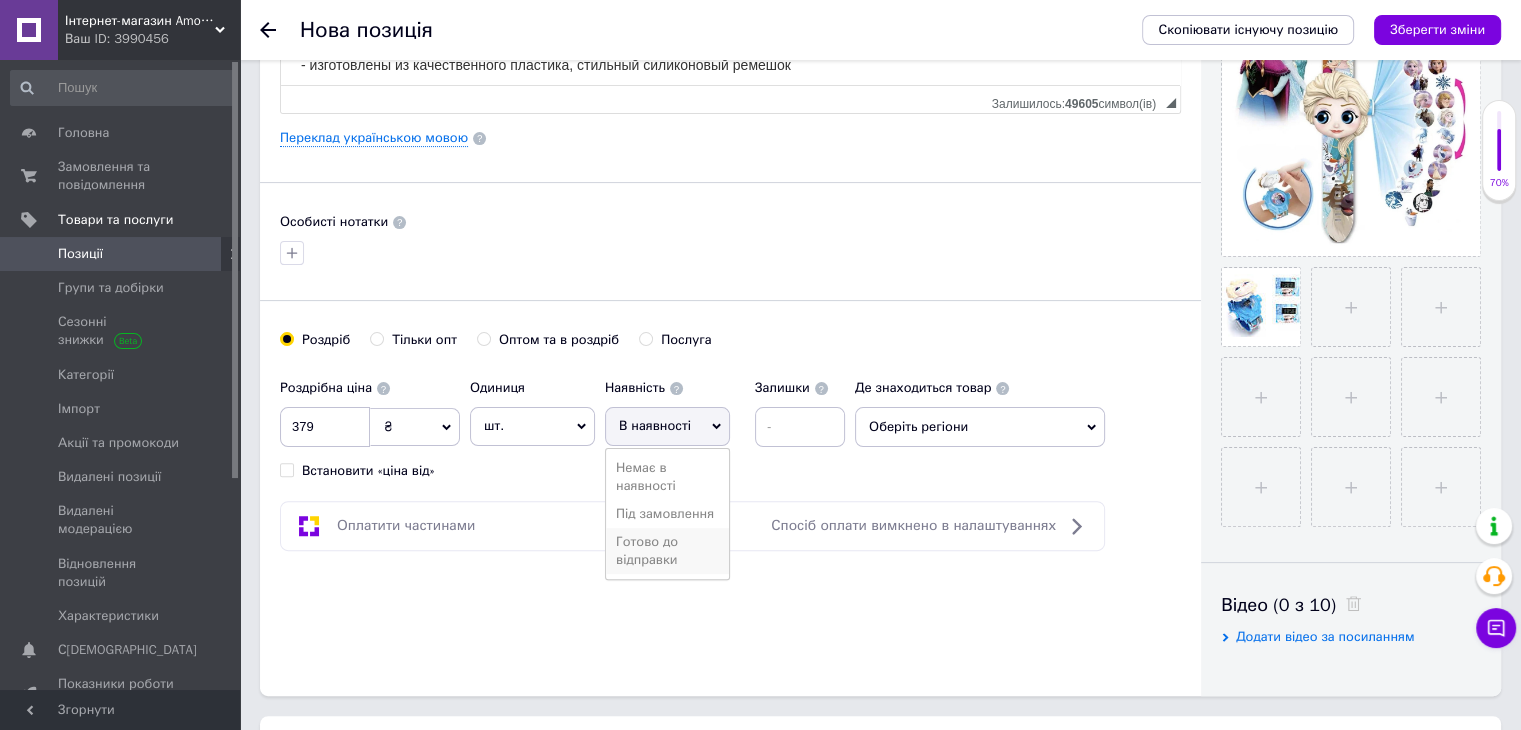 click on "Готово до відправки" at bounding box center [667, 551] 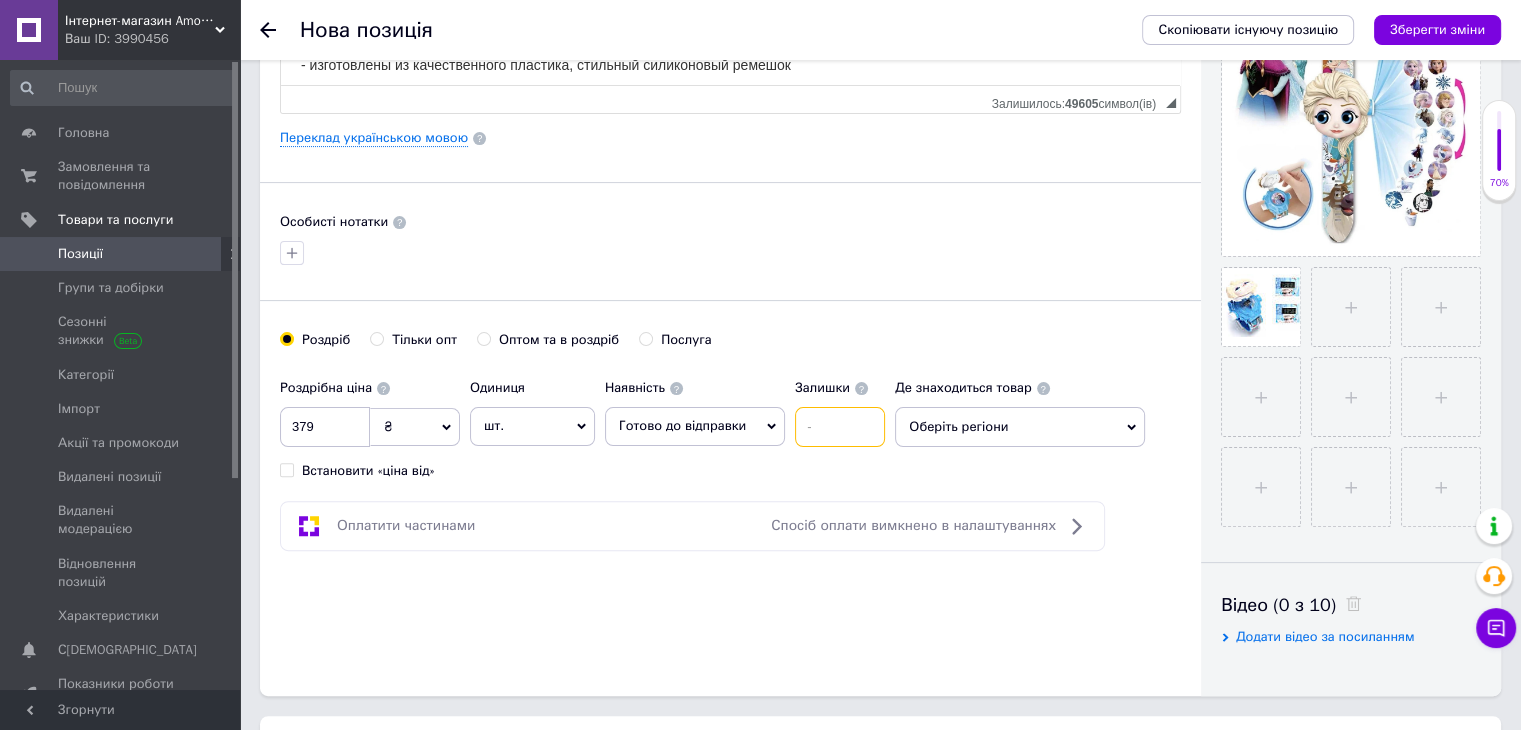 click at bounding box center (840, 427) 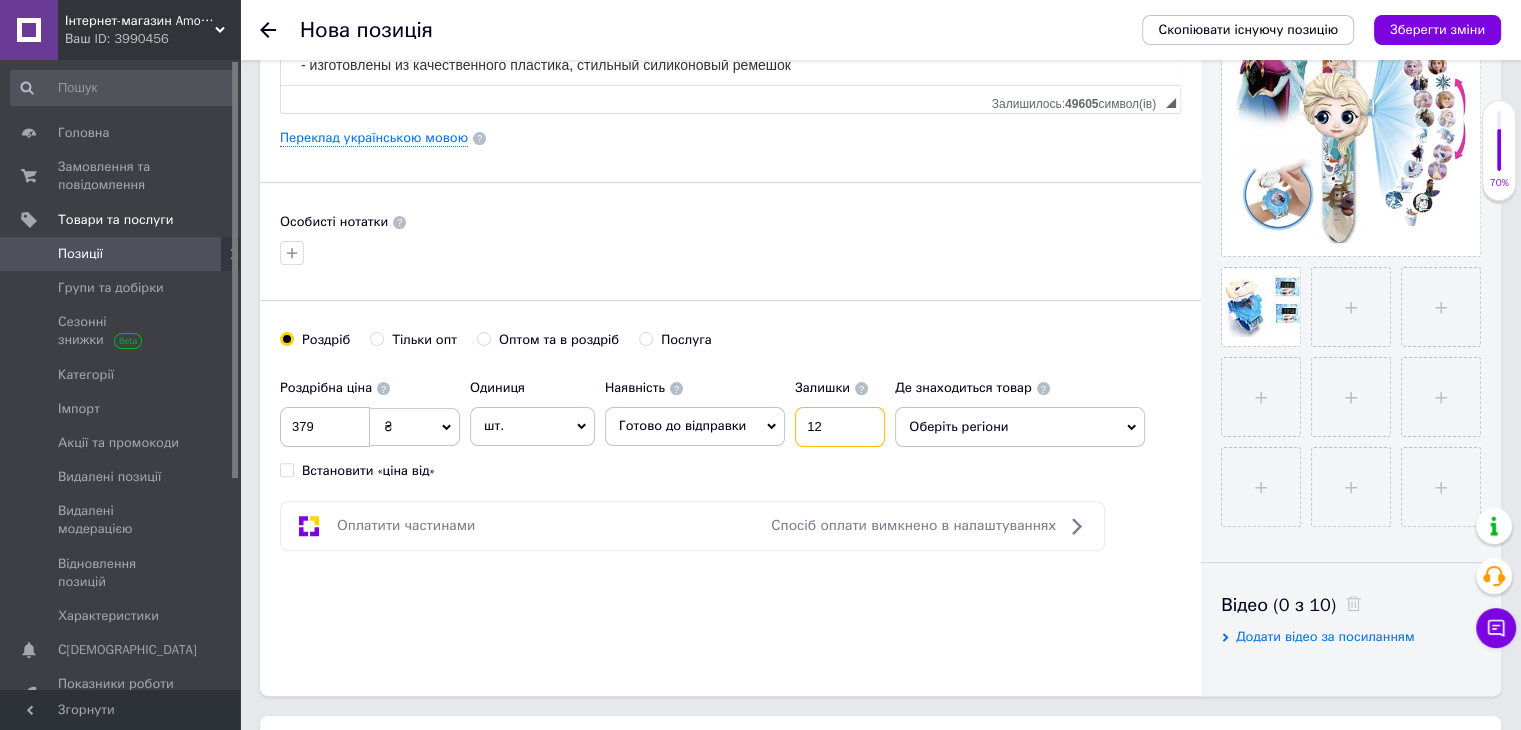 type on "12" 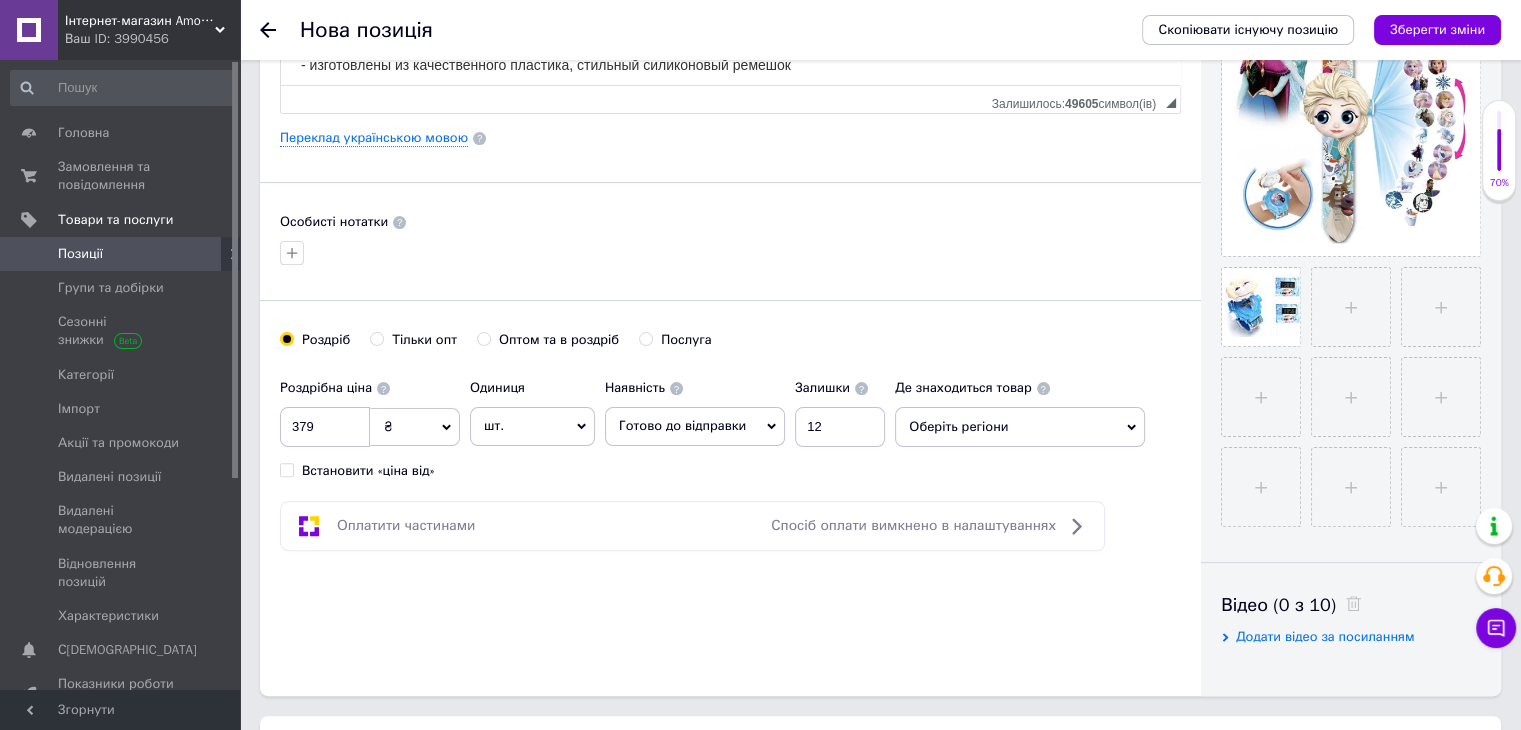 click on "Оберіть регіони" at bounding box center (1020, 427) 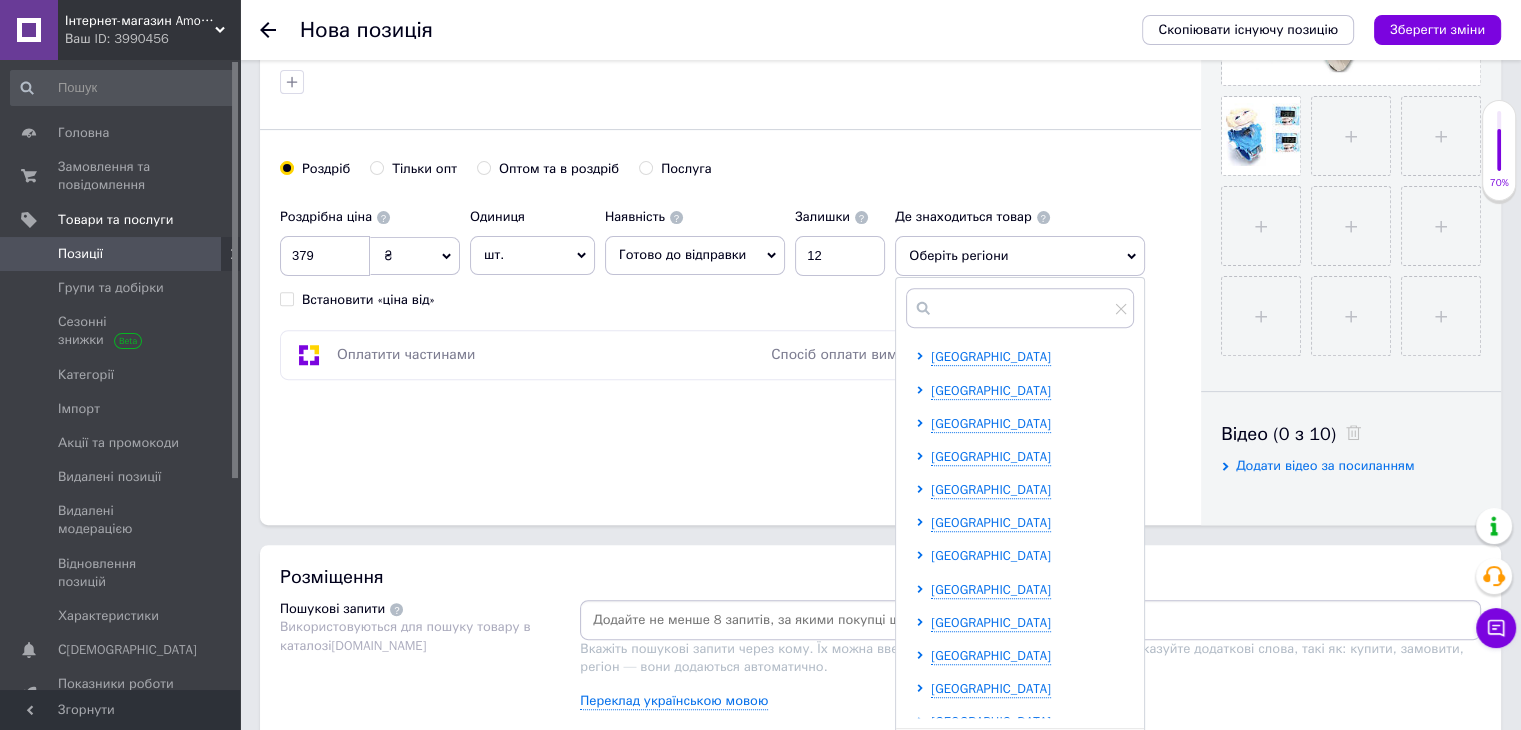 scroll, scrollTop: 700, scrollLeft: 0, axis: vertical 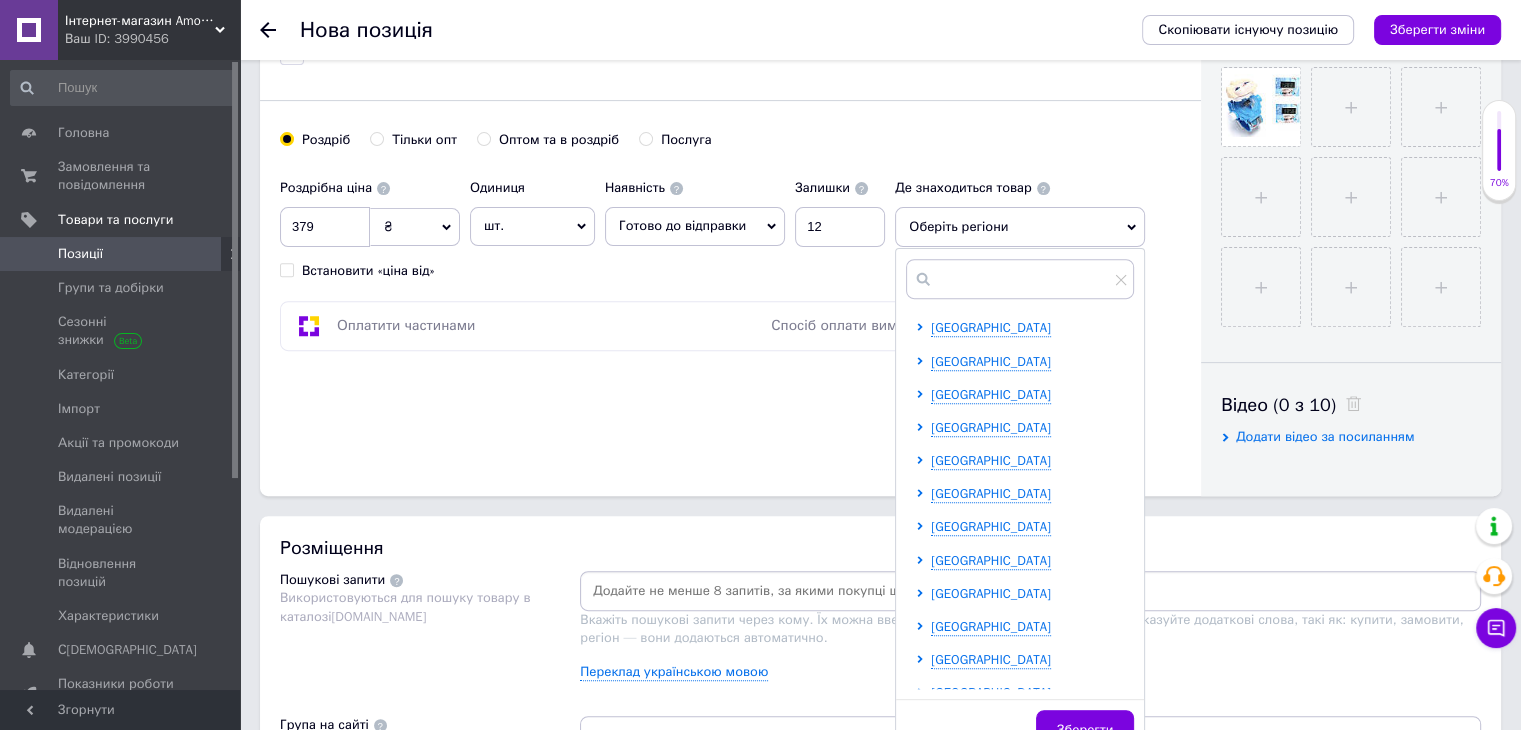 click on "[GEOGRAPHIC_DATA]" at bounding box center [991, 593] 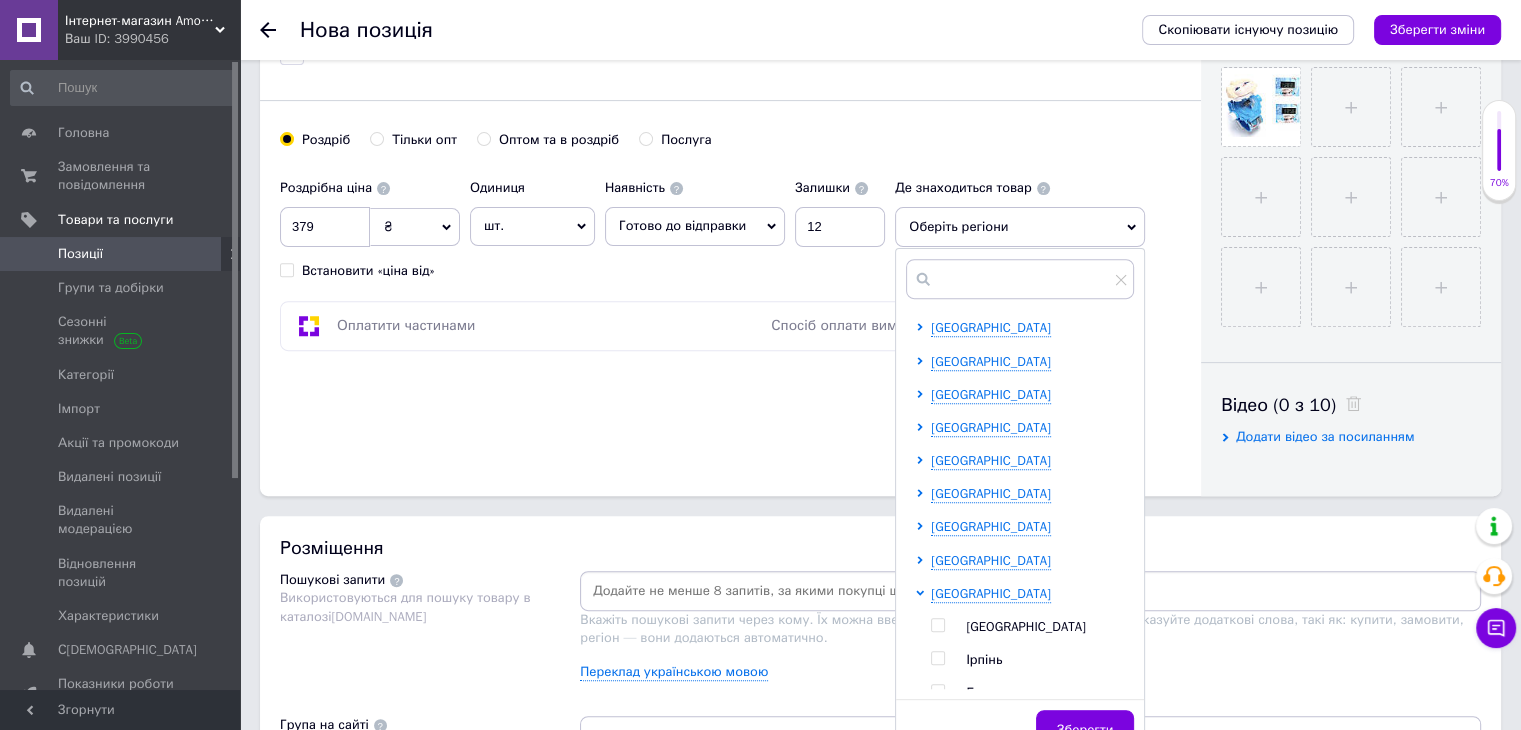 click at bounding box center (937, 625) 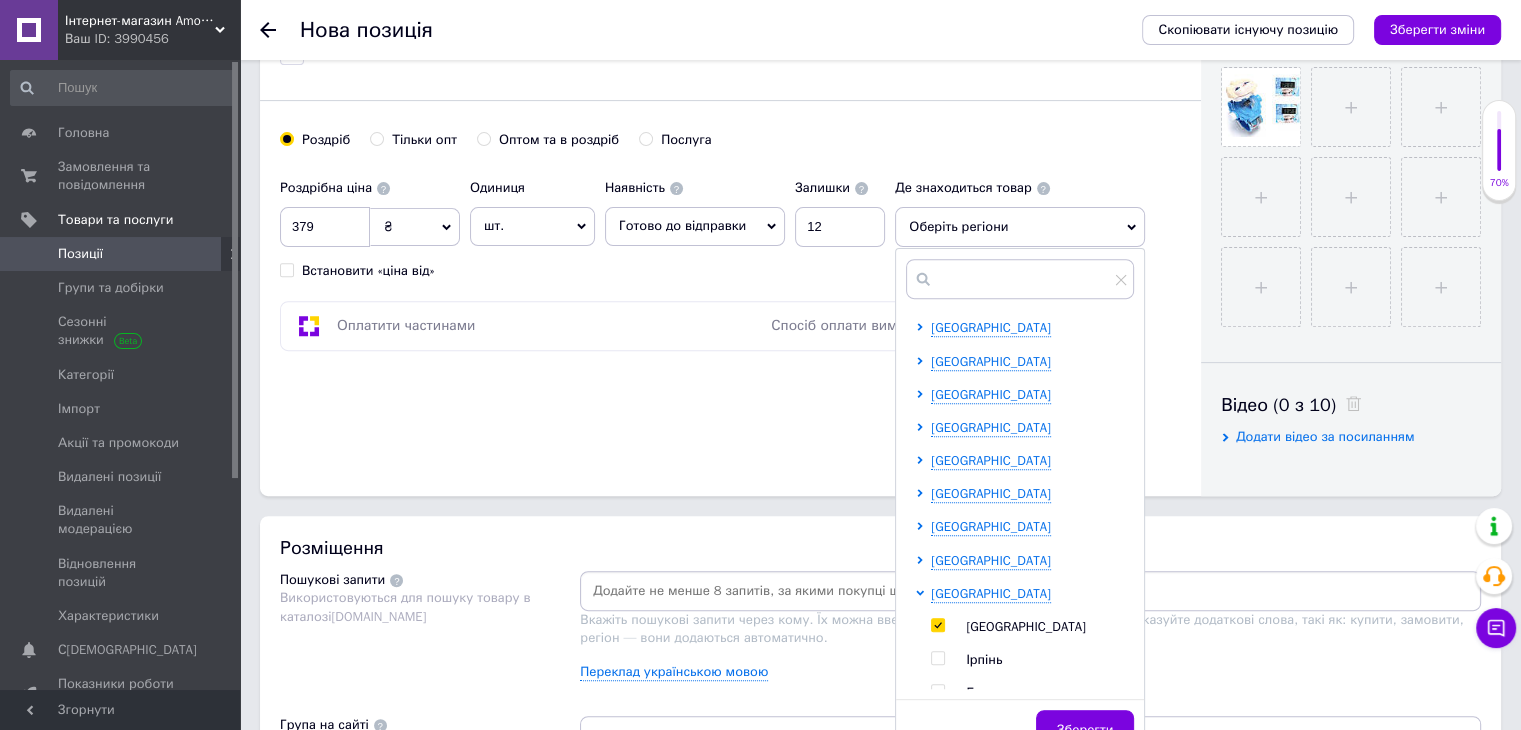 checkbox on "true" 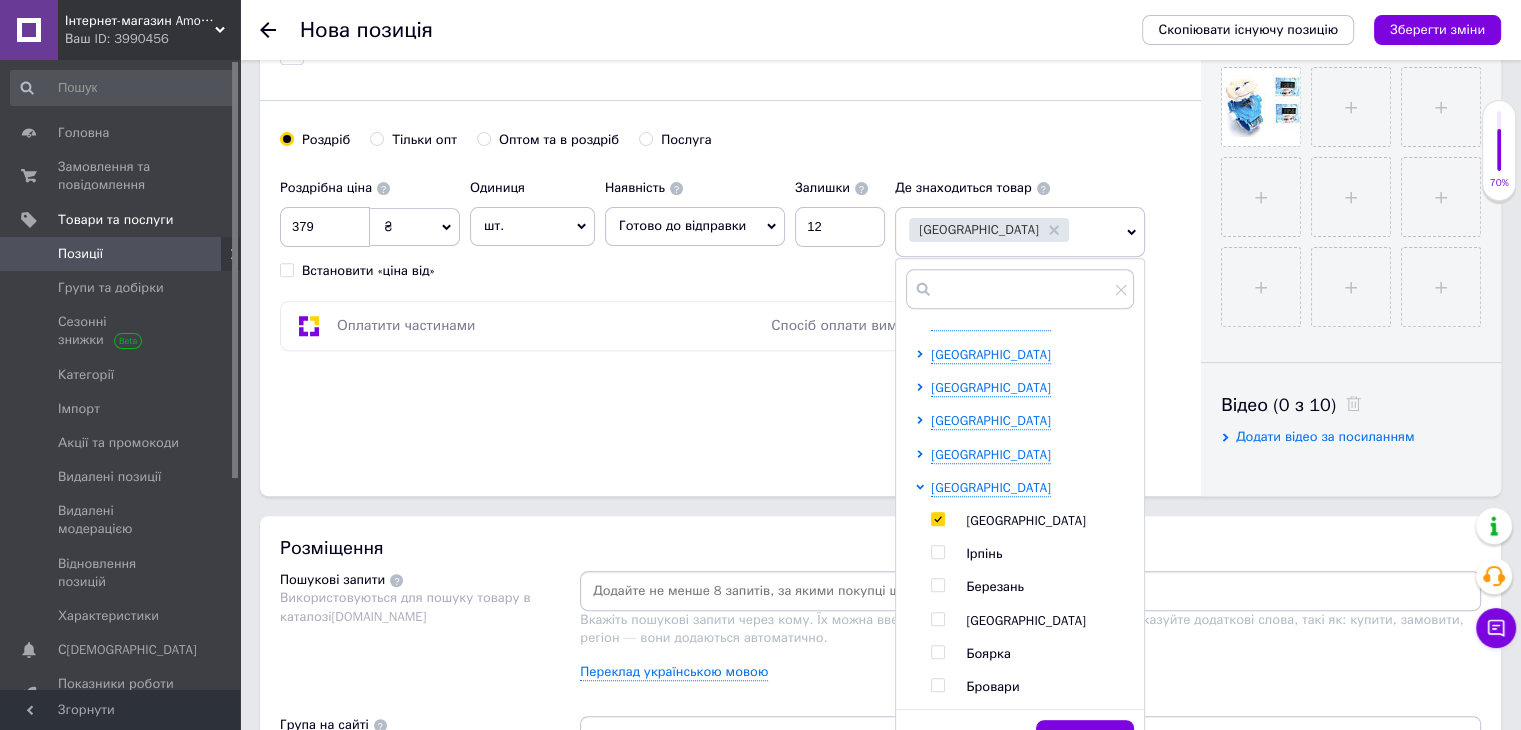 scroll, scrollTop: 200, scrollLeft: 0, axis: vertical 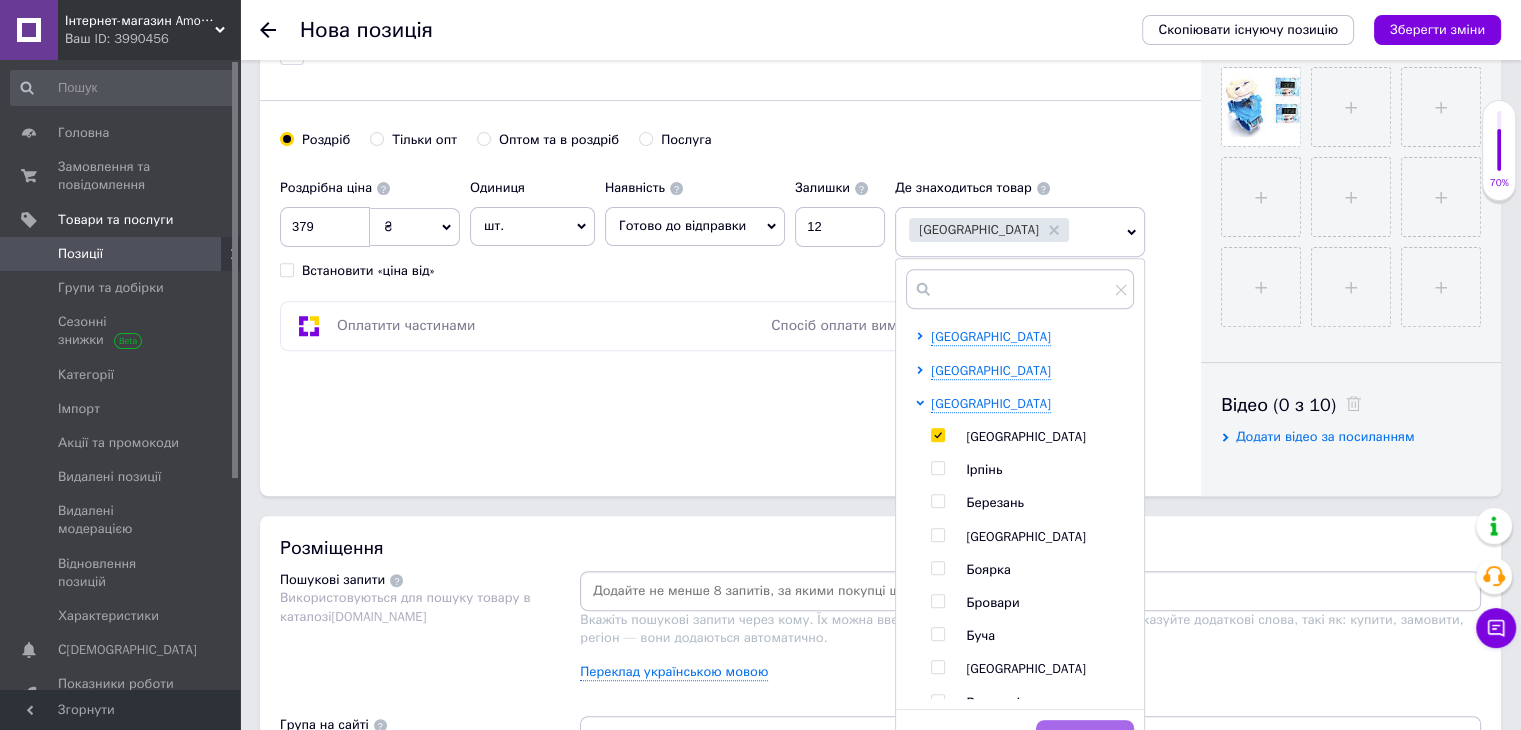 click on "Зберегти" at bounding box center [1085, 740] 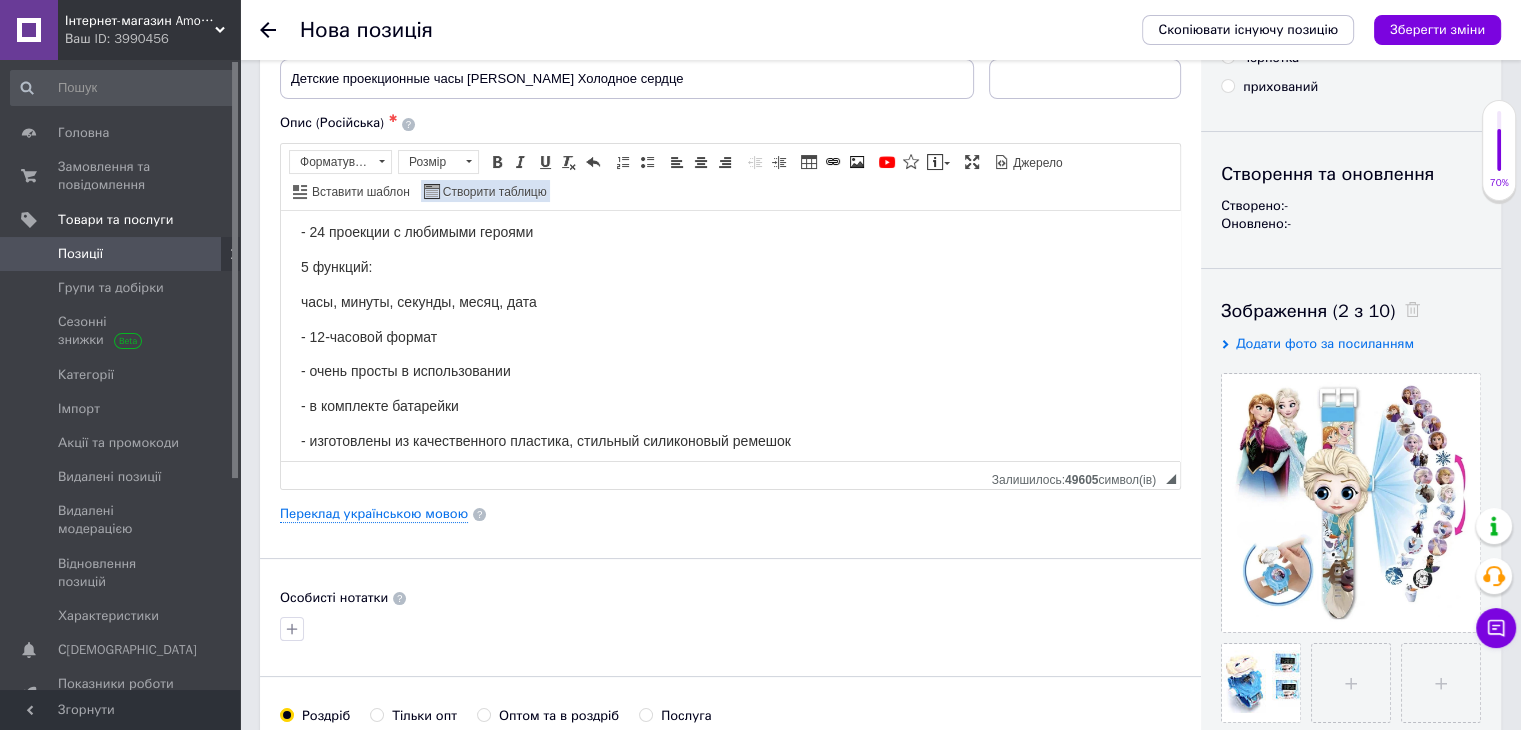 scroll, scrollTop: 0, scrollLeft: 0, axis: both 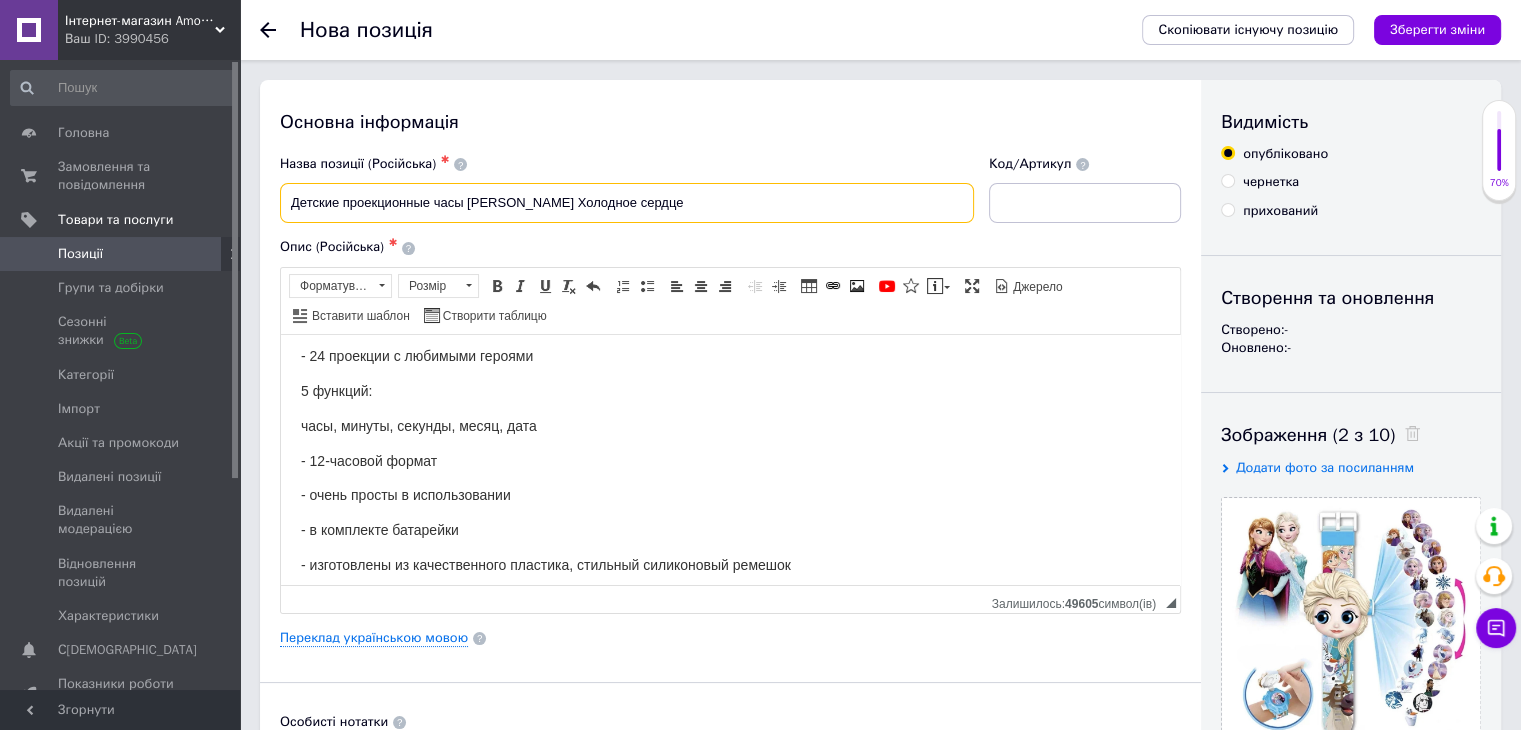 drag, startPoint x: 292, startPoint y: 205, endPoint x: 632, endPoint y: 193, distance: 340.2117 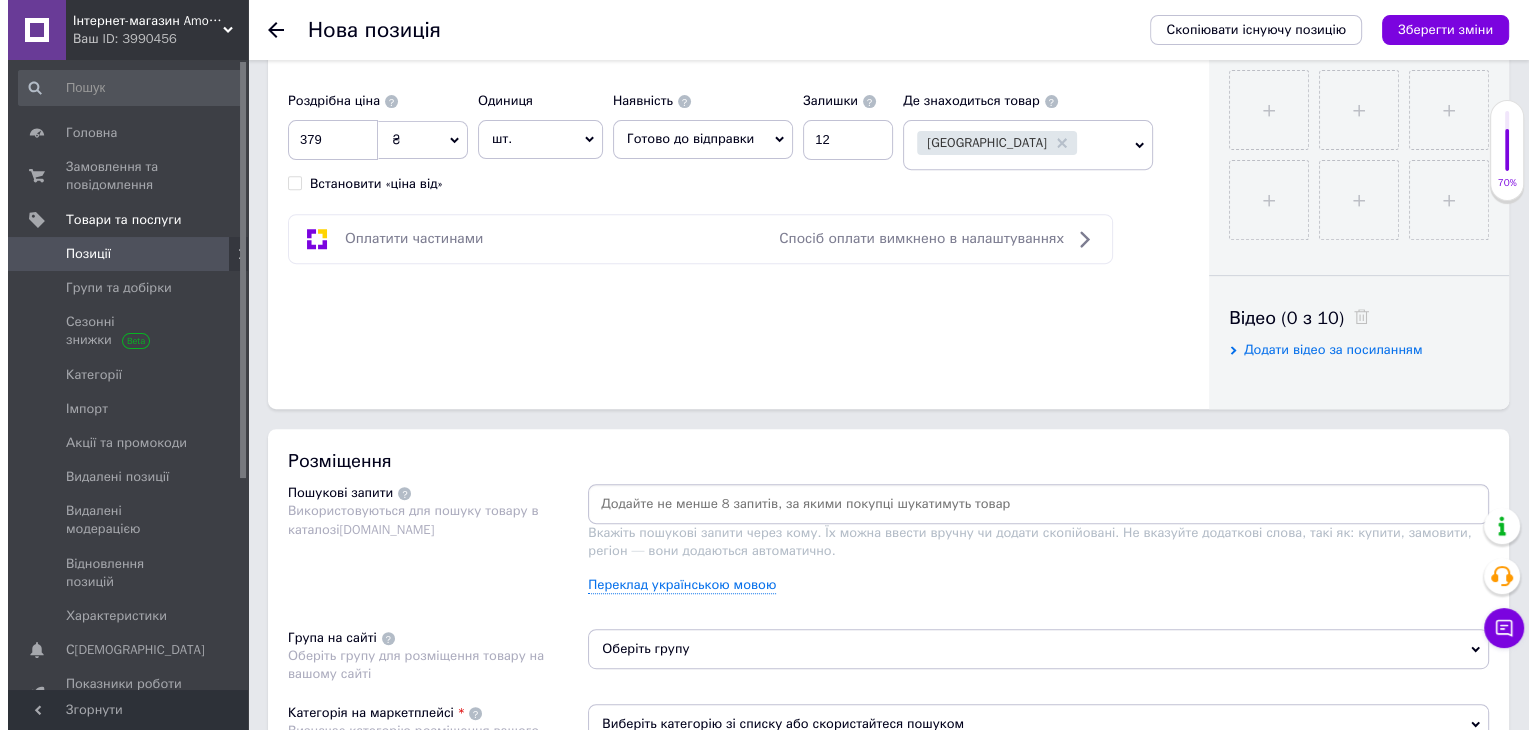 scroll, scrollTop: 800, scrollLeft: 0, axis: vertical 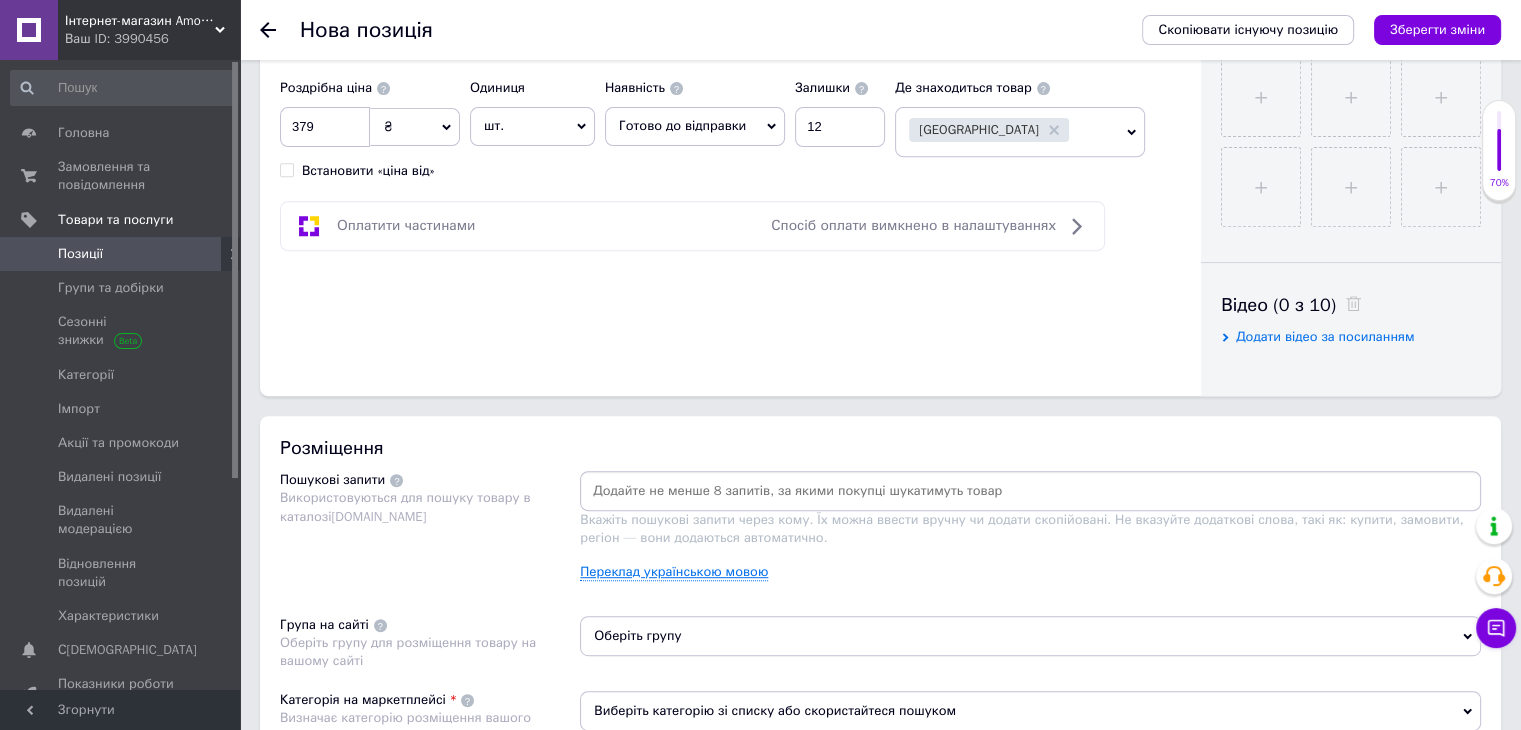 click on "Переклад українською мовою" at bounding box center [674, 572] 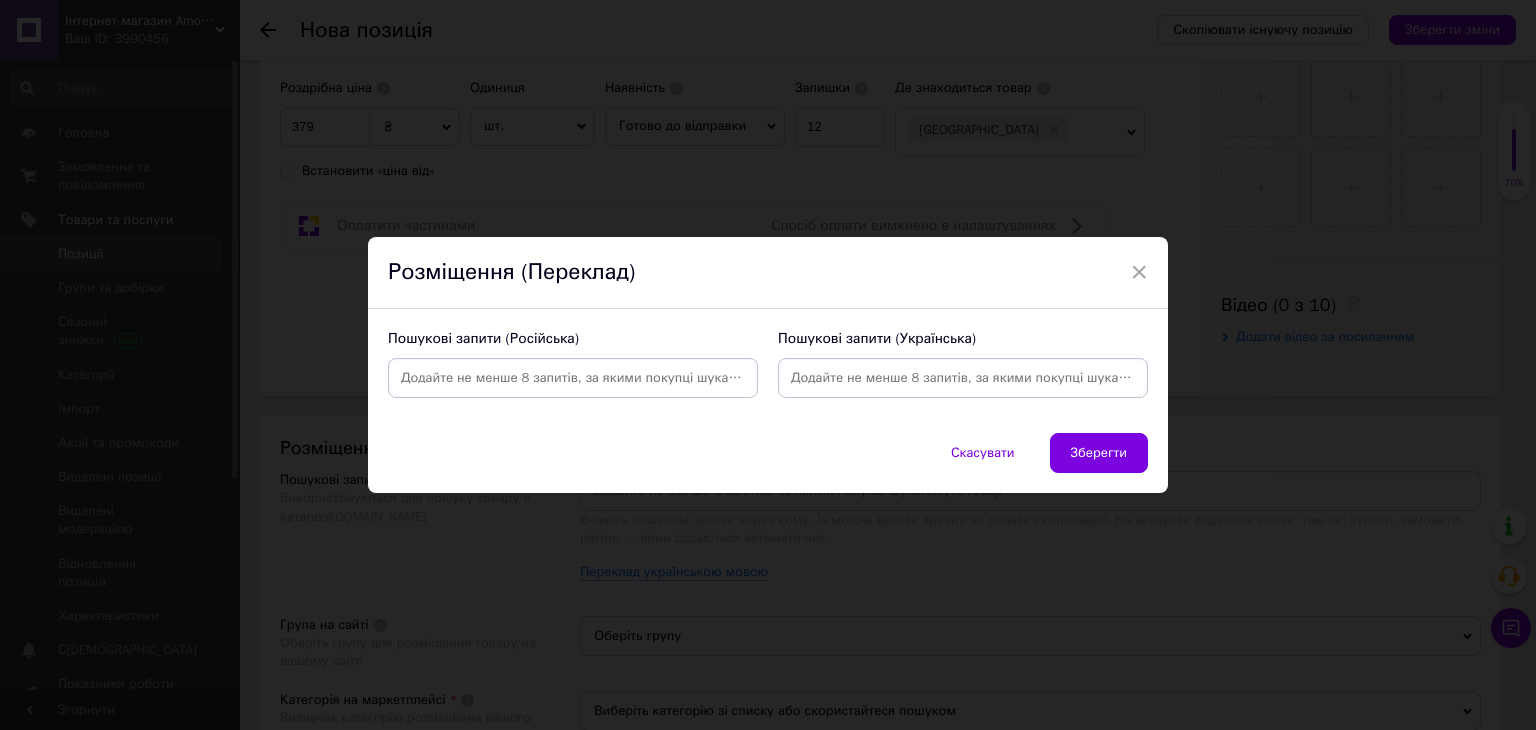 click at bounding box center [573, 378] 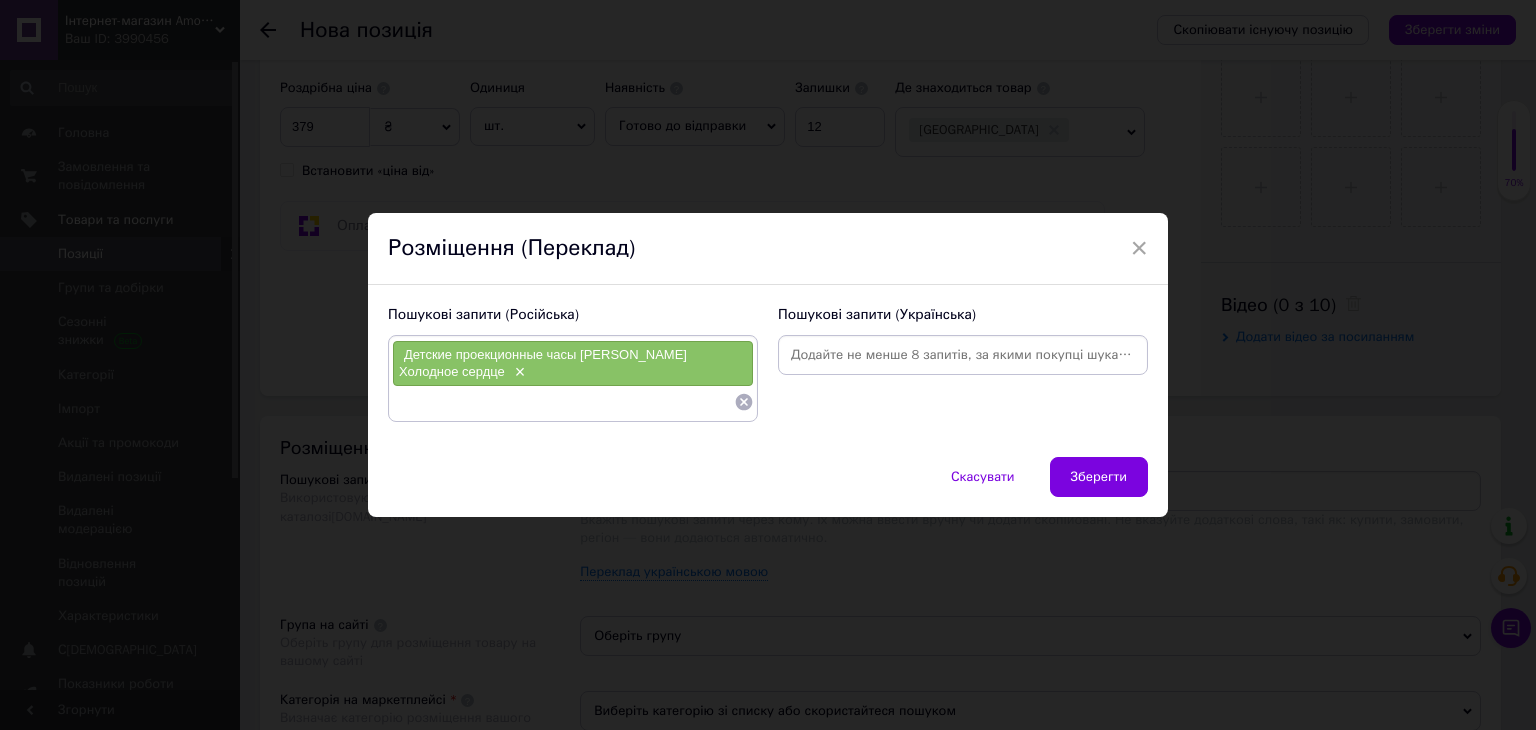 paste on "Детские проекционные часы [PERSON_NAME] Холодное сердце" 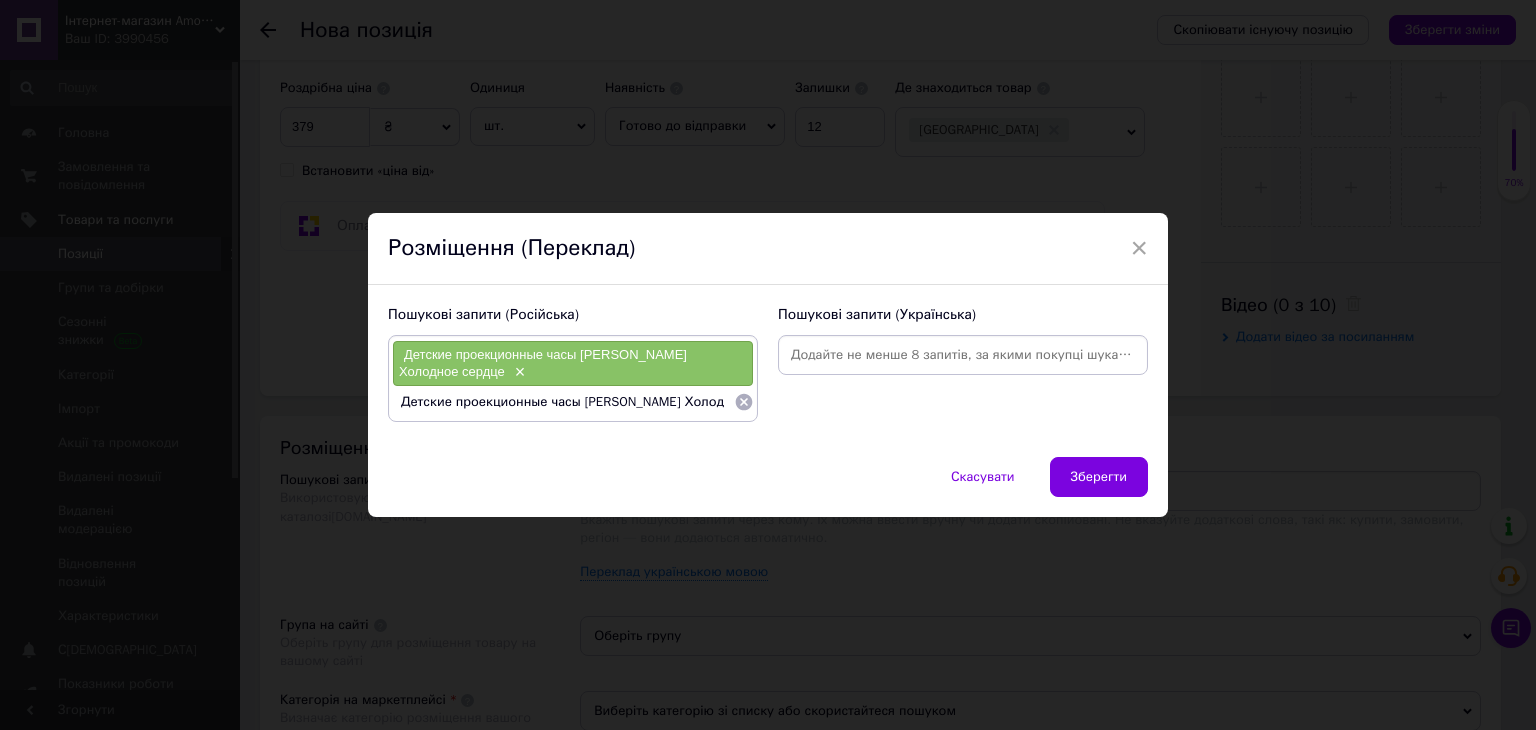 drag, startPoint x: 612, startPoint y: 389, endPoint x: 718, endPoint y: 394, distance: 106.11786 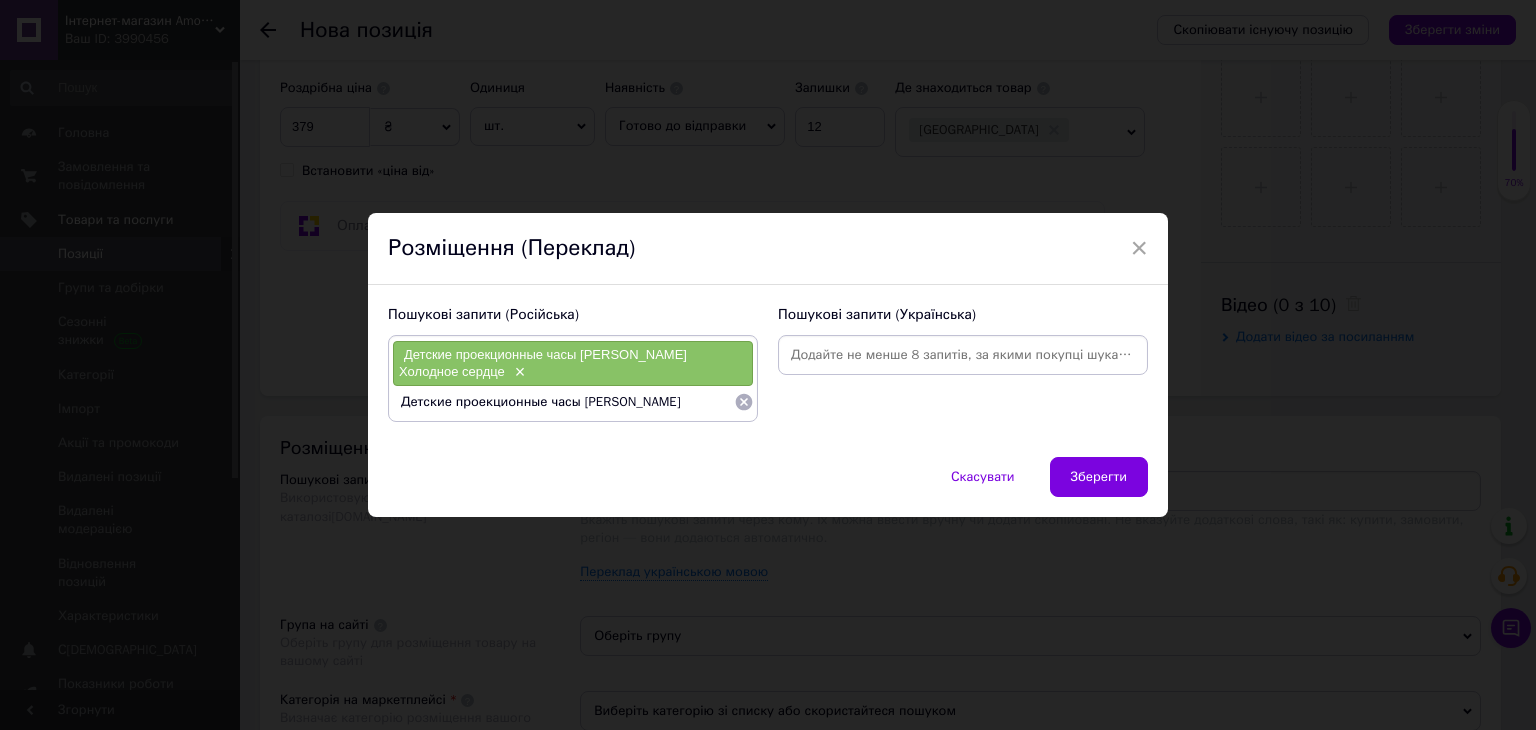scroll, scrollTop: 0, scrollLeft: 0, axis: both 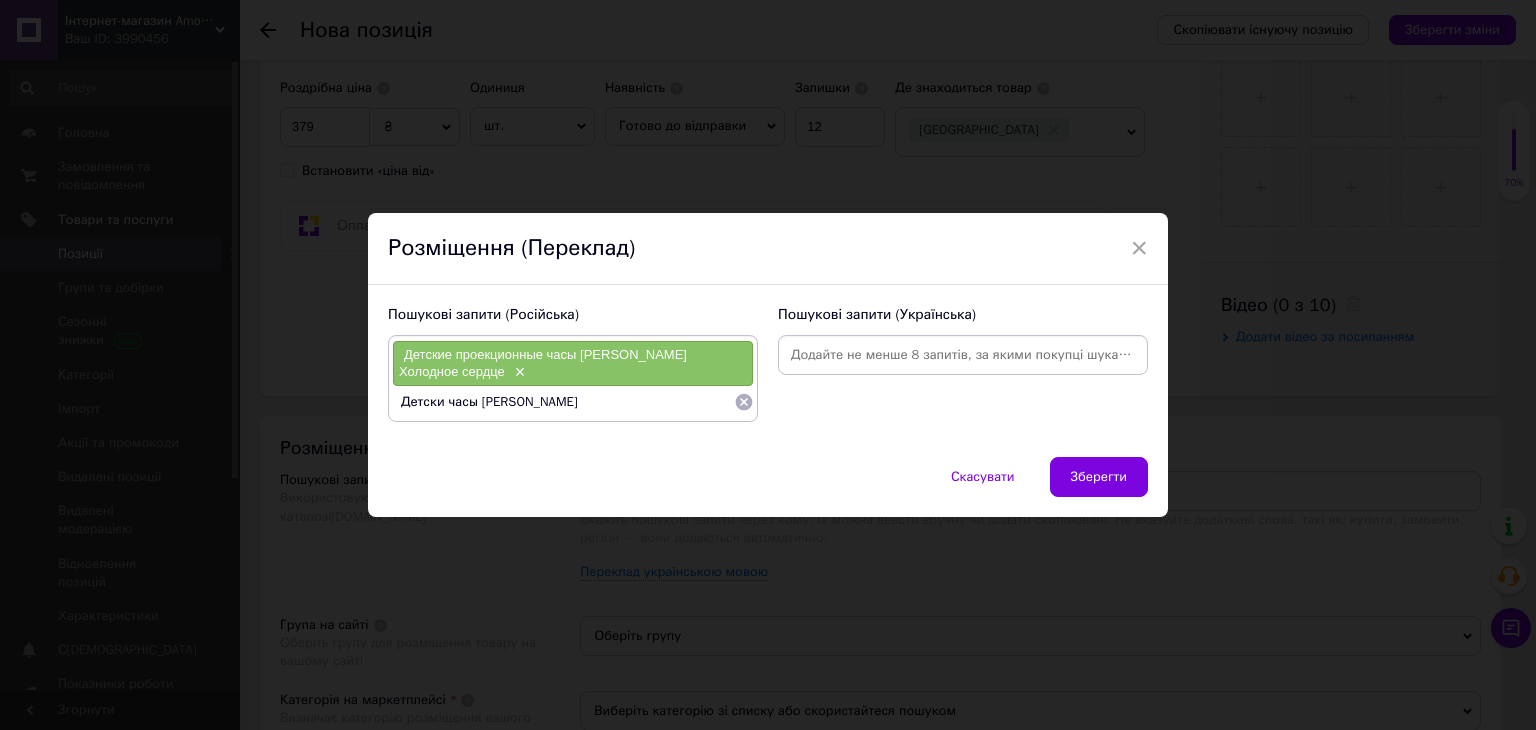type on "Детские часы [PERSON_NAME]" 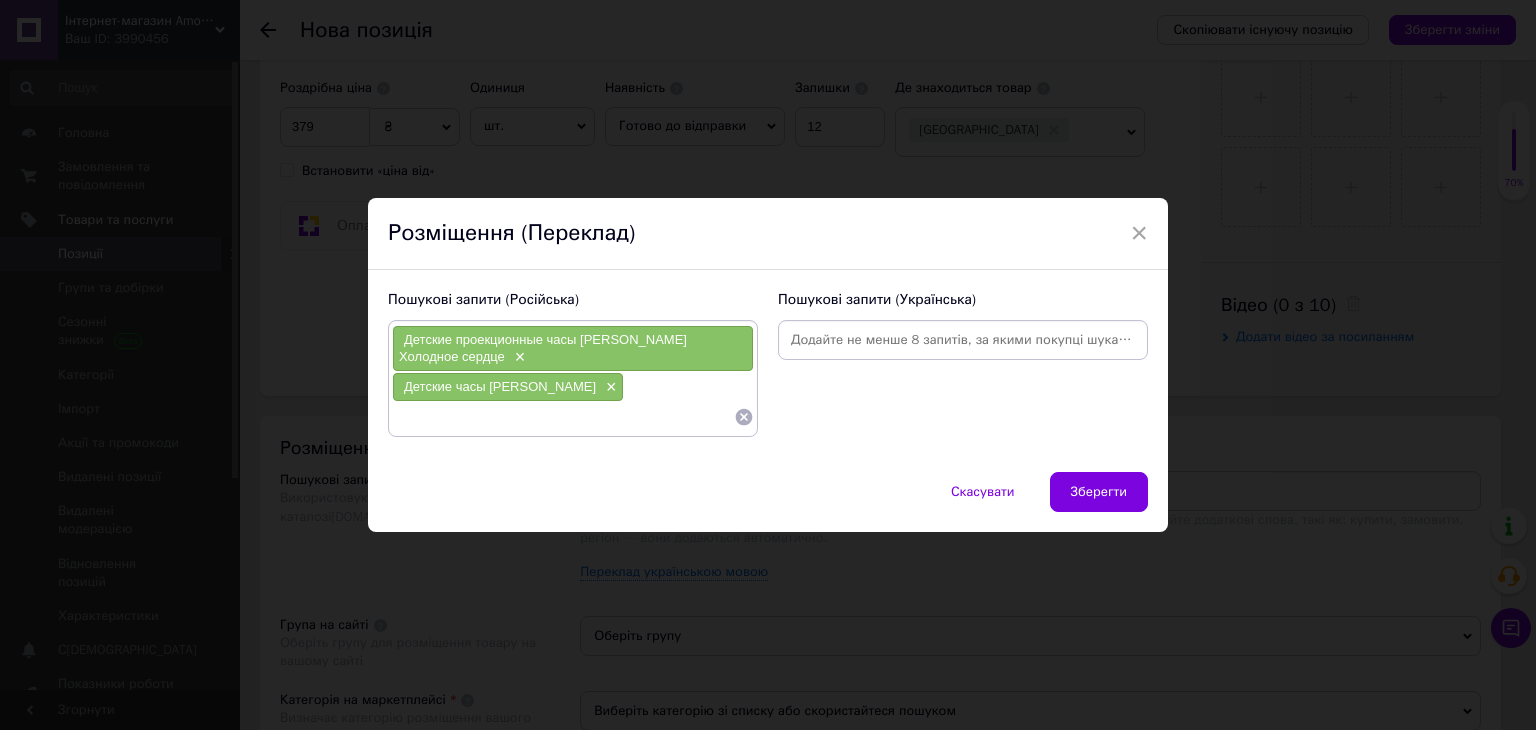 scroll, scrollTop: 0, scrollLeft: 0, axis: both 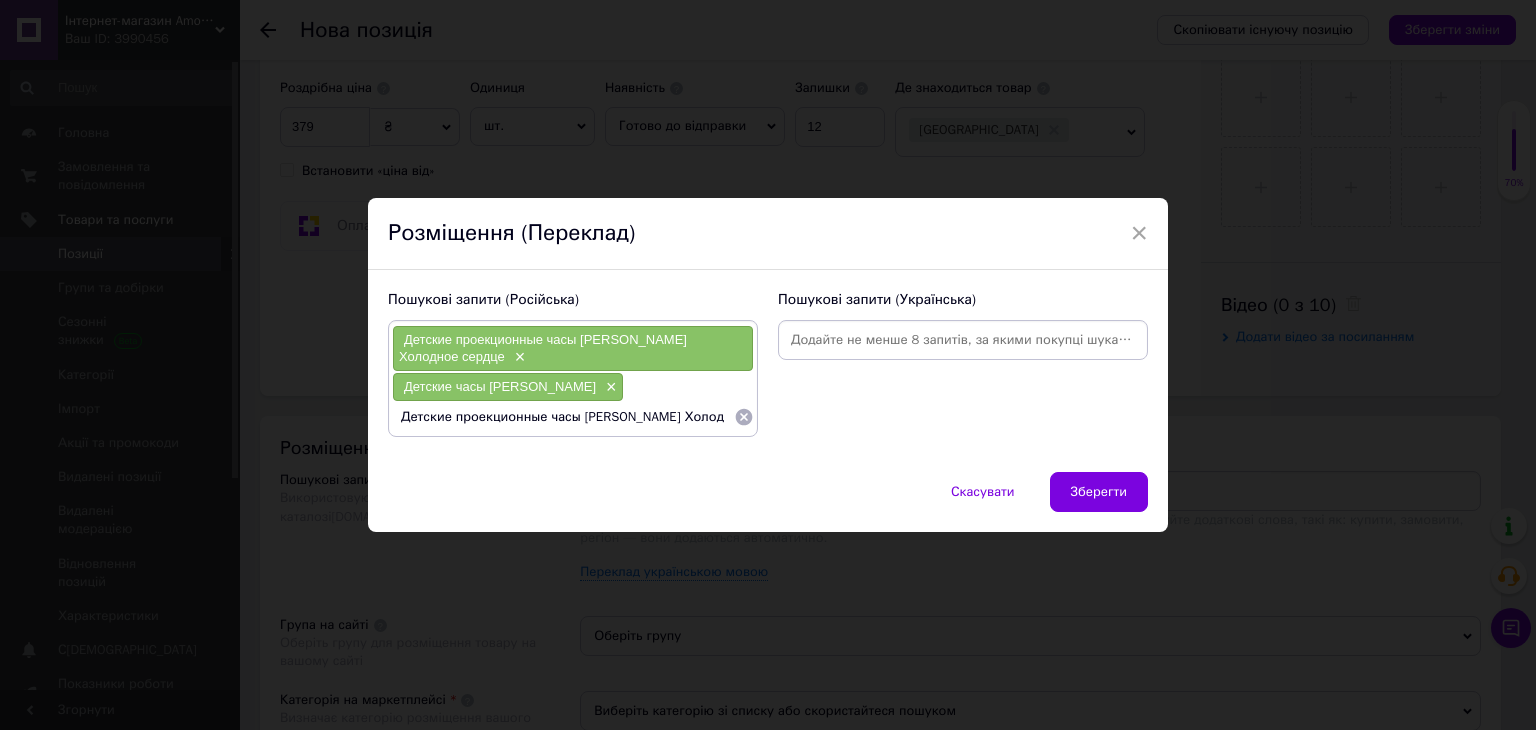drag, startPoint x: 443, startPoint y: 403, endPoint x: 541, endPoint y: 403, distance: 98 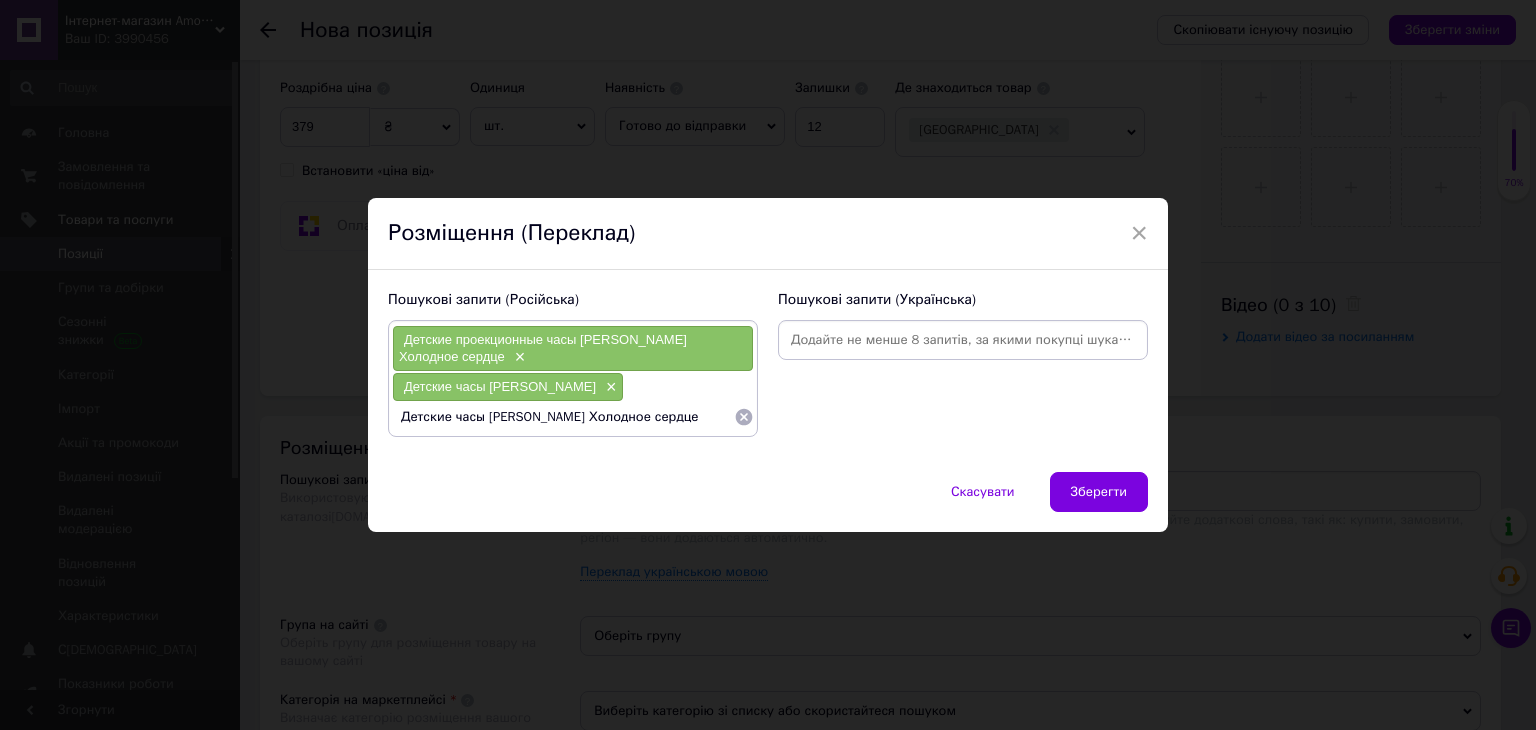 click on "Детские часы [PERSON_NAME] Холодное сердце" at bounding box center (563, 417) 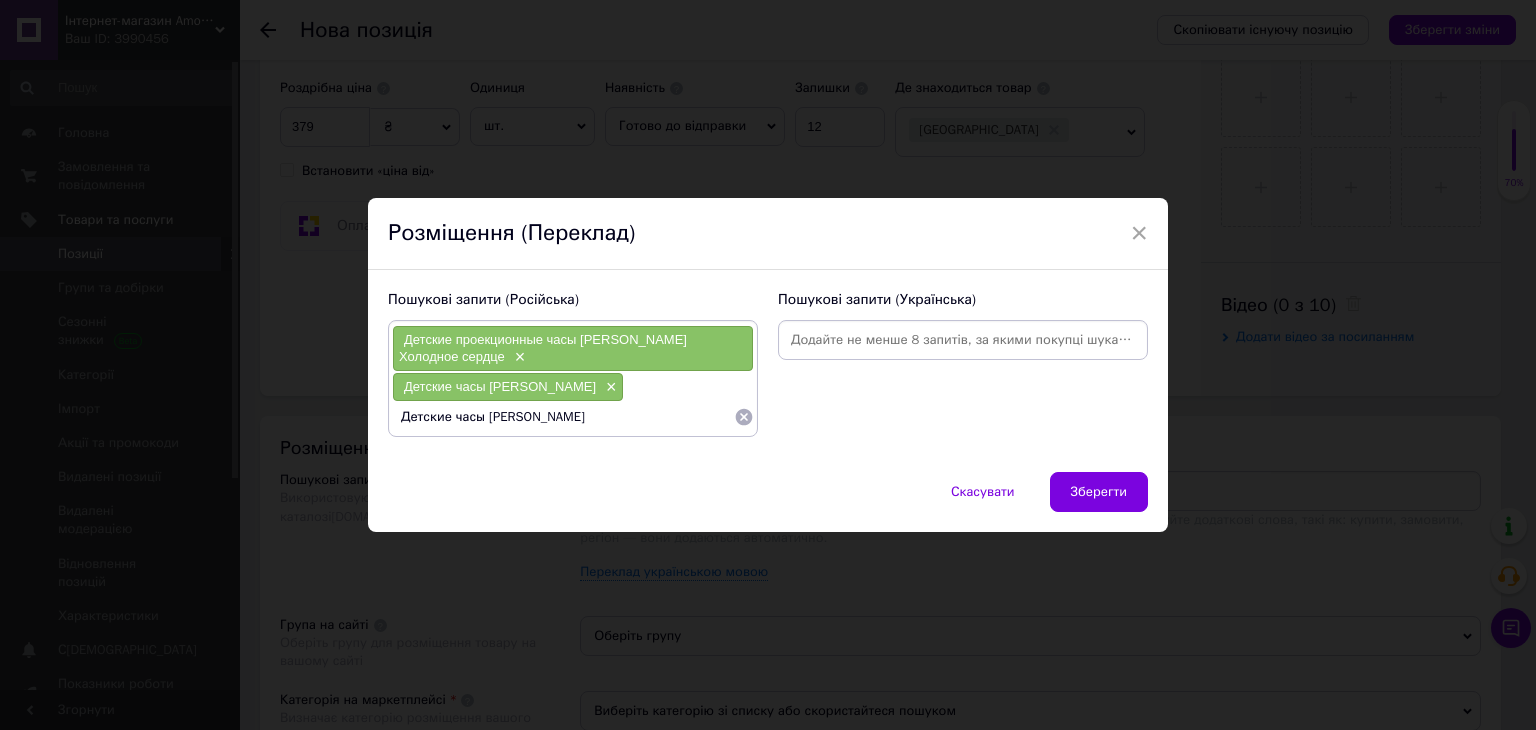 click on "Детские часы [PERSON_NAME]" at bounding box center [563, 417] 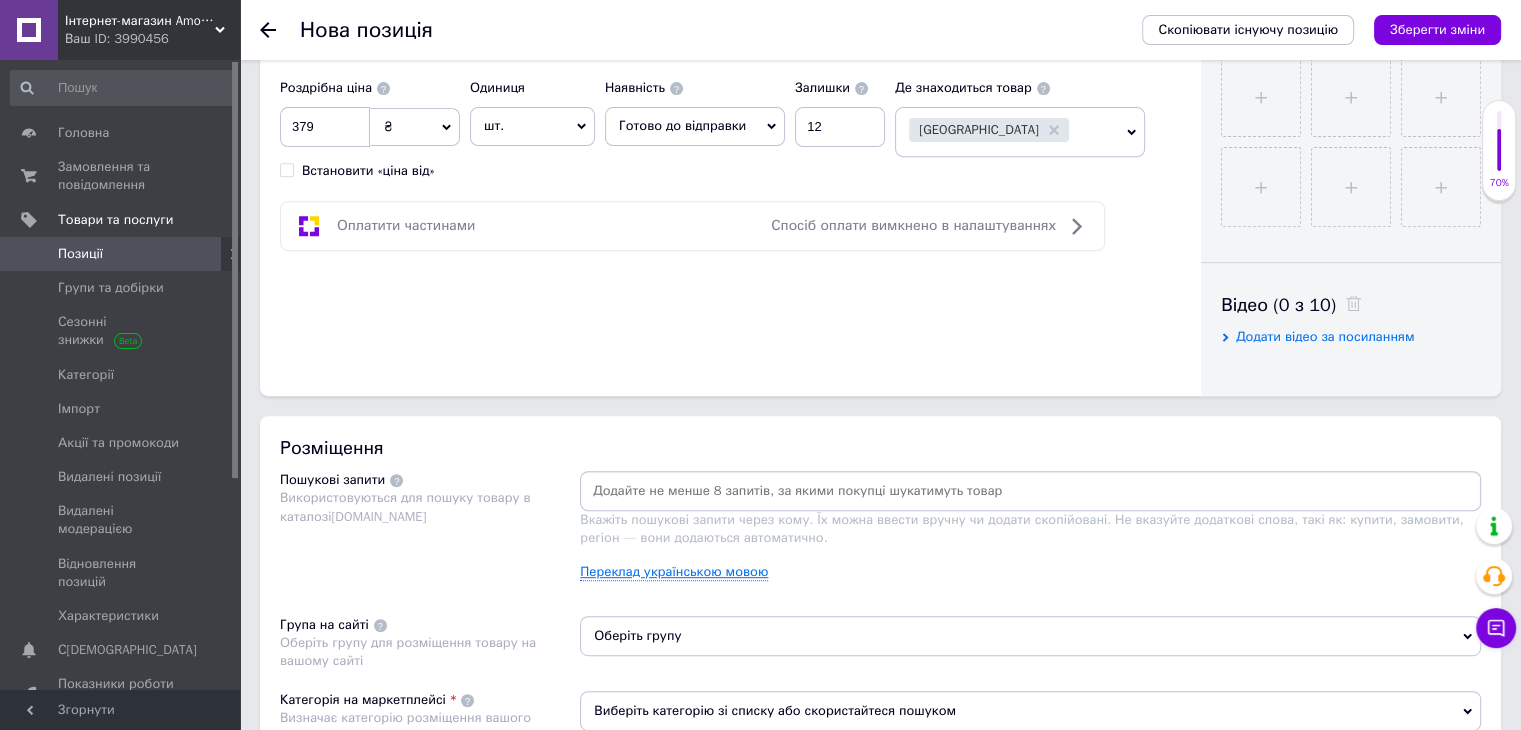 click on "Переклад українською мовою" at bounding box center (674, 572) 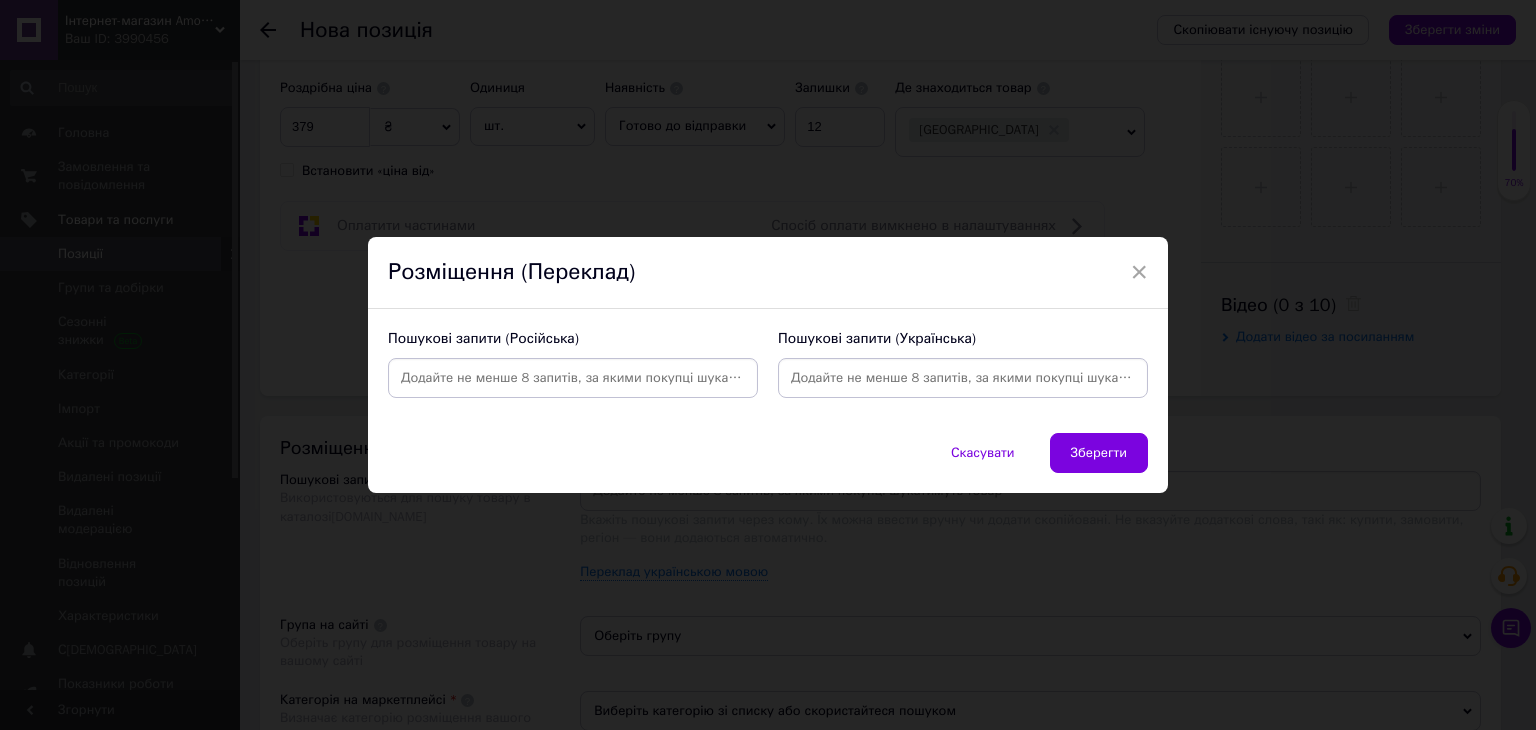 click at bounding box center (573, 378) 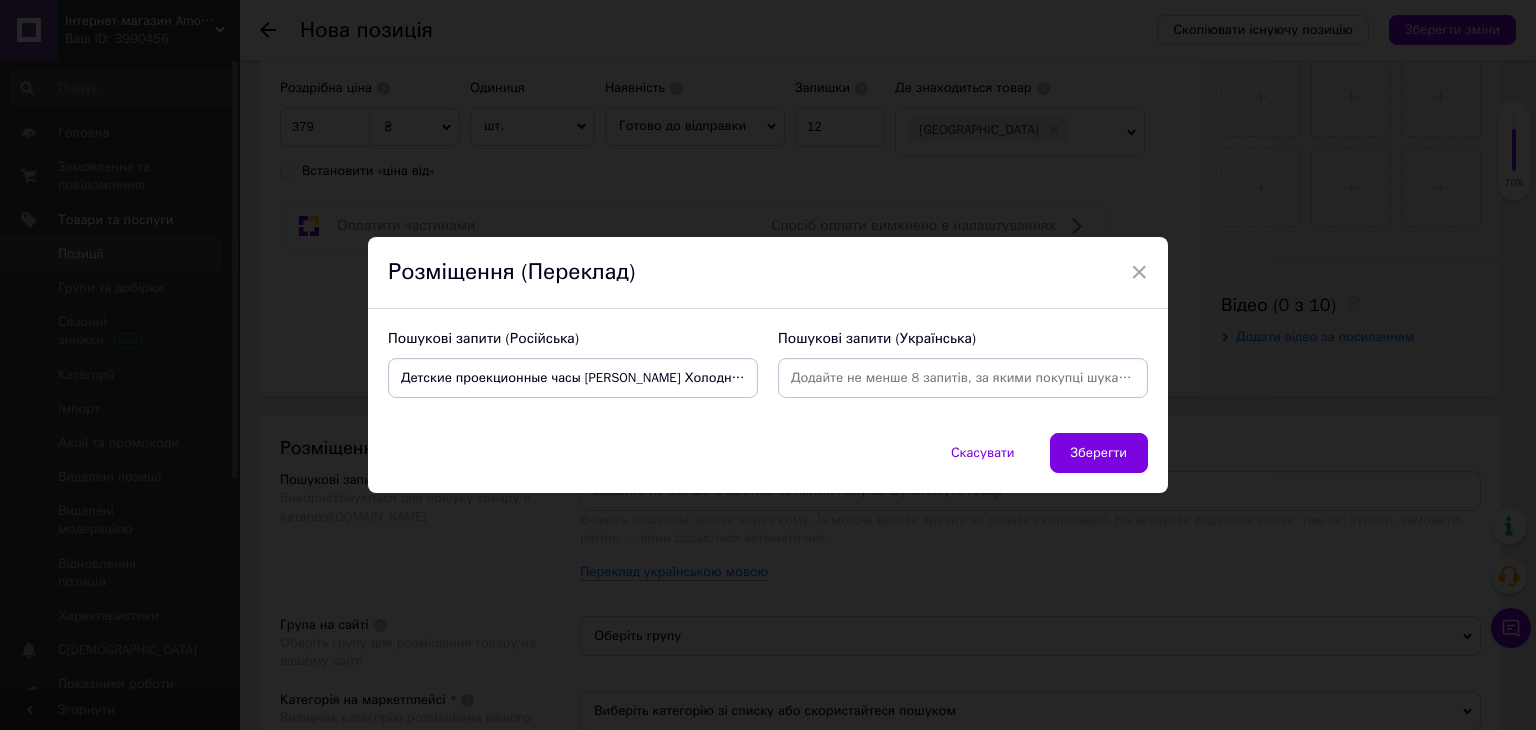 scroll, scrollTop: 0, scrollLeft: 0, axis: both 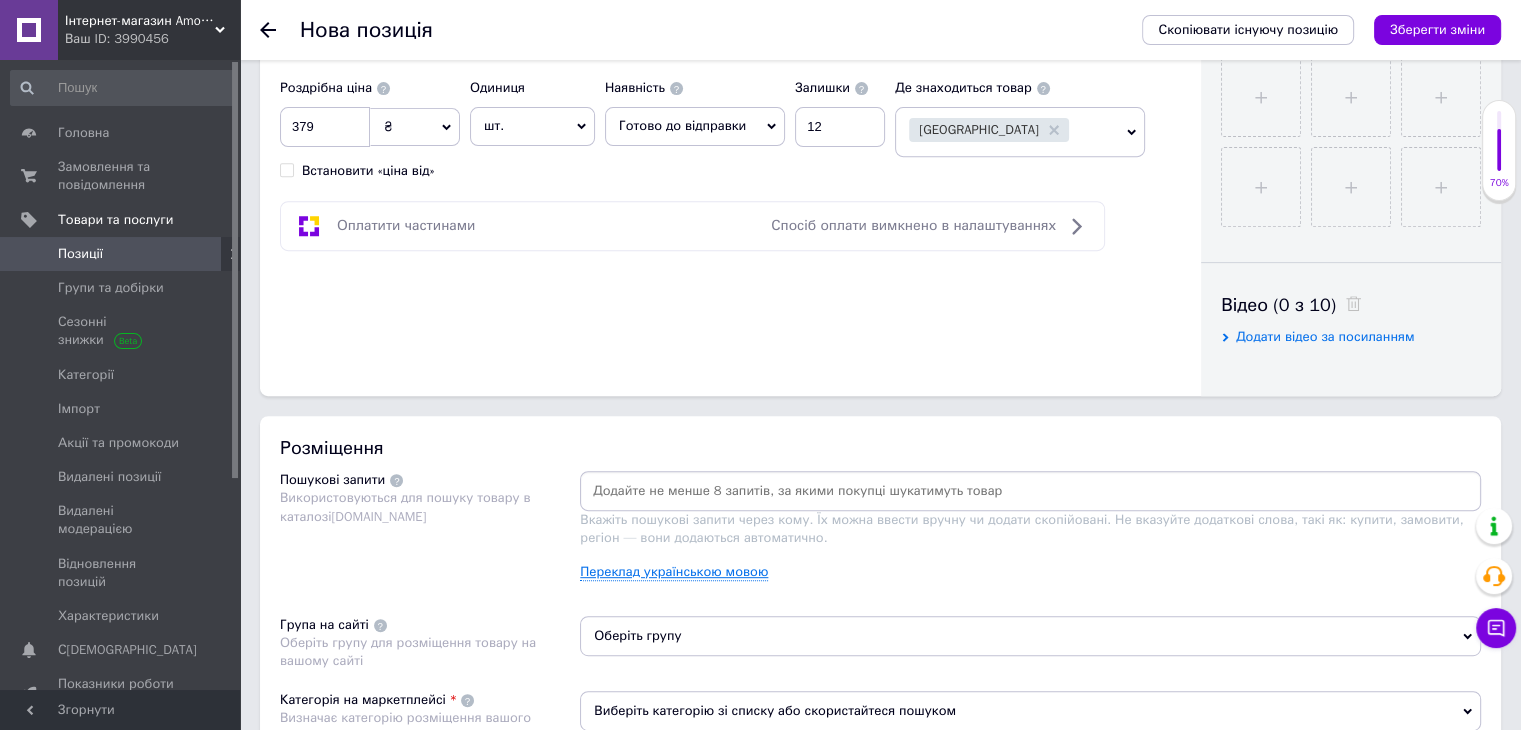 click on "Переклад українською мовою" at bounding box center (674, 572) 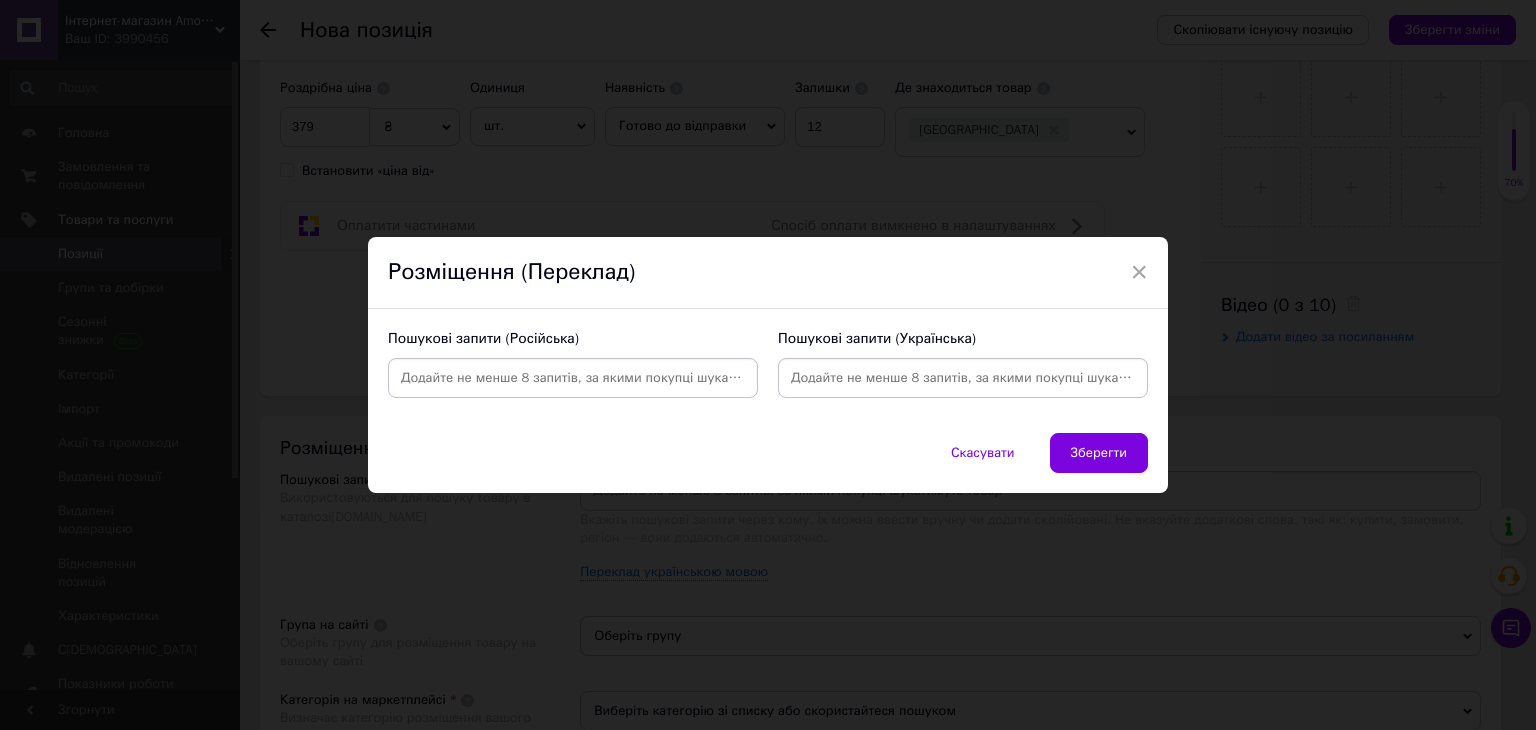 click at bounding box center [573, 378] 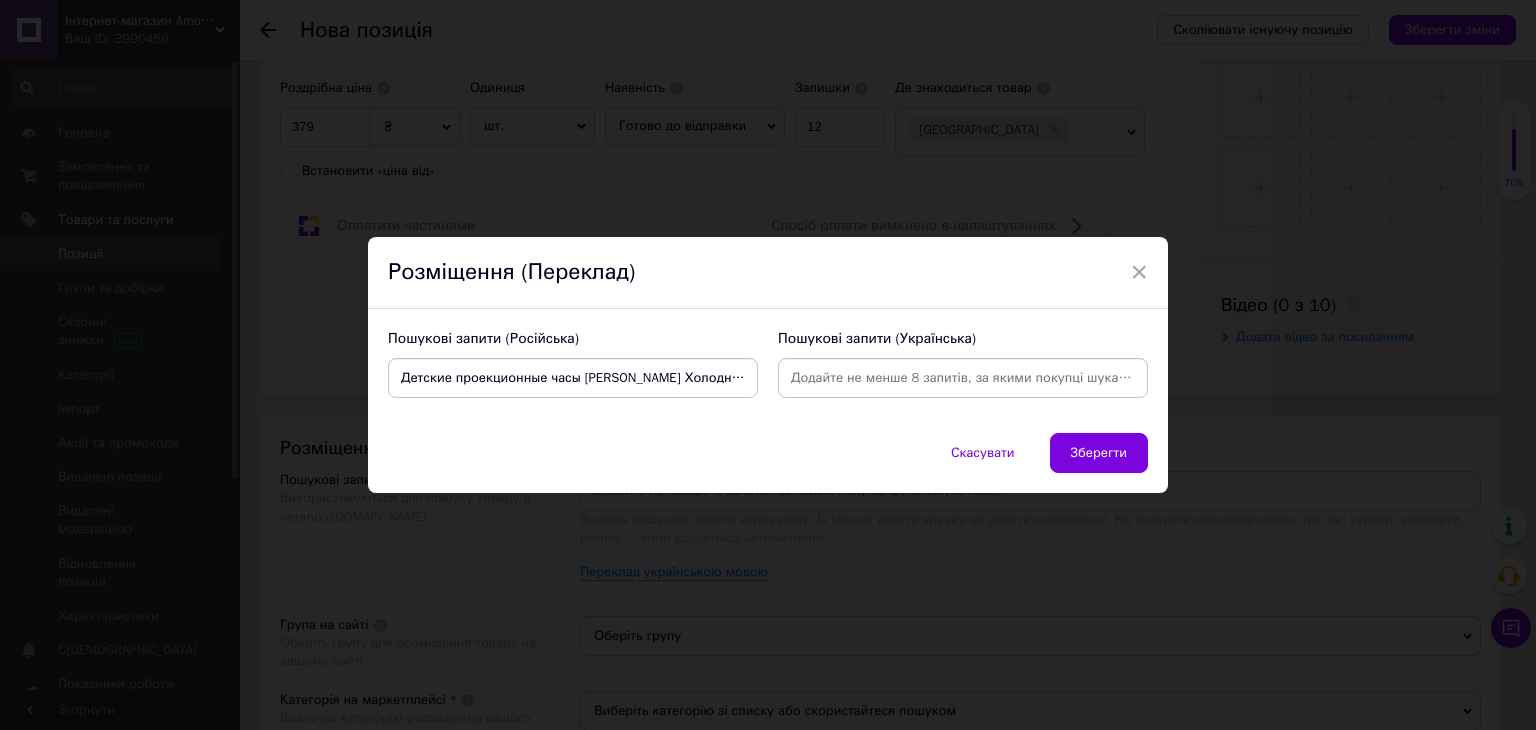scroll, scrollTop: 0, scrollLeft: 0, axis: both 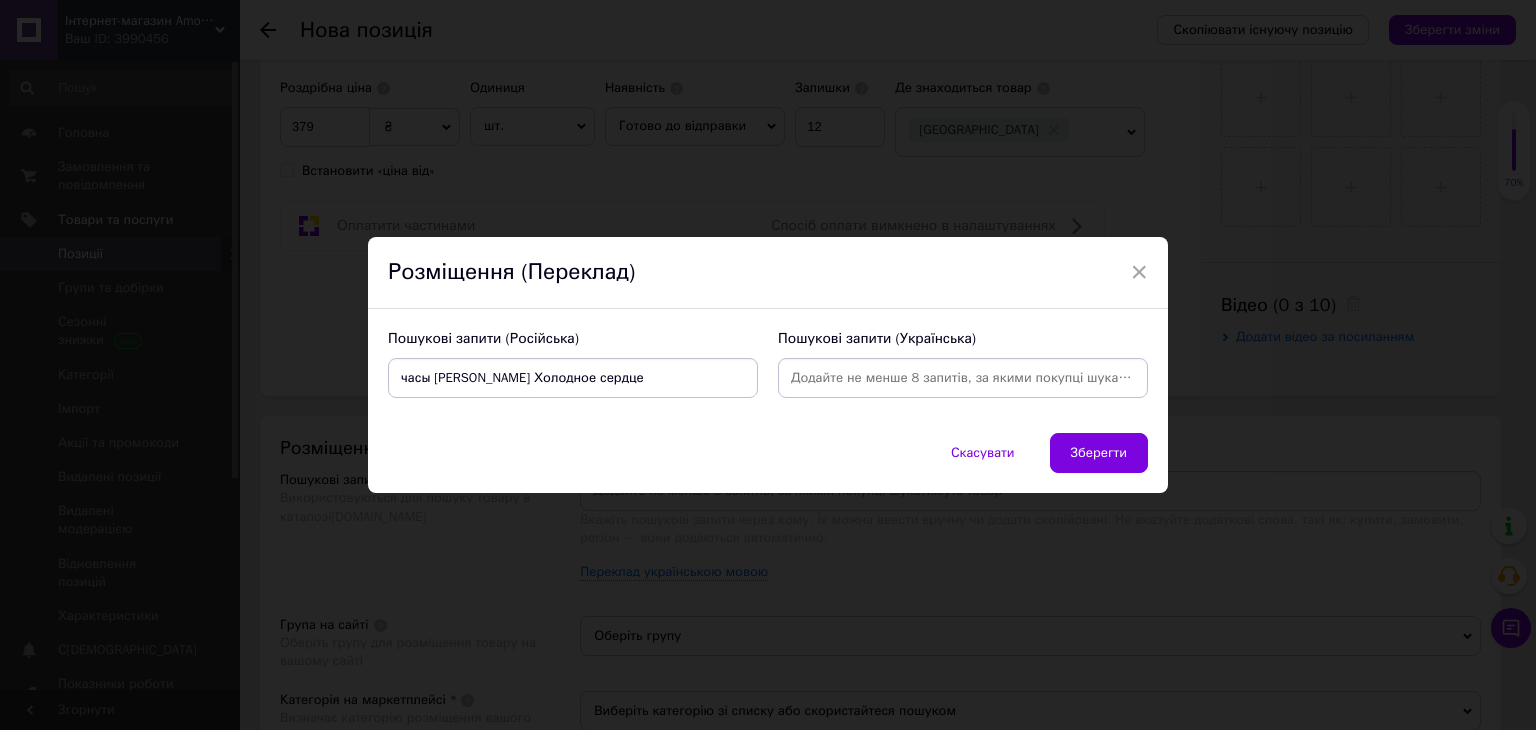 drag, startPoint x: 427, startPoint y: 375, endPoint x: 569, endPoint y: 379, distance: 142.05632 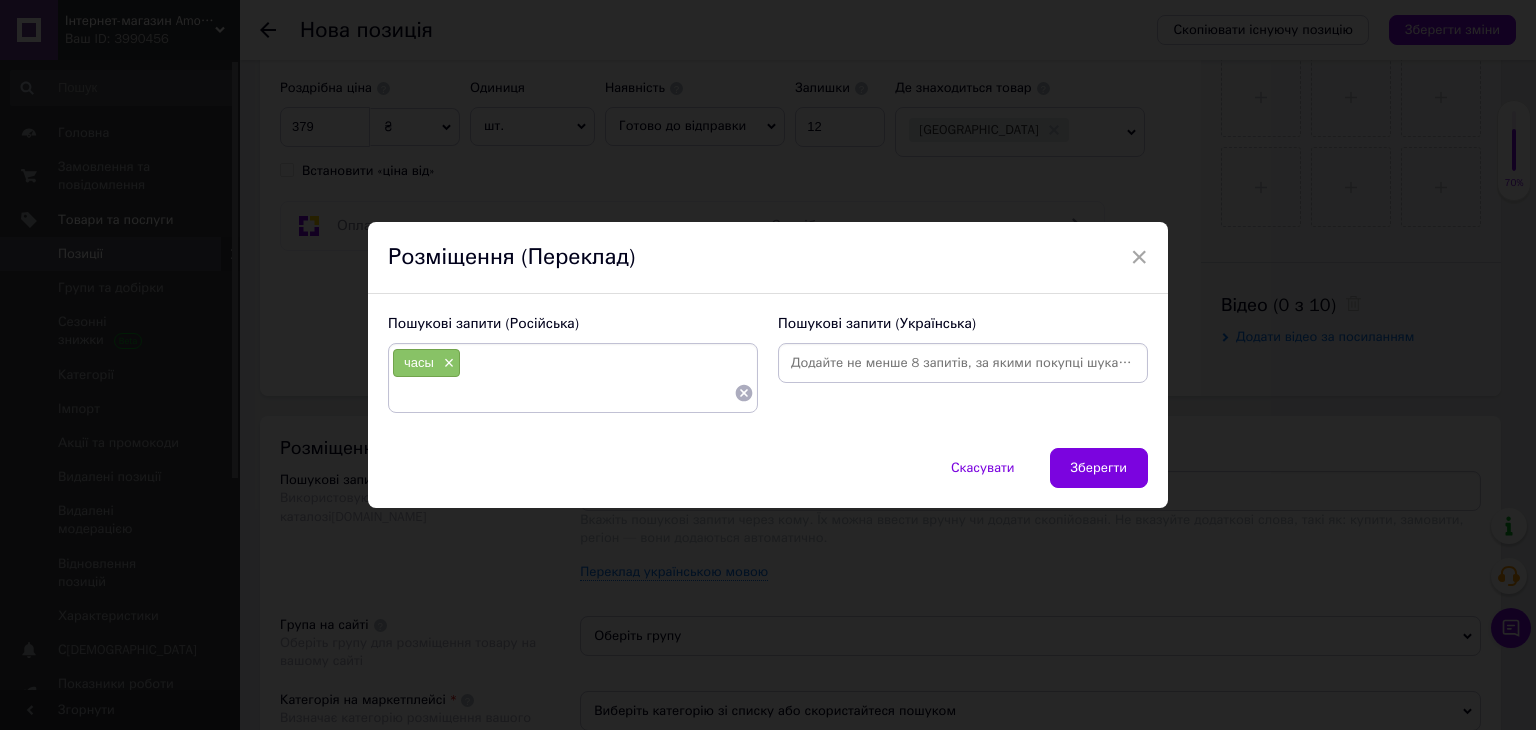 paste on "Детские проекционные часы [PERSON_NAME] Холодное сердце" 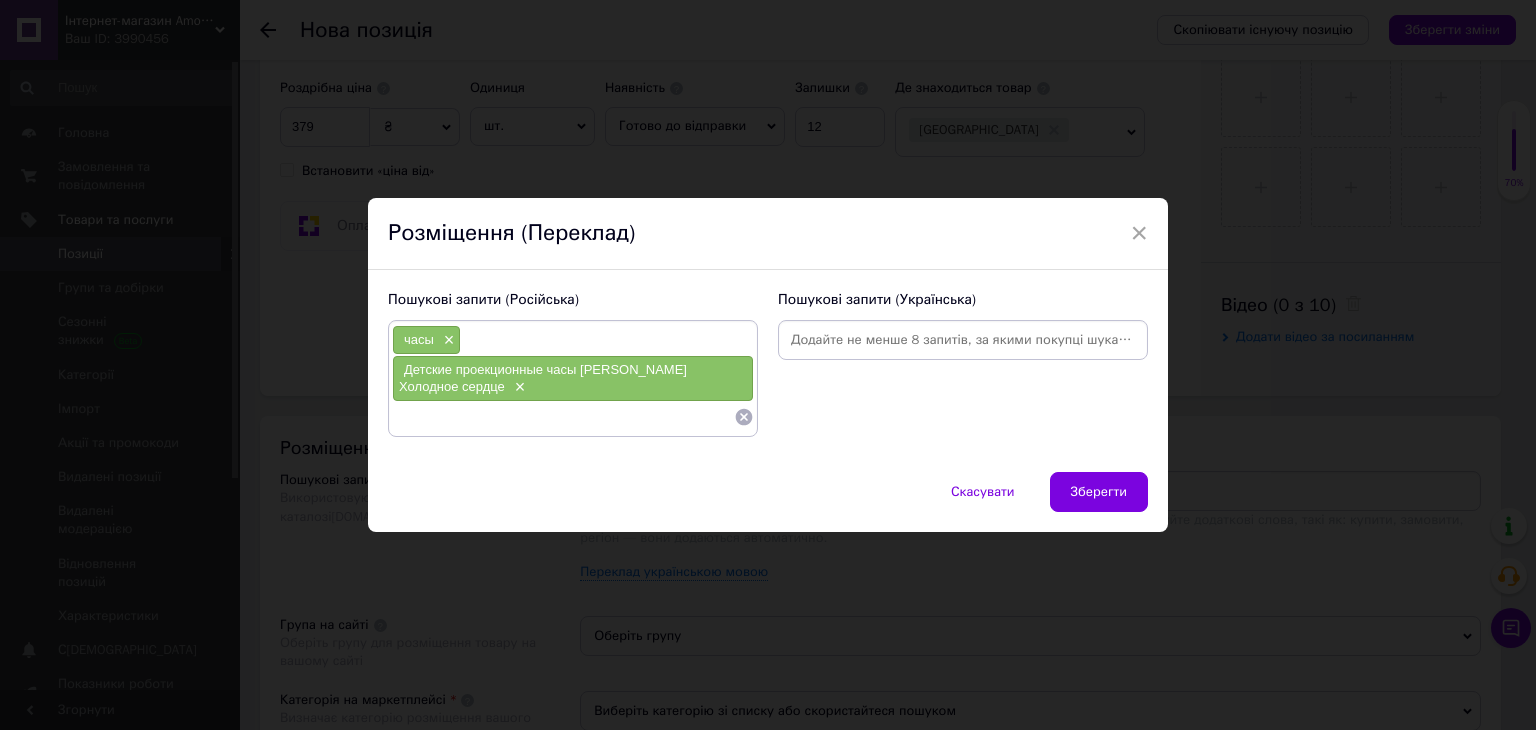 paste on "Детские проекционные часы [PERSON_NAME] Холодное сердце" 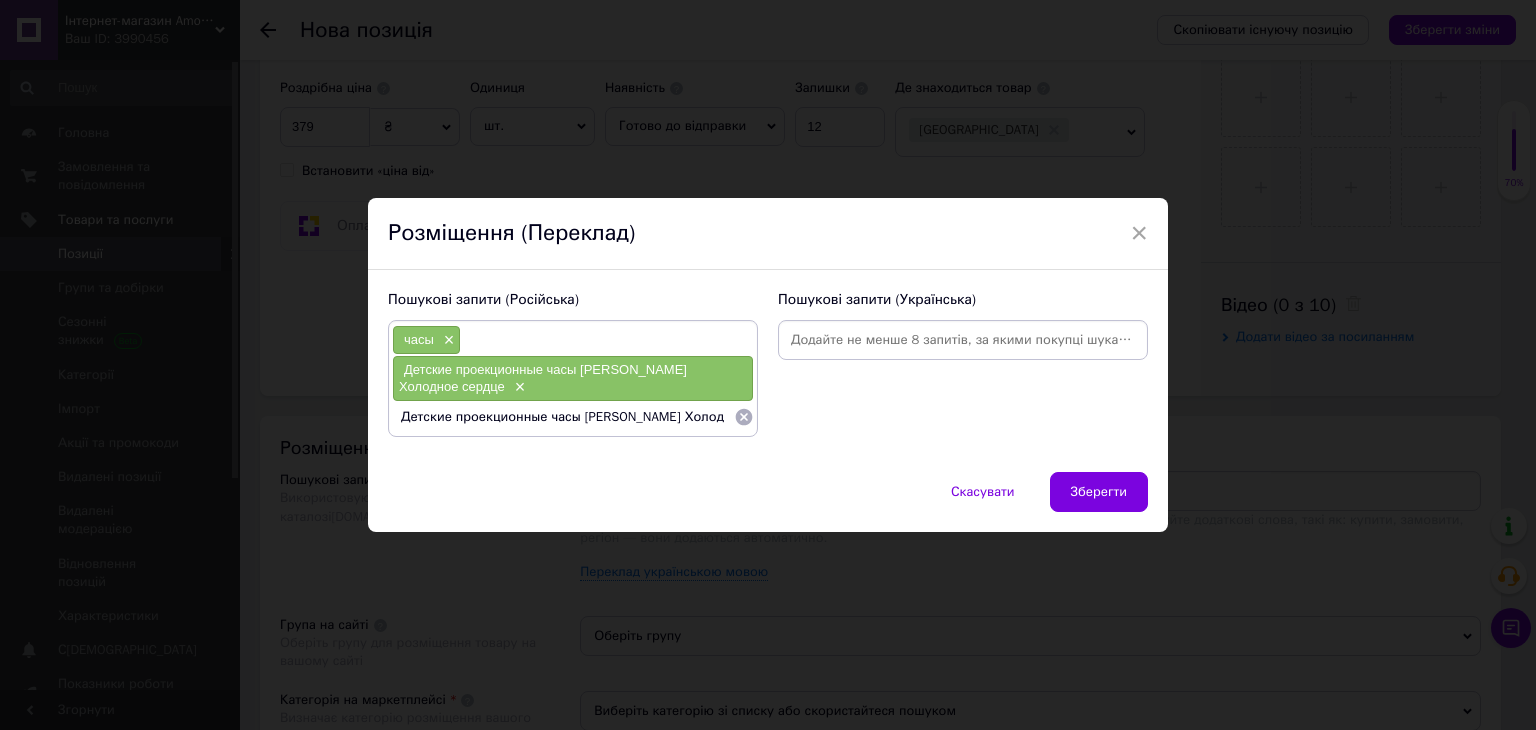 drag, startPoint x: 446, startPoint y: 409, endPoint x: 402, endPoint y: 404, distance: 44.28318 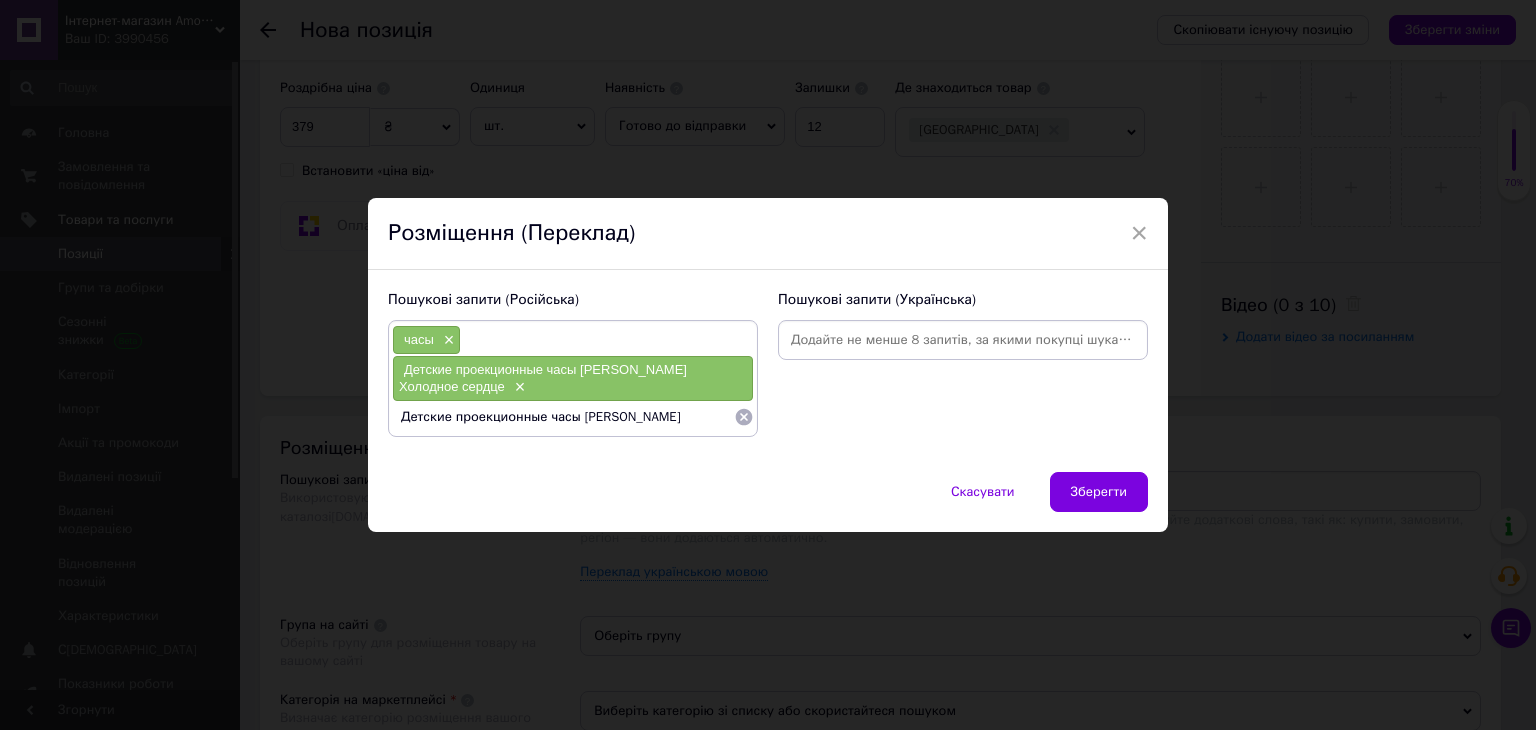 type 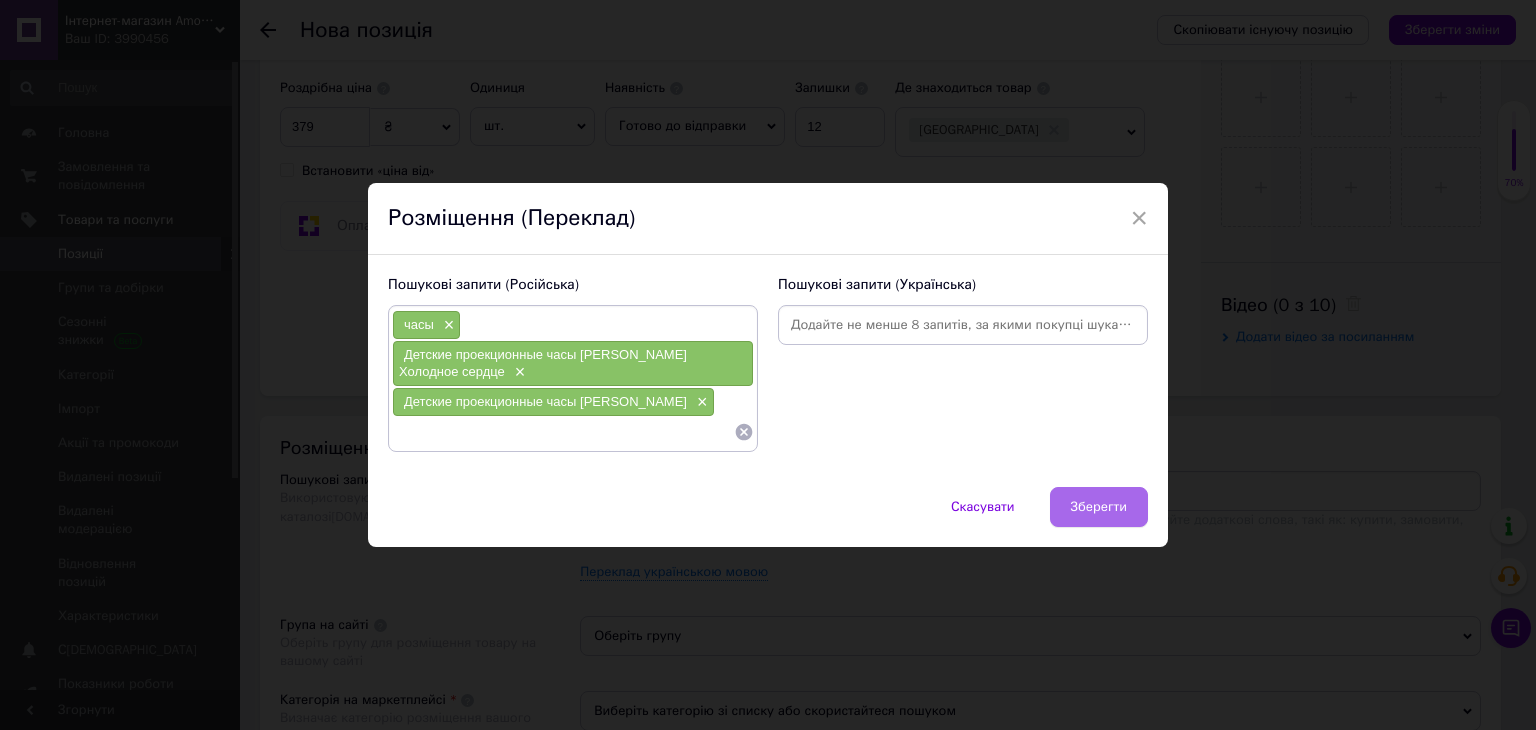 click on "Зберегти" at bounding box center (1099, 507) 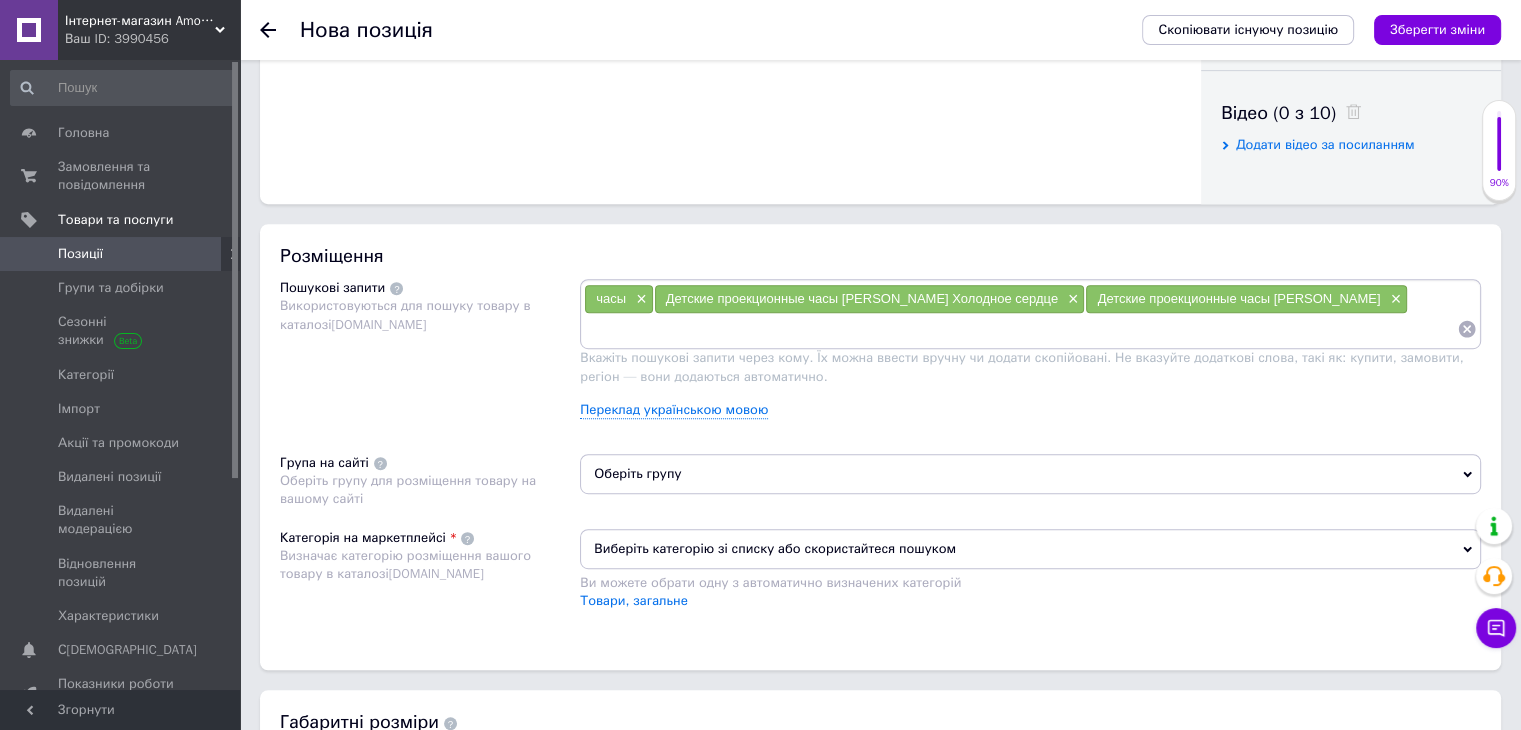 scroll, scrollTop: 1100, scrollLeft: 0, axis: vertical 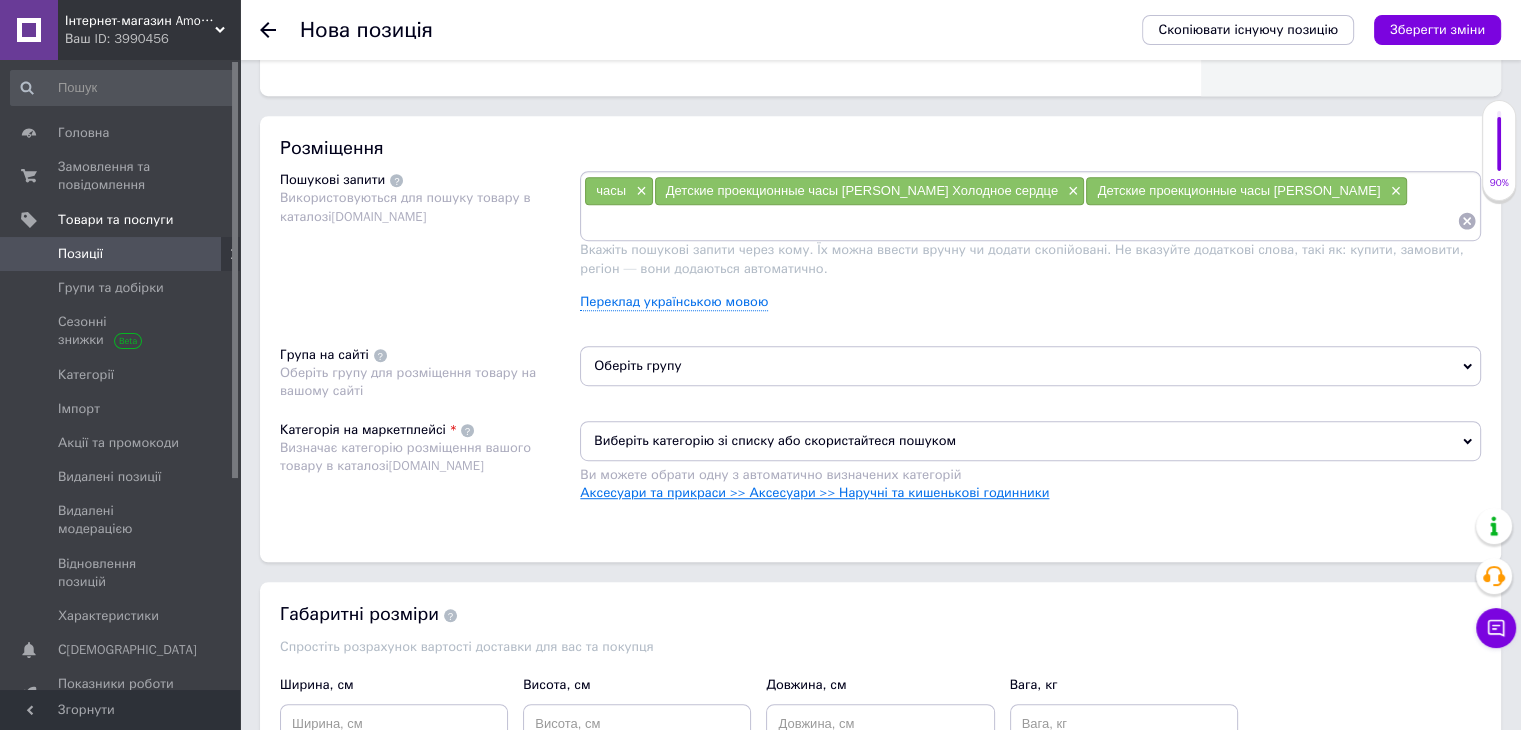 click on "Аксесуари та прикраси >> Аксесуари >> Наручні та кишенькові годинники" at bounding box center [814, 492] 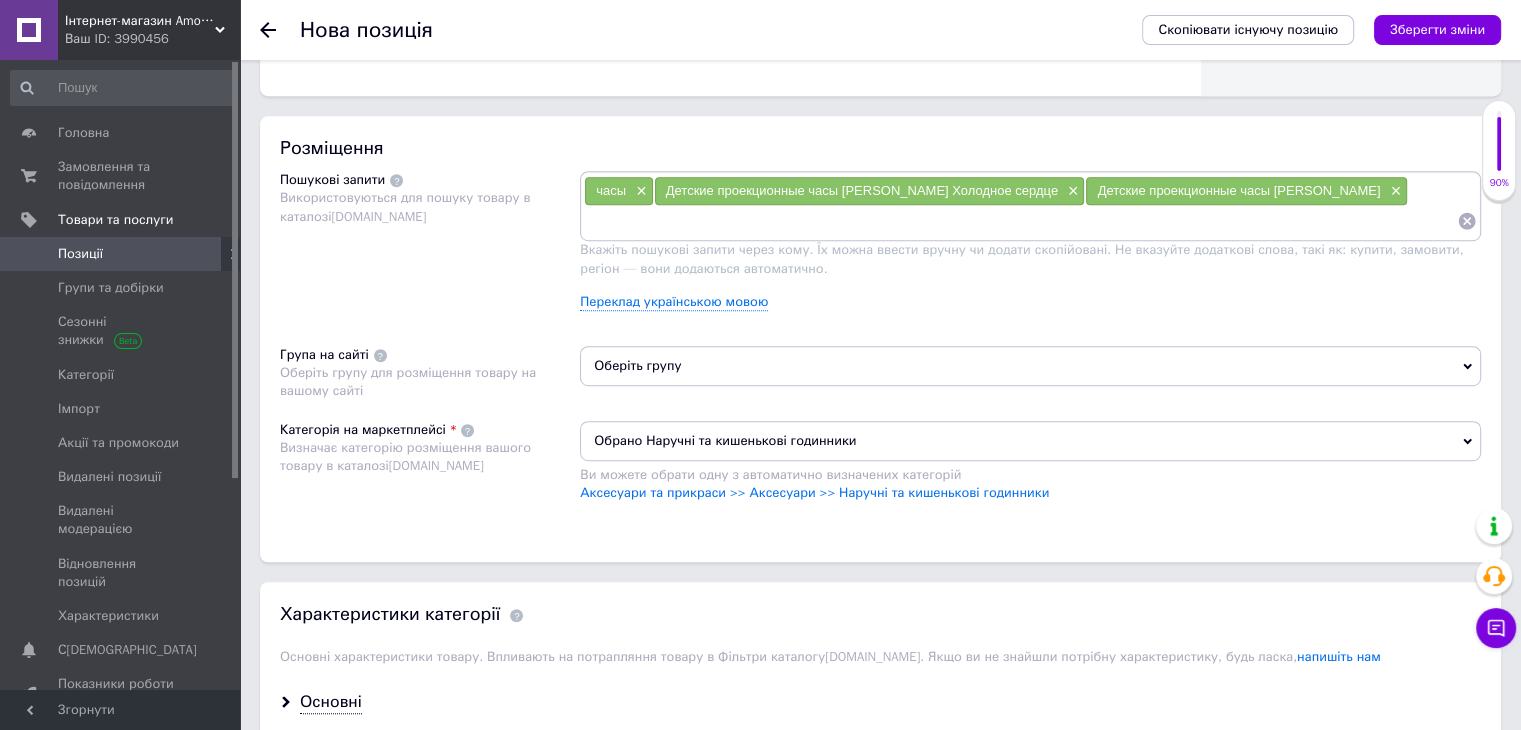 click on "Оберіть групу" at bounding box center (1030, 366) 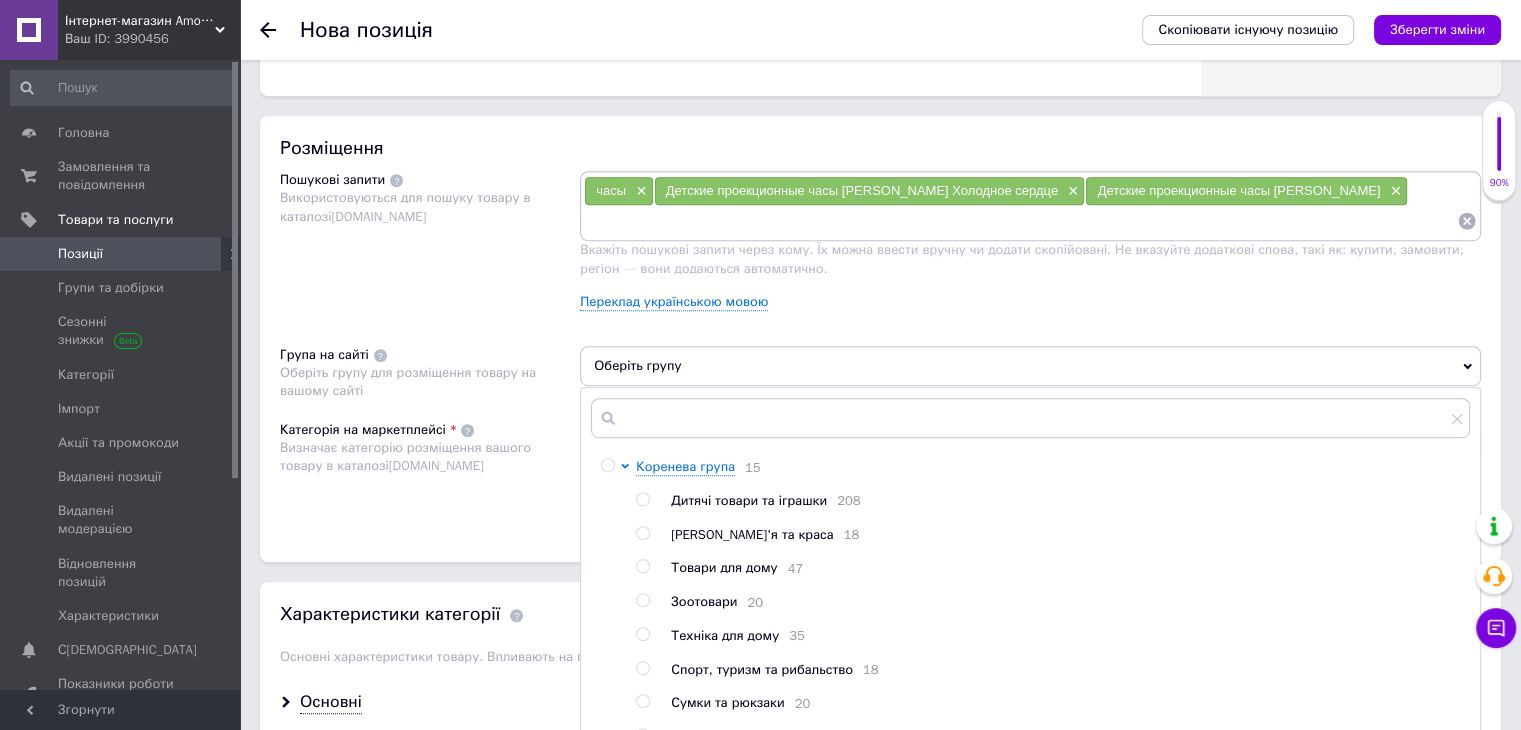 click at bounding box center [642, 499] 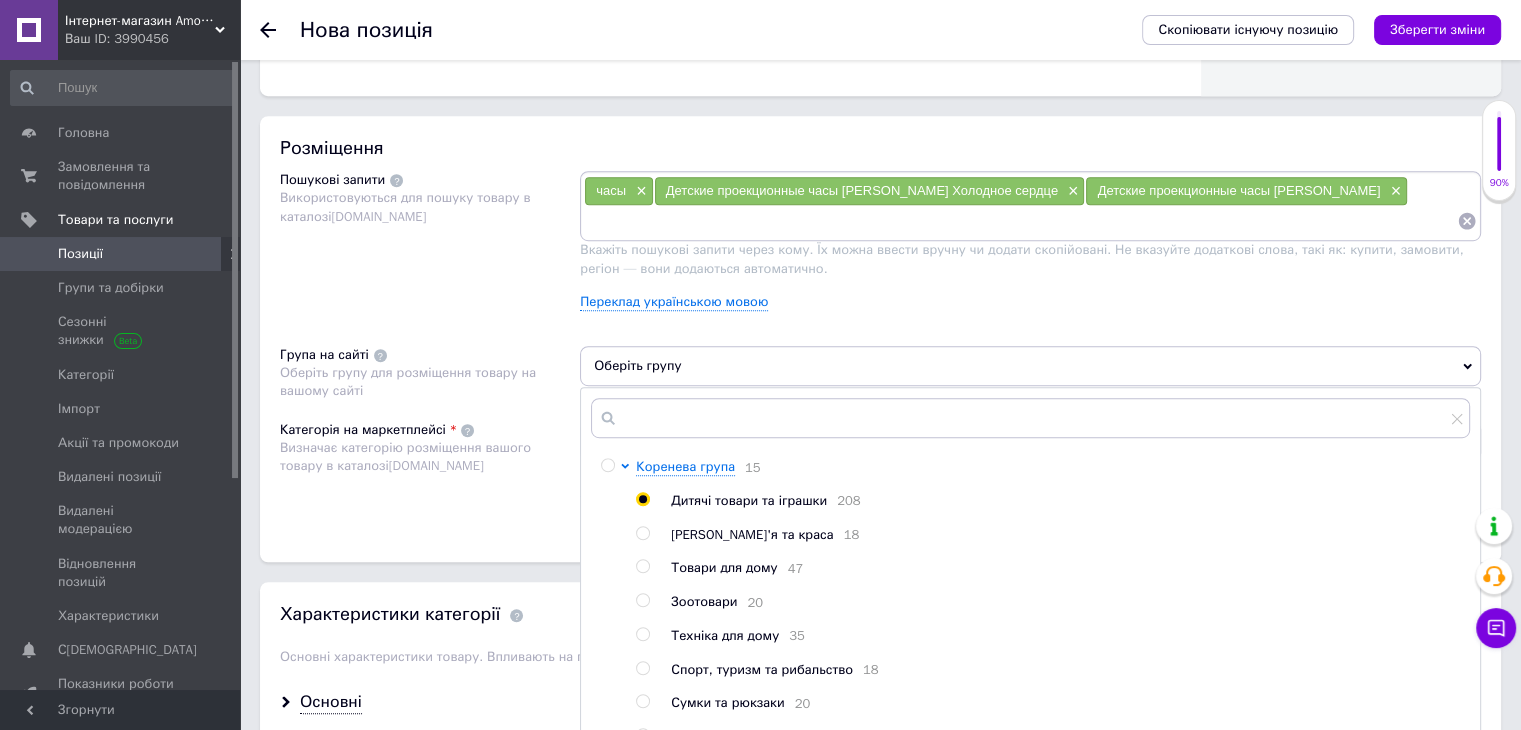radio on "true" 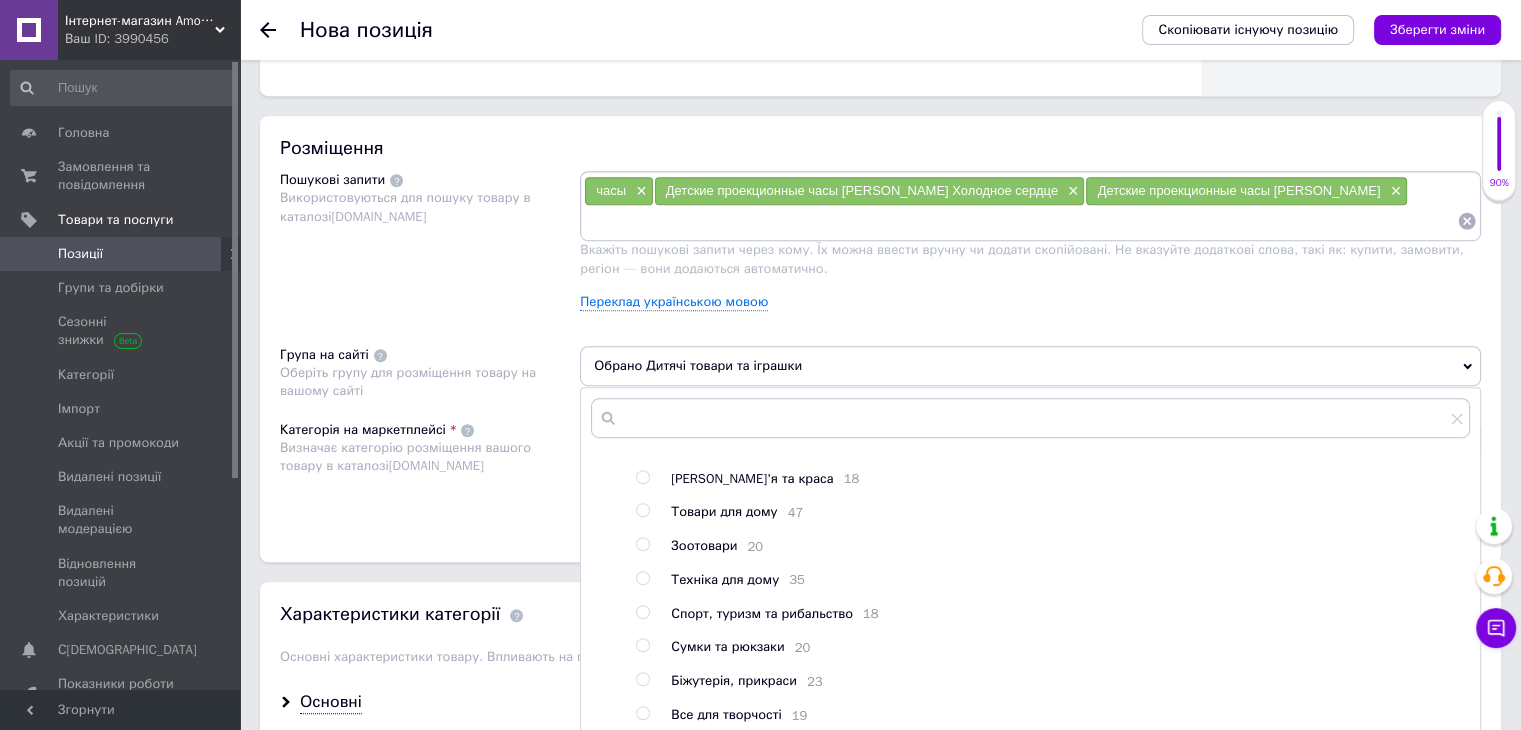 scroll, scrollTop: 108, scrollLeft: 0, axis: vertical 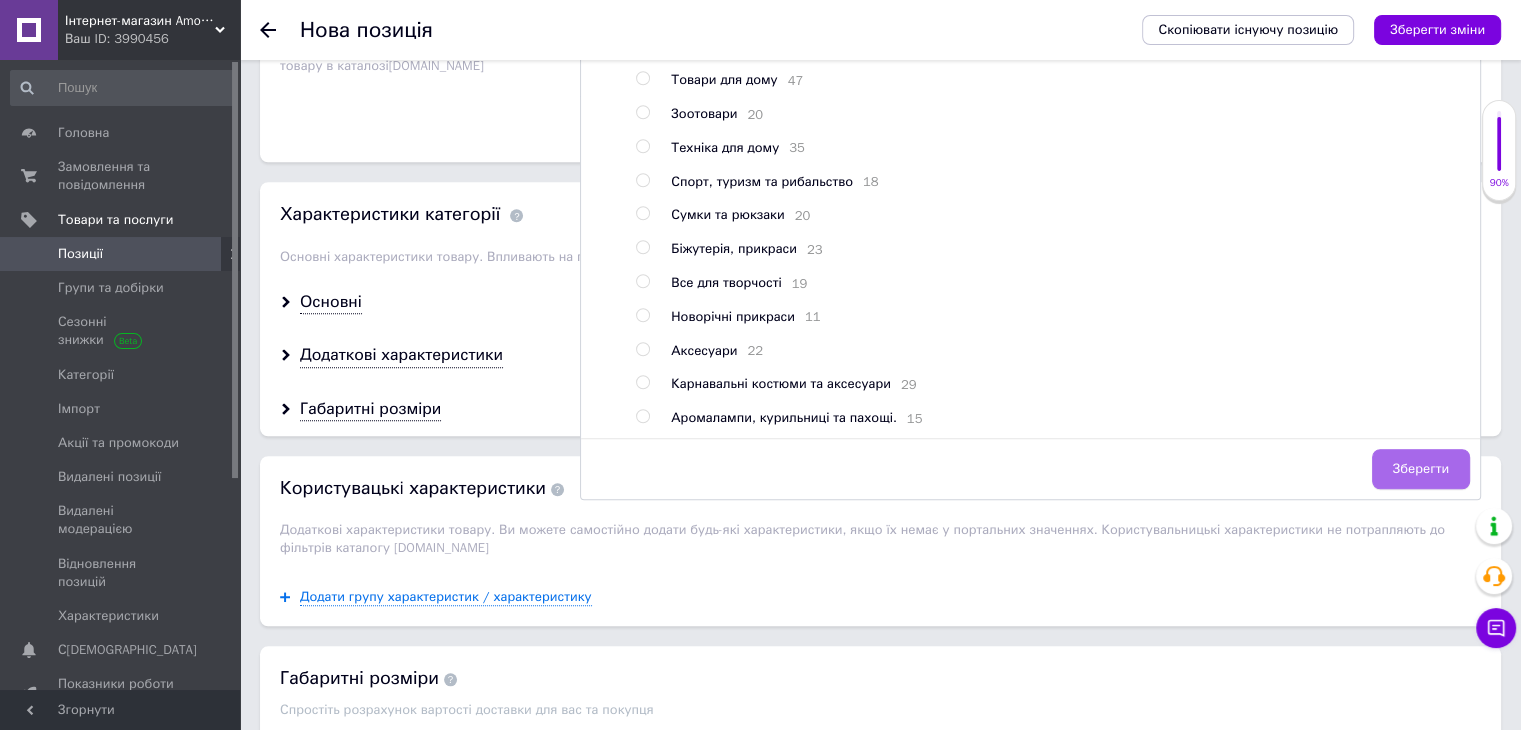 click on "Зберегти" at bounding box center [1421, 469] 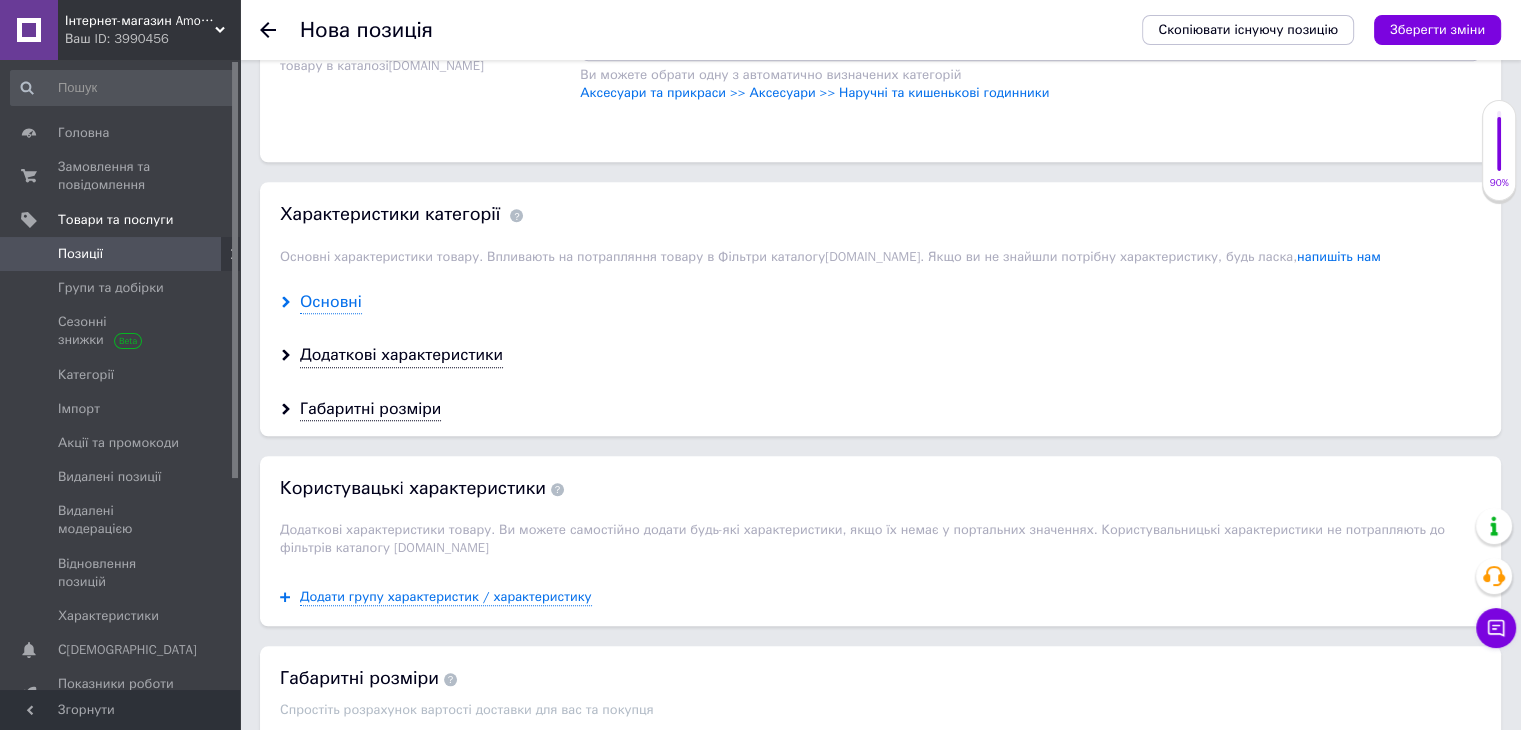 click on "Основні" at bounding box center (331, 302) 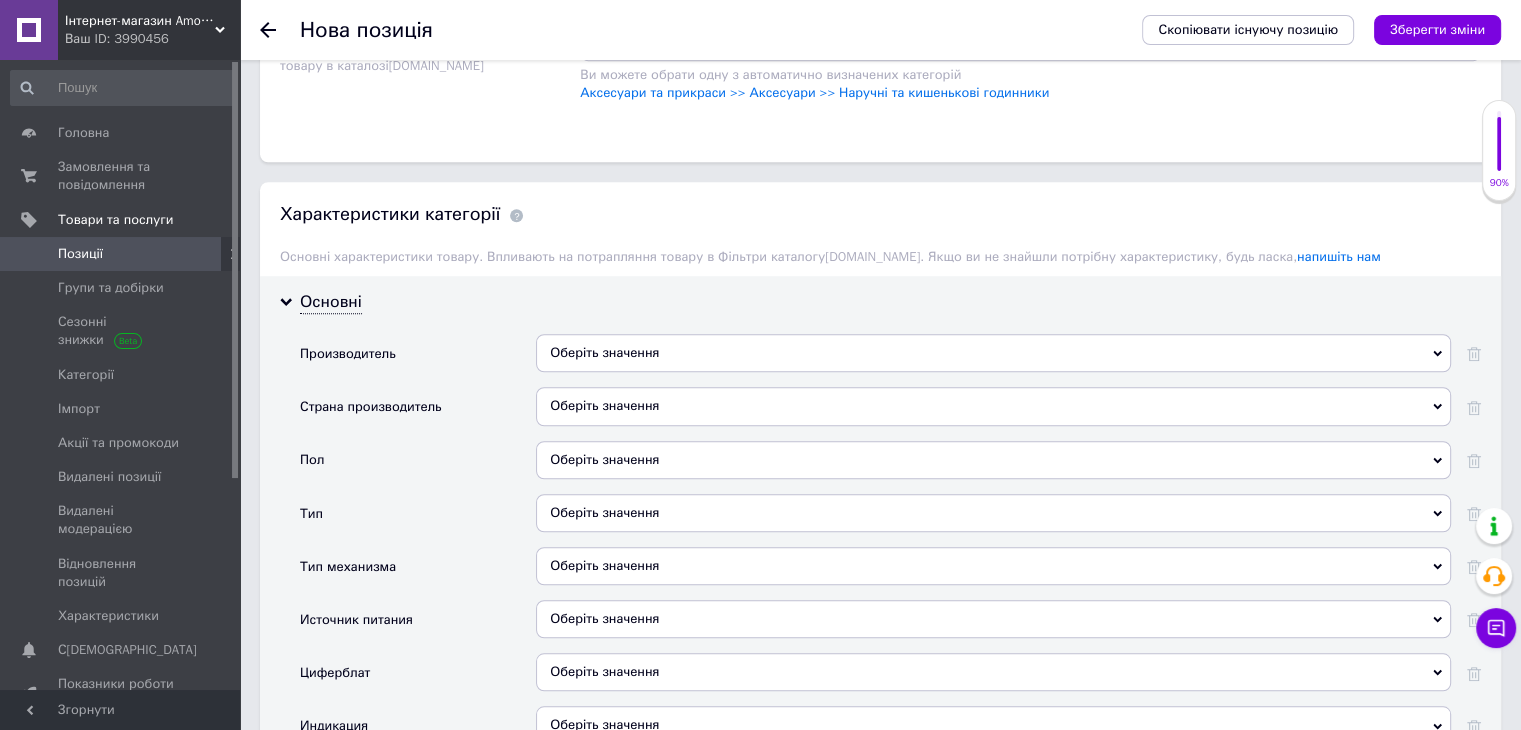 click on "Оберіть значення" at bounding box center [993, 353] 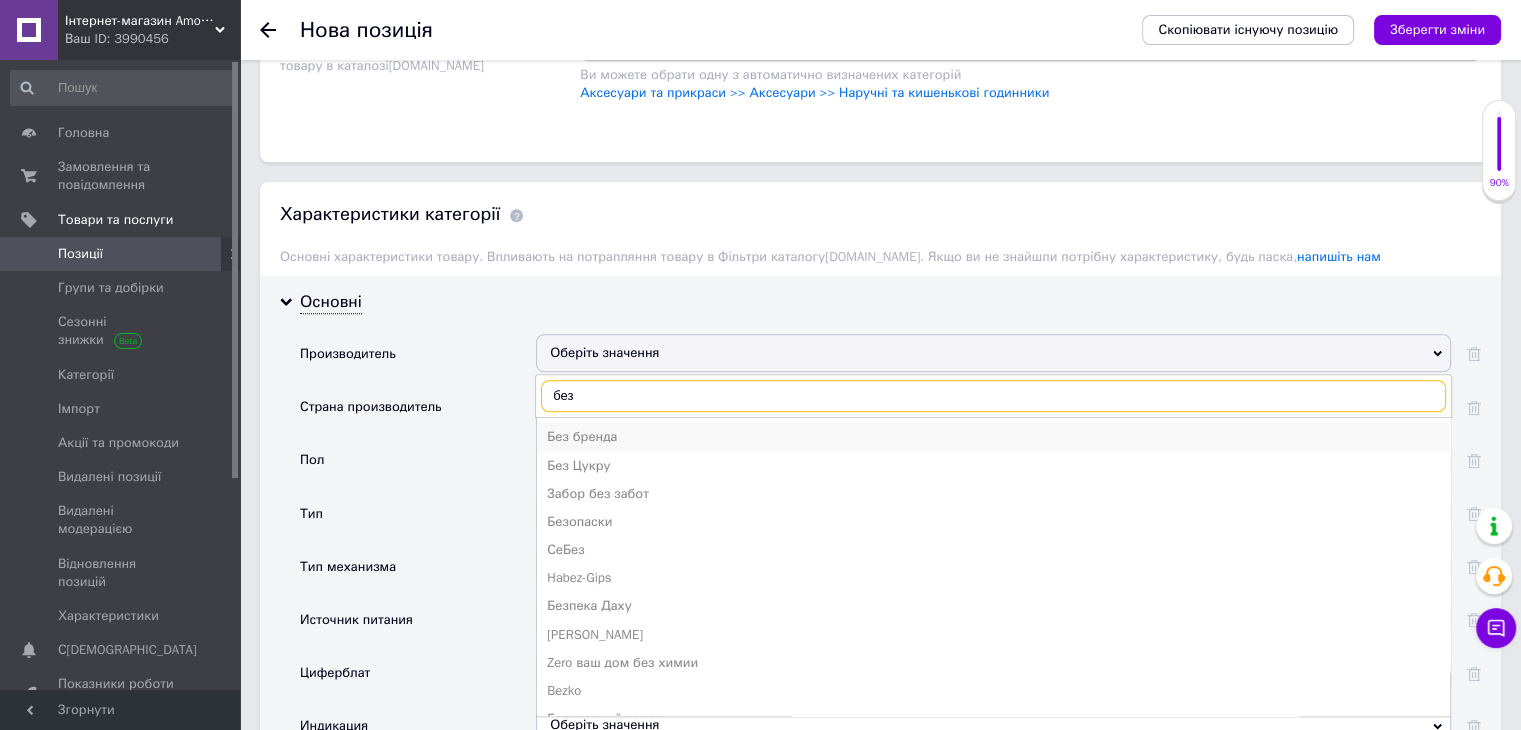 type on "без" 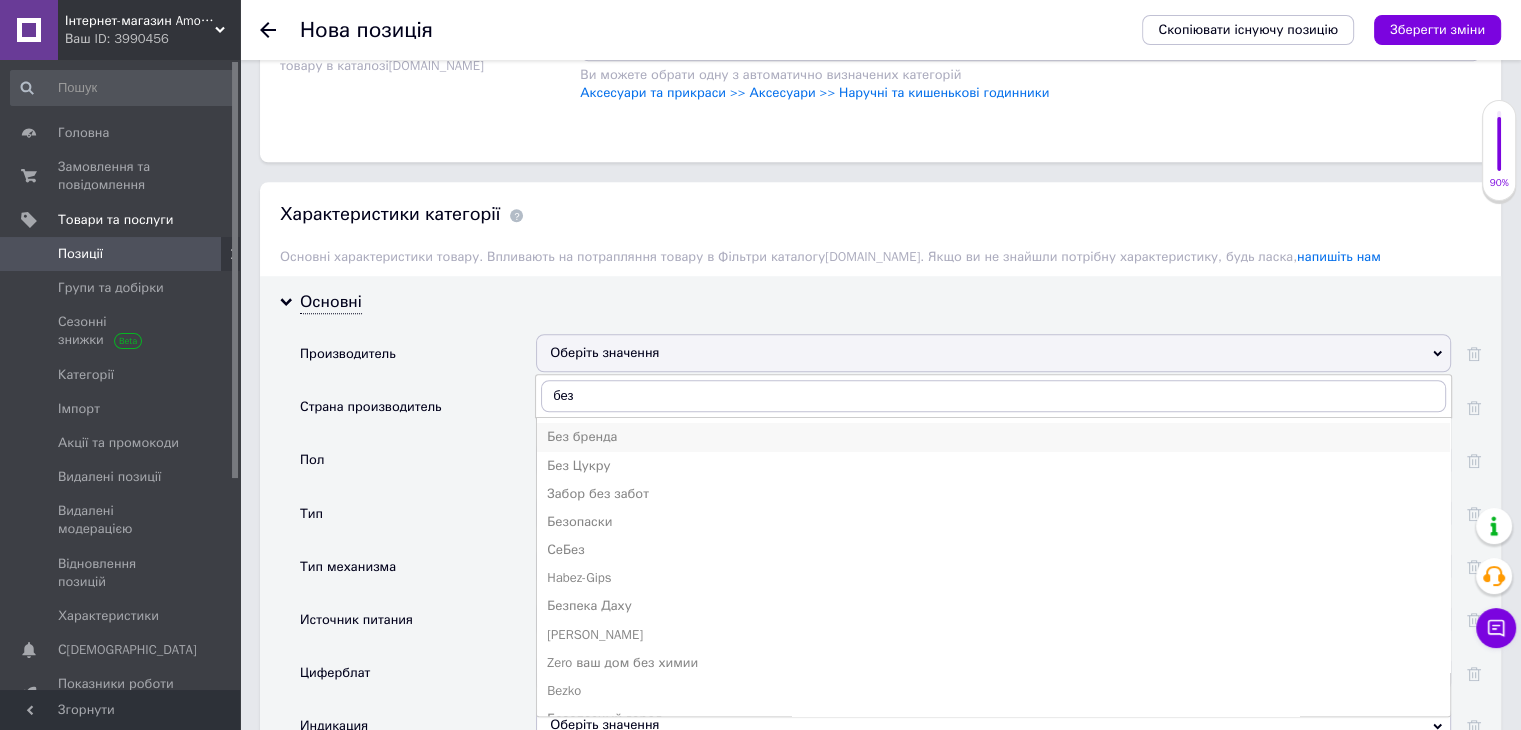 click on "Без бренда" at bounding box center [993, 437] 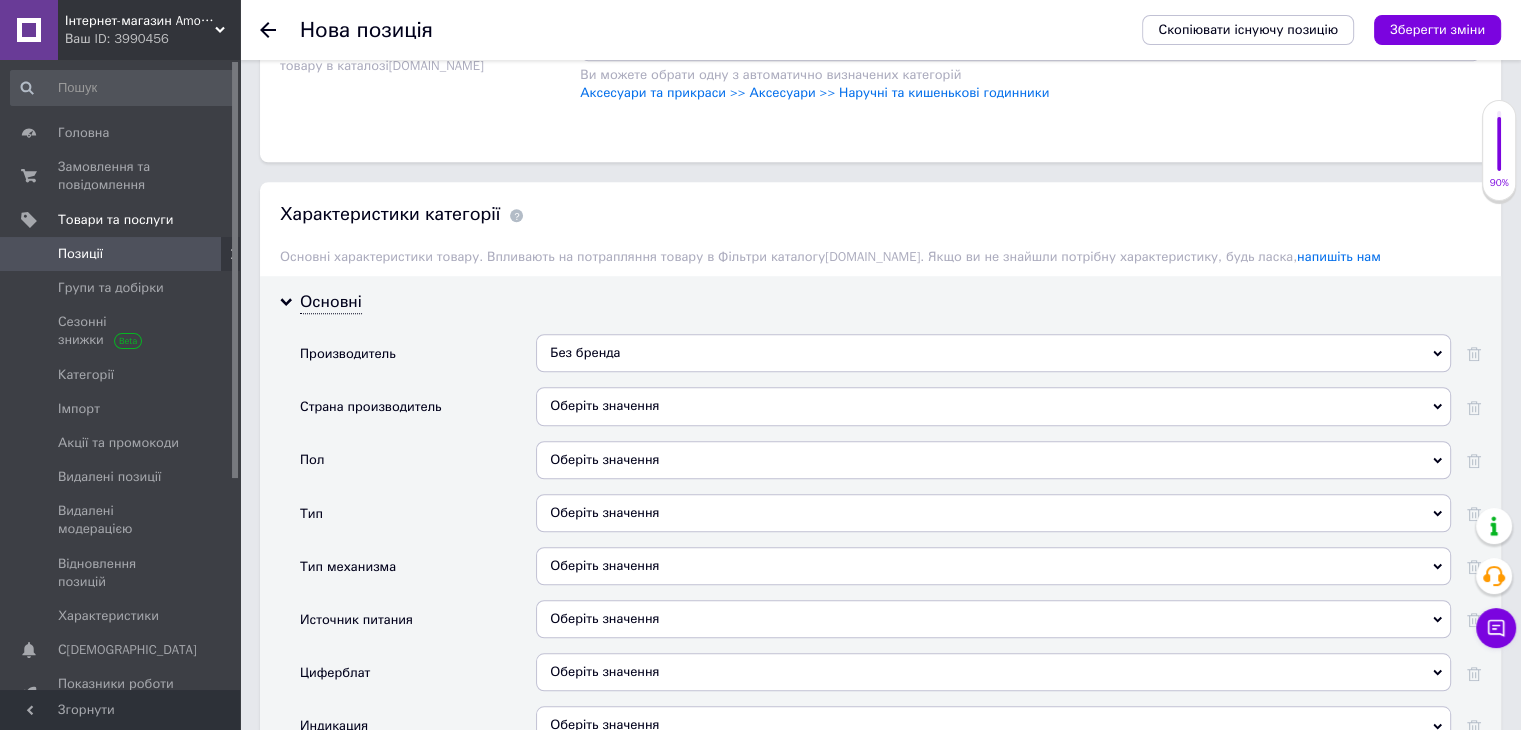 click on "Оберіть значення" at bounding box center (993, 406) 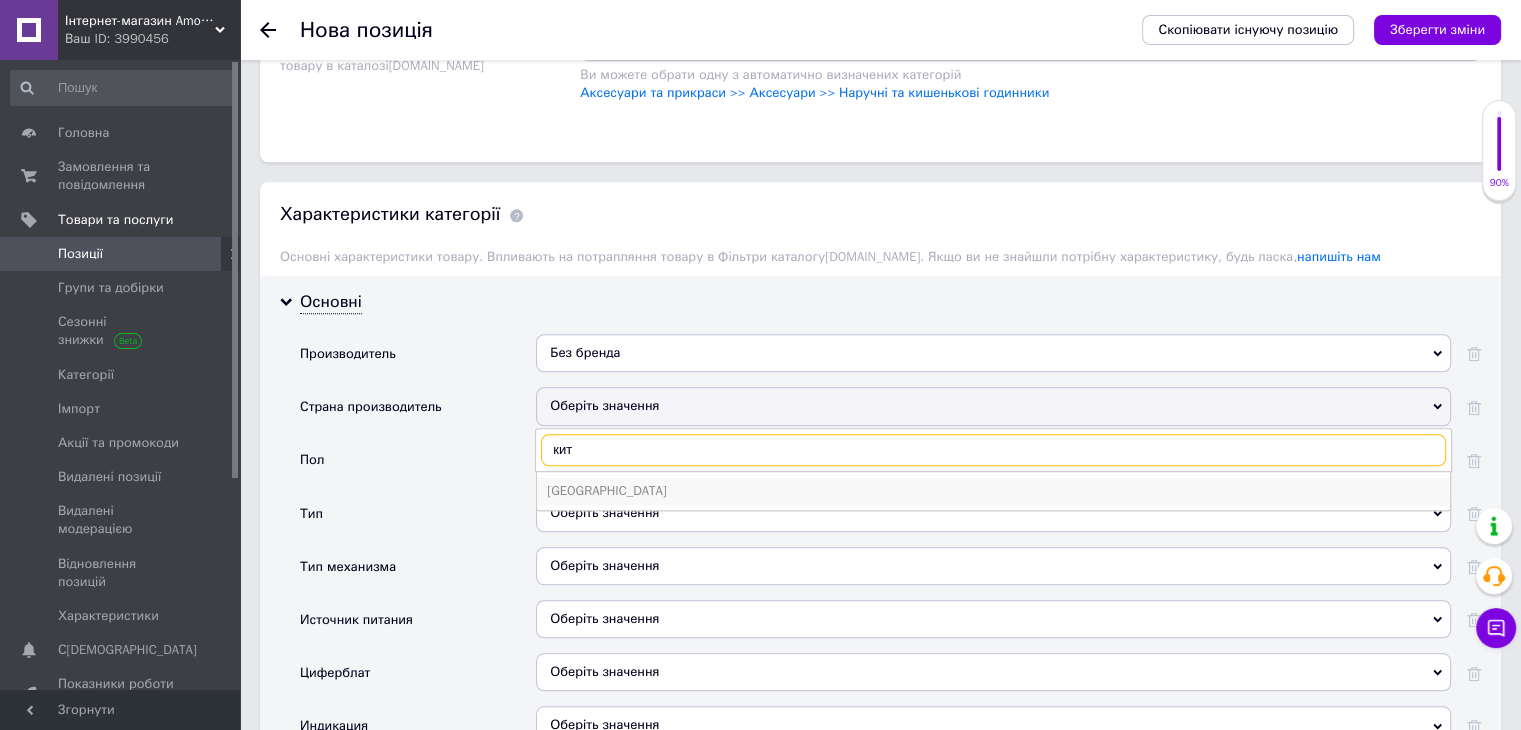 type on "кит" 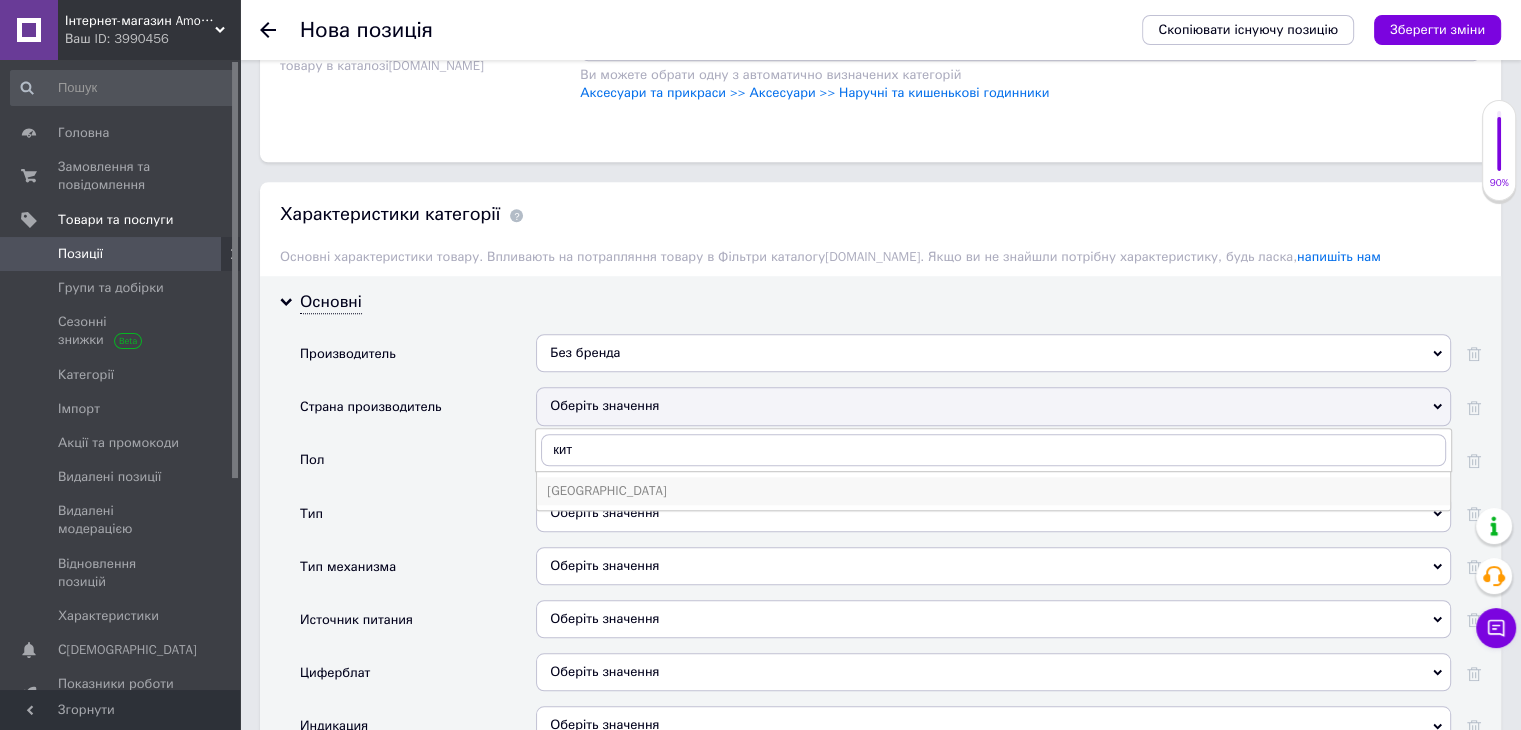 click on "[GEOGRAPHIC_DATA]" at bounding box center (993, 491) 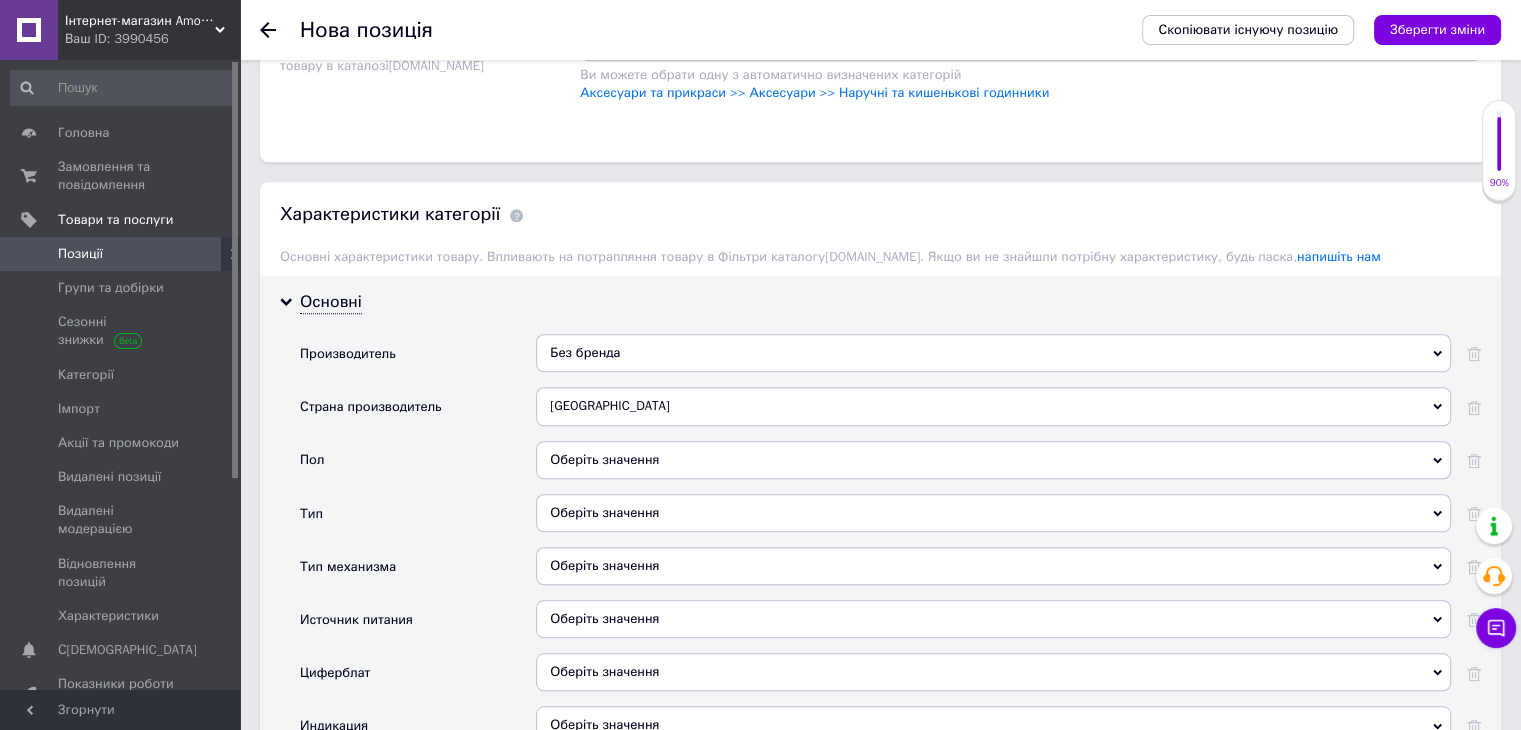 click on "Оберіть значення" at bounding box center [993, 460] 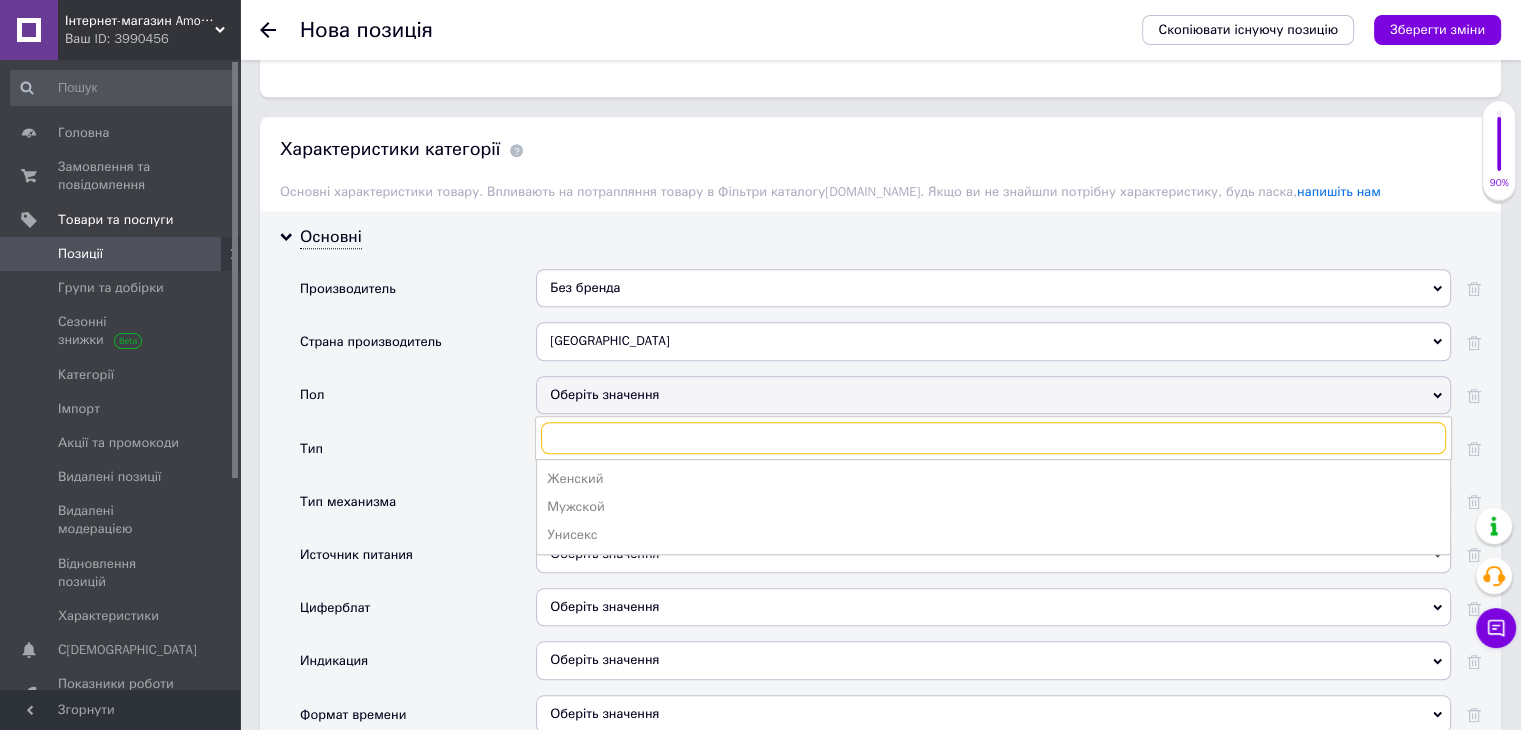 scroll, scrollTop: 1600, scrollLeft: 0, axis: vertical 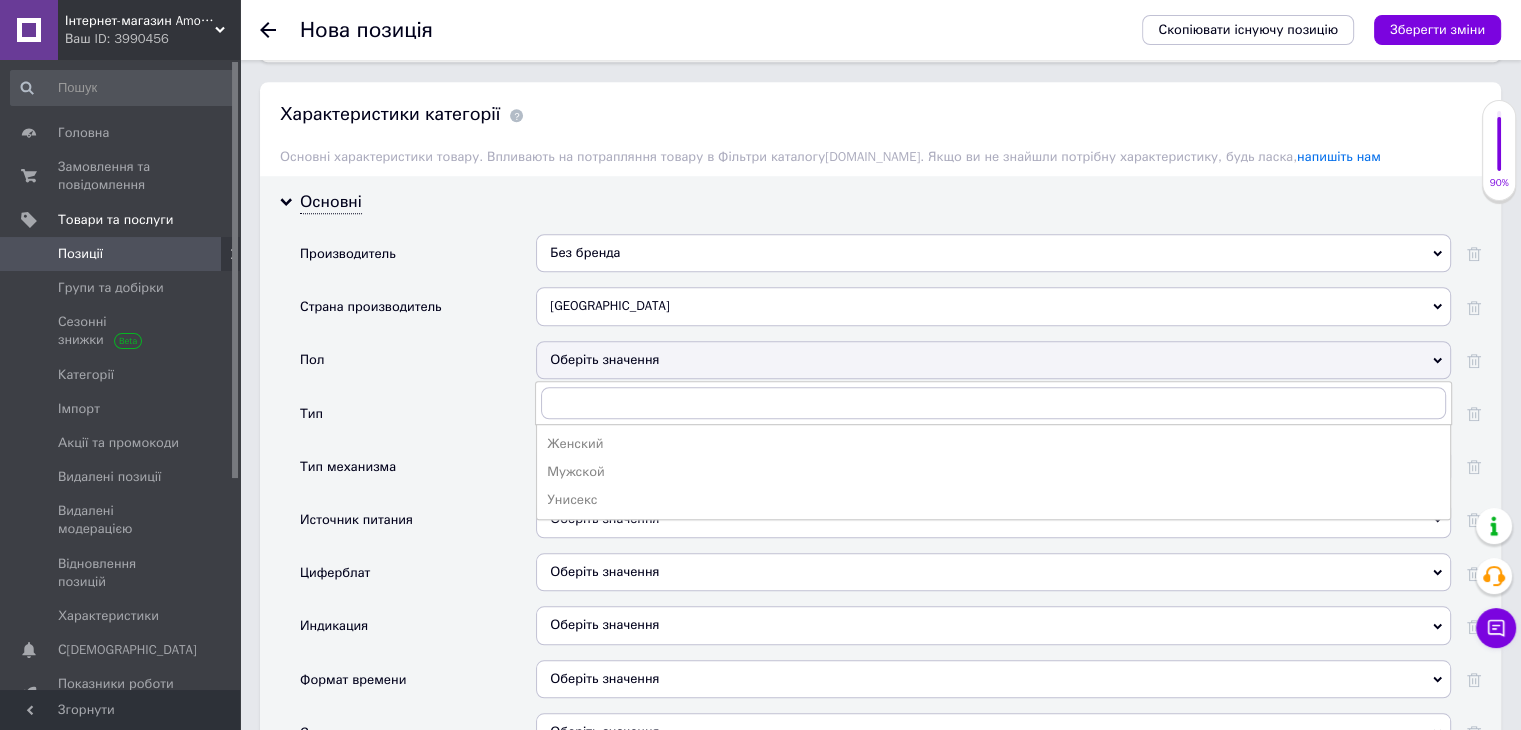 click on "Унисекс" at bounding box center (993, 500) 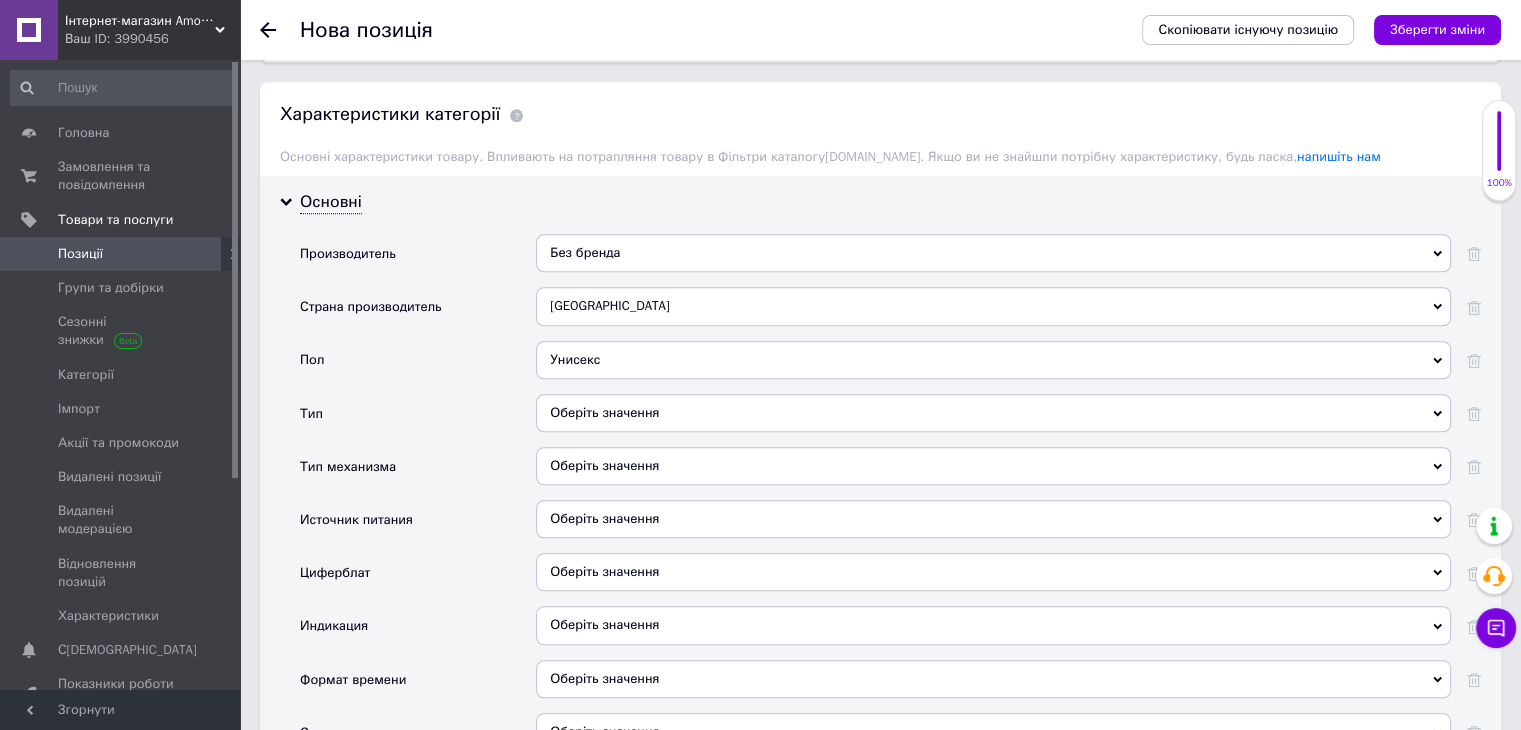 click on "Оберіть значення" at bounding box center [993, 413] 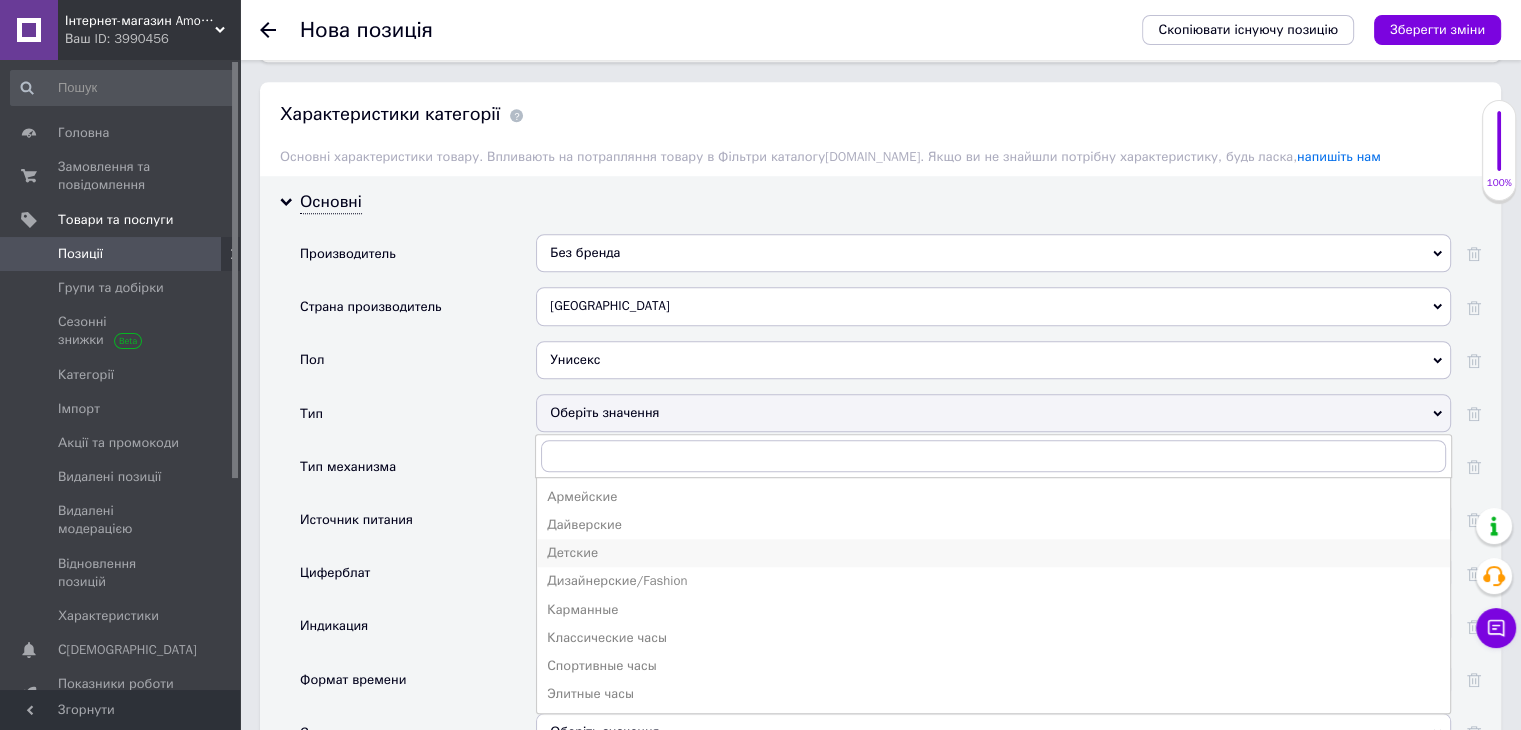 click on "Детские" at bounding box center [993, 553] 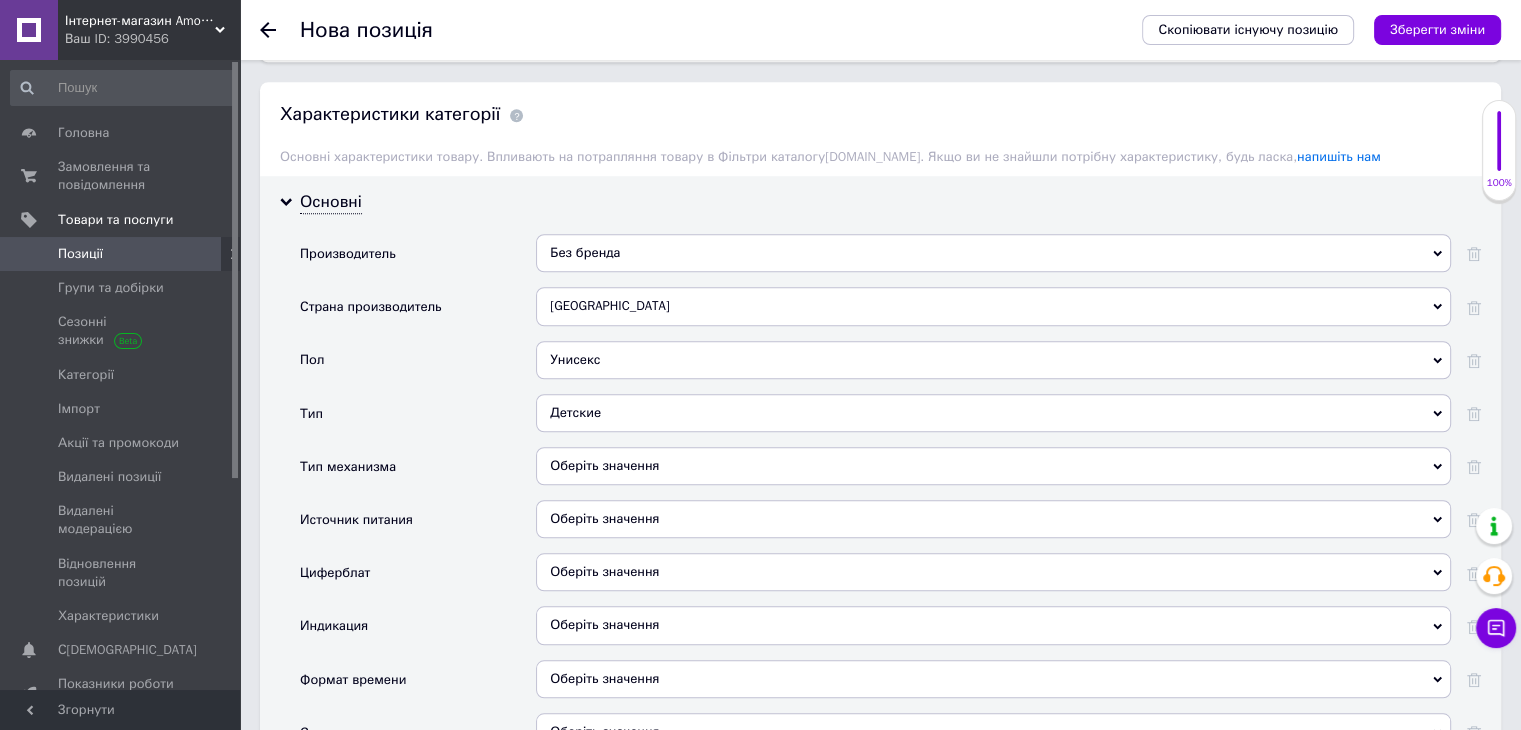 click on "Оберіть значення" at bounding box center [993, 466] 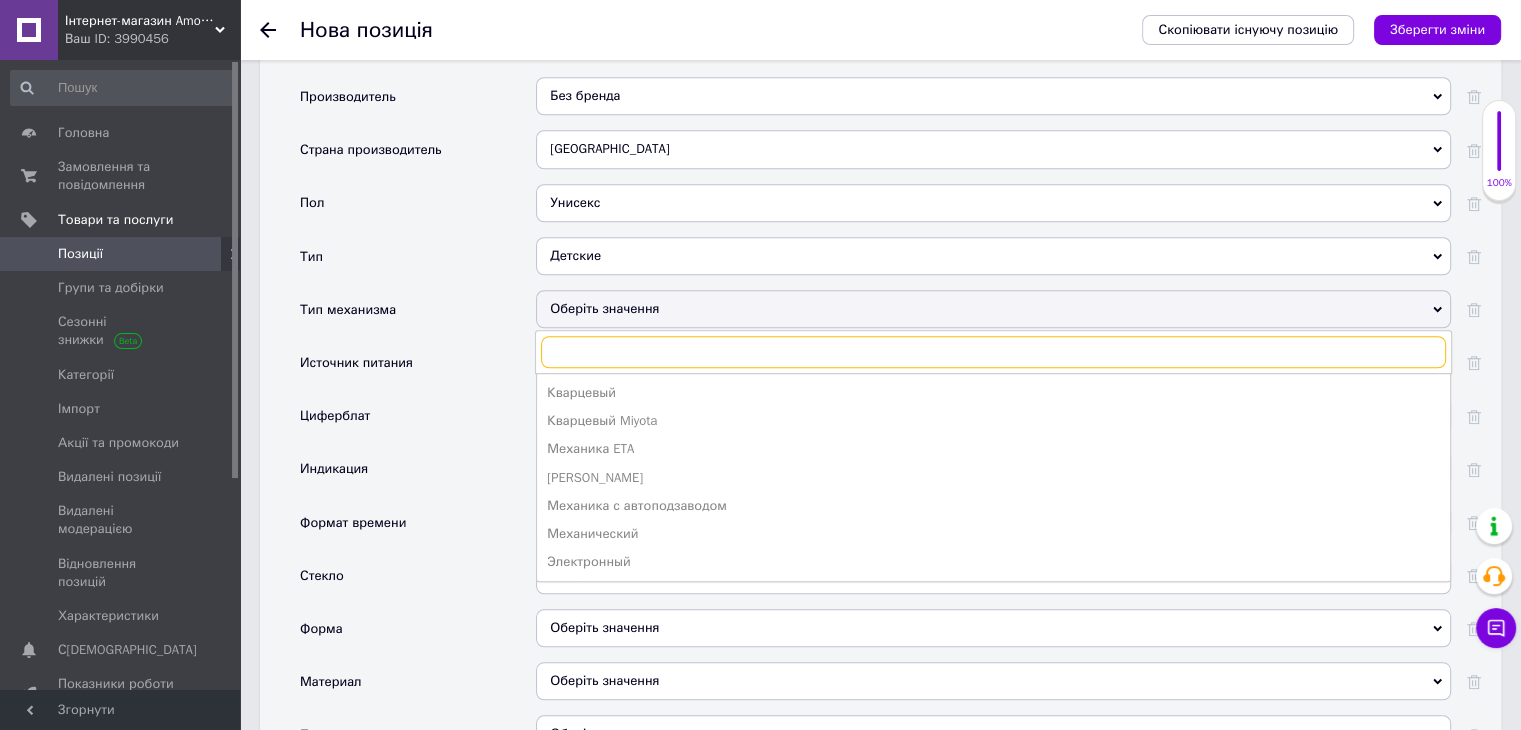 scroll, scrollTop: 1800, scrollLeft: 0, axis: vertical 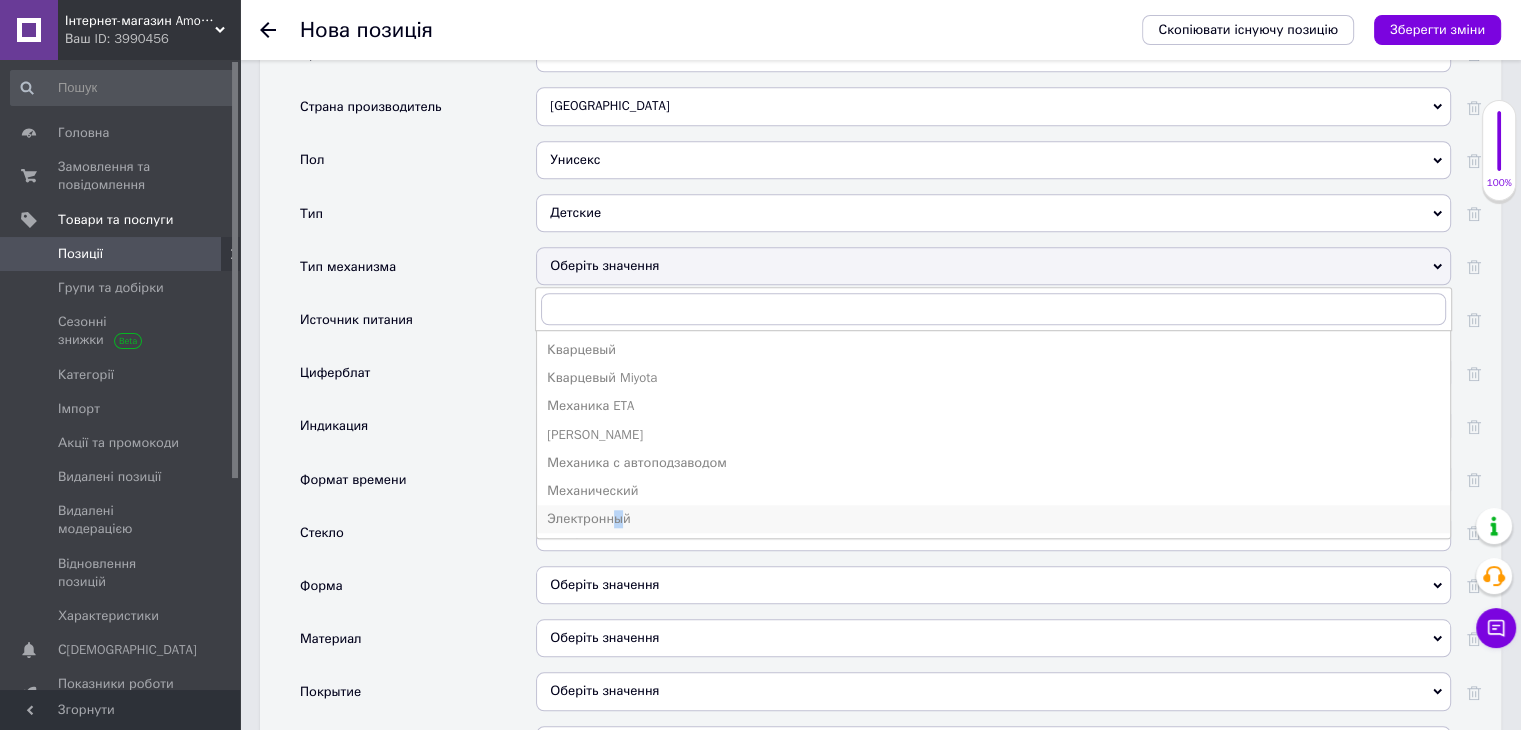 click on "Электронный" at bounding box center [993, 519] 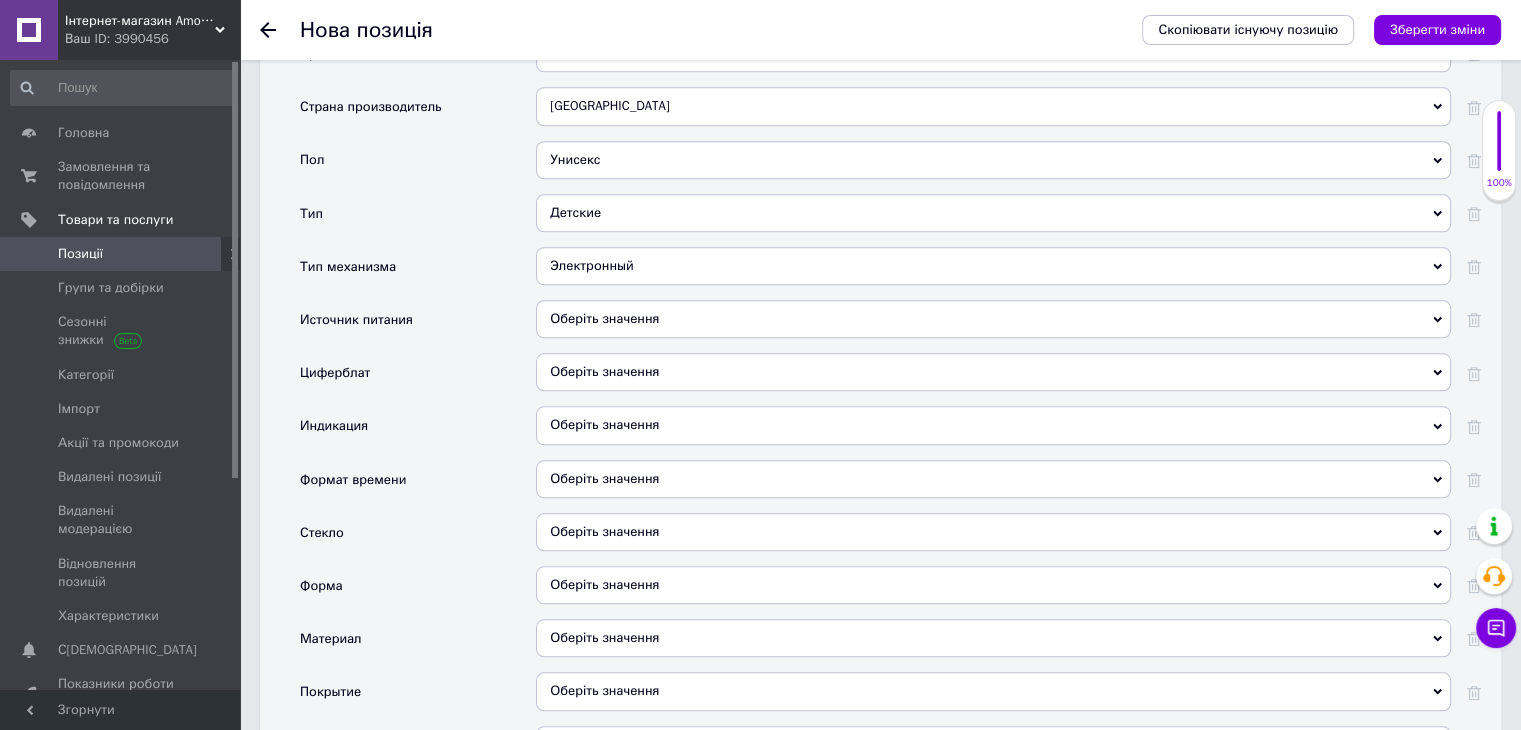 click on "Оберіть значення" at bounding box center (993, 319) 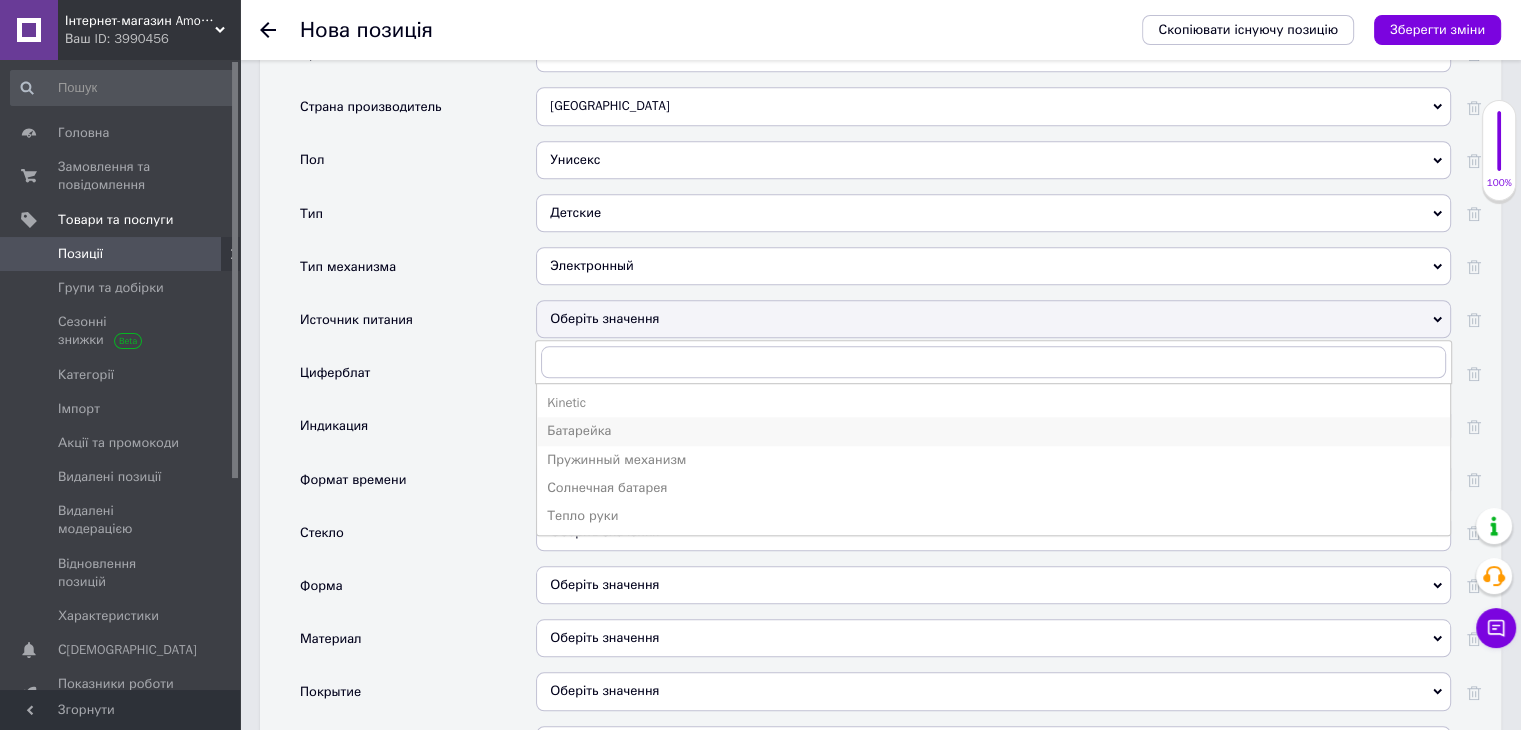 click on "Батарейка" at bounding box center (993, 431) 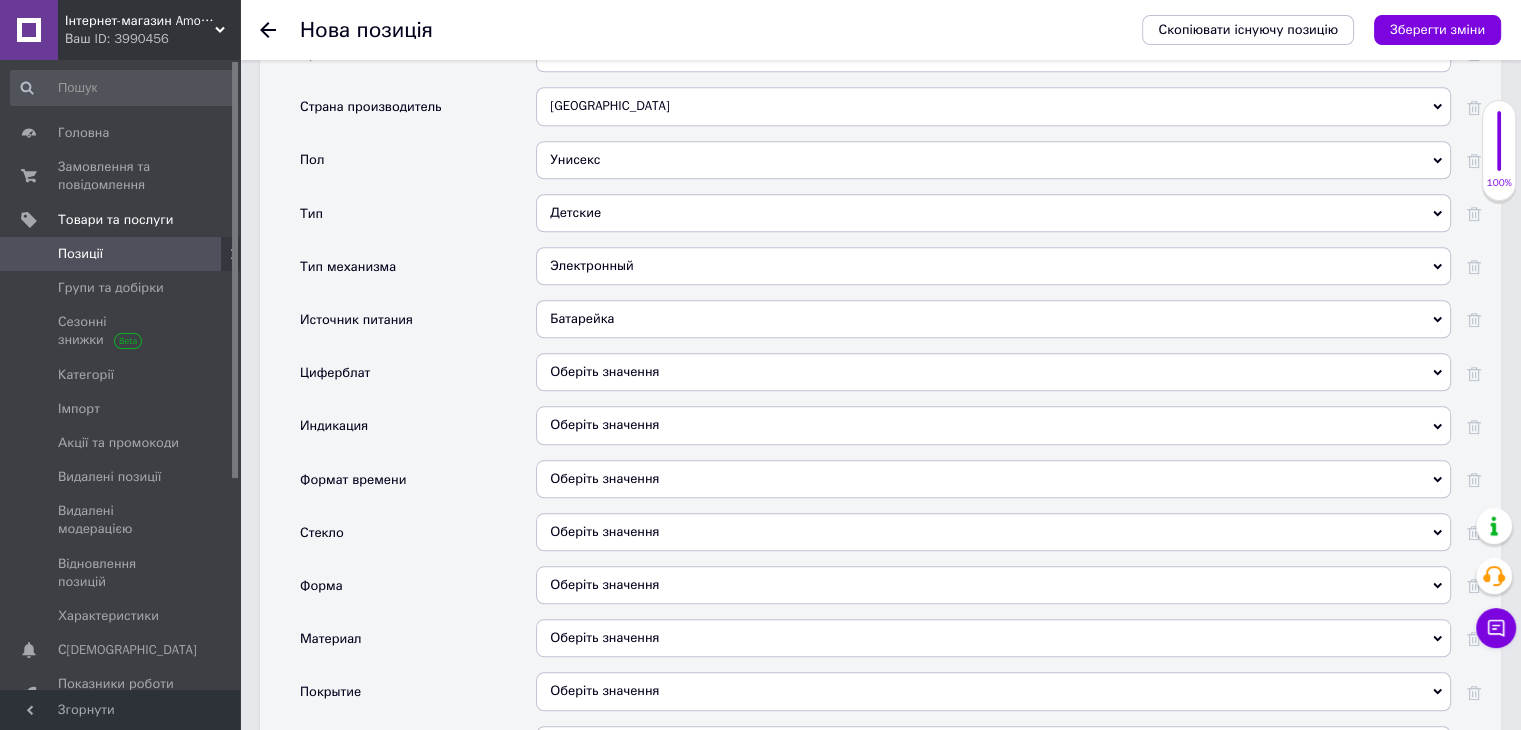 click on "Оберіть значення" at bounding box center [993, 372] 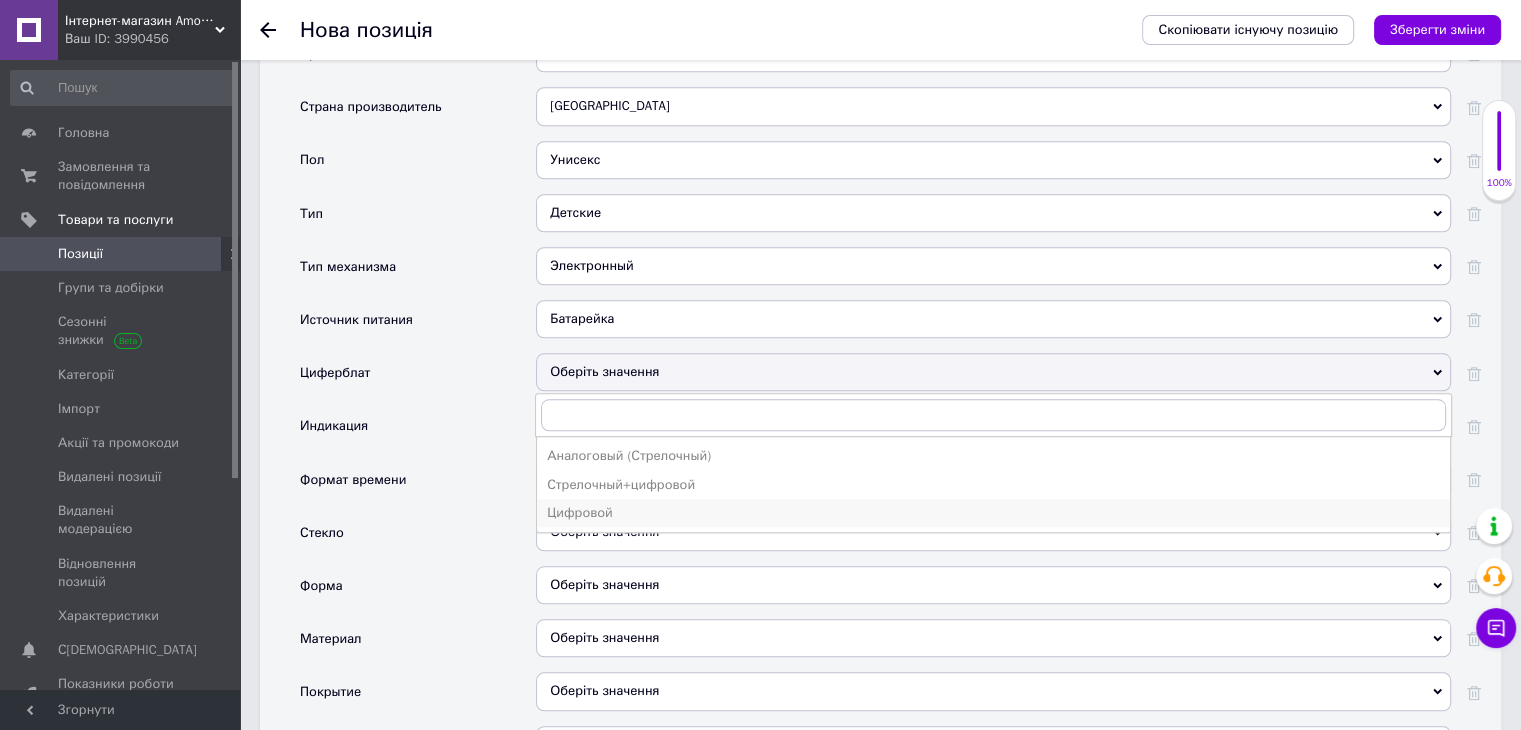 click on "Цифровой" at bounding box center [993, 513] 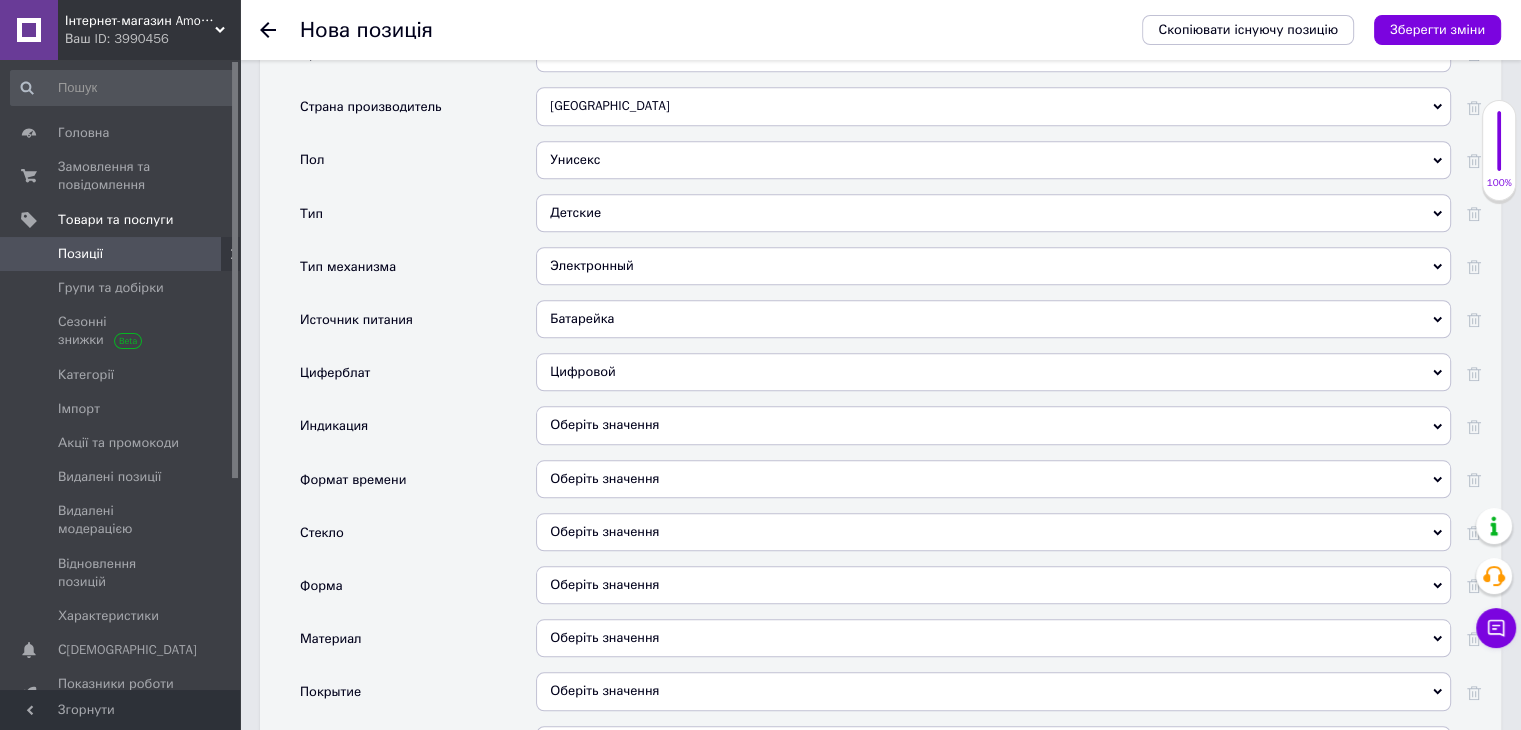 click on "Оберіть значення" at bounding box center (993, 425) 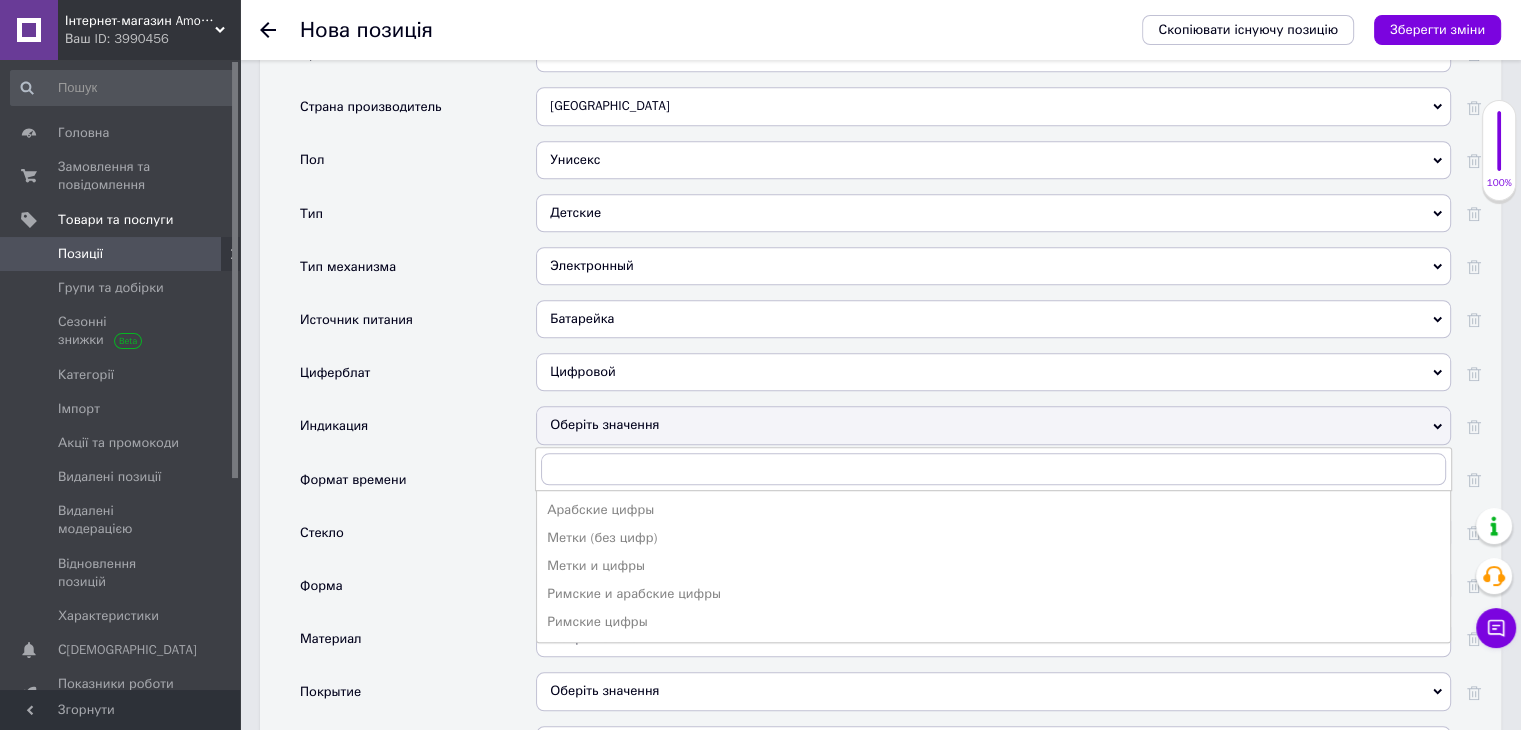 click on "Стекло" at bounding box center [418, 539] 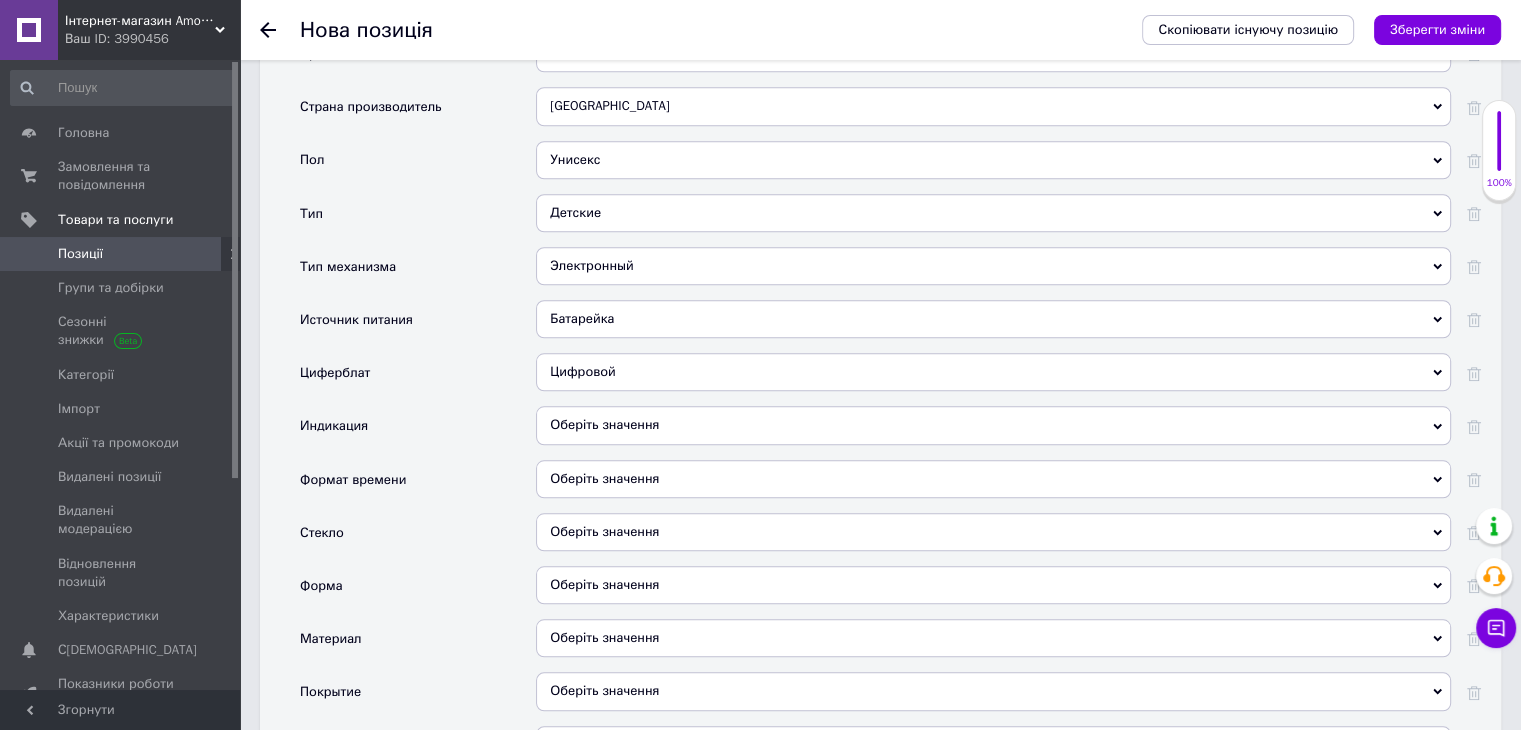 click on "Оберіть значення" at bounding box center [993, 479] 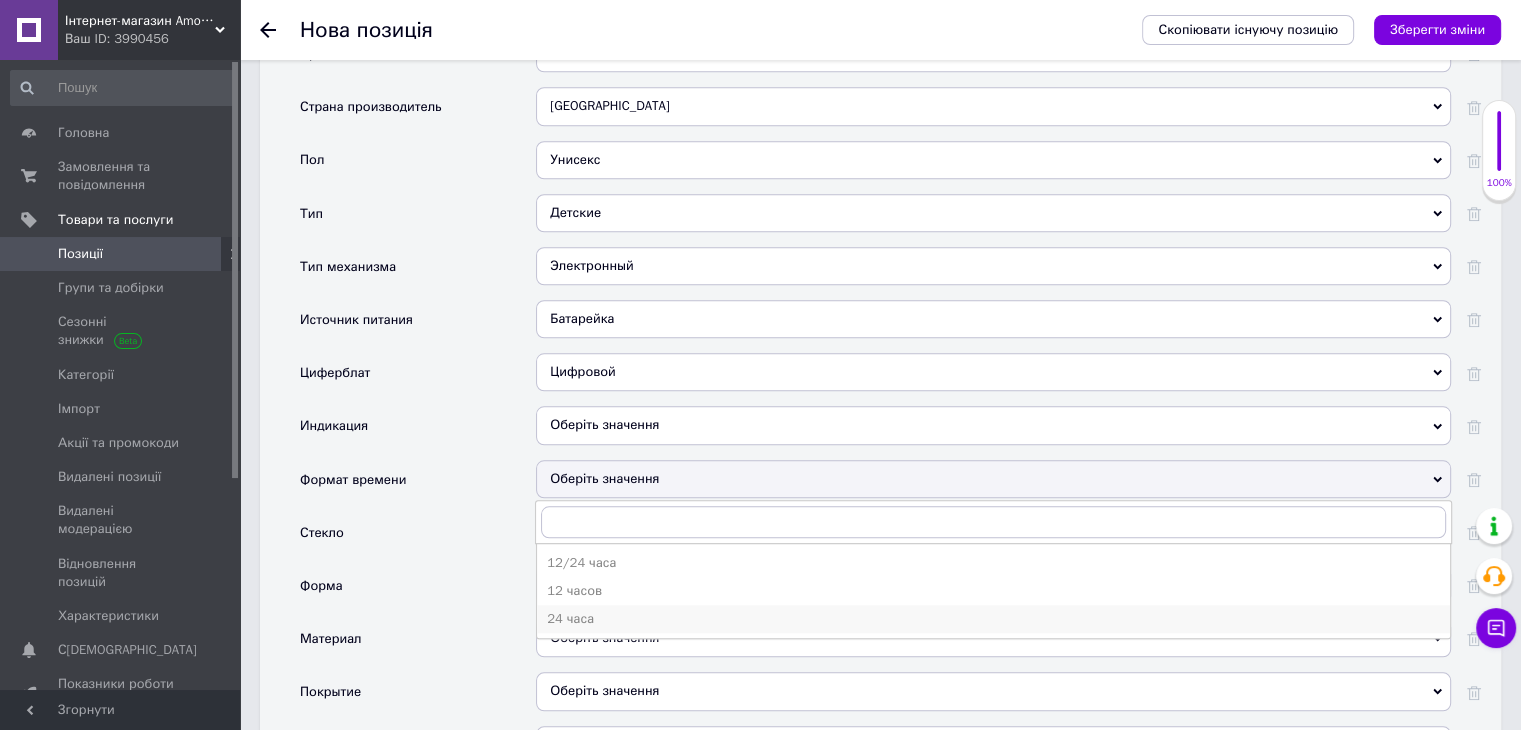 click on "24 часа" at bounding box center (993, 619) 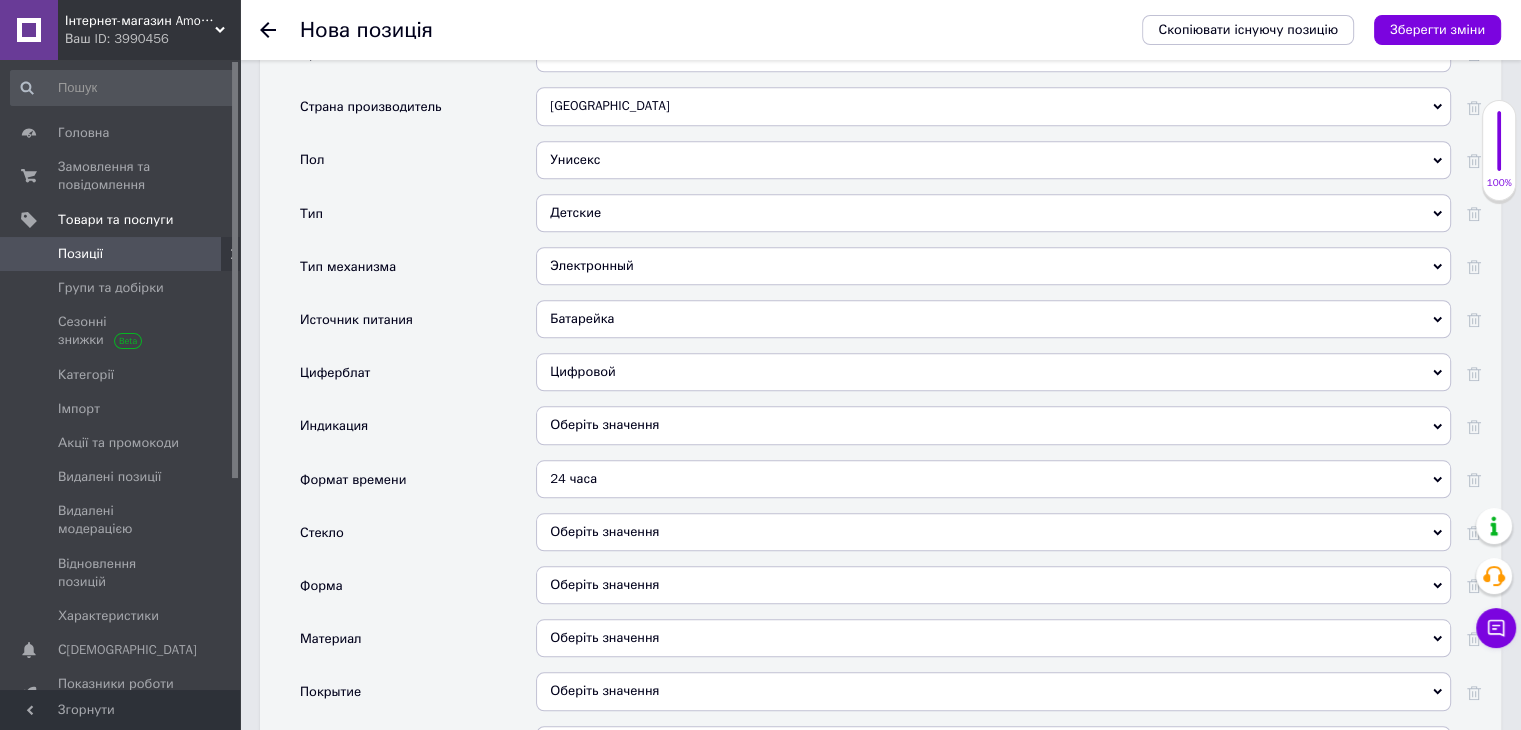 click on "Оберіть значення" at bounding box center (993, 532) 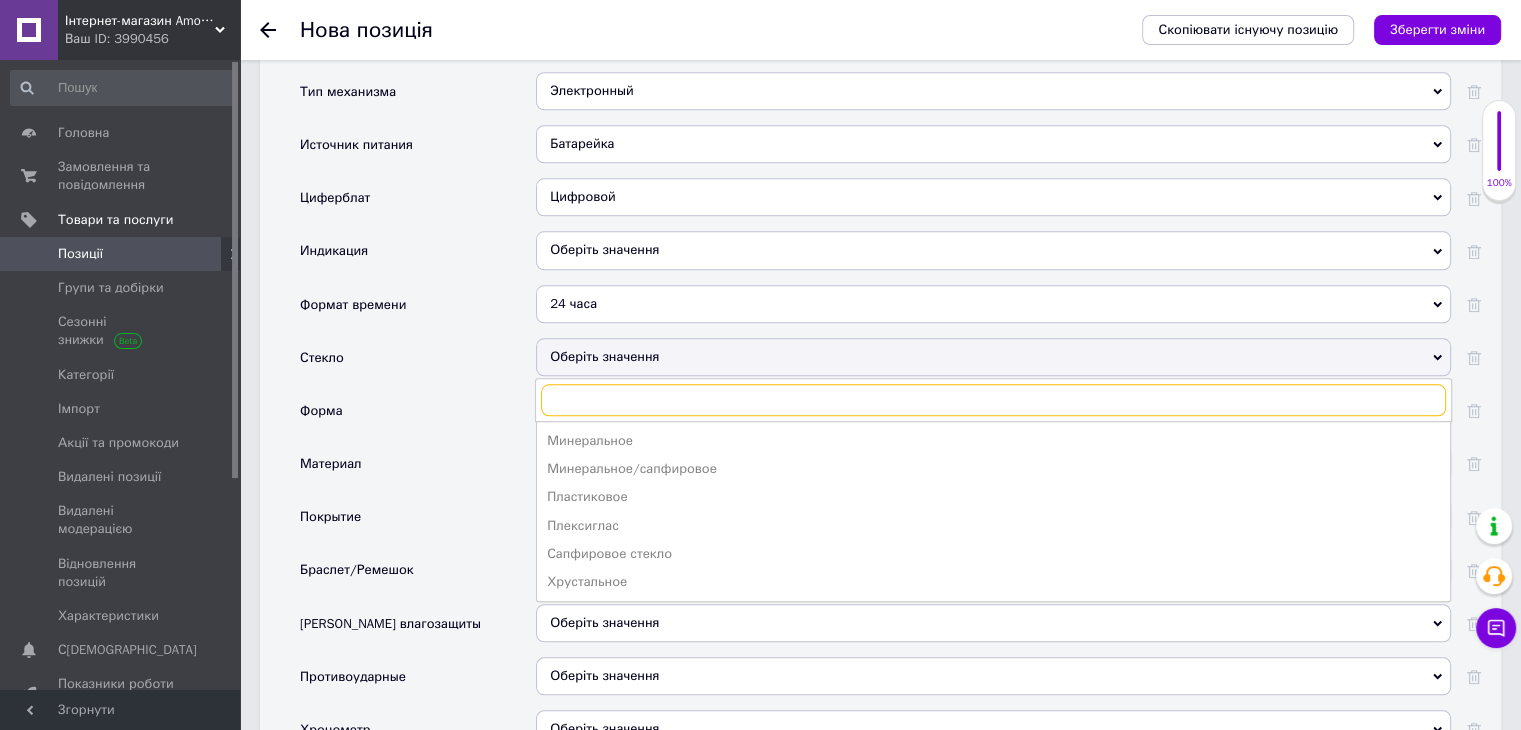 scroll, scrollTop: 2000, scrollLeft: 0, axis: vertical 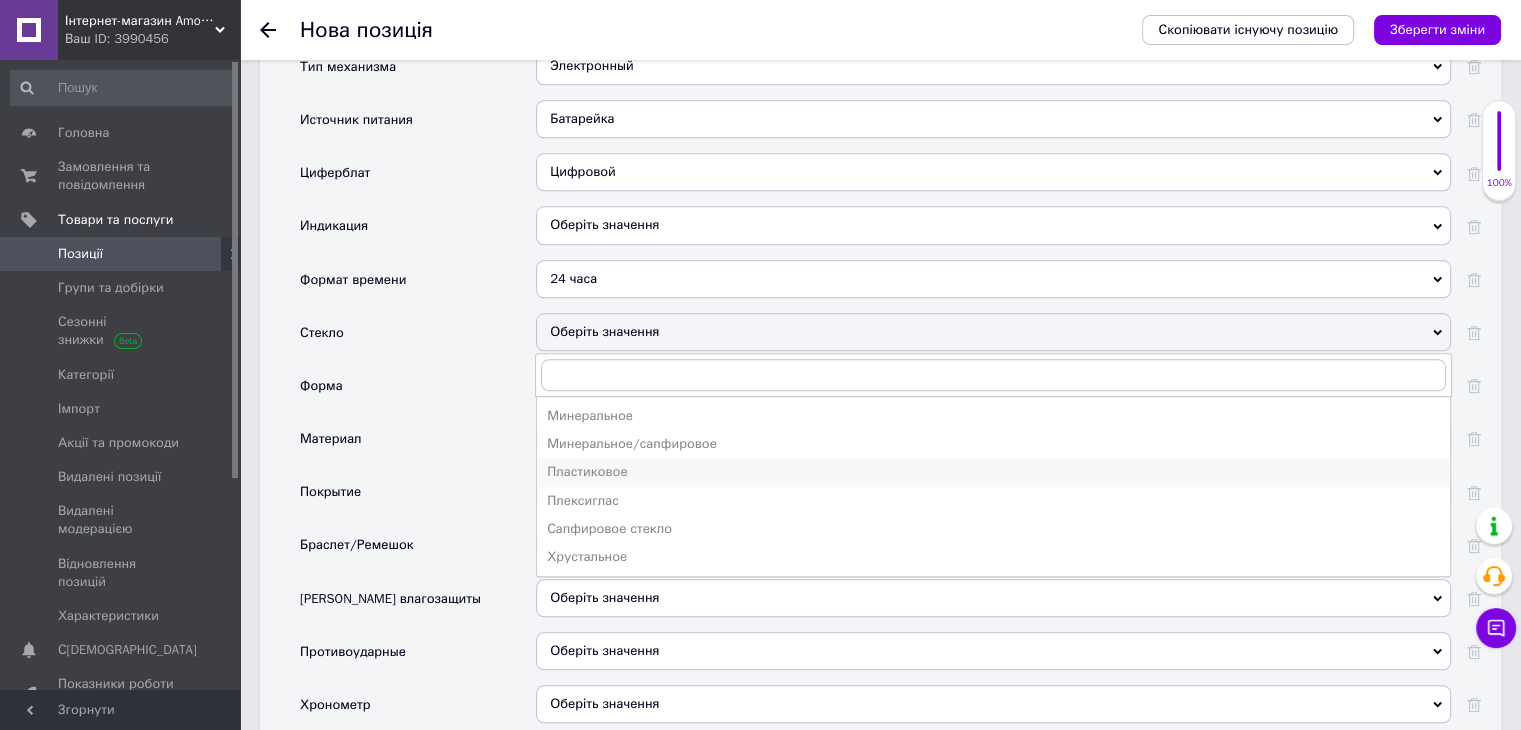 click on "Пластиковое" at bounding box center [993, 472] 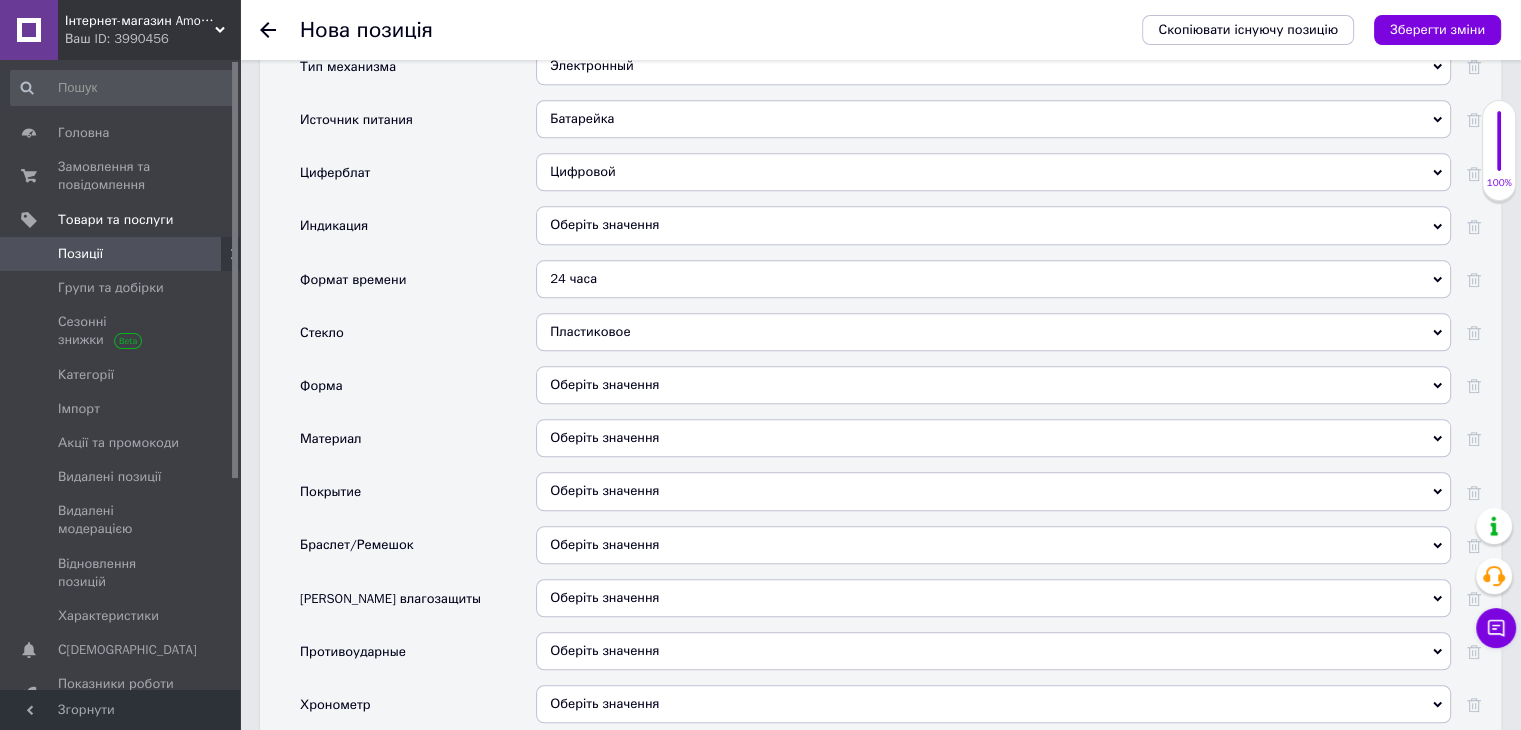 click on "Оберіть значення" at bounding box center [993, 385] 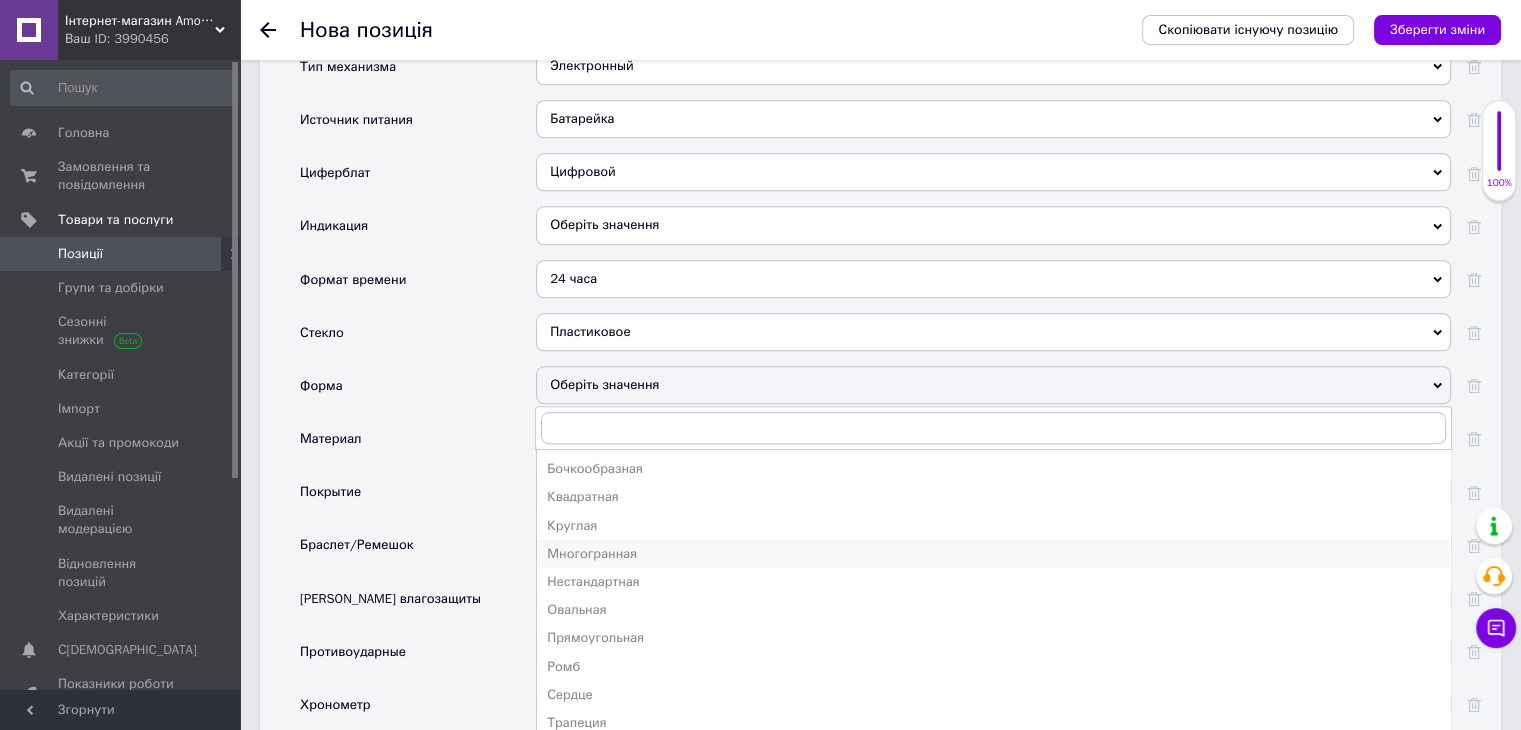 click on "Многогранная" at bounding box center [993, 554] 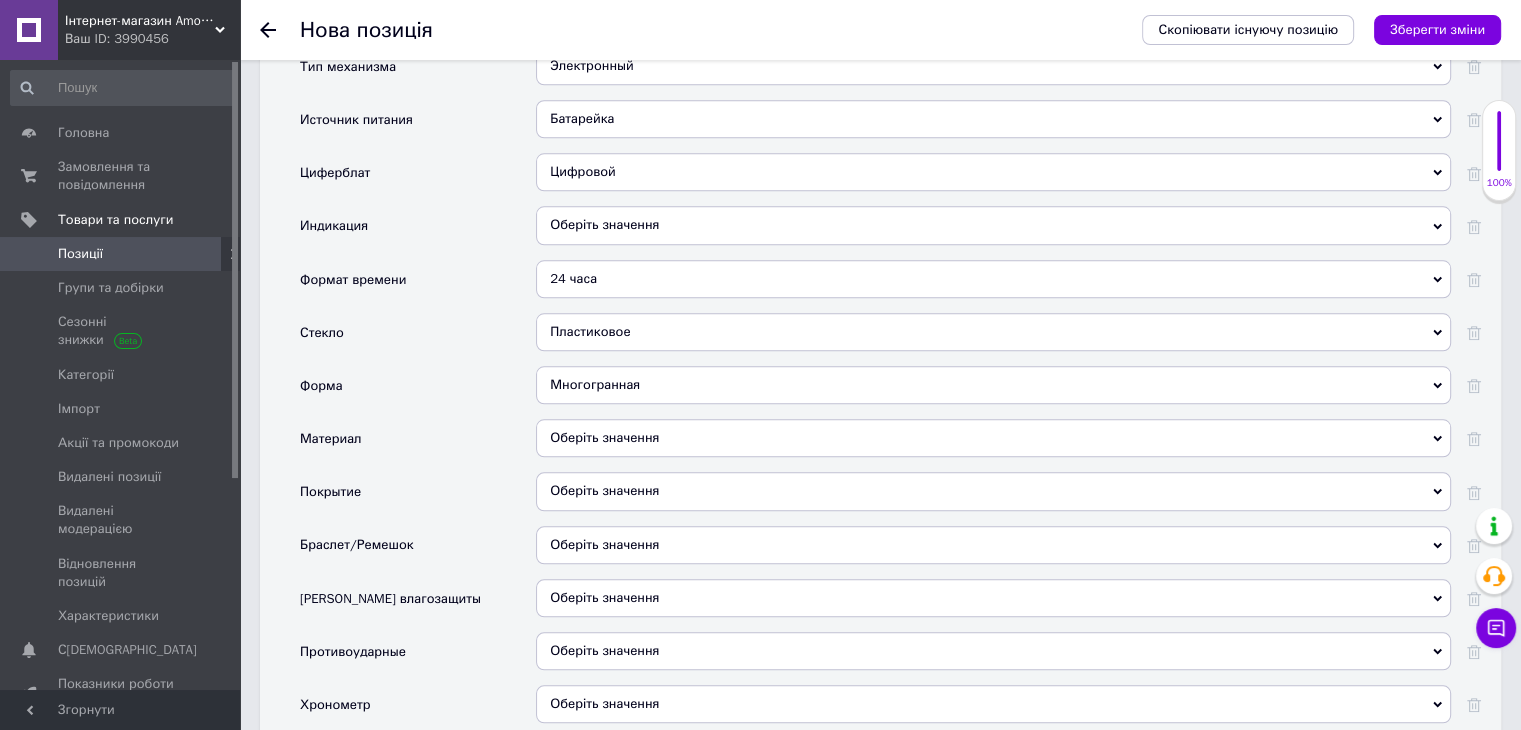 click on "Оберіть значення" at bounding box center [993, 438] 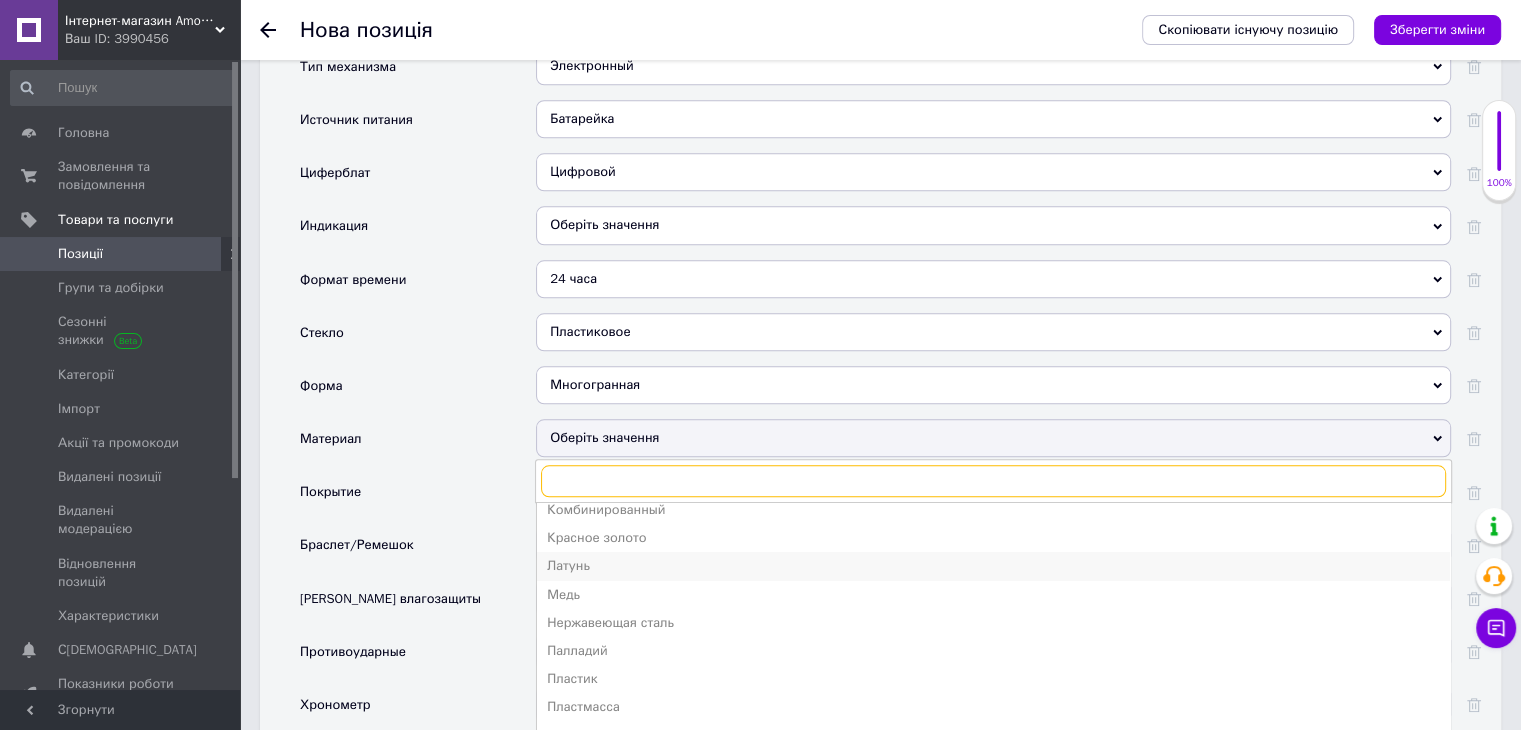 scroll, scrollTop: 300, scrollLeft: 0, axis: vertical 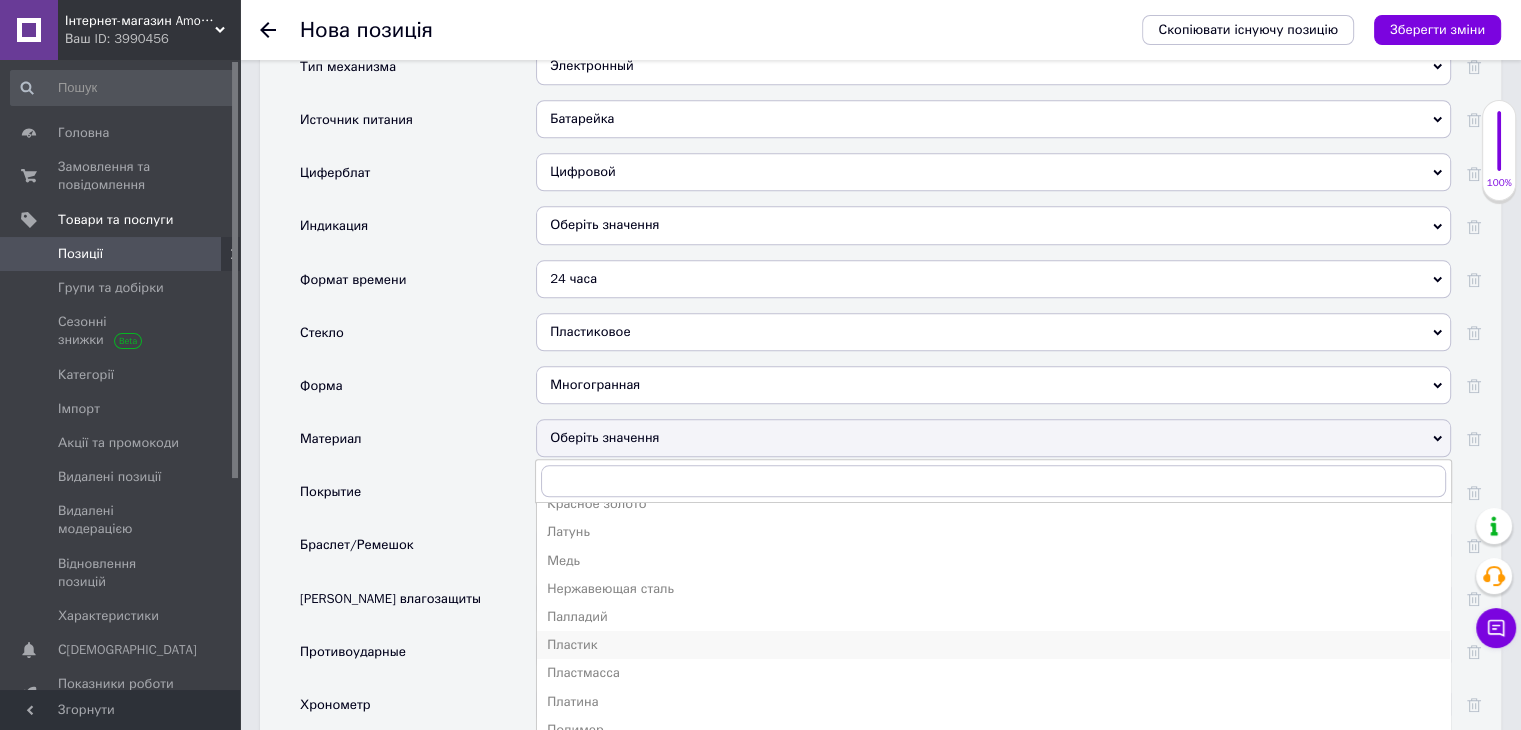 click on "Пластик" at bounding box center [993, 645] 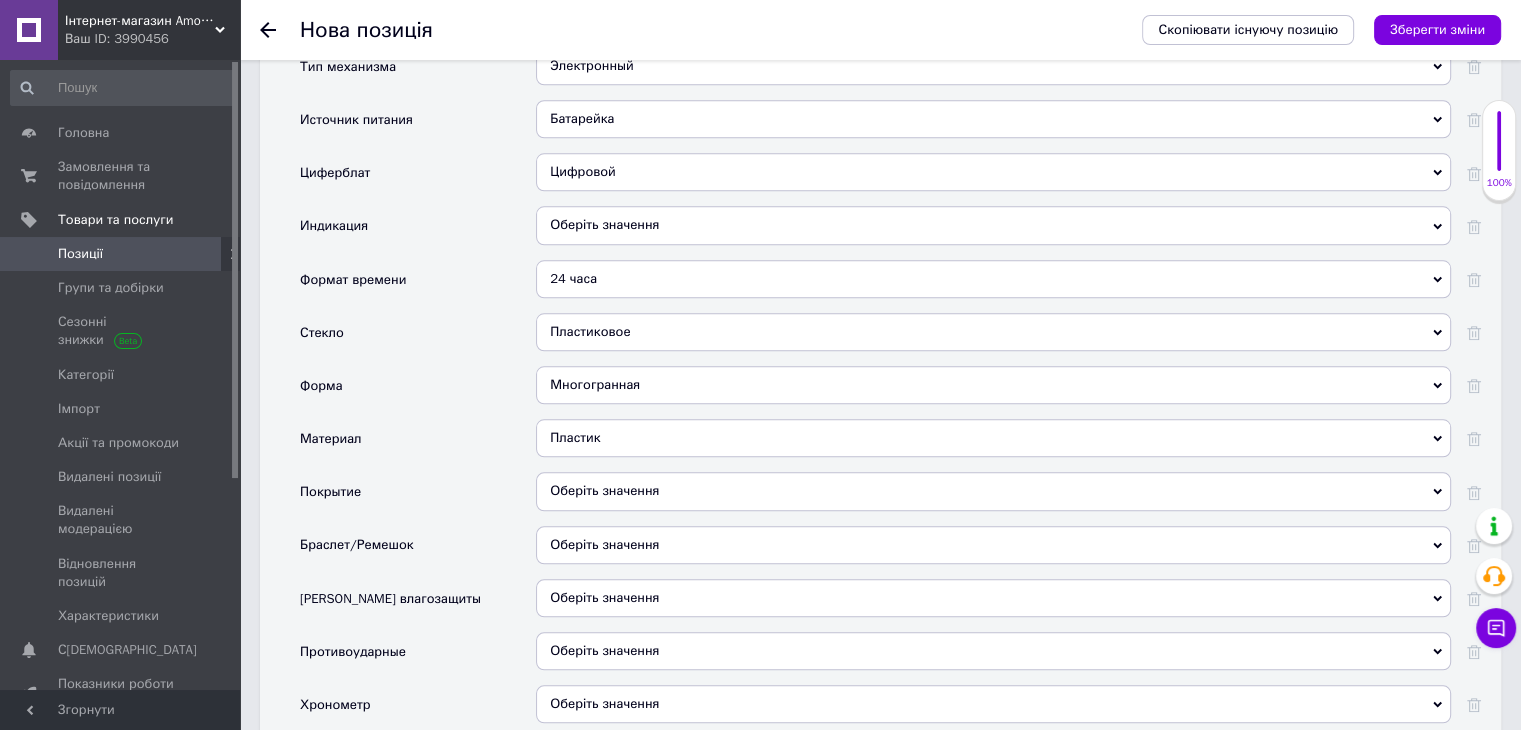 click on "Оберіть значення" at bounding box center [993, 545] 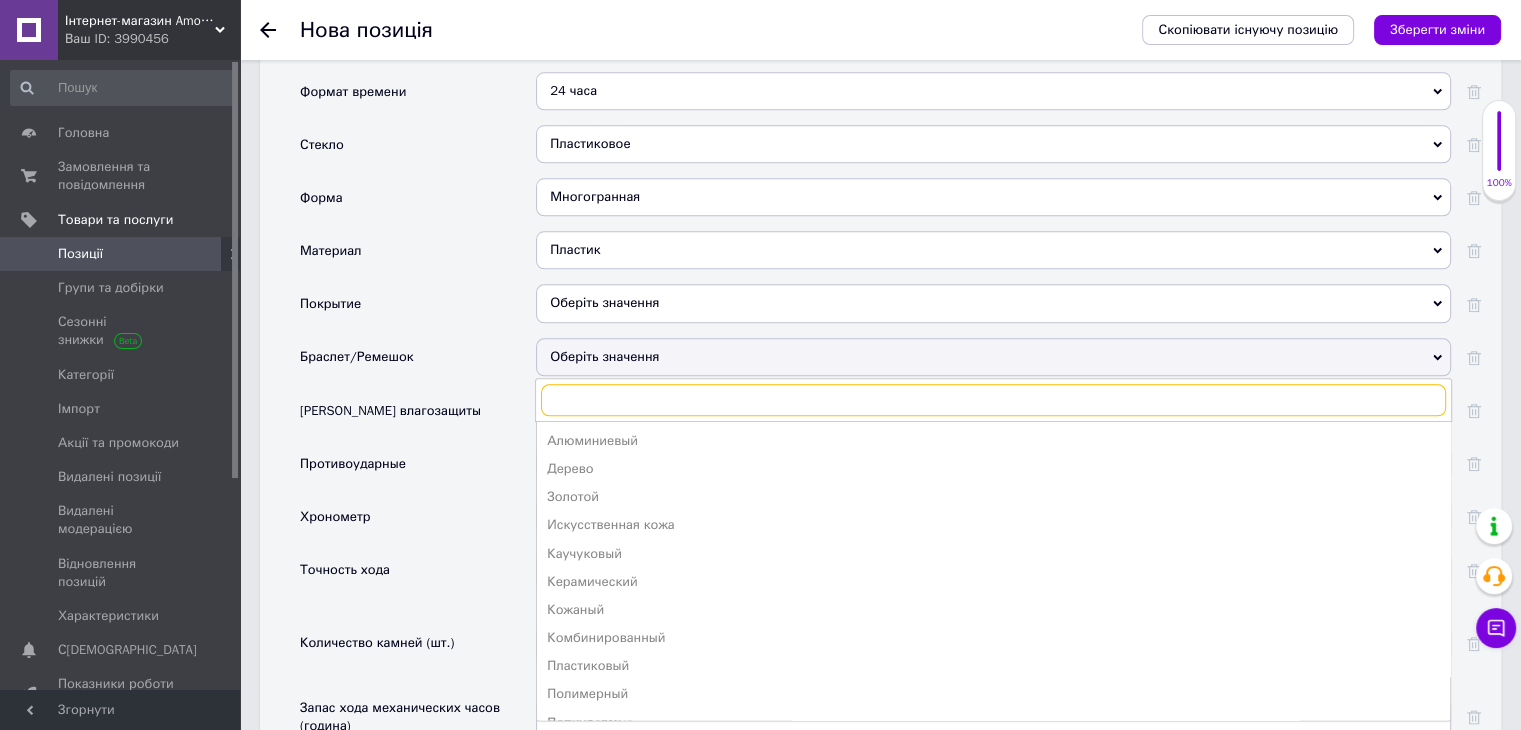 scroll, scrollTop: 2300, scrollLeft: 0, axis: vertical 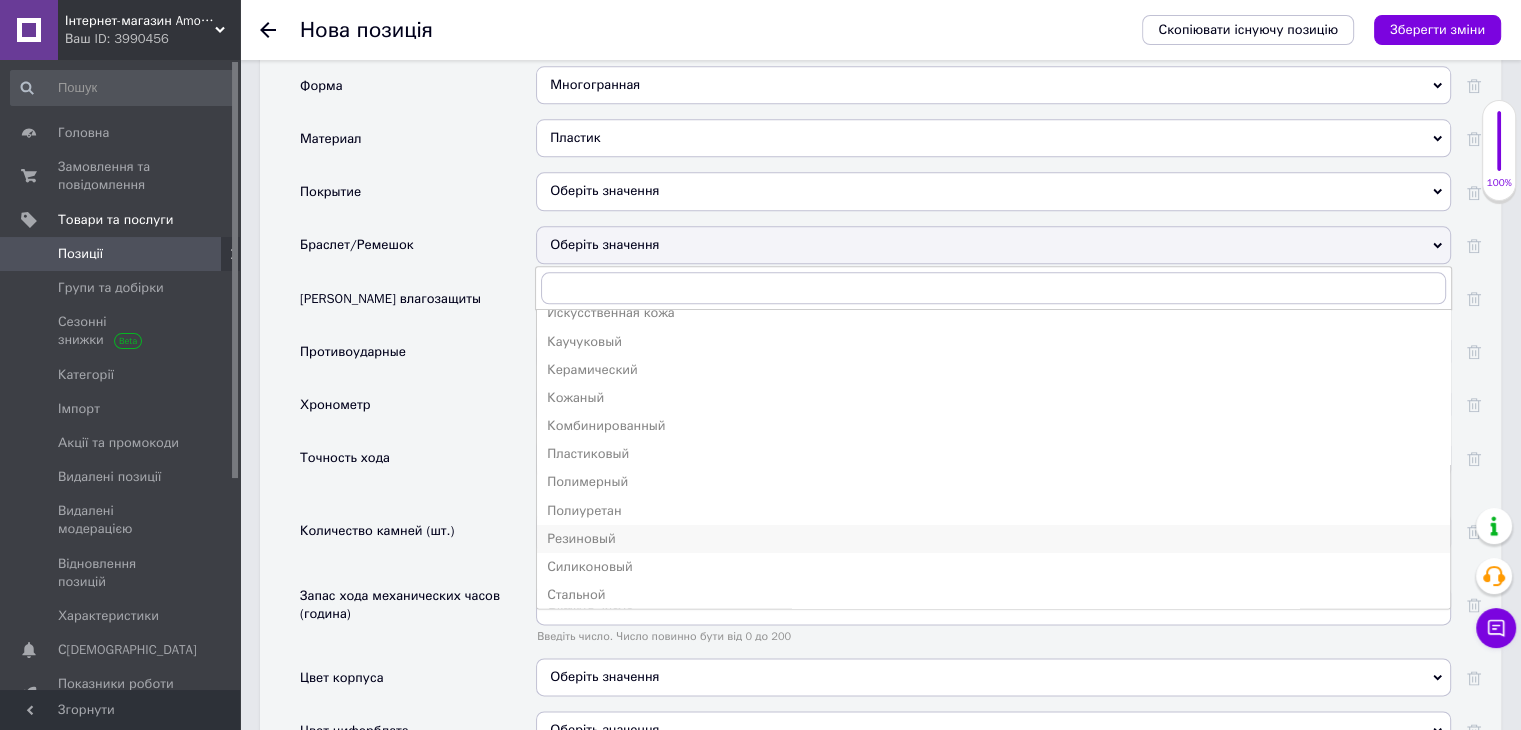 click on "Резиновый" at bounding box center (993, 539) 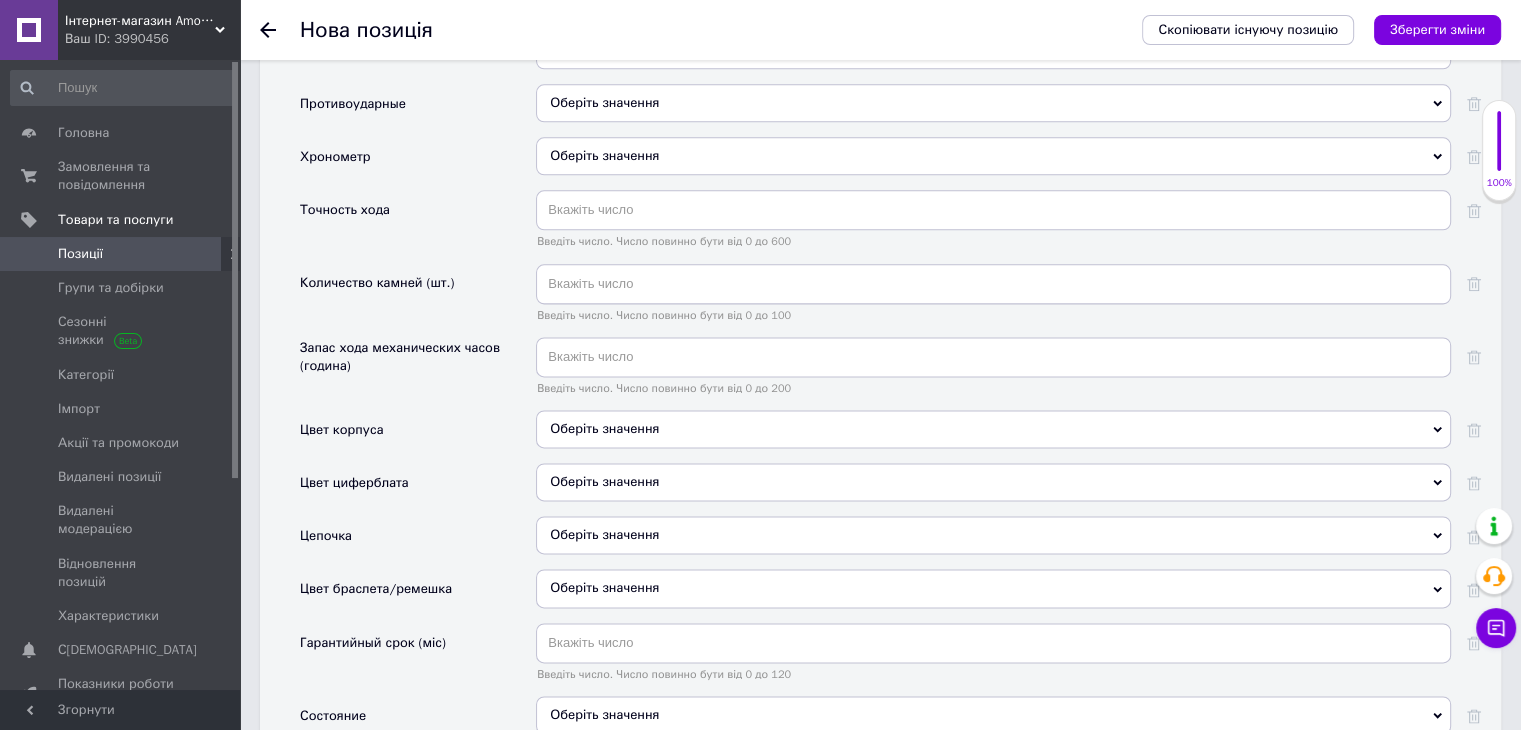 scroll, scrollTop: 2600, scrollLeft: 0, axis: vertical 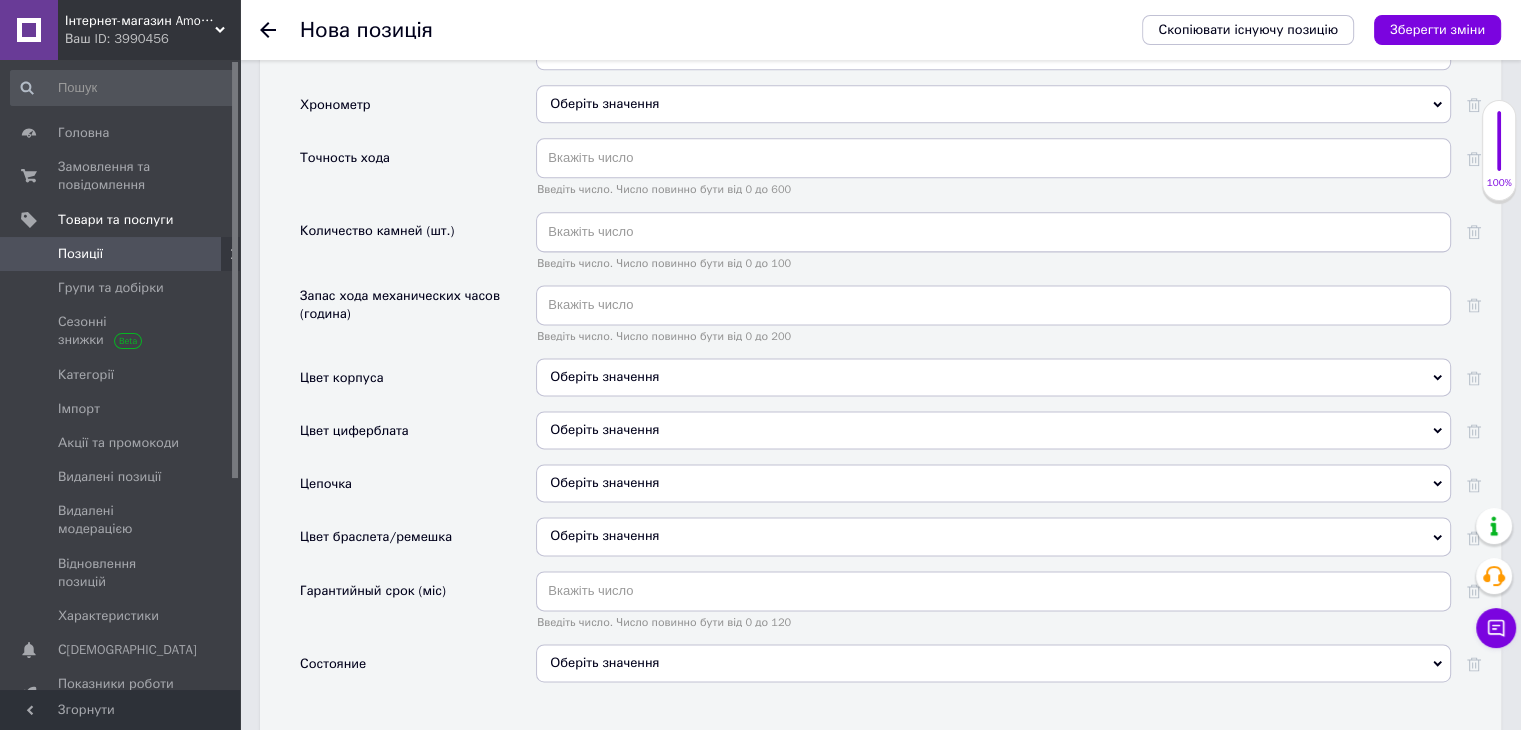 click on "Оберіть значення" at bounding box center [993, 377] 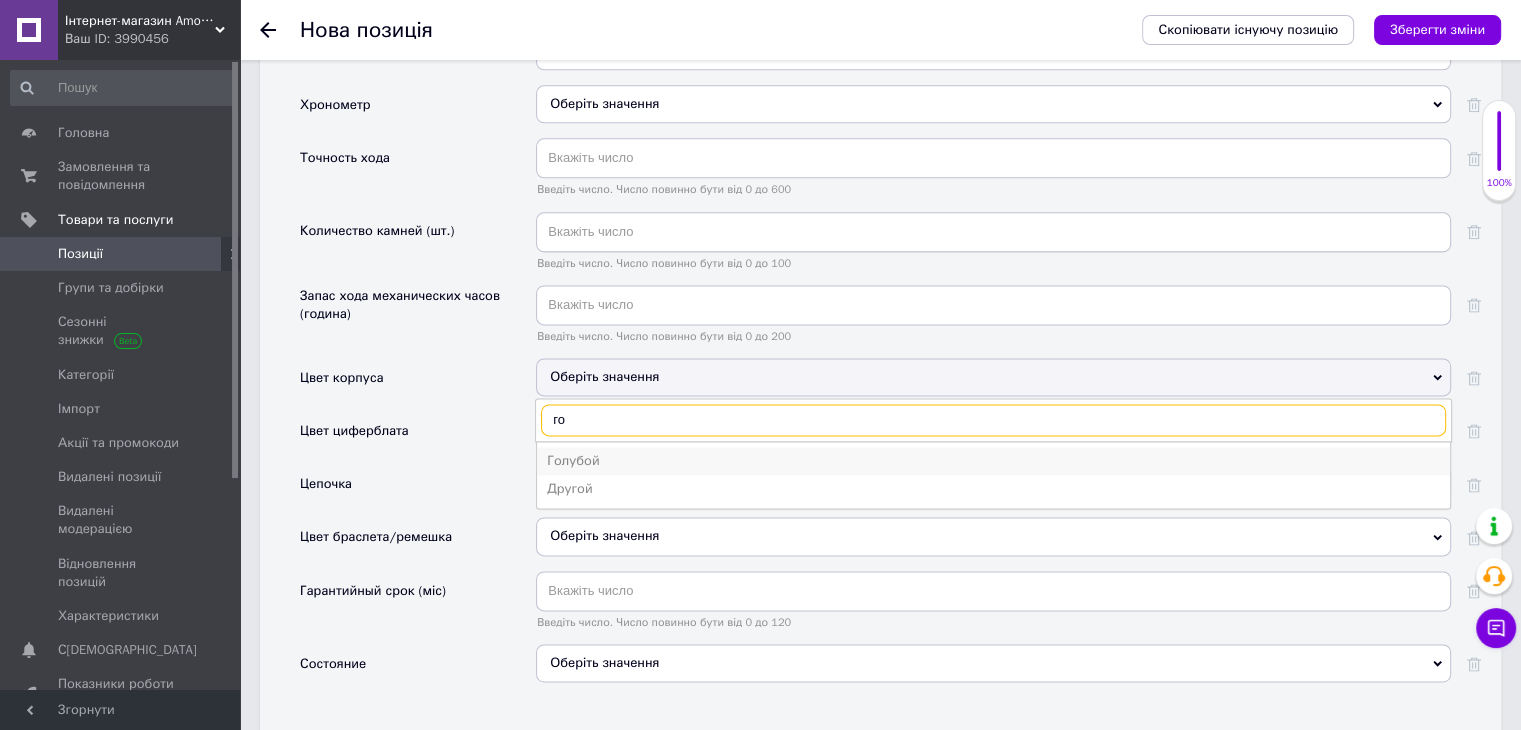 type on "го" 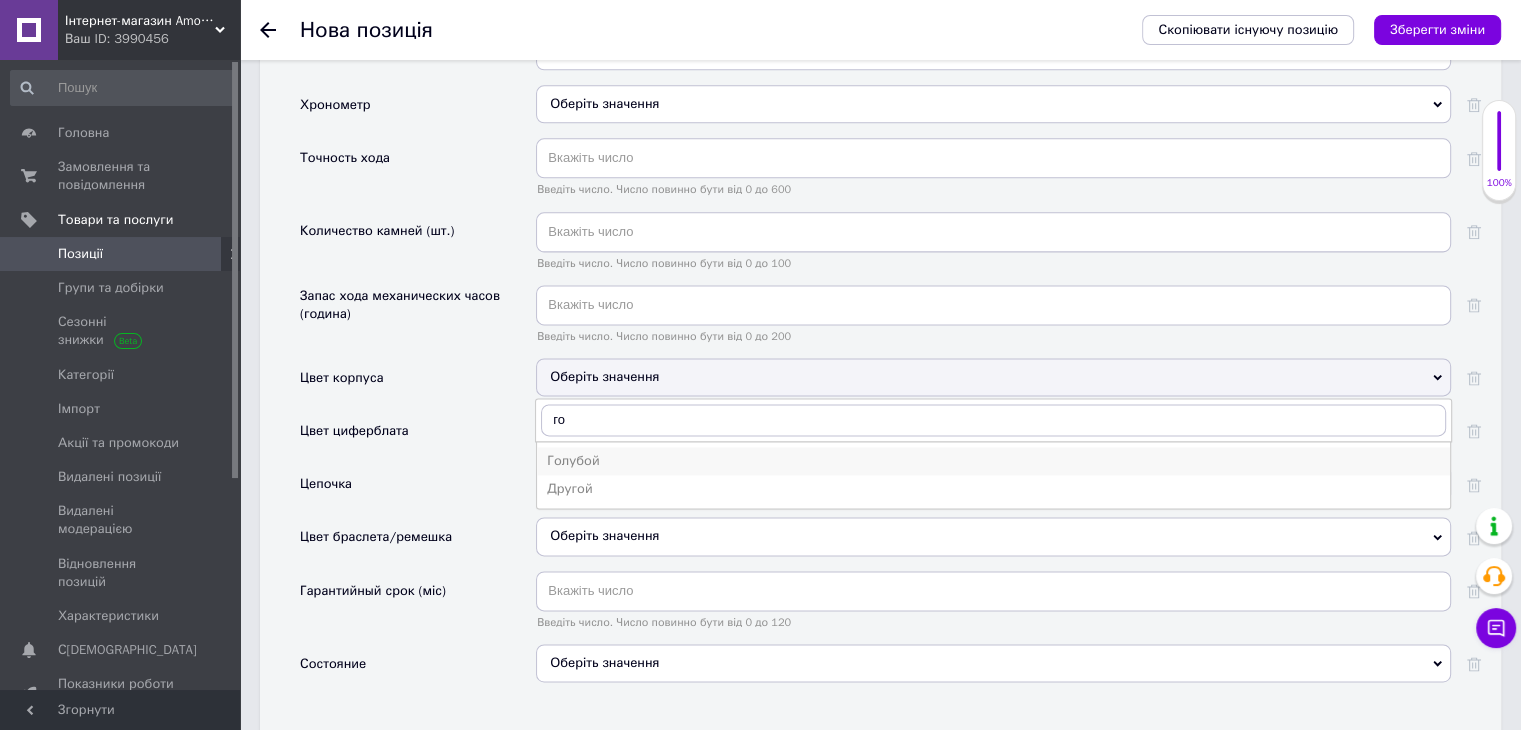click on "Голубой" at bounding box center [993, 461] 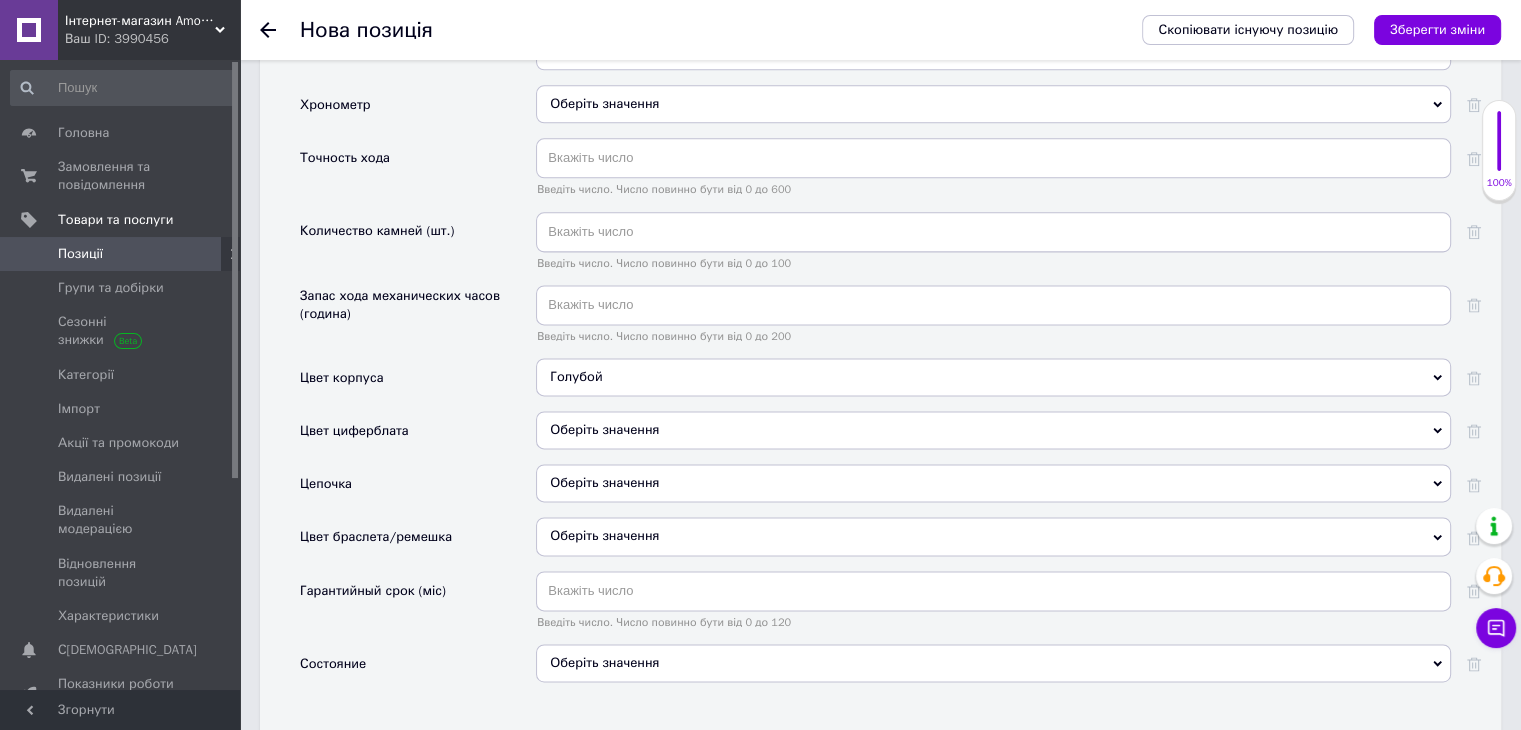 scroll, scrollTop: 2700, scrollLeft: 0, axis: vertical 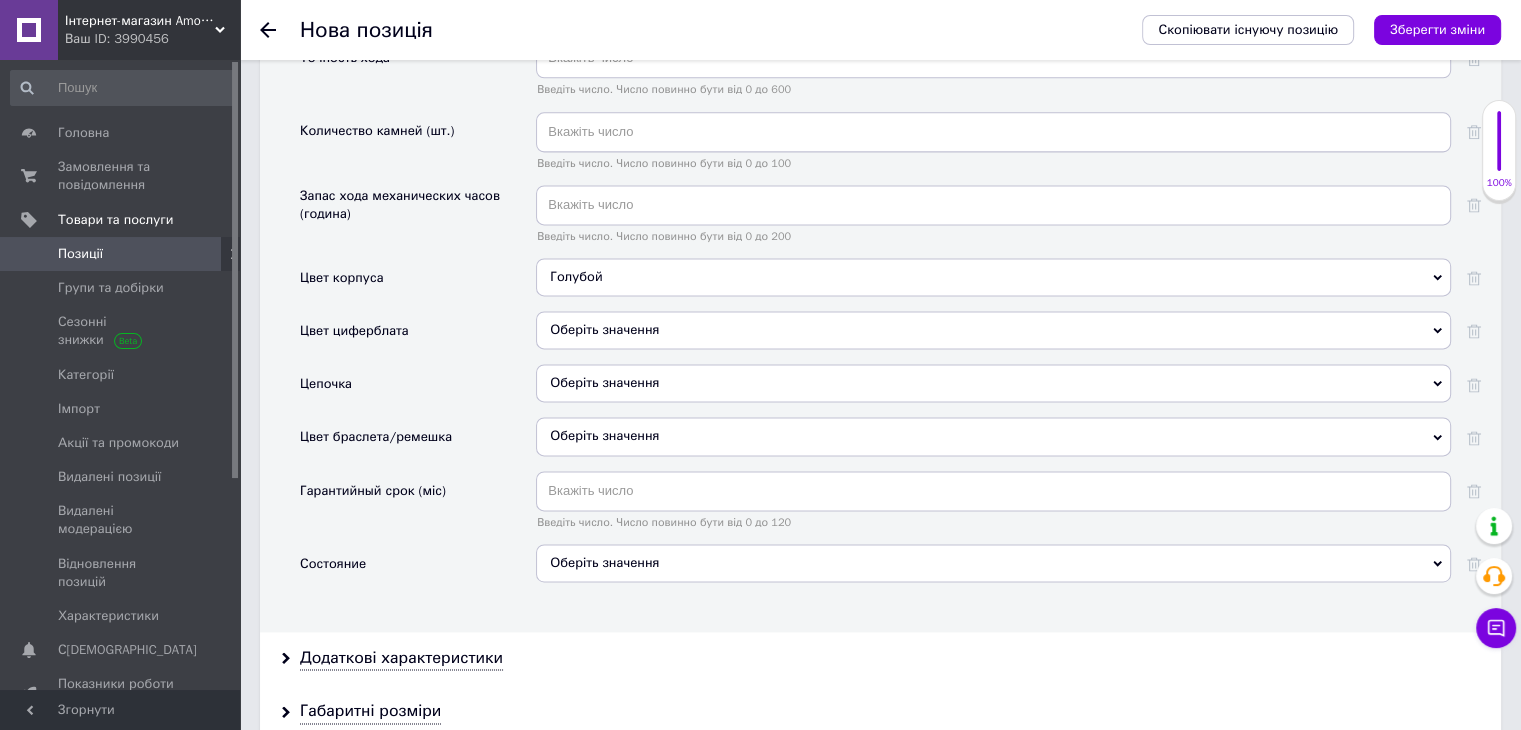 click on "Оберіть значення" at bounding box center [993, 563] 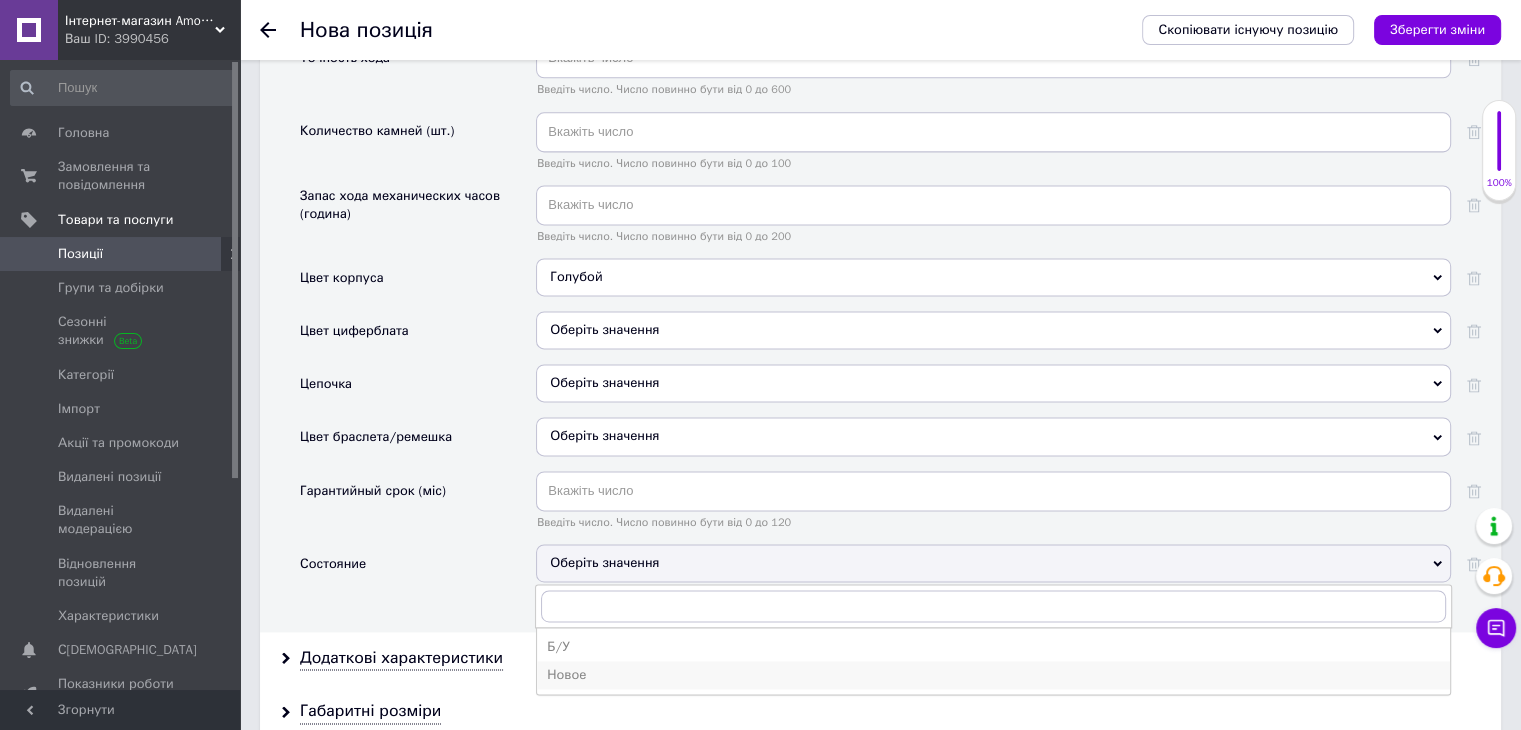 click on "Новое" at bounding box center [993, 675] 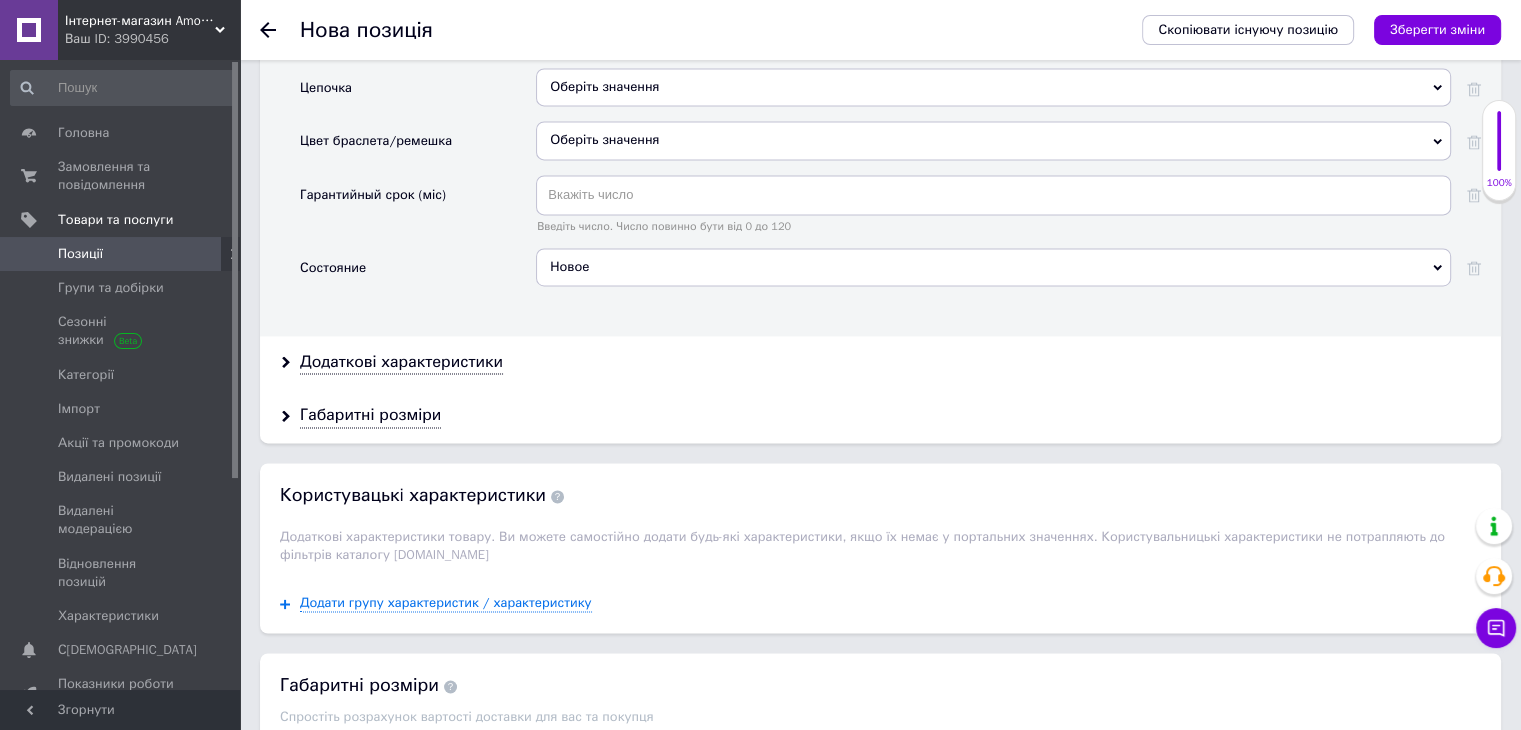 scroll, scrollTop: 3000, scrollLeft: 0, axis: vertical 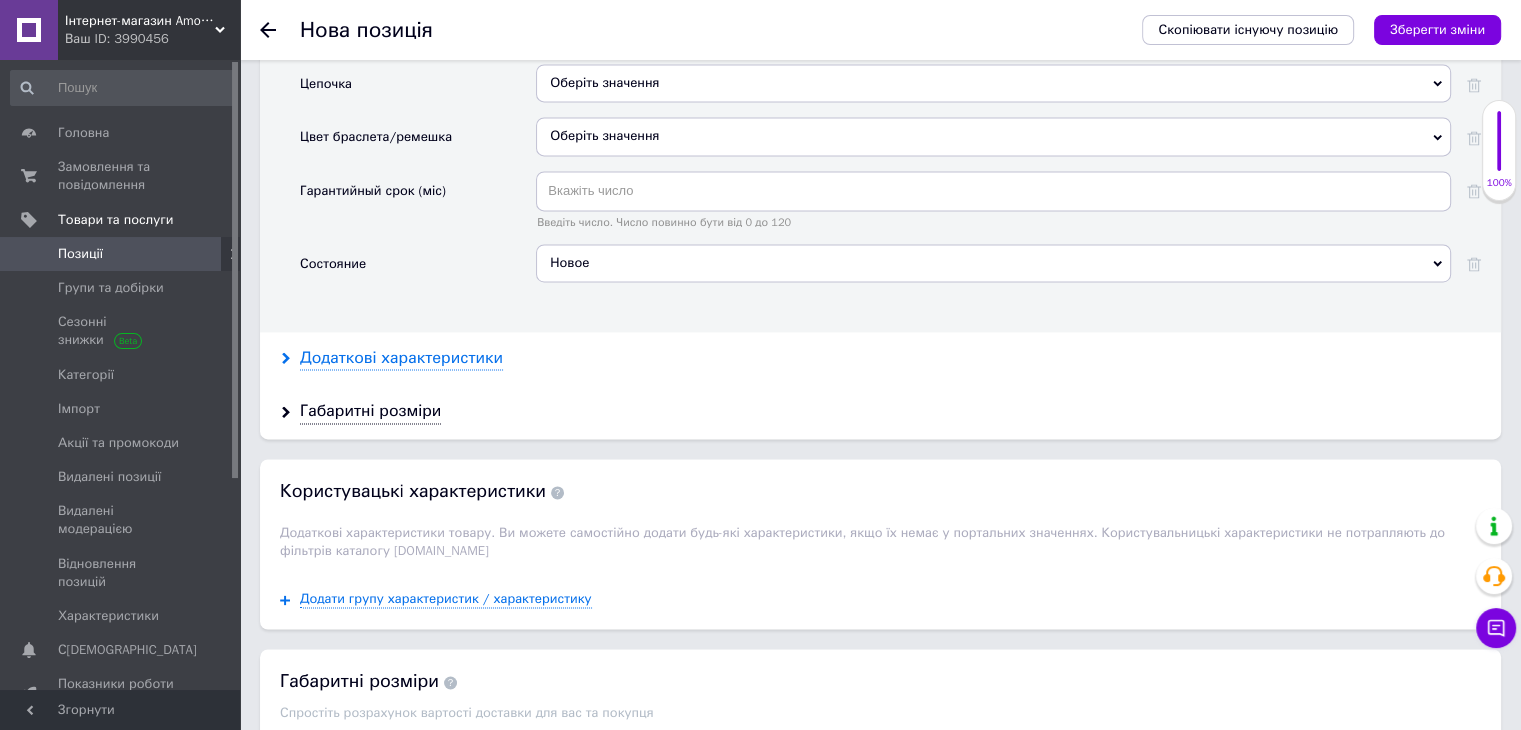 click on "Додаткові характеристики" at bounding box center [401, 358] 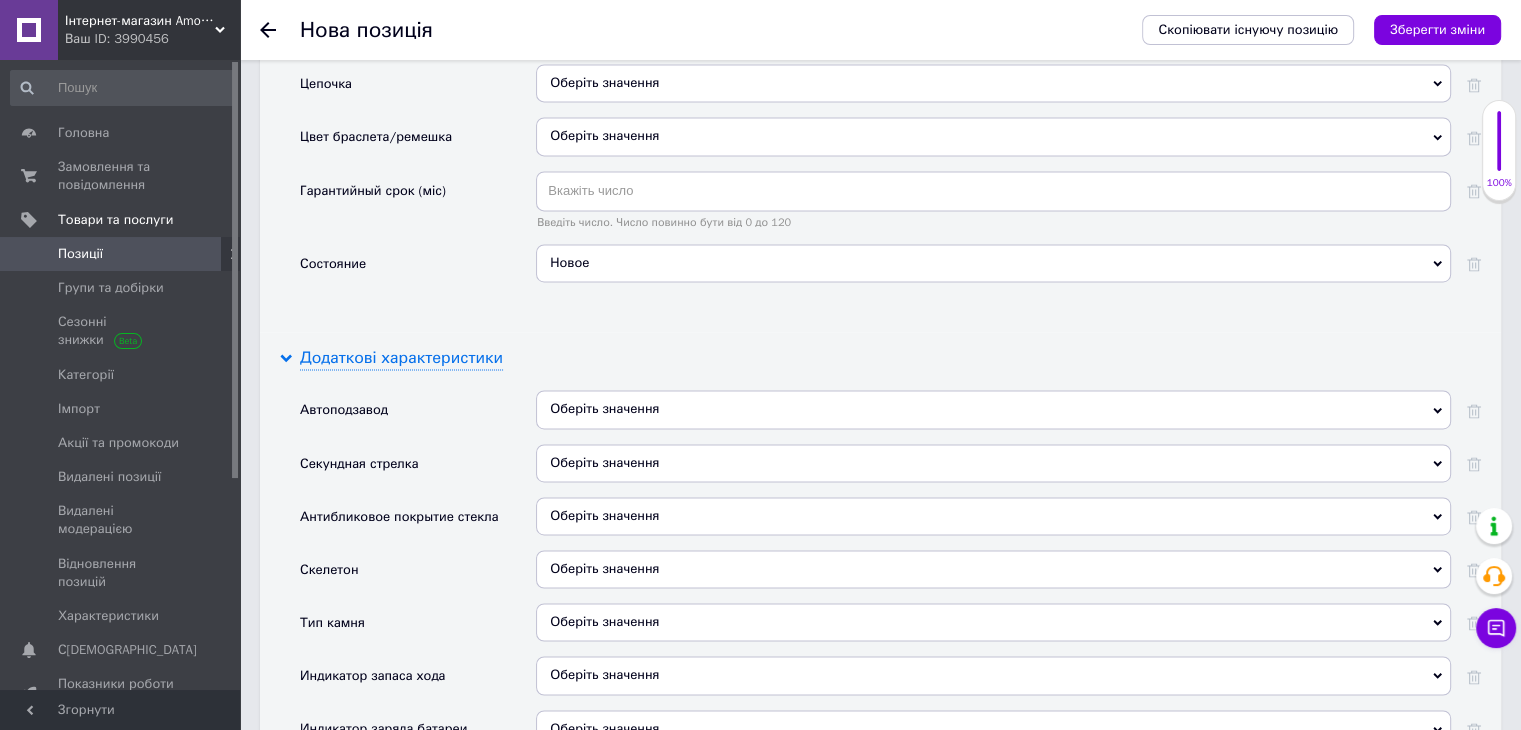 click on "Додаткові характеристики" at bounding box center [401, 358] 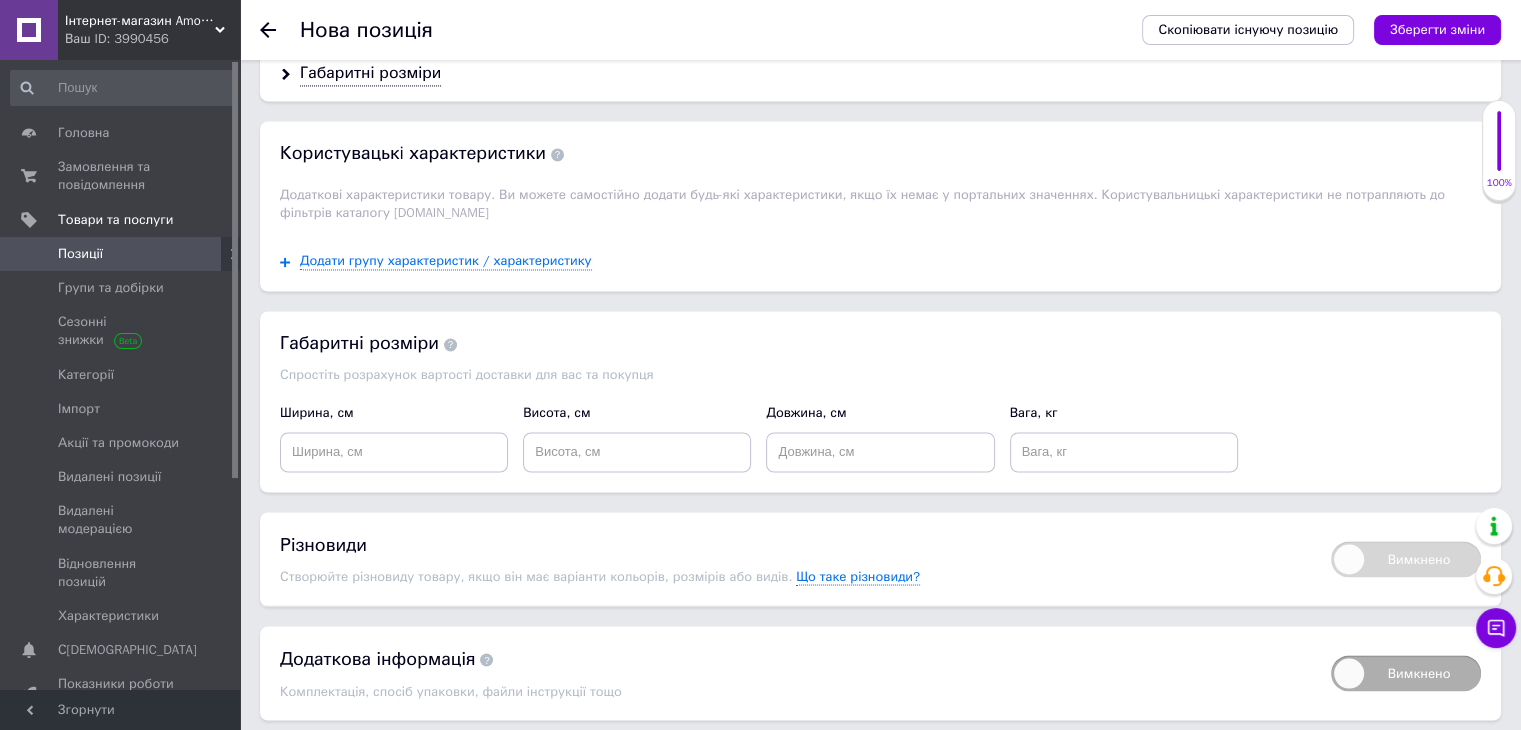 scroll, scrollTop: 3392, scrollLeft: 0, axis: vertical 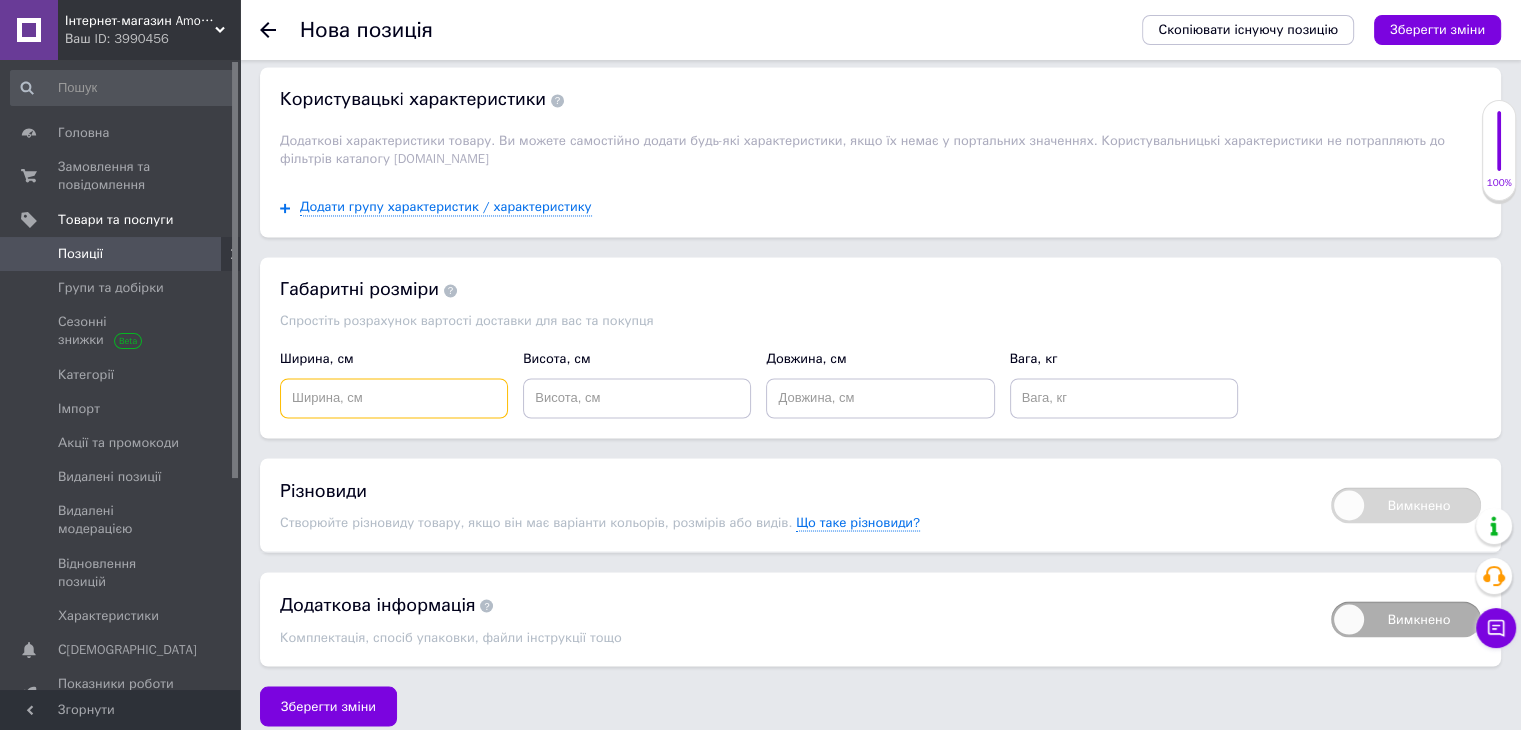 click at bounding box center (394, 398) 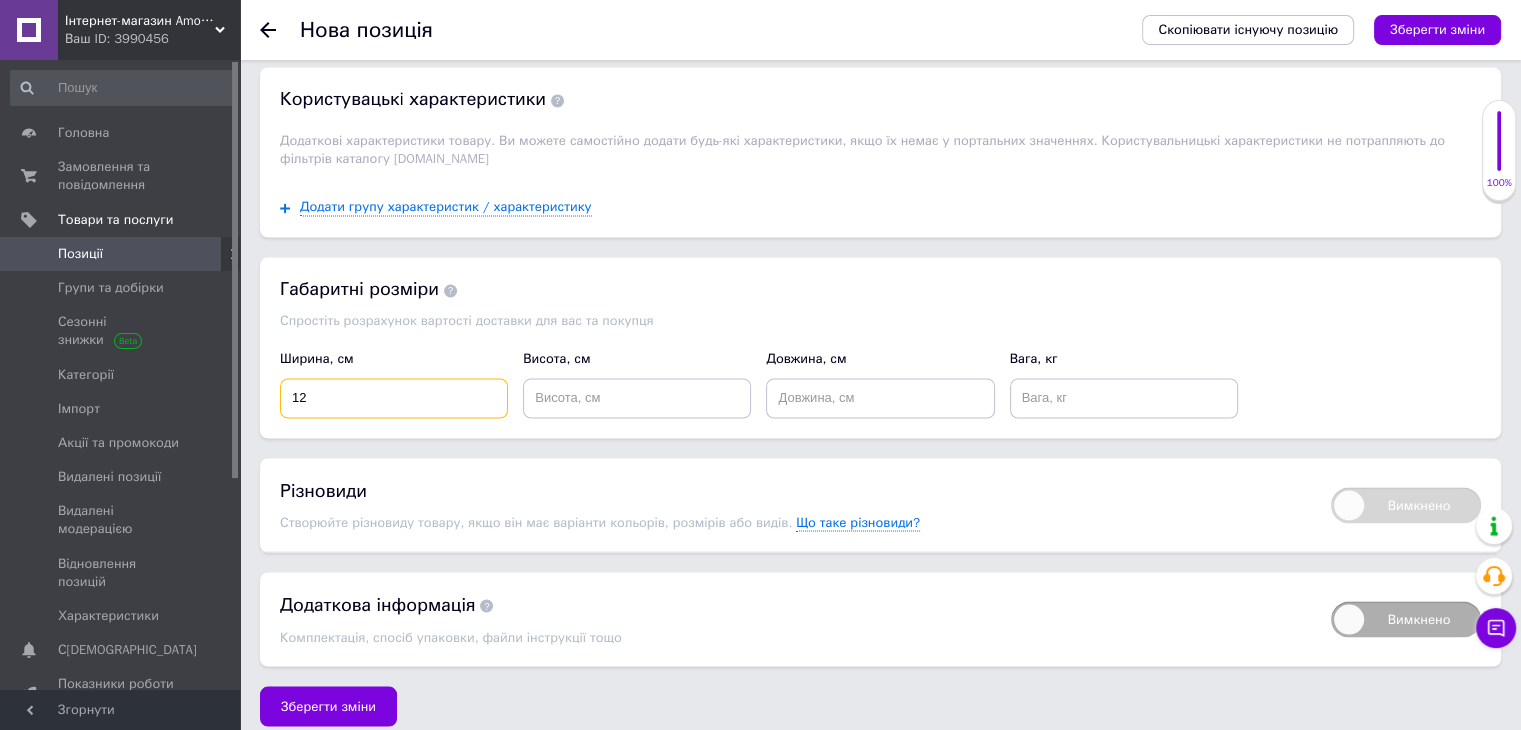 type on "12" 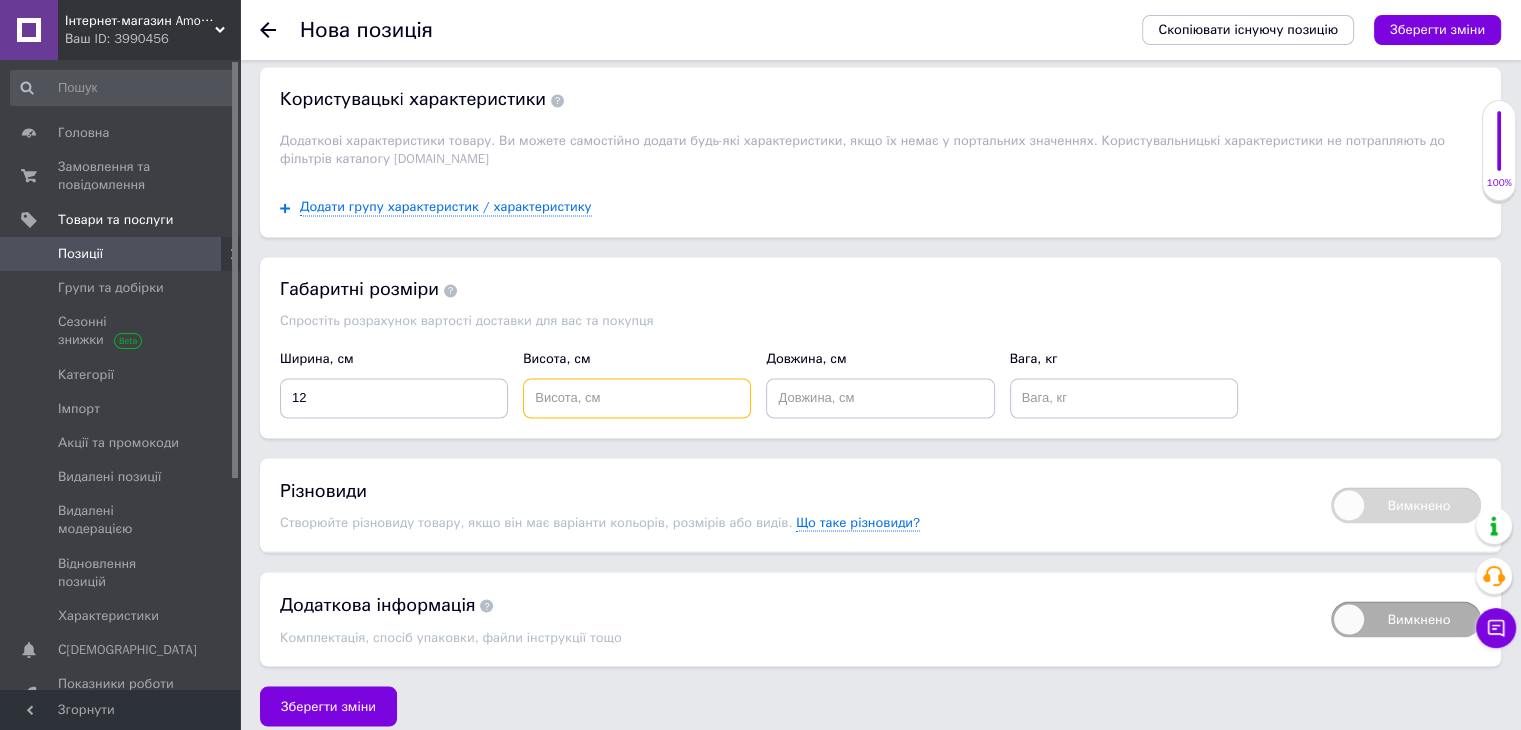 click at bounding box center (637, 398) 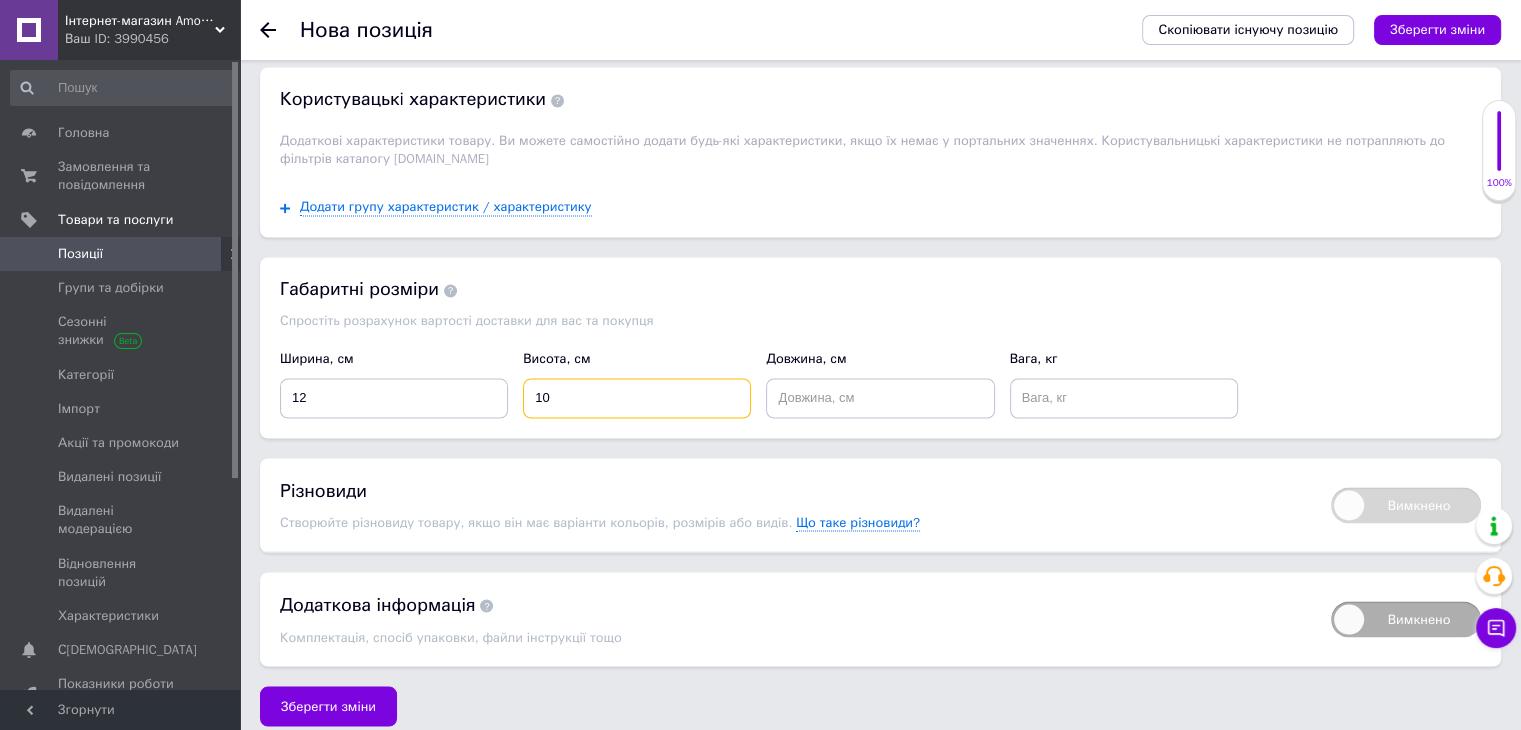 type on "10" 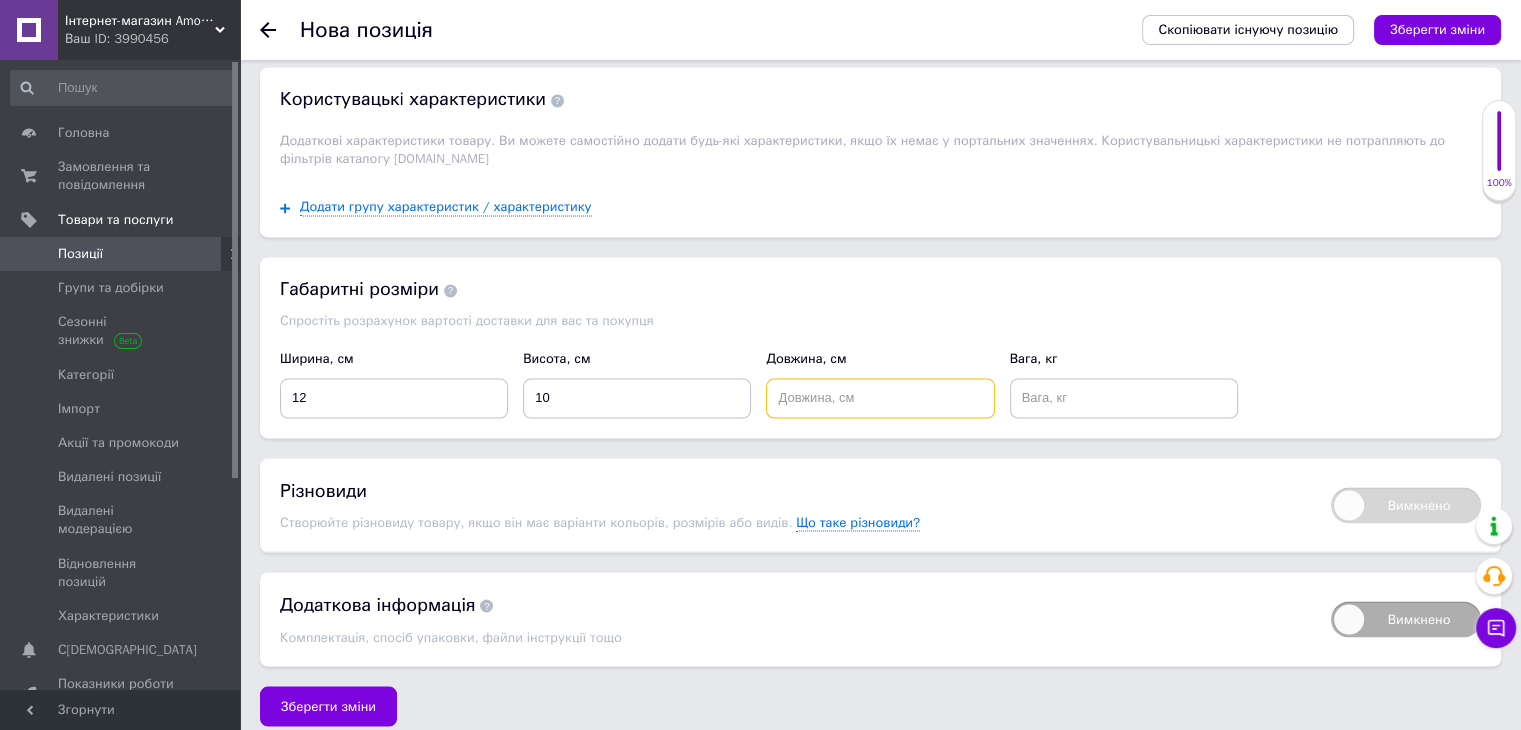 click at bounding box center [880, 398] 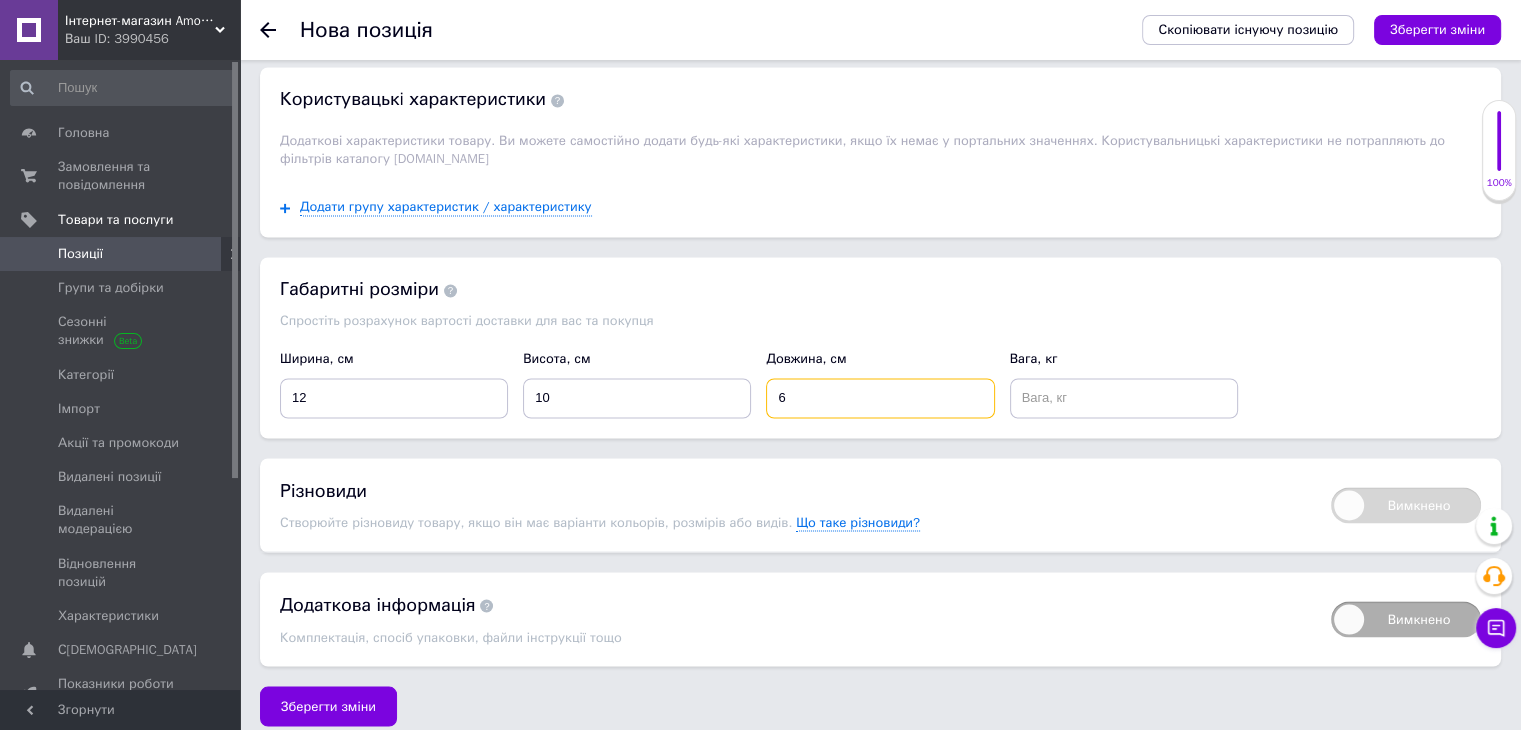 type on "6" 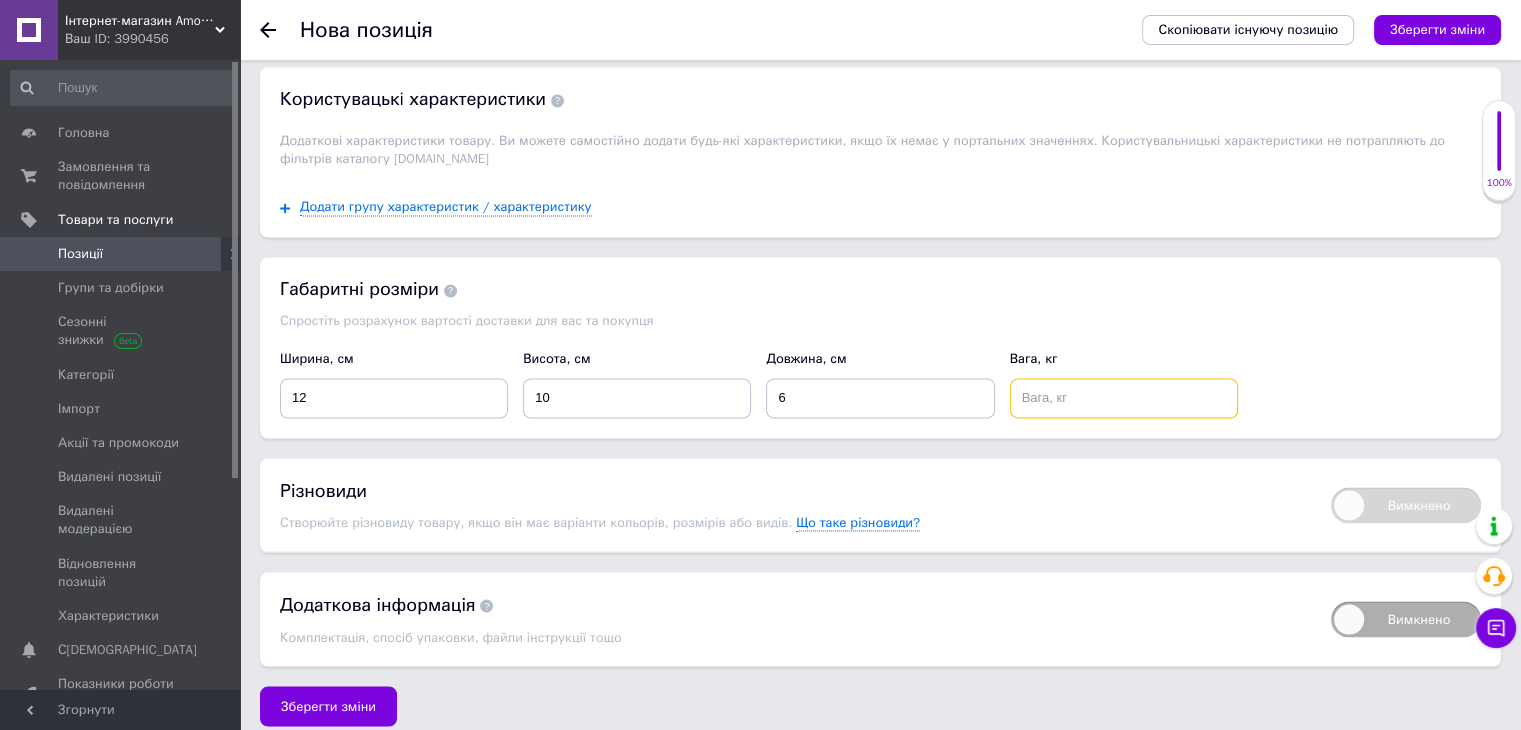 click at bounding box center (1124, 398) 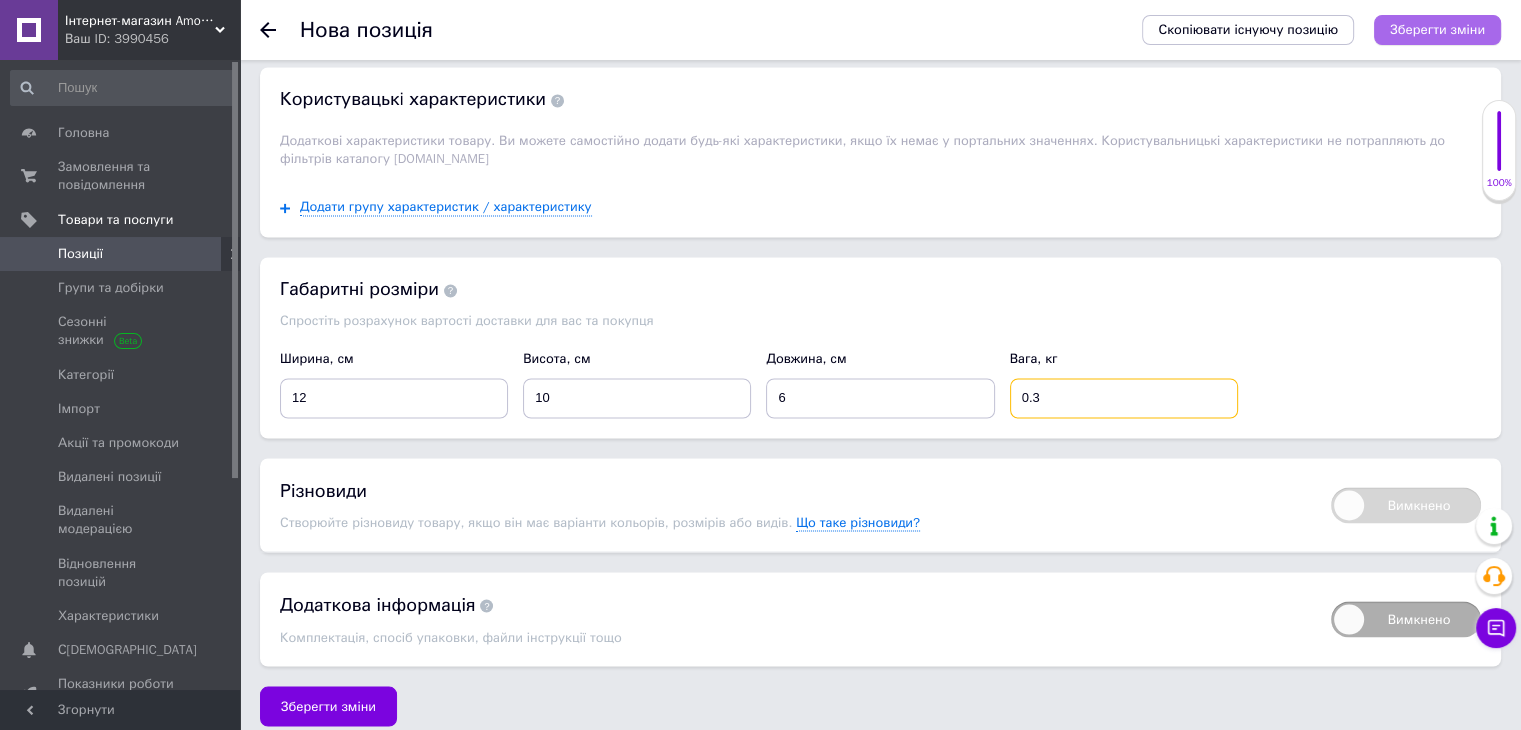 type on "0.3" 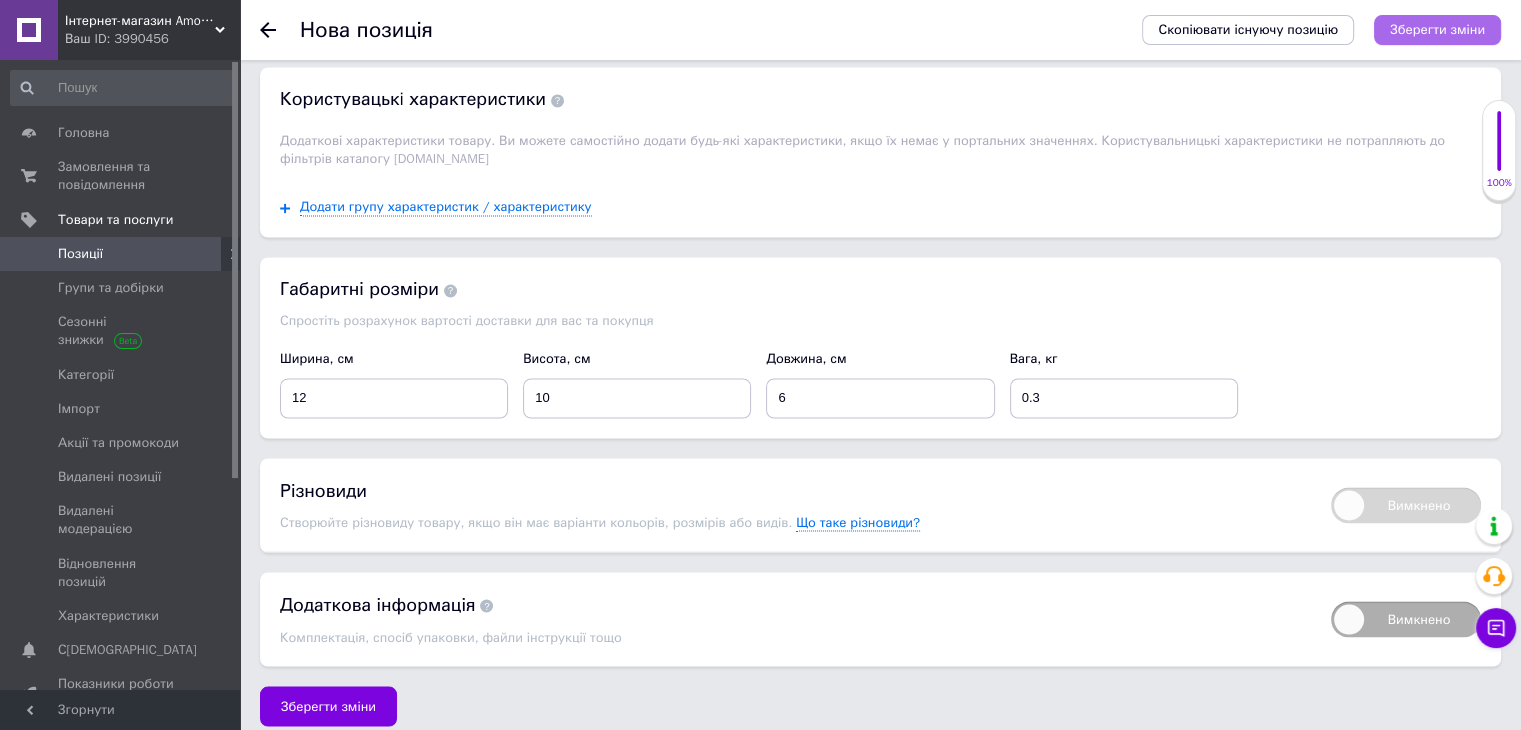 click on "Зберегти зміни" at bounding box center [1437, 29] 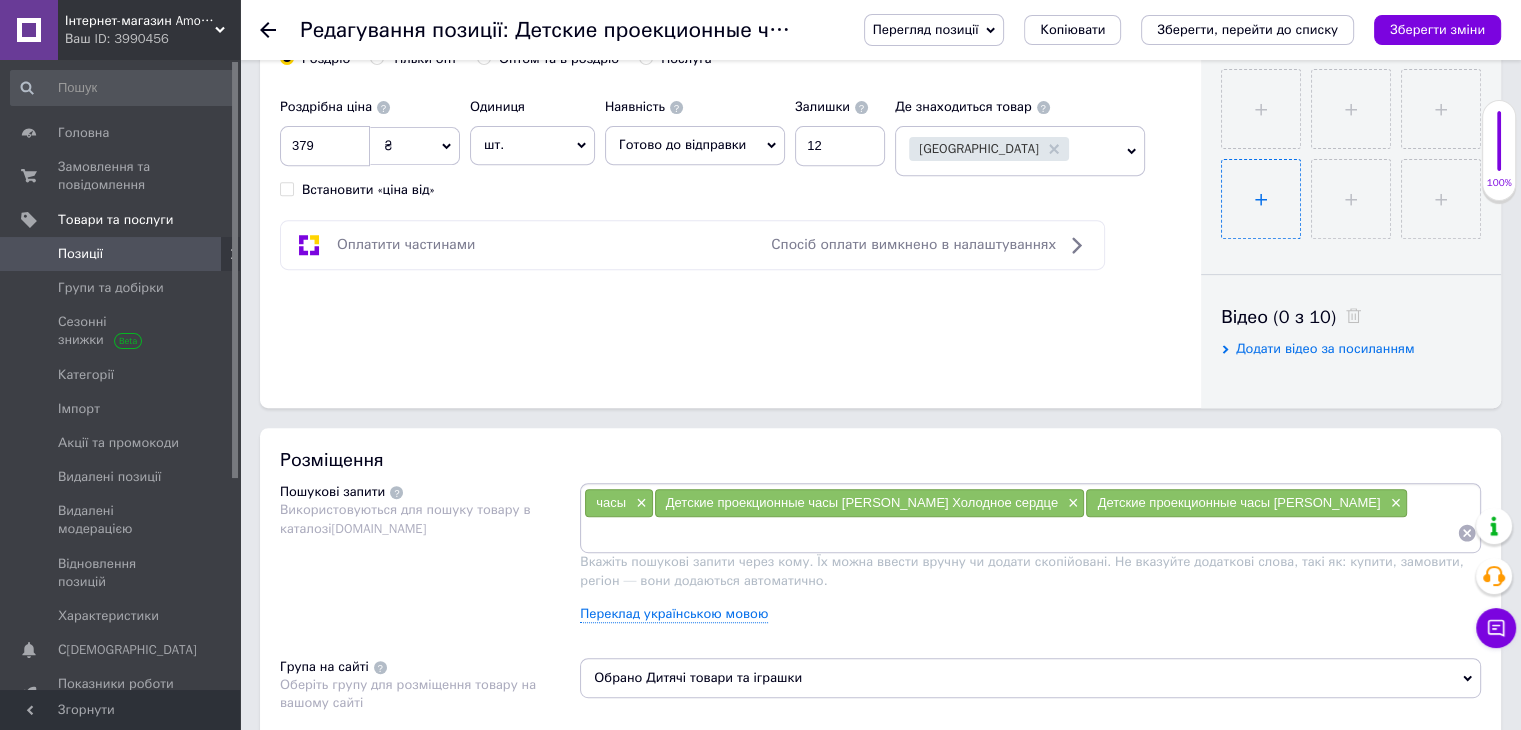 scroll, scrollTop: 800, scrollLeft: 0, axis: vertical 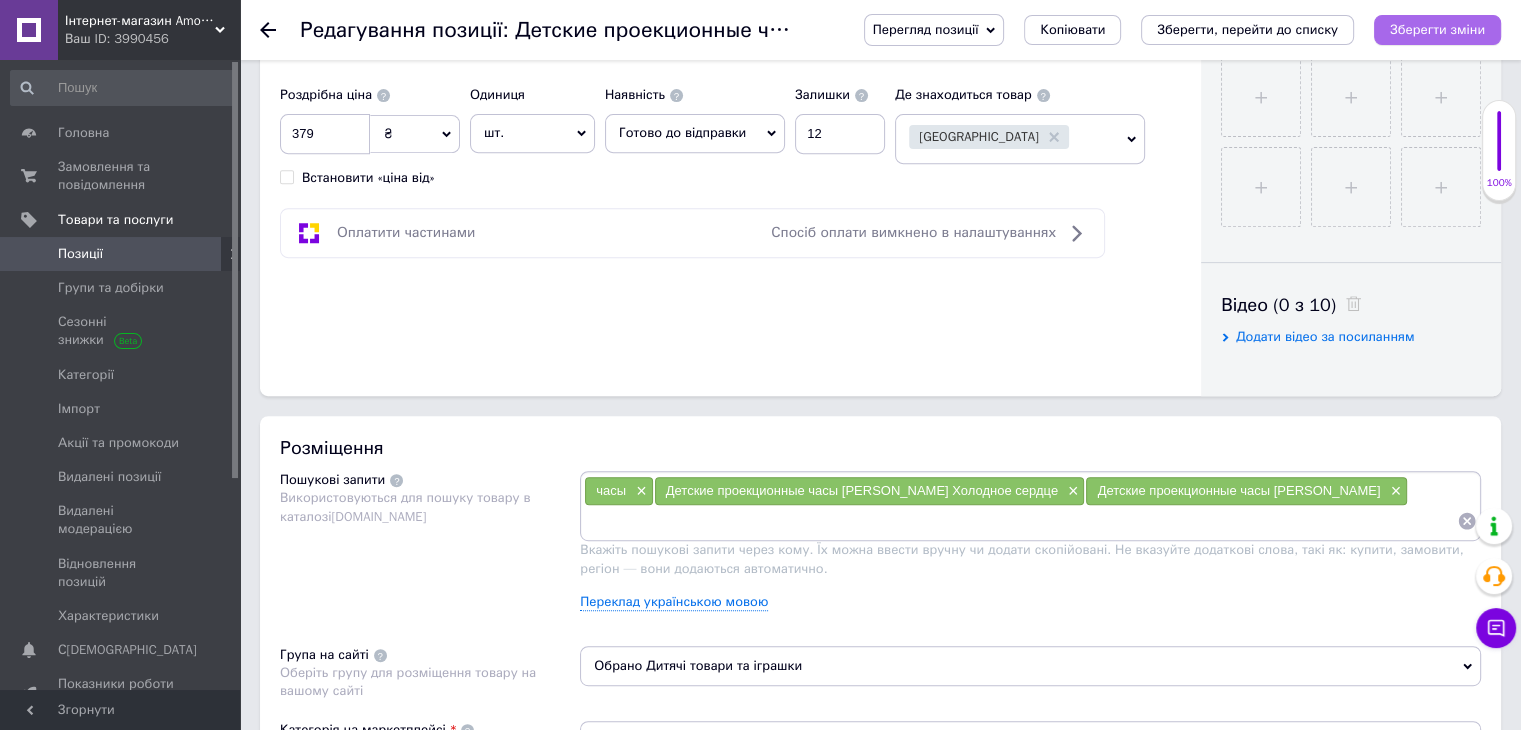 click on "Зберегти зміни" at bounding box center (1437, 29) 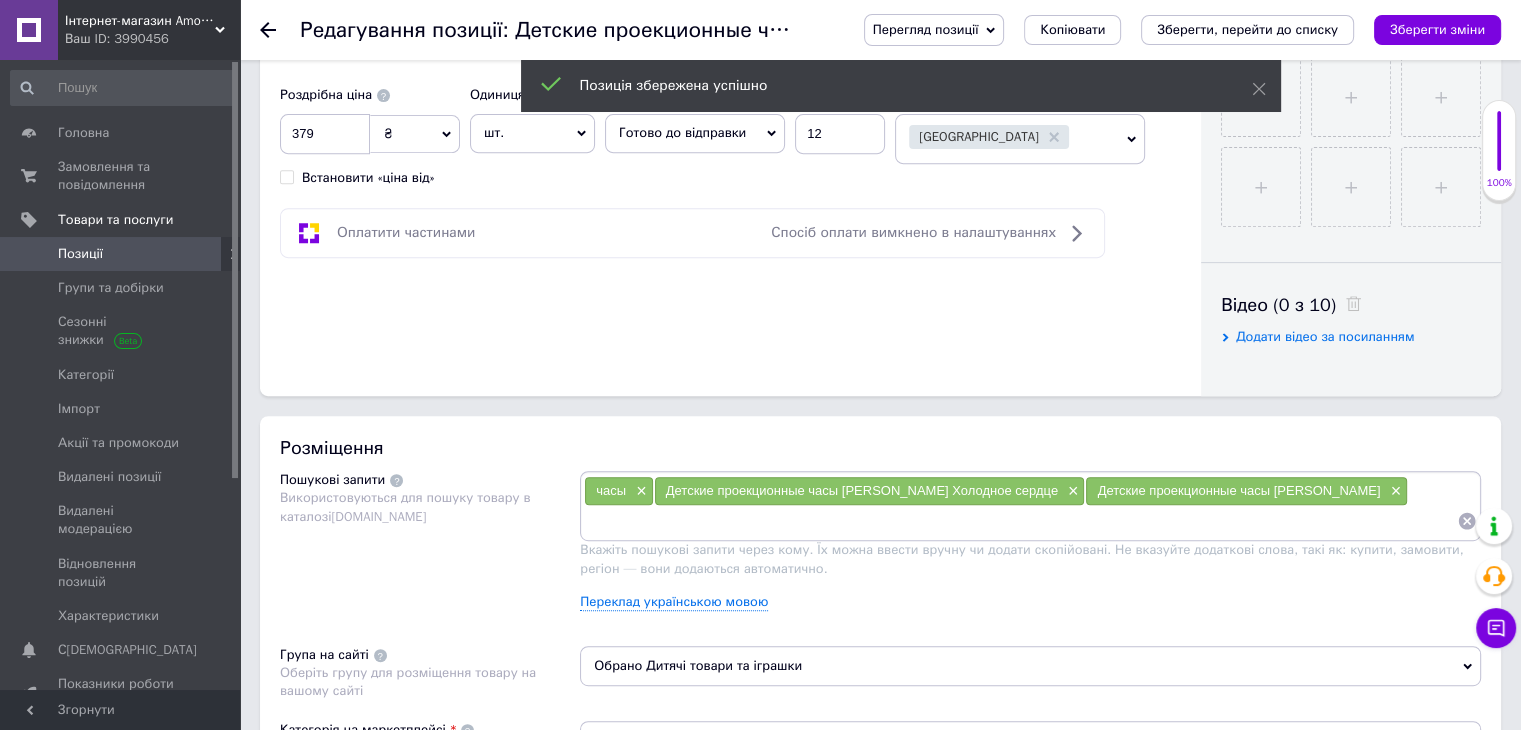 click 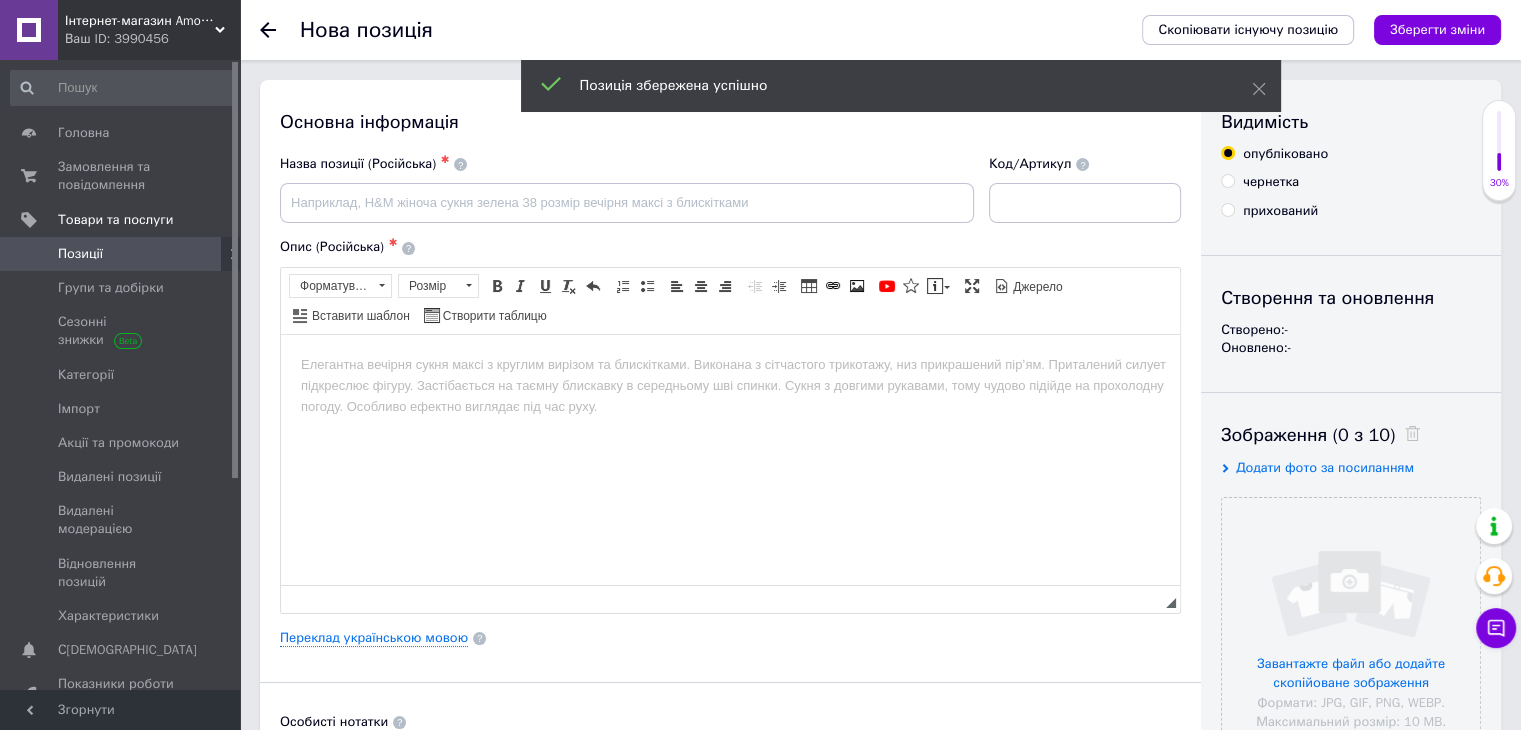 scroll, scrollTop: 0, scrollLeft: 0, axis: both 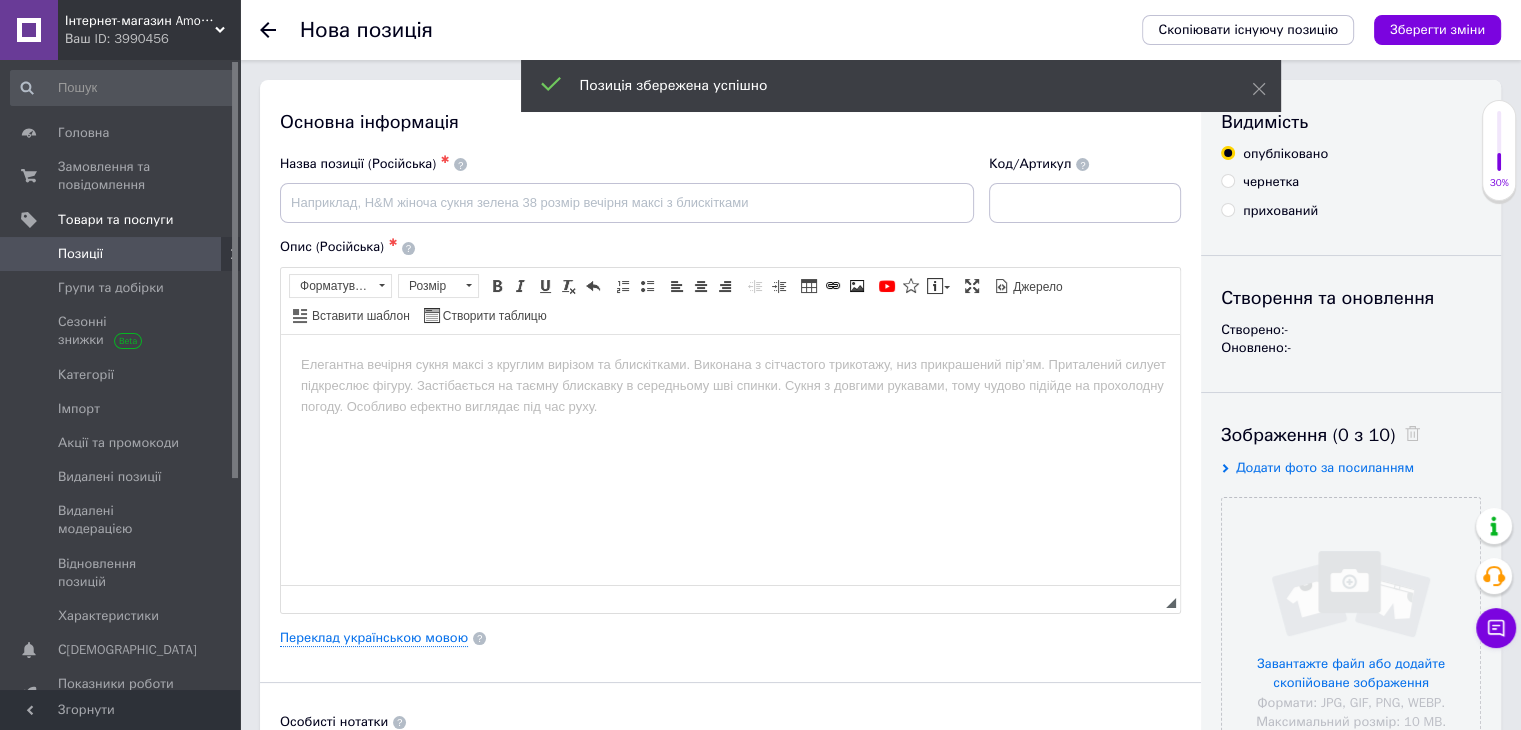 click 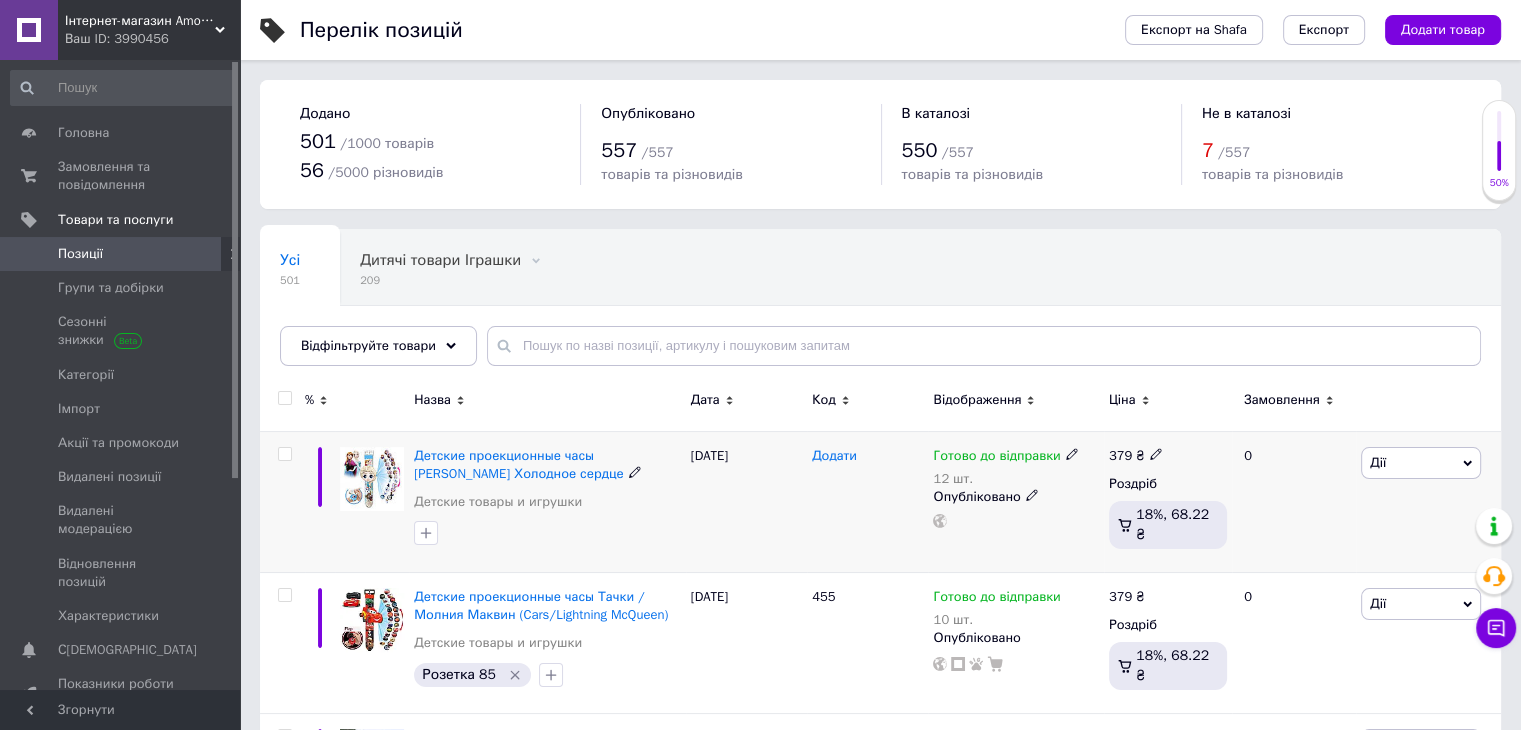click on "Додати" at bounding box center [834, 456] 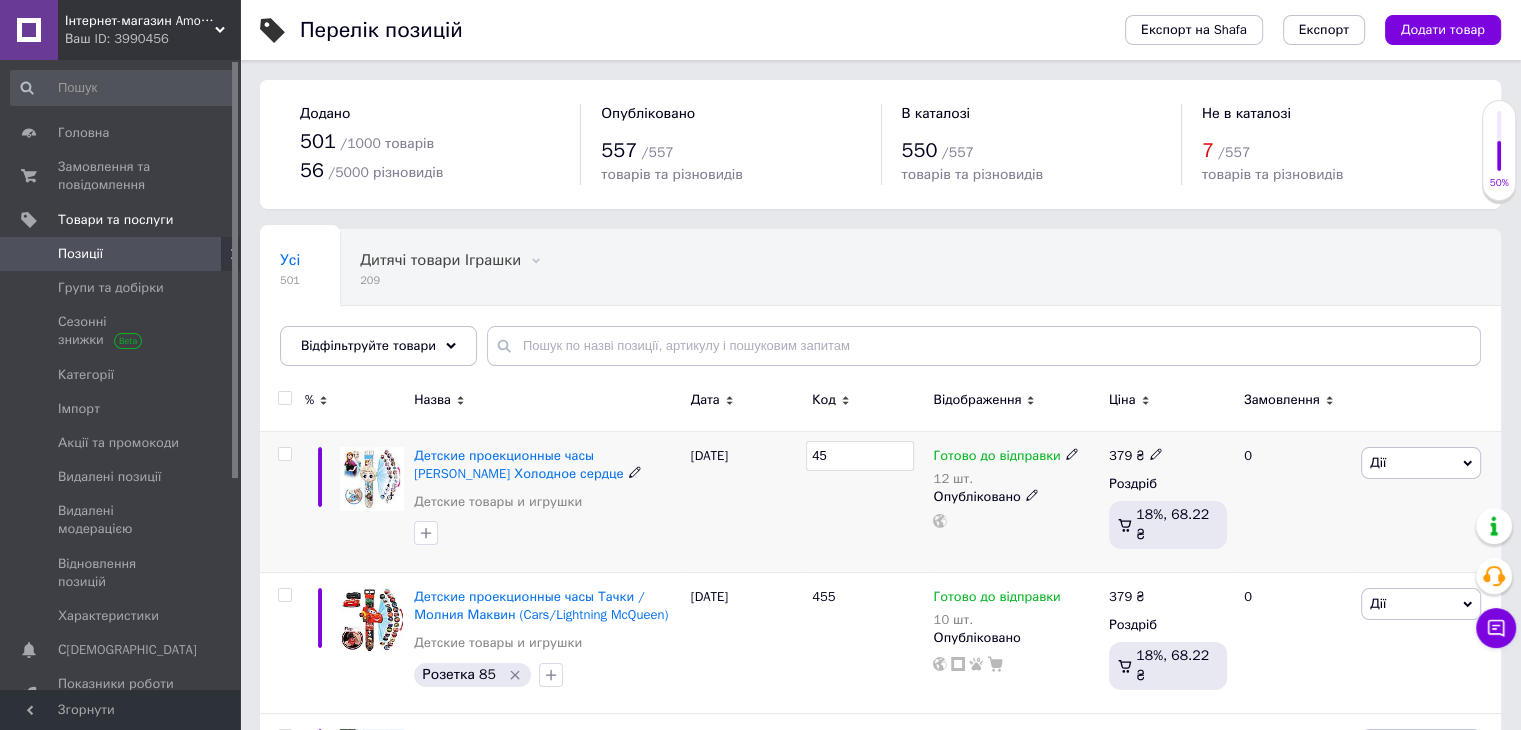 type on "456" 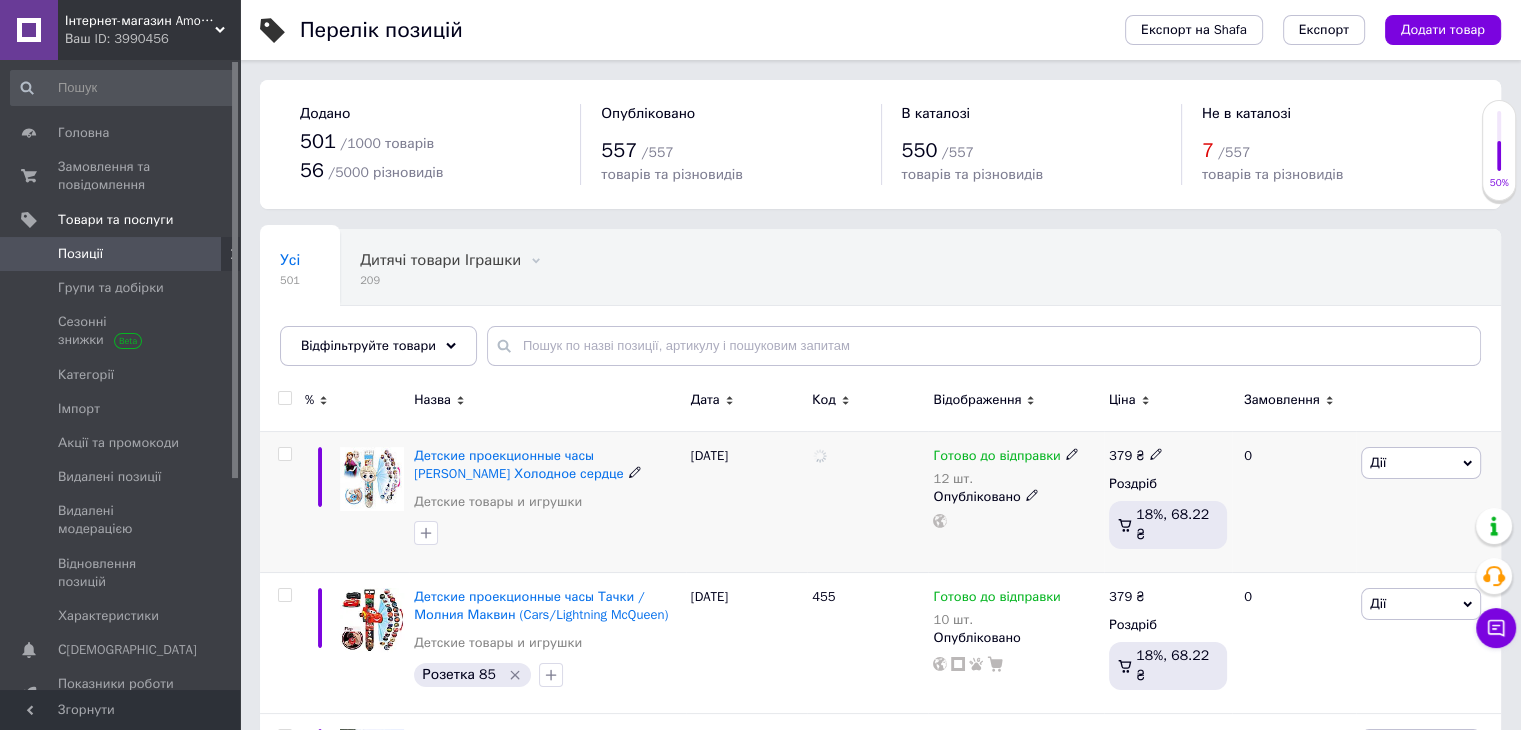 click at bounding box center (867, 501) 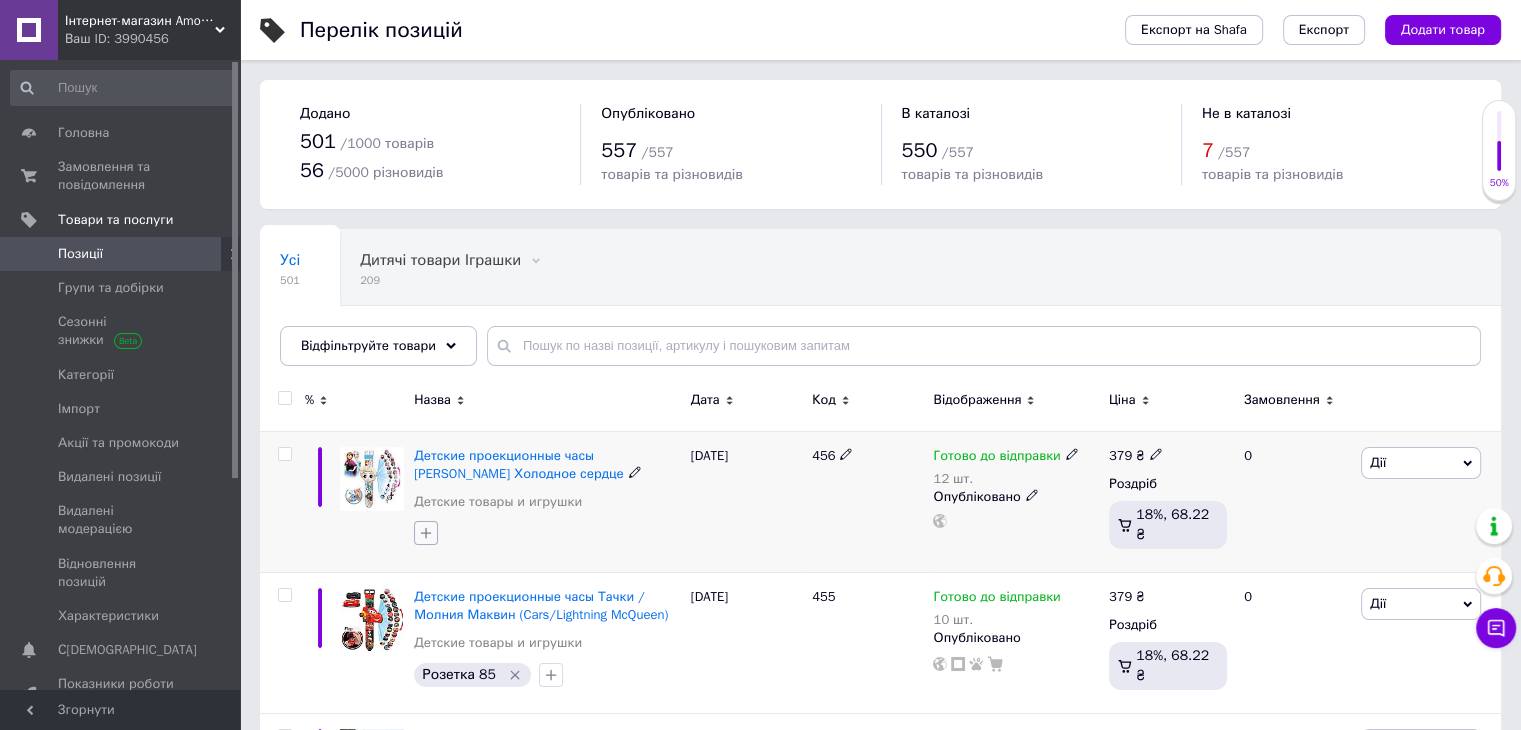 click 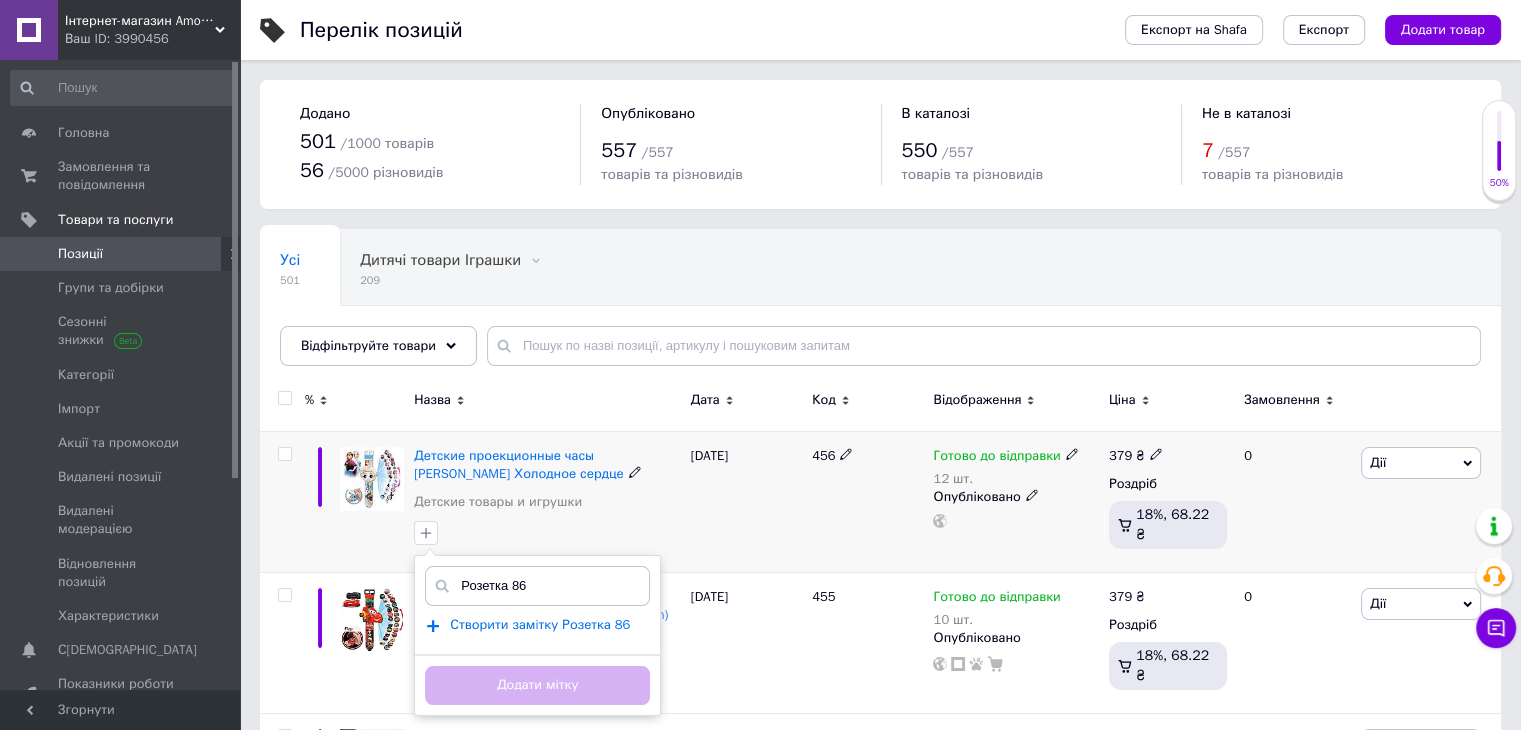 type on "Розетка 86" 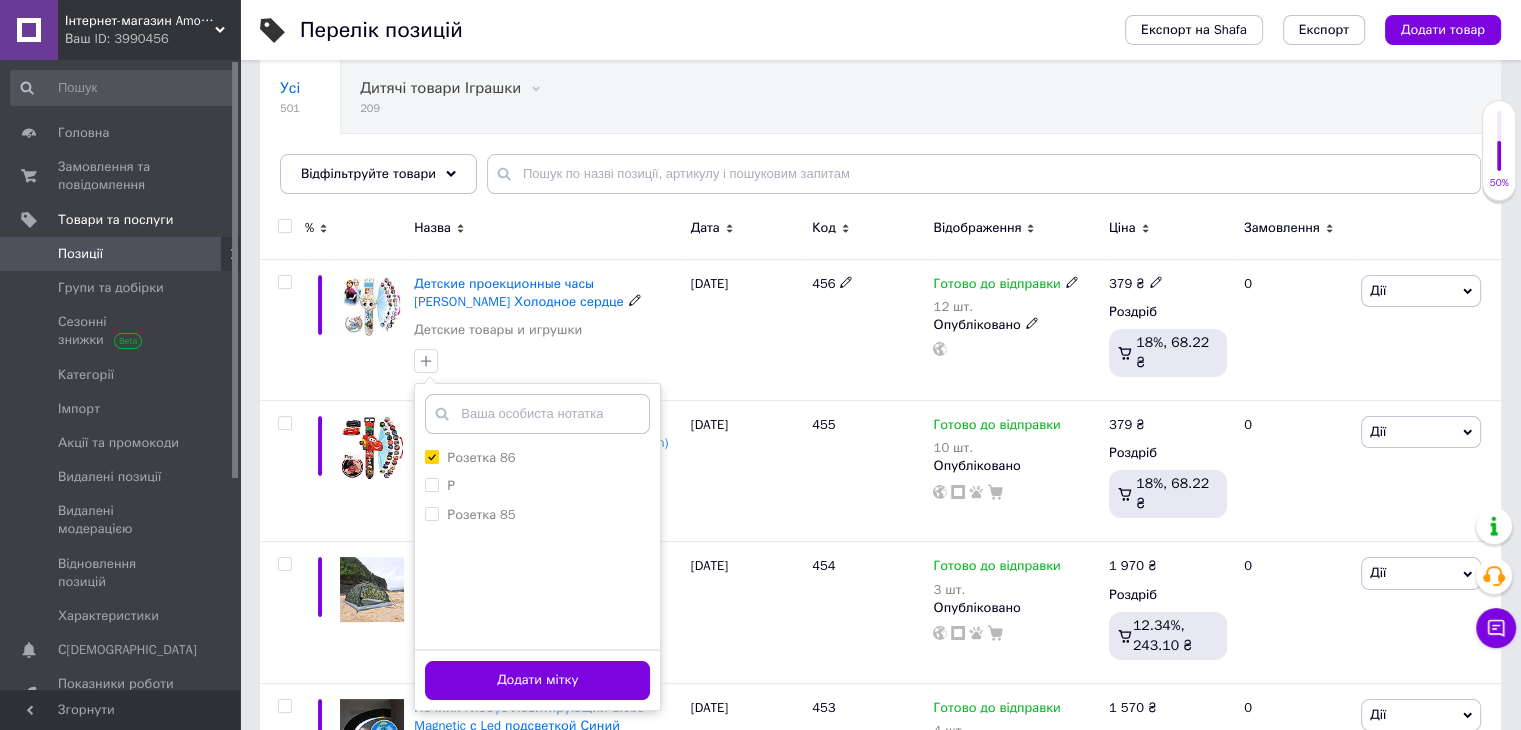 scroll, scrollTop: 300, scrollLeft: 0, axis: vertical 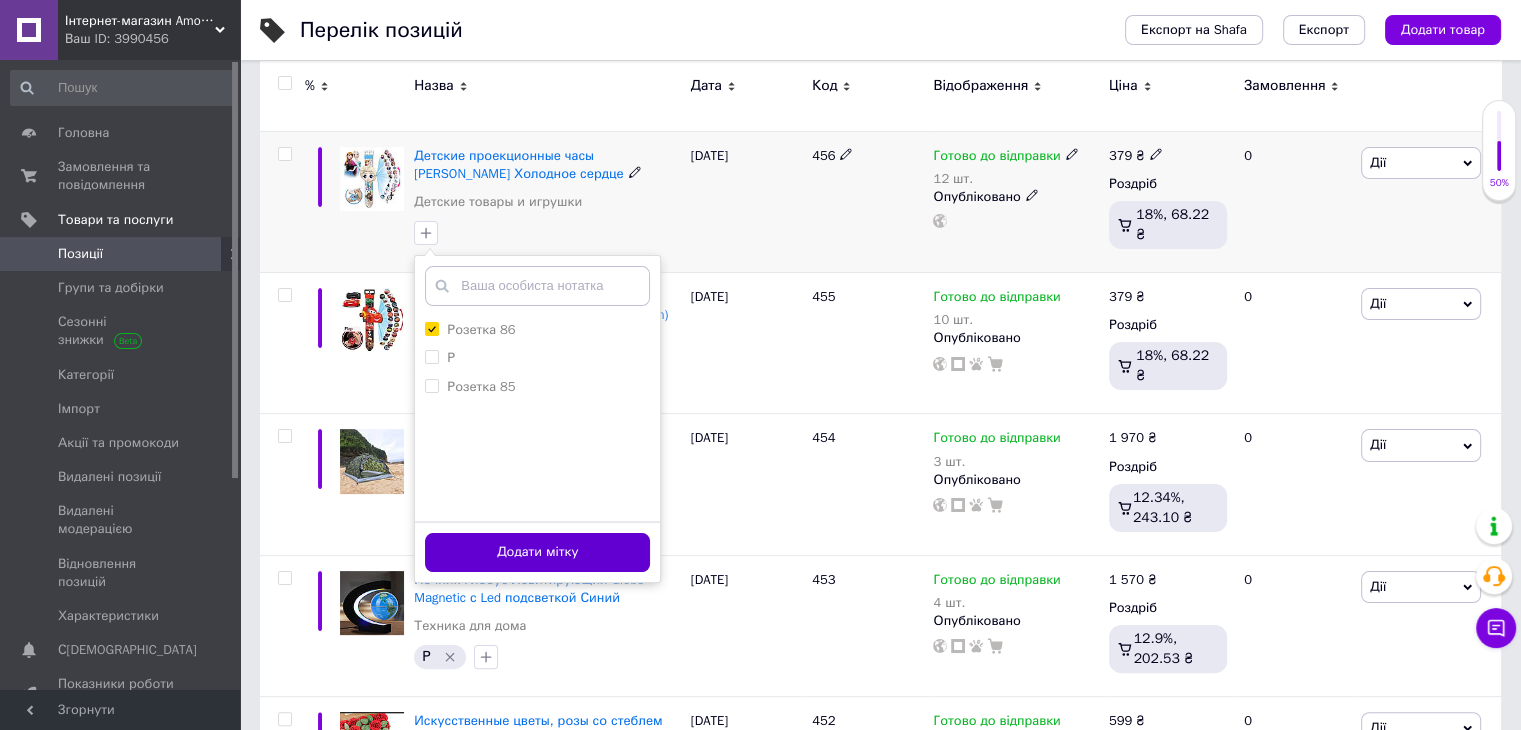 click on "Додати мітку" at bounding box center (537, 552) 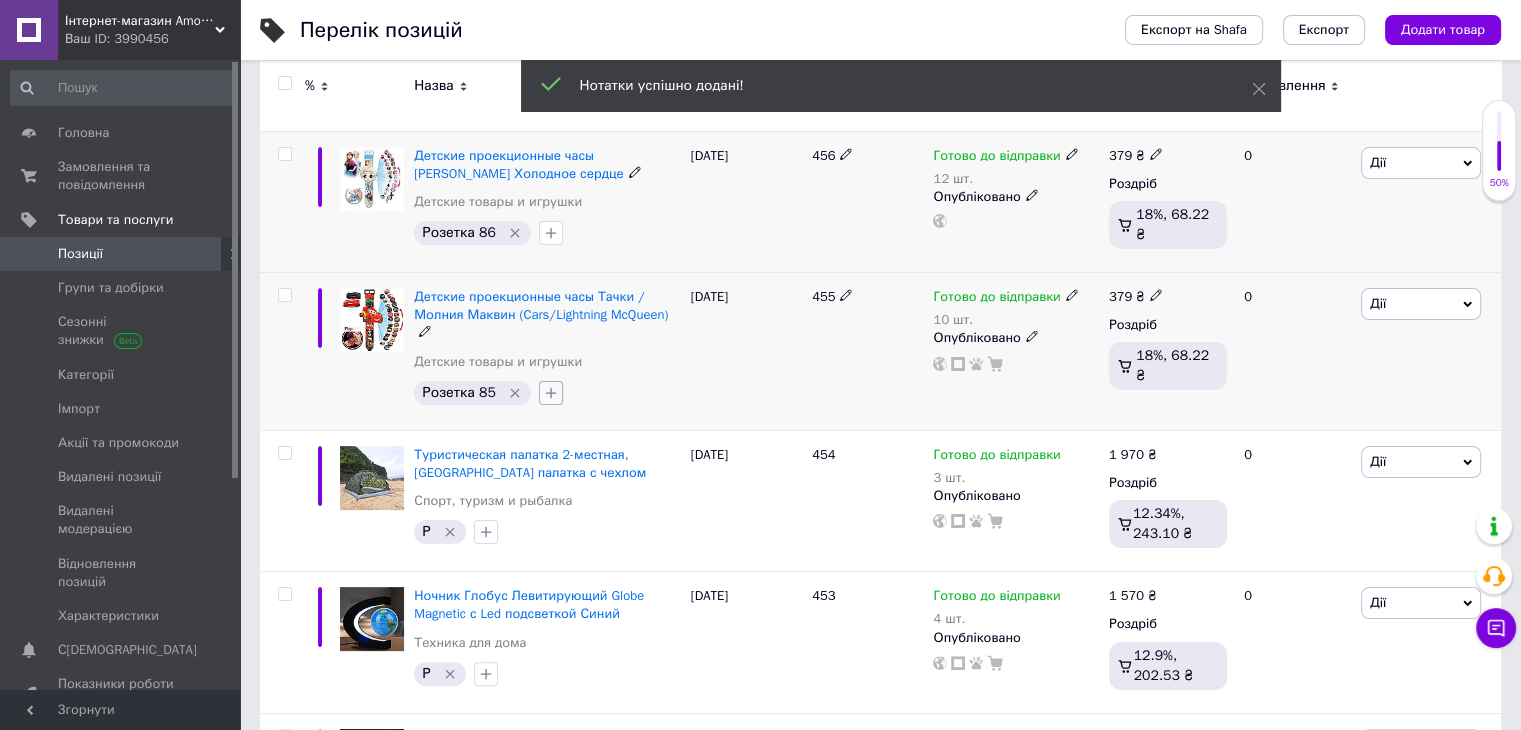 click 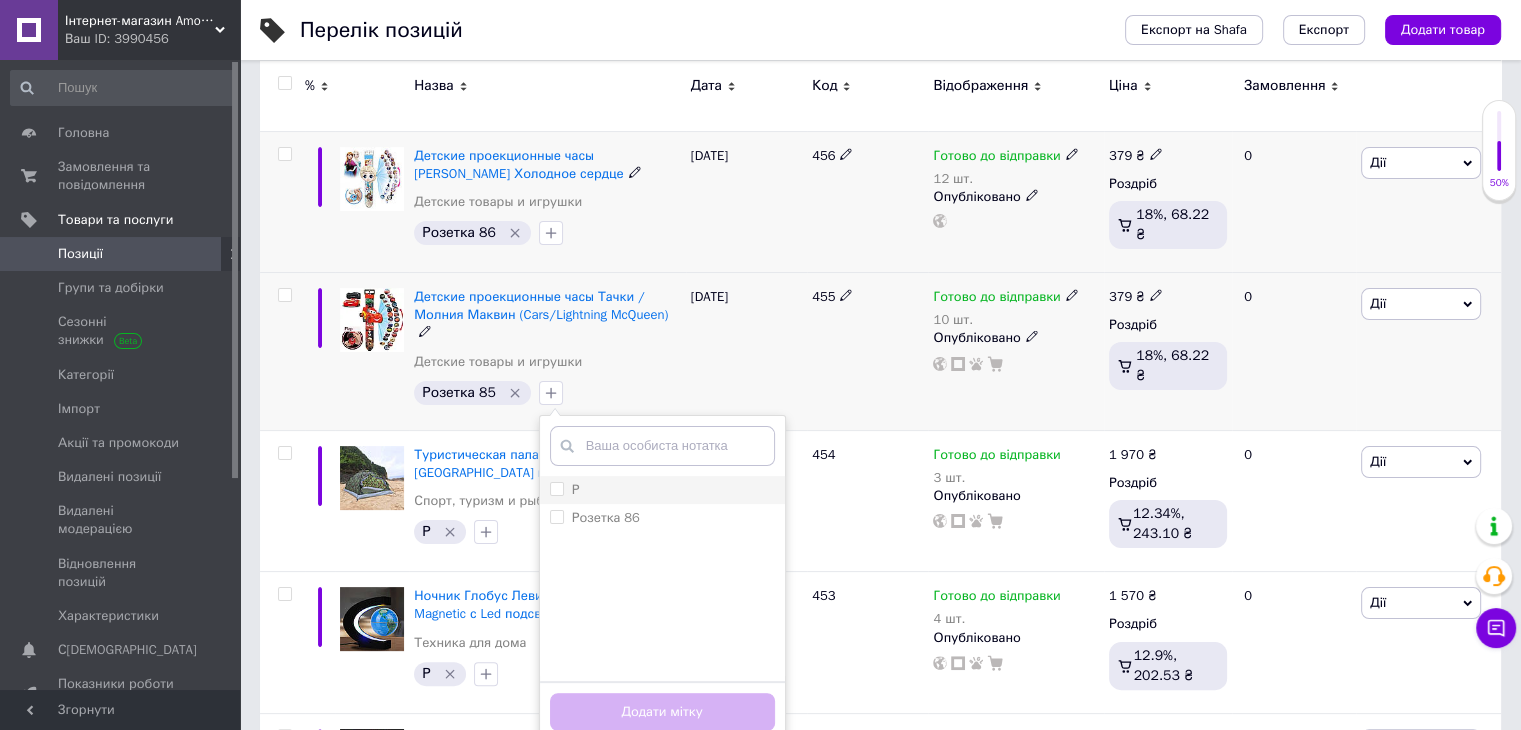 click on "Р" at bounding box center (556, 488) 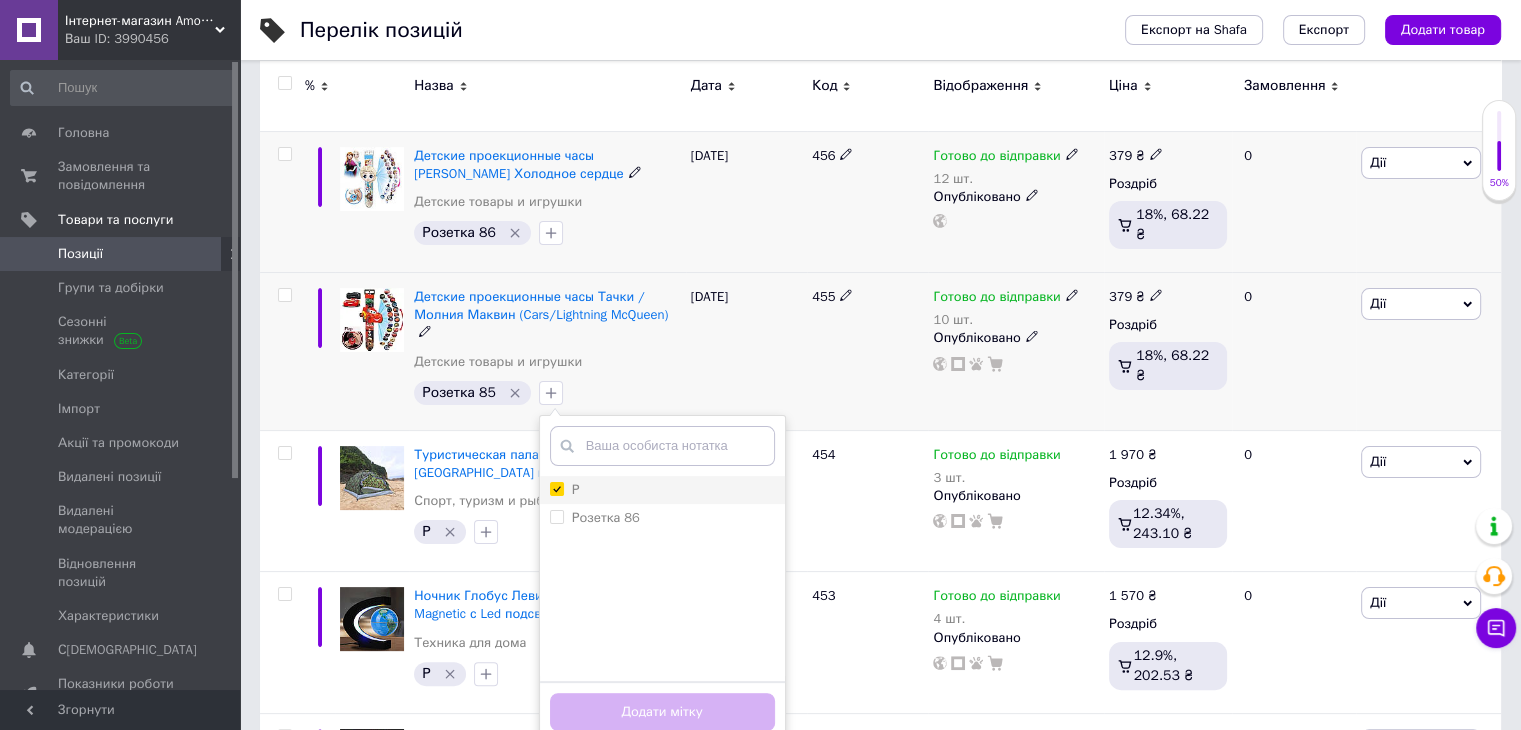 checkbox on "true" 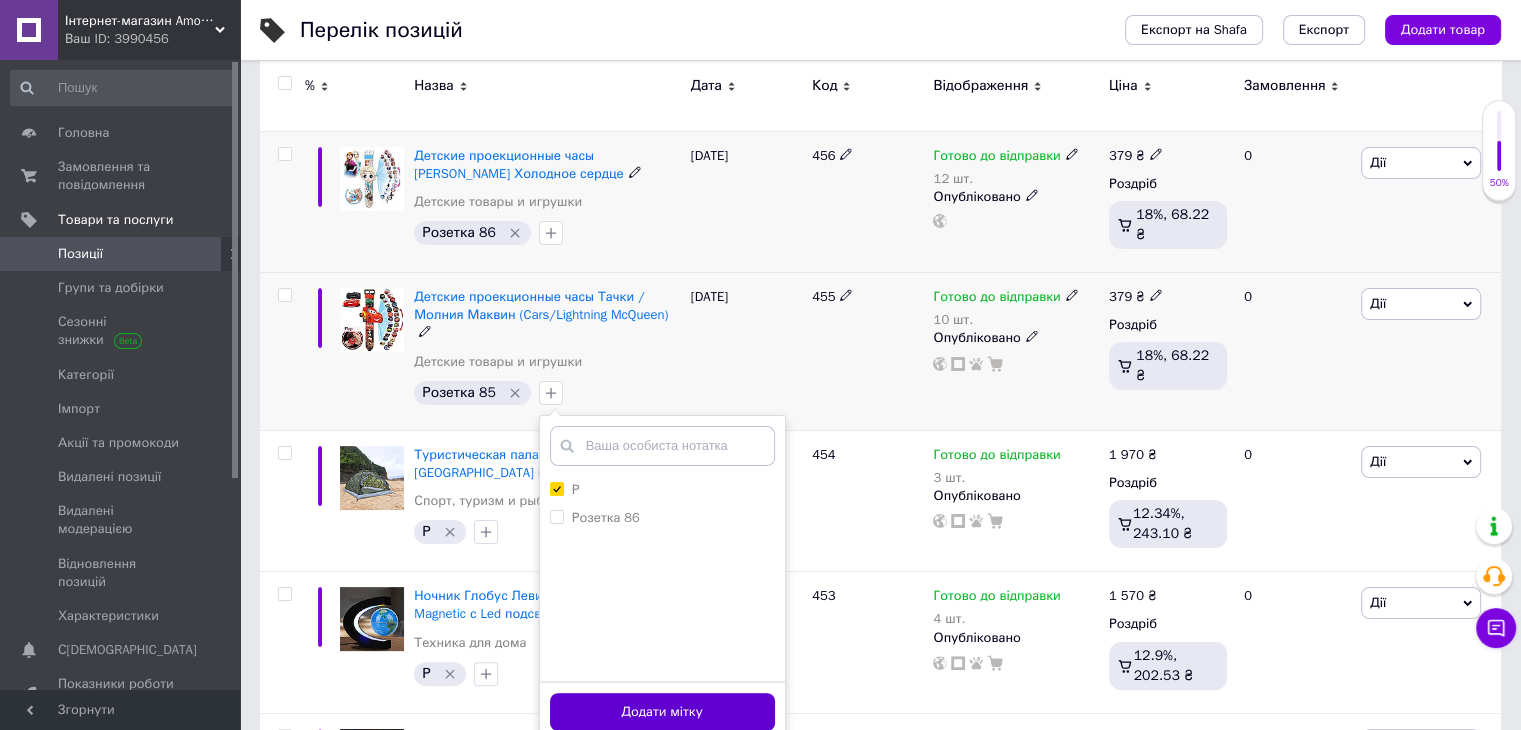 click on "Додати мітку" at bounding box center (662, 712) 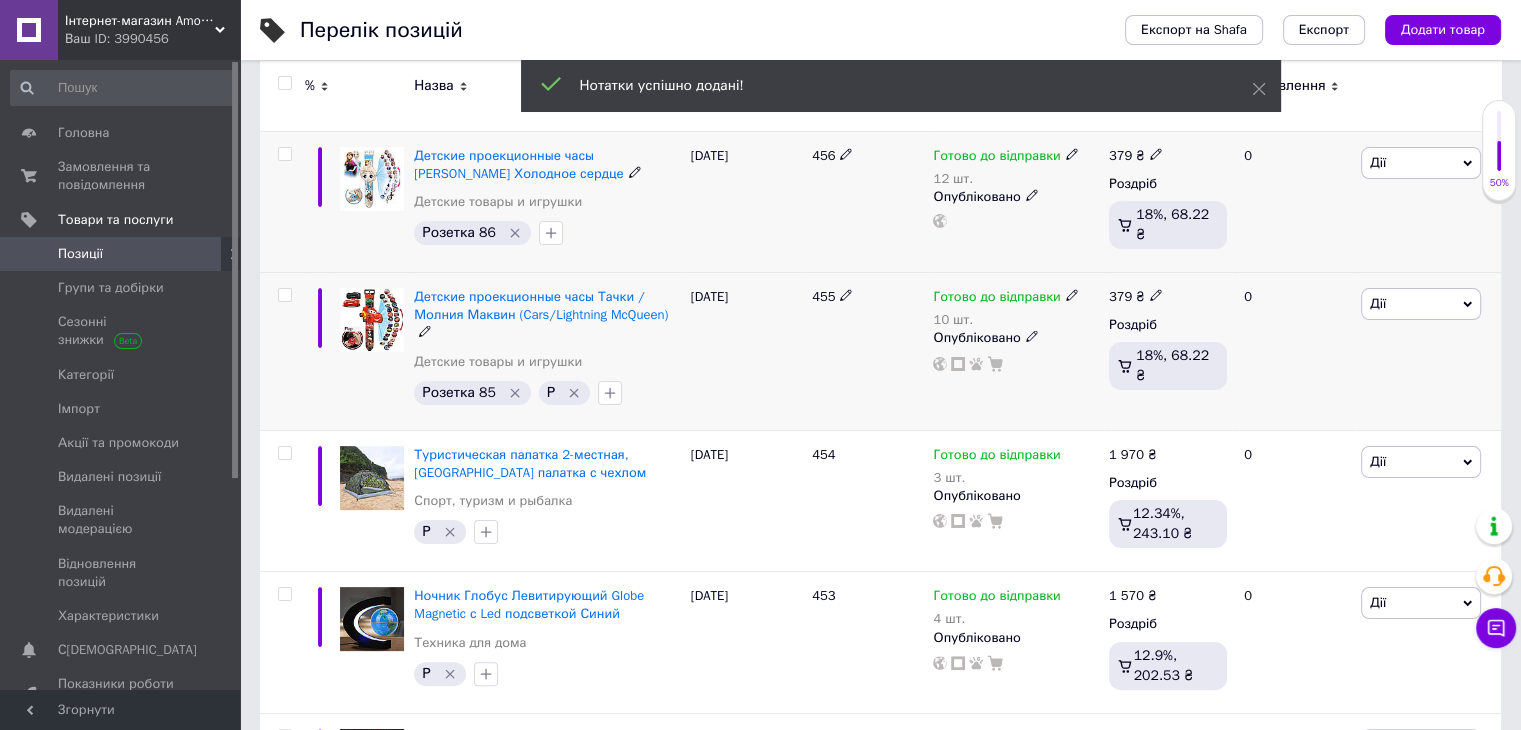 click 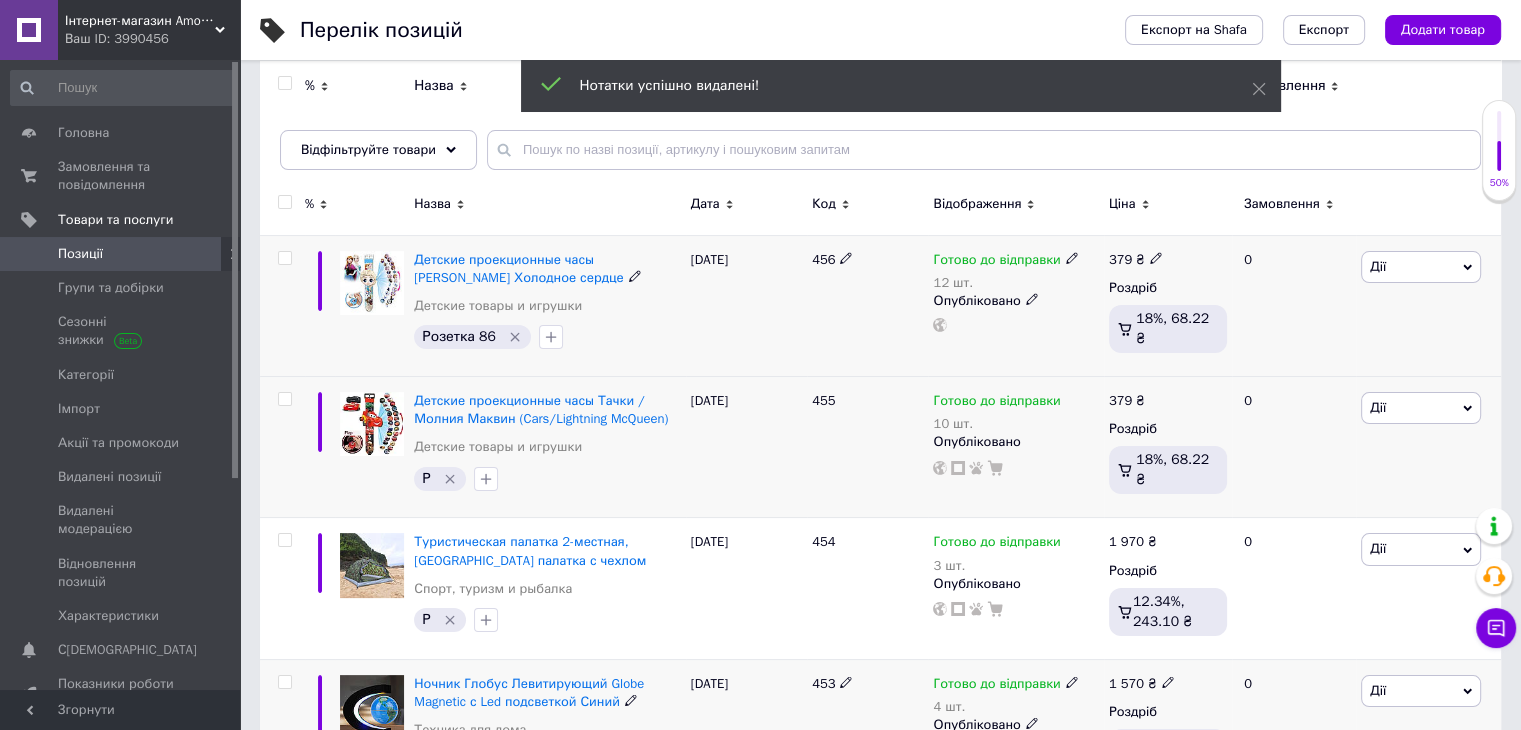 scroll, scrollTop: 0, scrollLeft: 0, axis: both 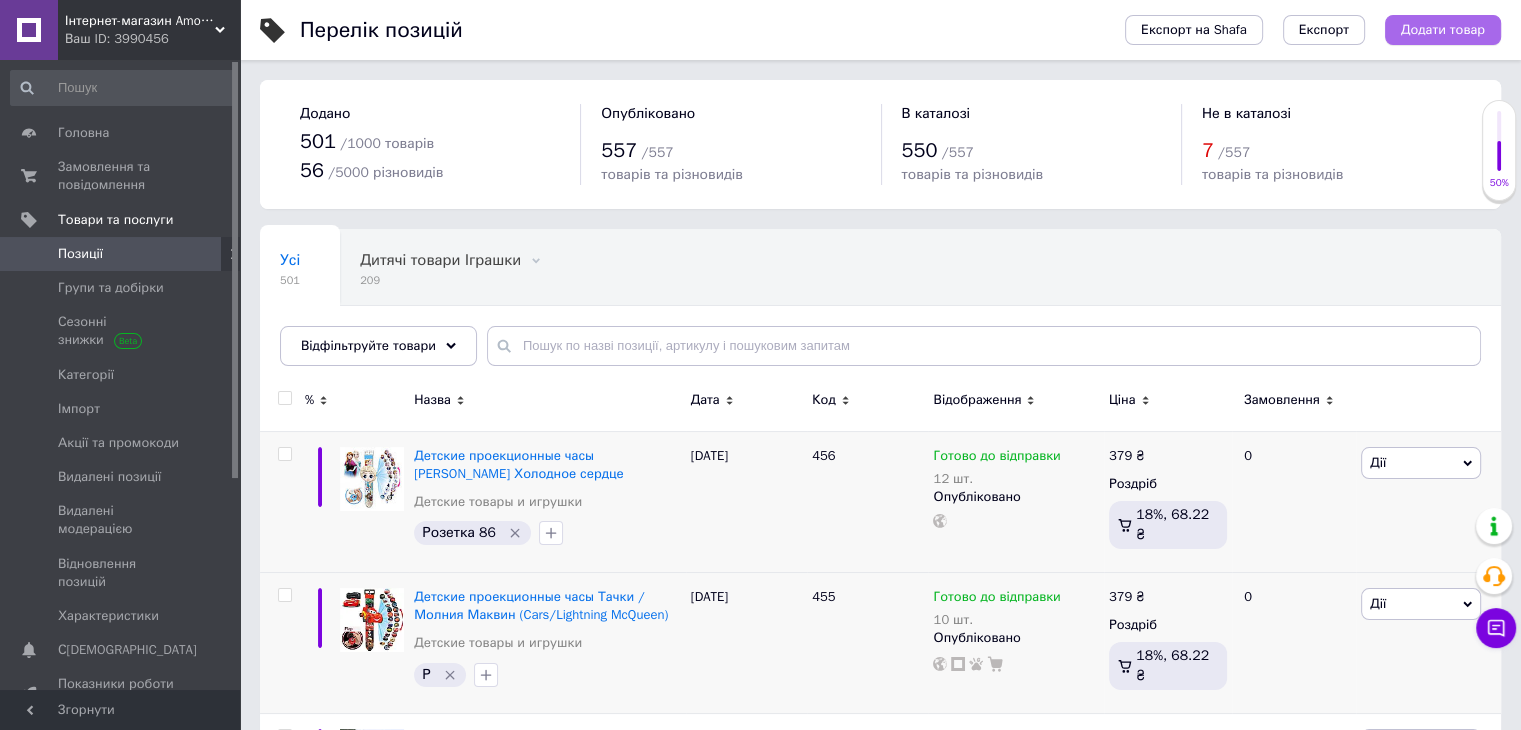 click on "Додати товар" at bounding box center [1443, 30] 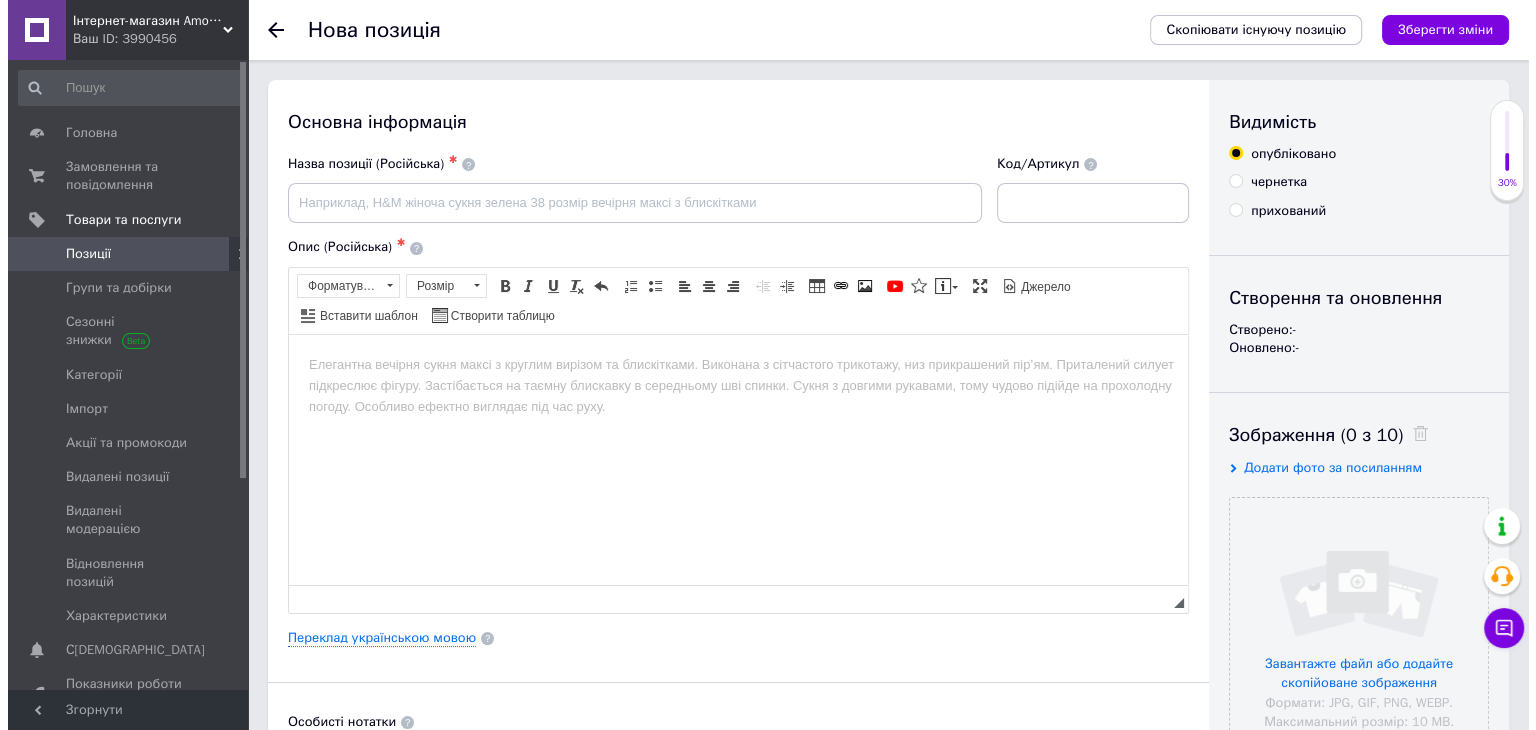 scroll, scrollTop: 0, scrollLeft: 0, axis: both 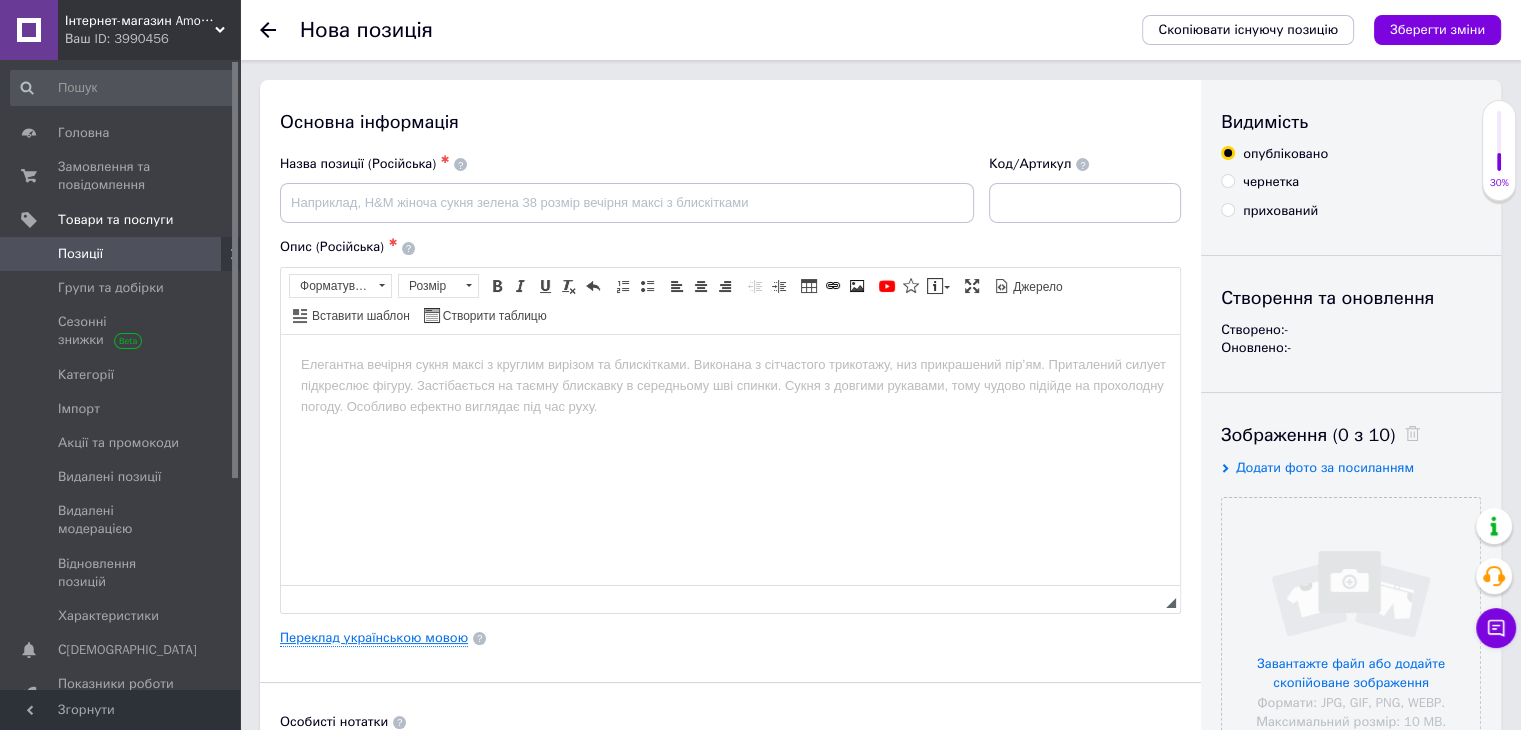 click on "Переклад українською мовою" at bounding box center (374, 638) 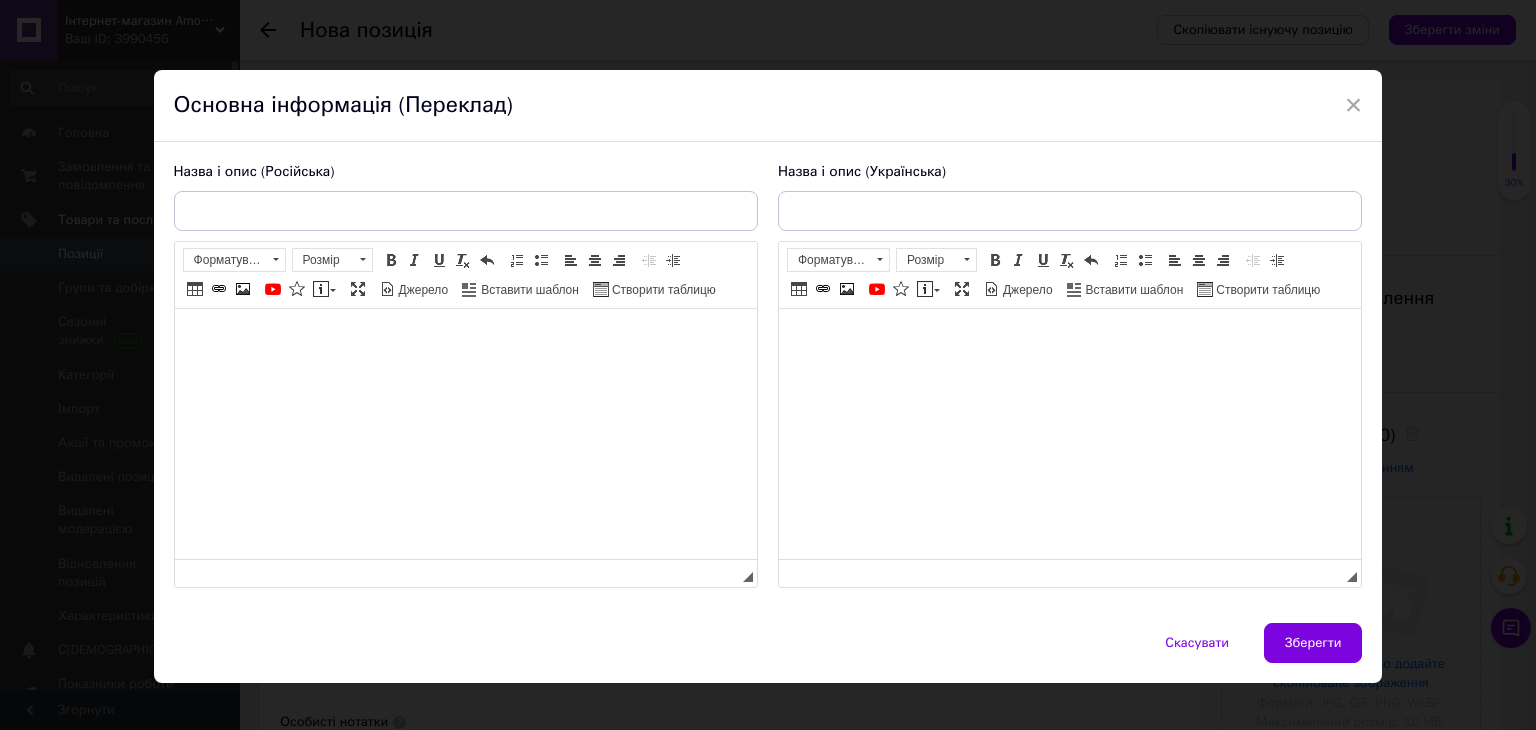 scroll, scrollTop: 0, scrollLeft: 0, axis: both 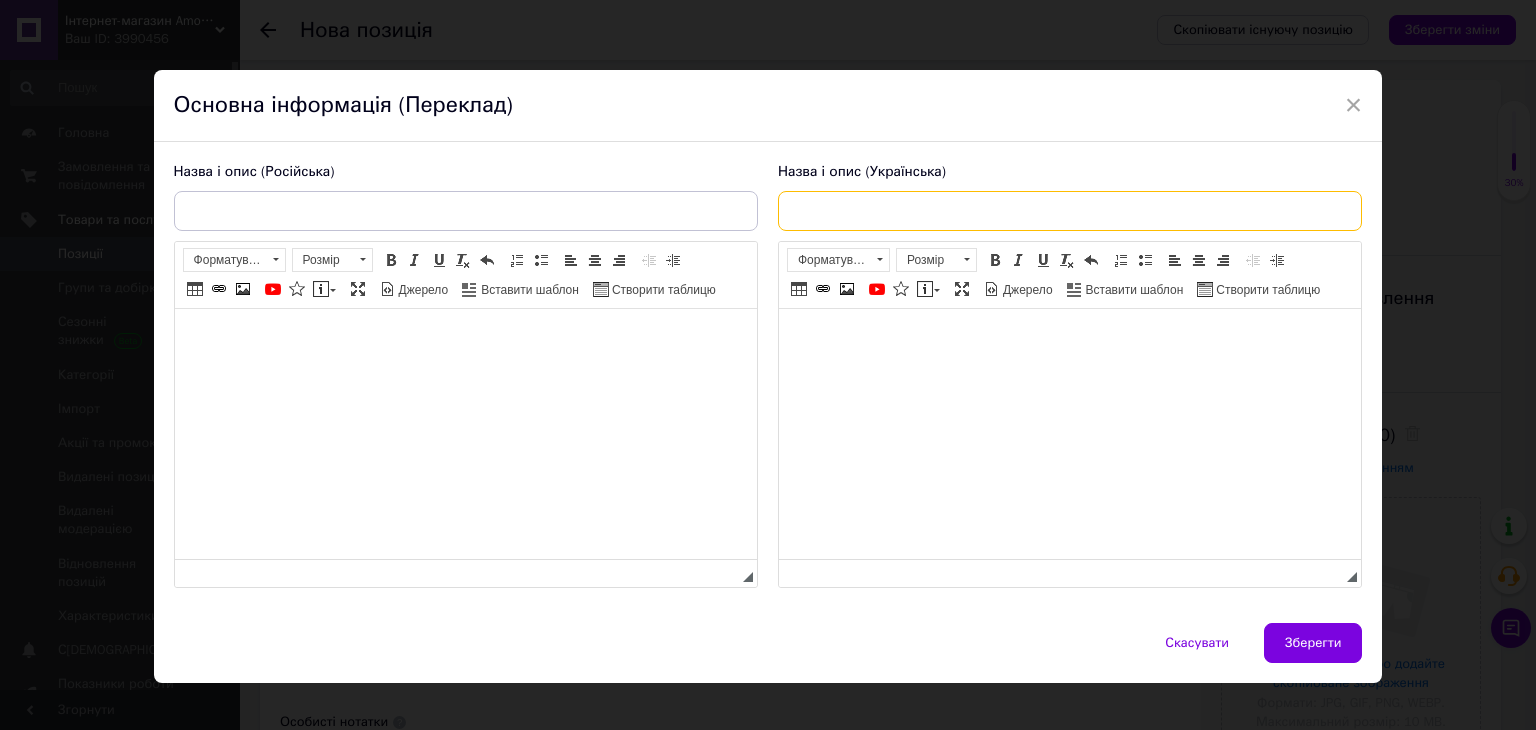 click at bounding box center [1070, 211] 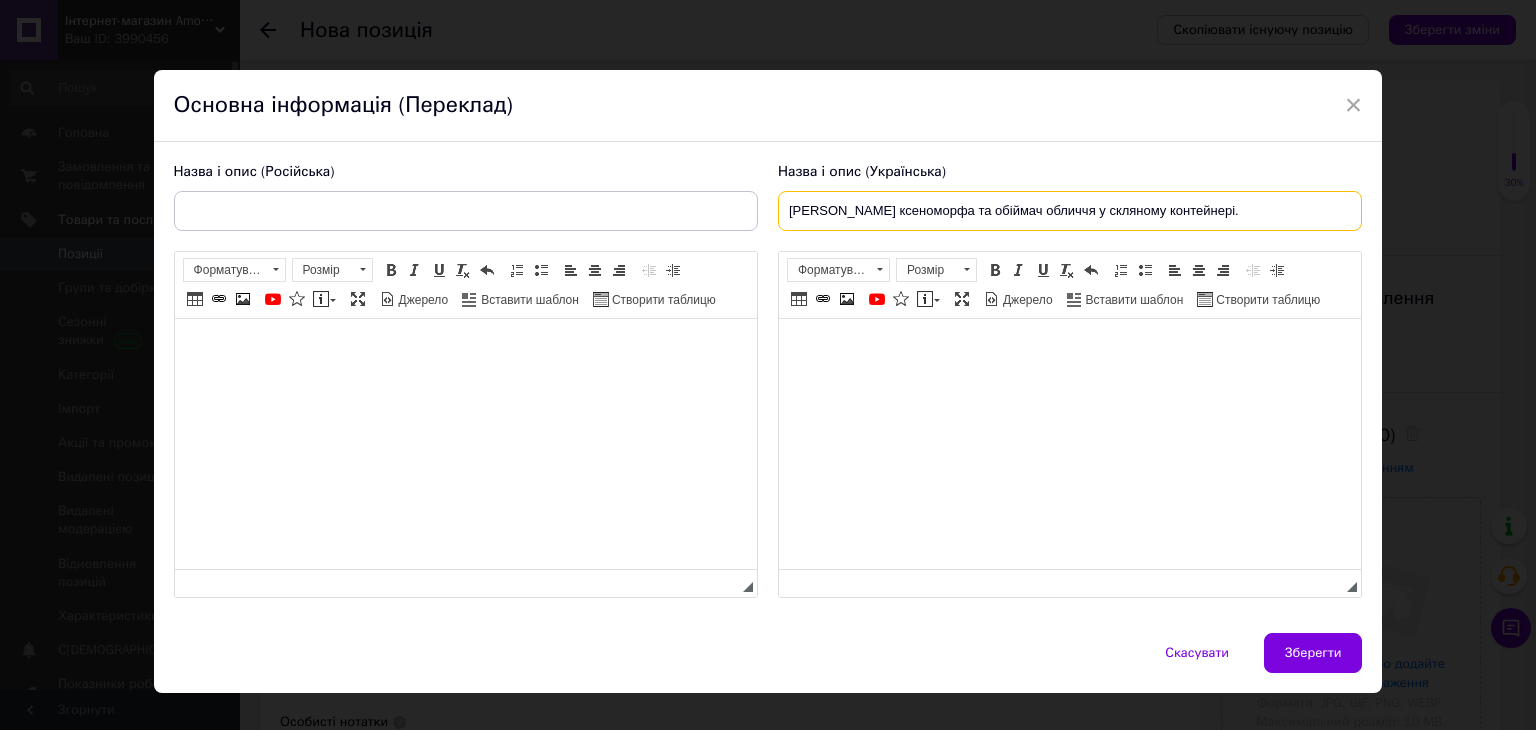 paste on "Скляна банка для ембріонів Alien" 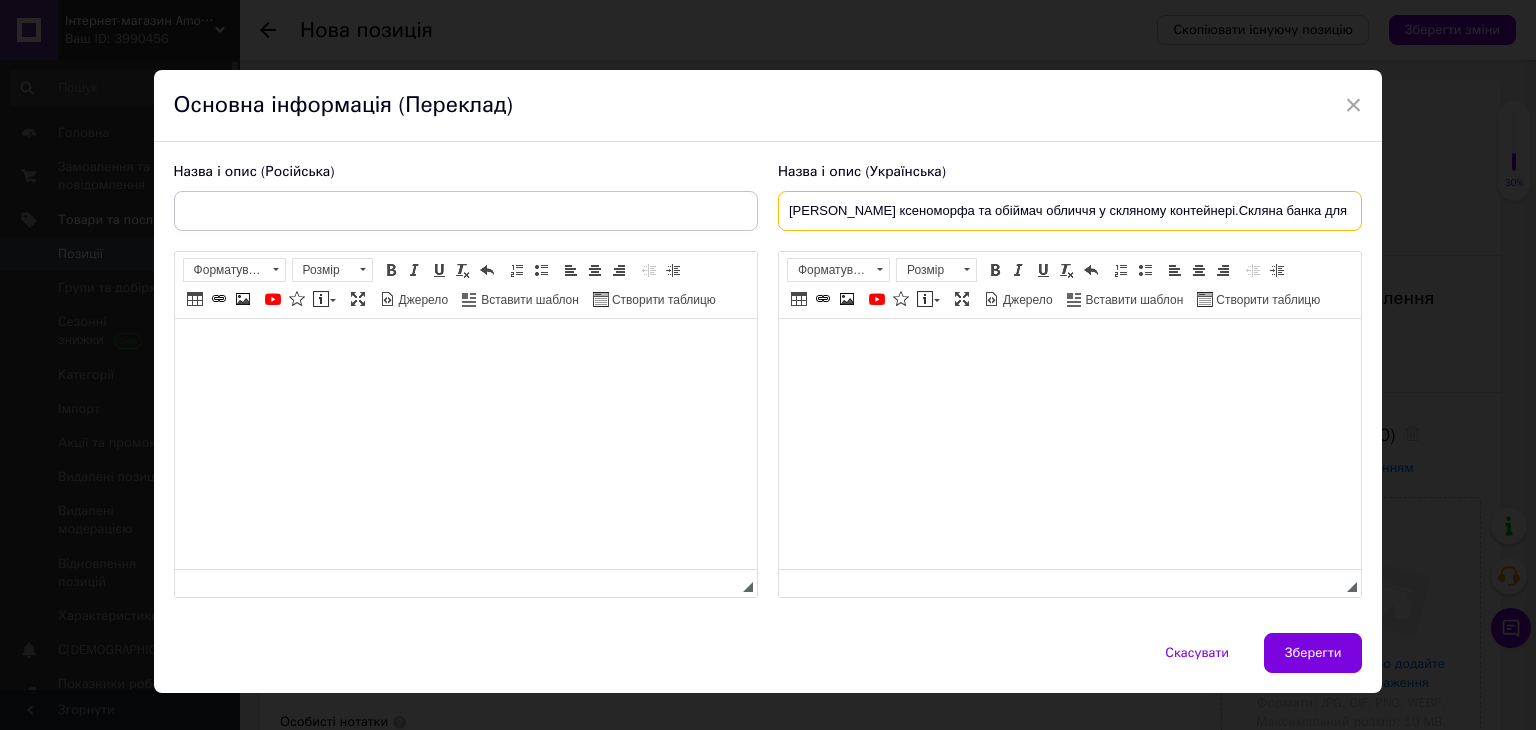 scroll, scrollTop: 0, scrollLeft: 36, axis: horizontal 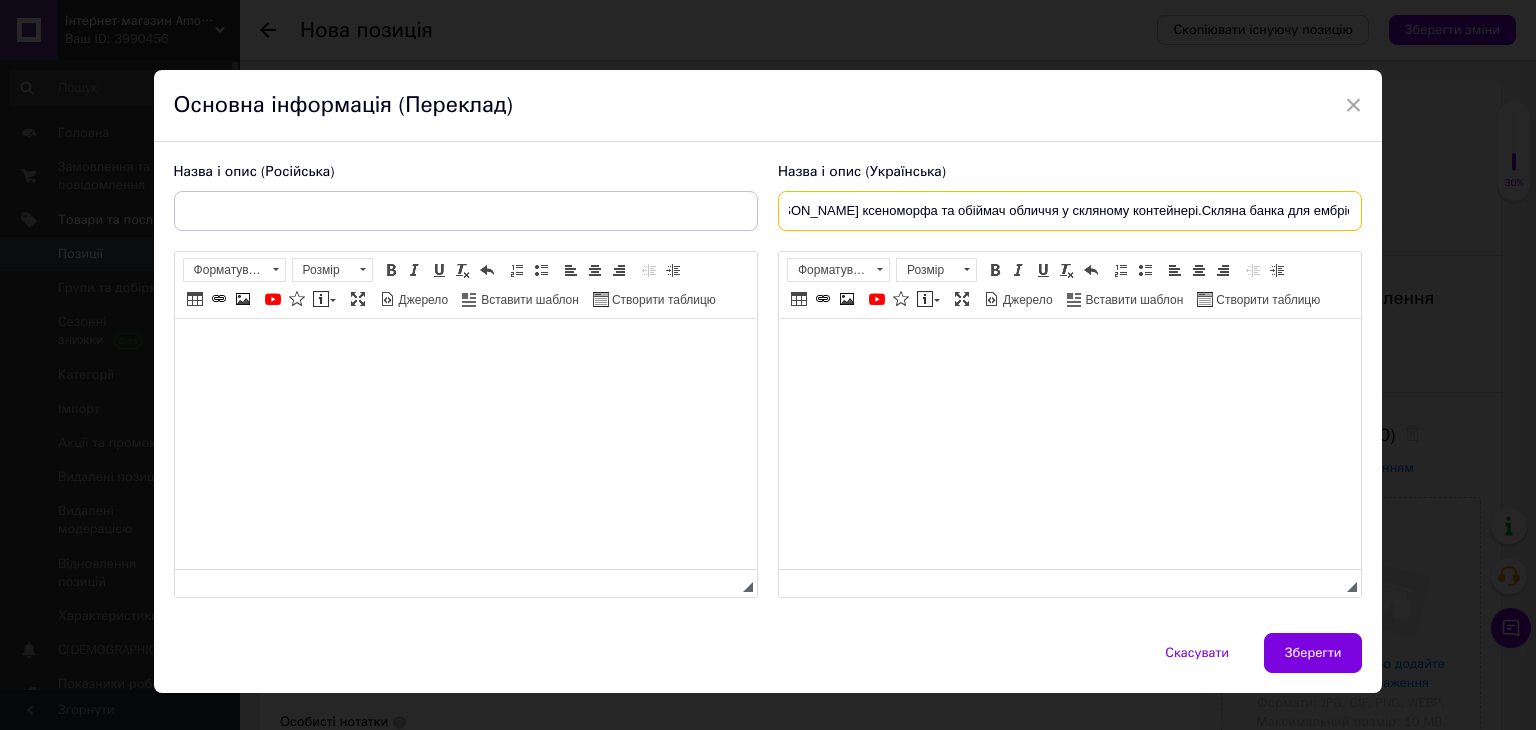 drag, startPoint x: 1140, startPoint y: 208, endPoint x: 1349, endPoint y: 213, distance: 209.0598 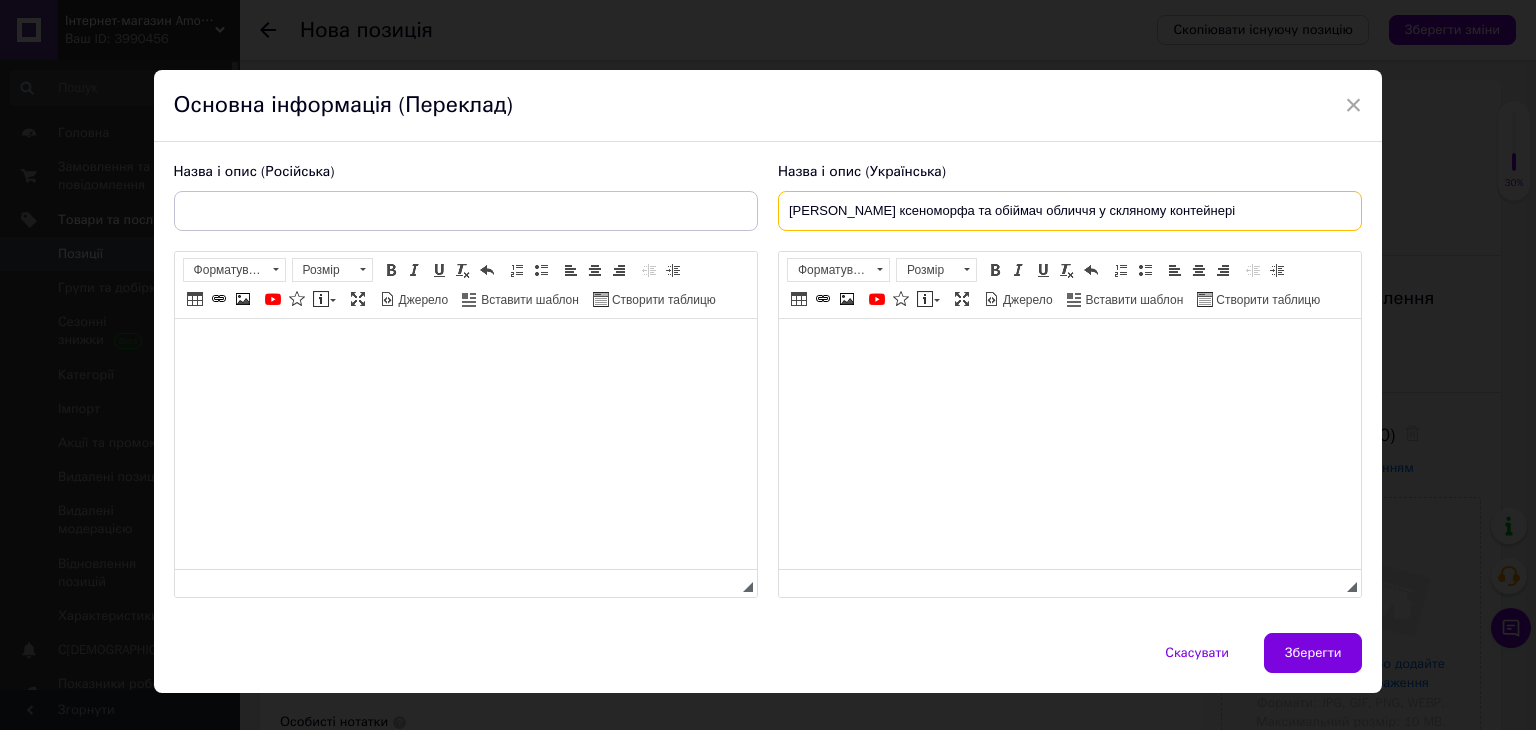 scroll, scrollTop: 0, scrollLeft: 0, axis: both 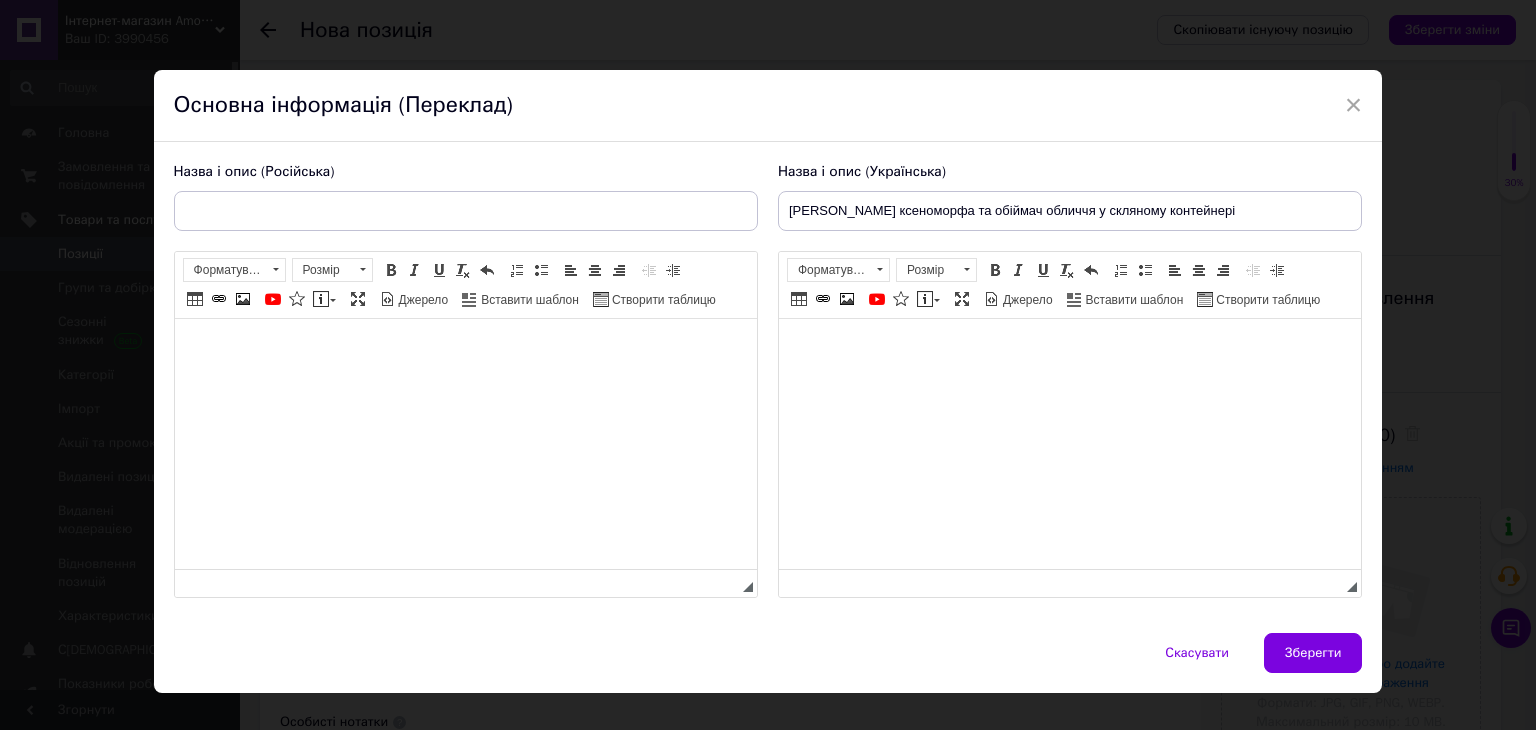 click on "Назва і опис (Українська) Дитинча ксеноморфа та обіймач обличчя у скляному контейнері Розширений текстовий редактор, 92C96C18-7CCC-44EE-BD0D-DD4532353CC2 Панель інструментів редактора Форматування Форматування Розмір Розмір   Жирний  Сполучення клавіш Ctrl+B   Курсив  Сполучення клавіш Ctrl+I   Підкреслений  Сполучення клавіш Ctrl+U   Видалити форматування   Повернути  Сполучення клавіш Ctrl+Z   Вставити/видалити нумерований список   Вставити/видалити маркований список   По лівому краю   По центру   По правому краю   Зменшити відступ   Збільшити відступ   Таблиця       YouTube" at bounding box center (1070, 380) 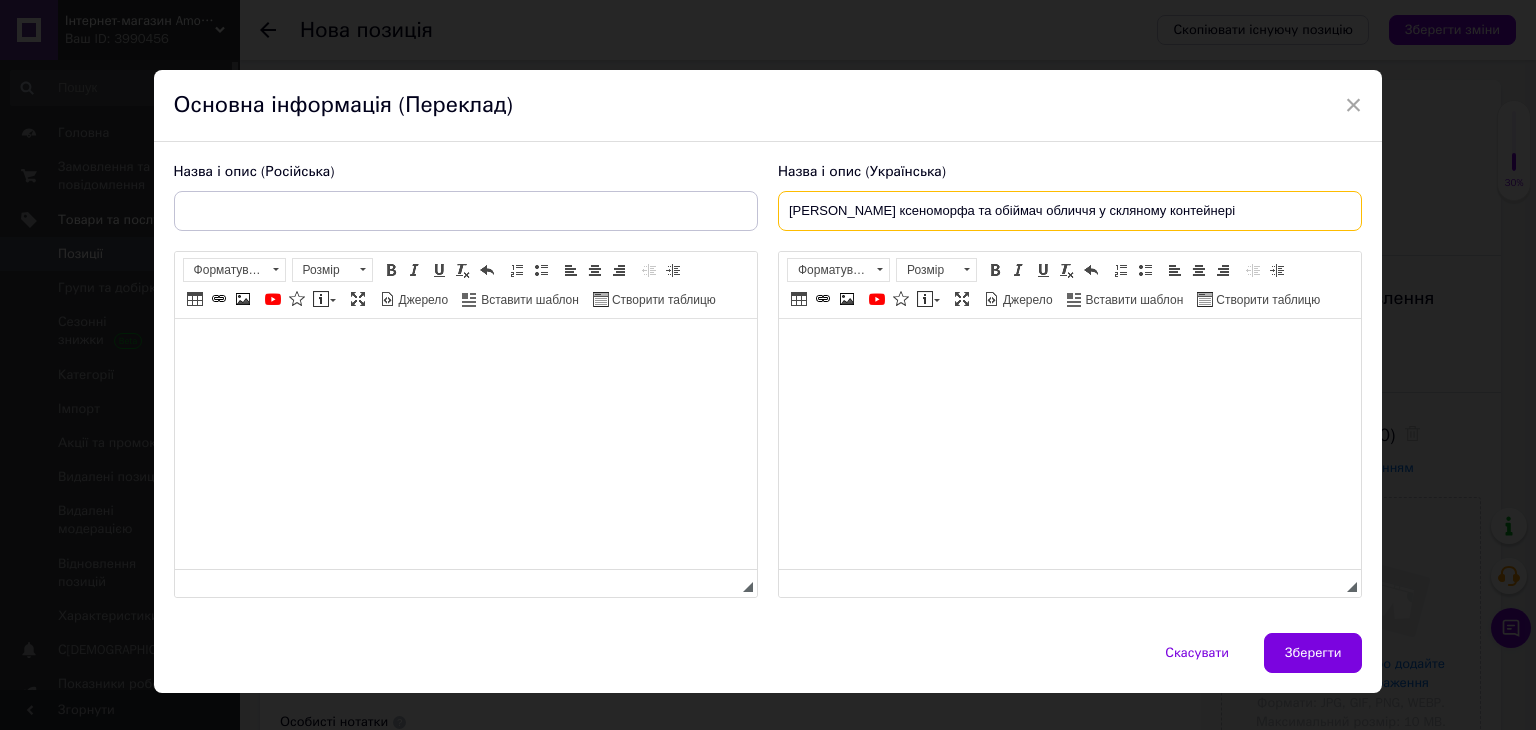 click on "[PERSON_NAME] ксеноморфа та обіймач обличчя у скляному контейнері" at bounding box center (1070, 211) 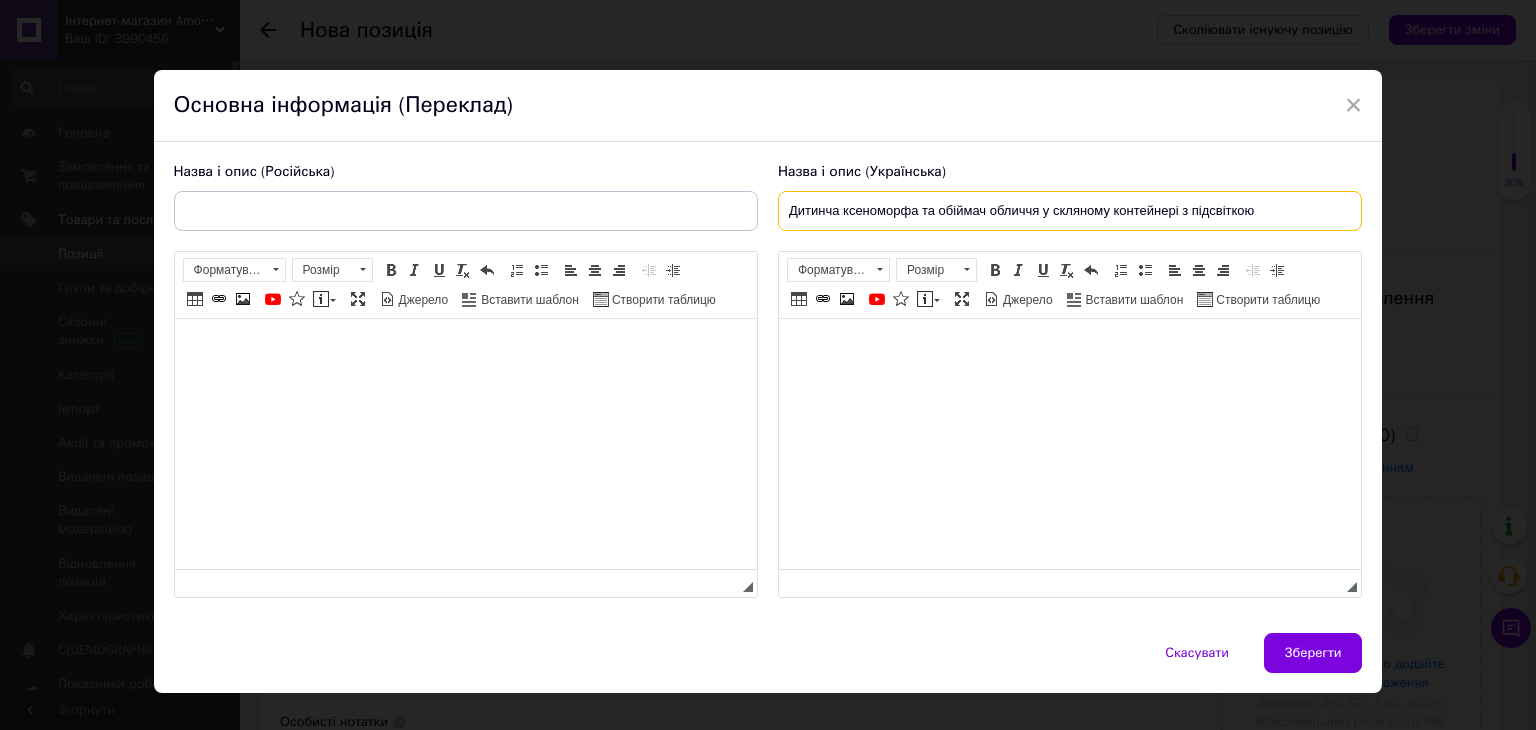 type on "Дитинча ксеноморфа та обіймач обличчя у скляному контейнері з підсвіткою" 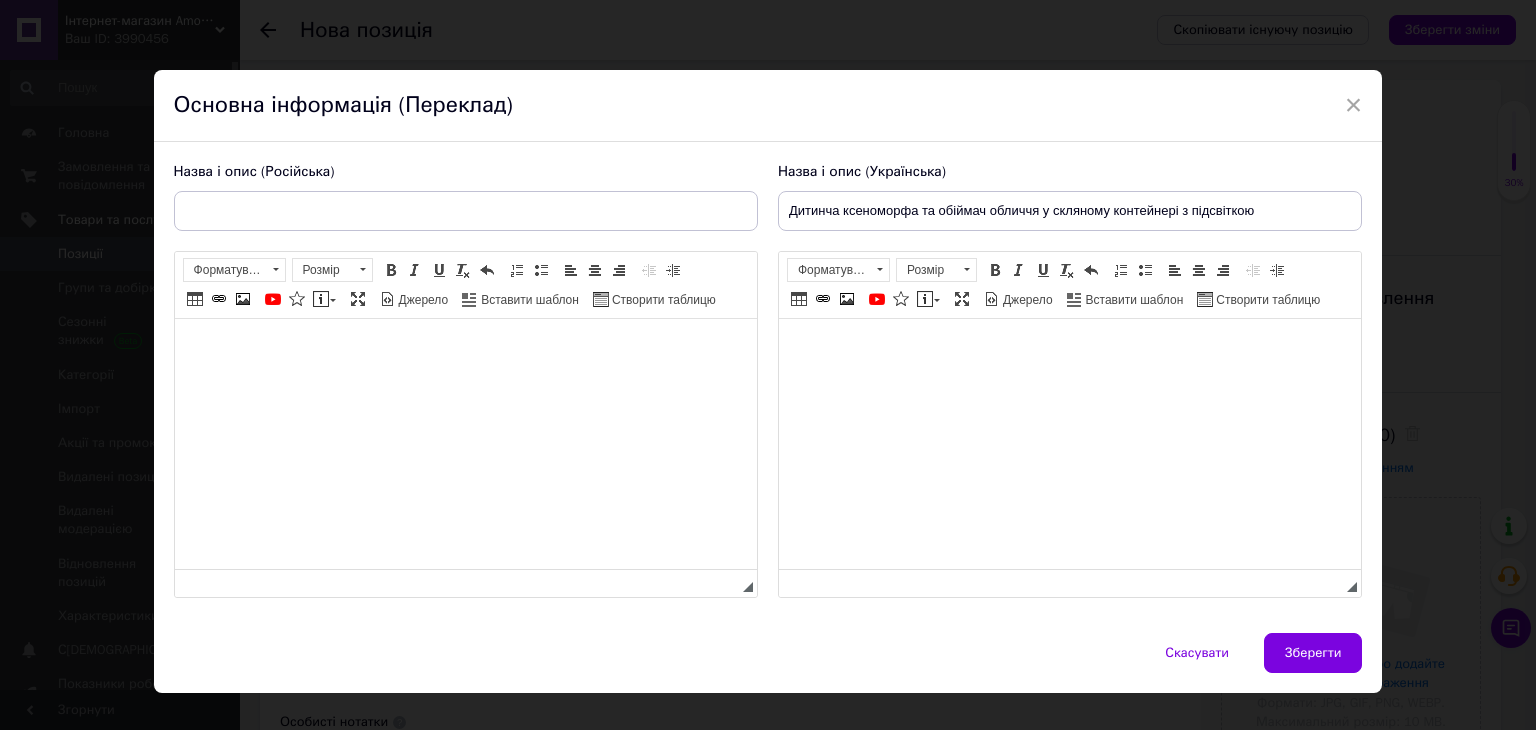 click at bounding box center [1069, 349] 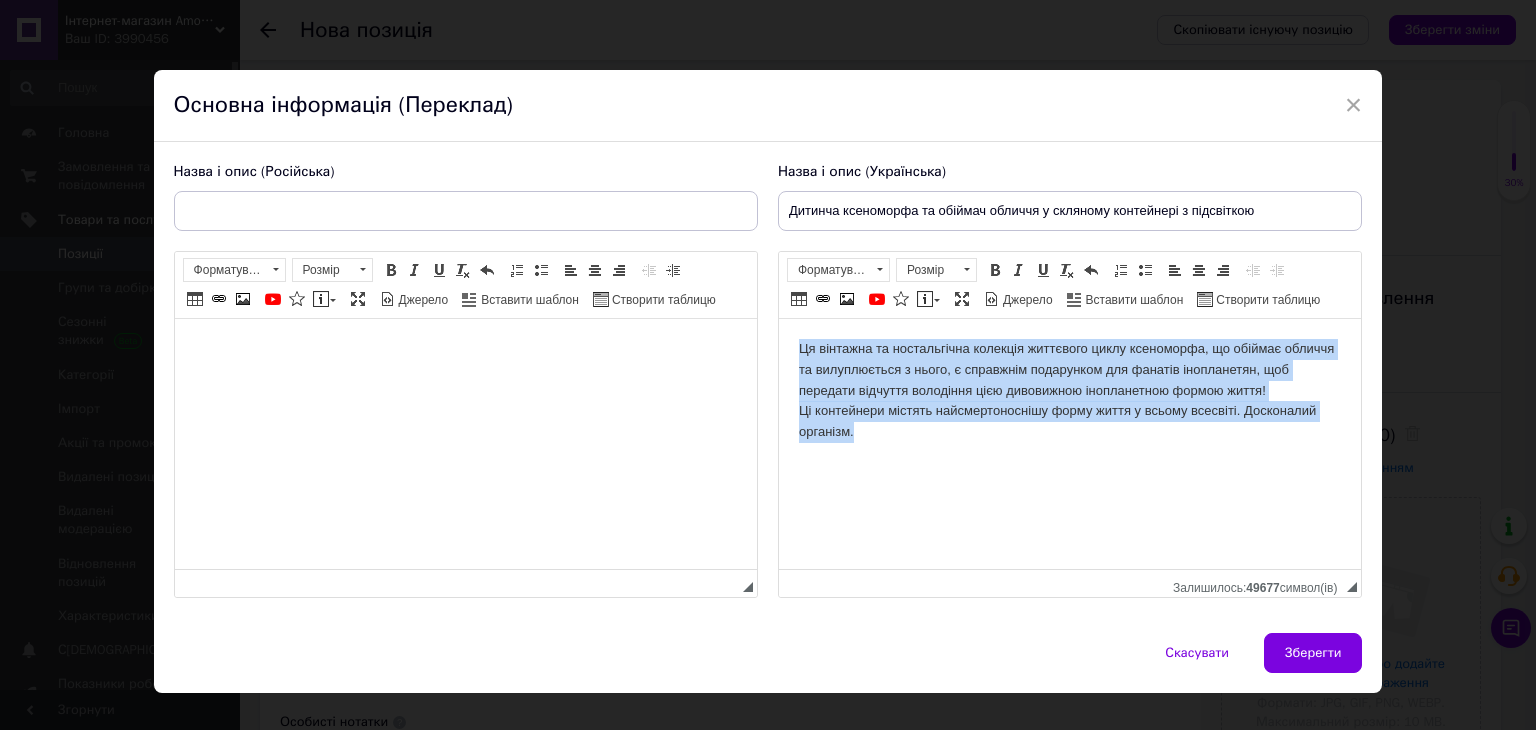 drag, startPoint x: 873, startPoint y: 438, endPoint x: 774, endPoint y: 344, distance: 136.5174 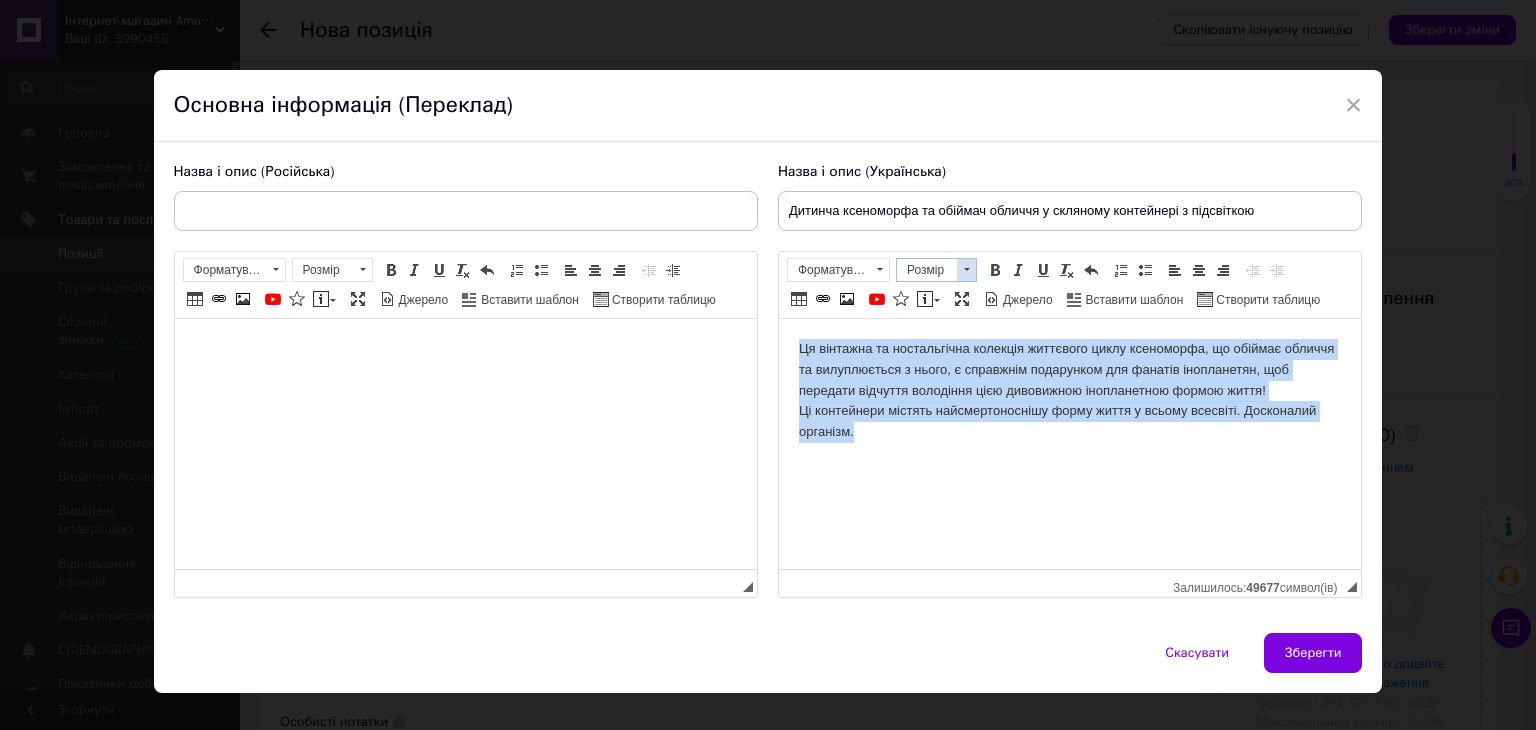 click at bounding box center (966, 270) 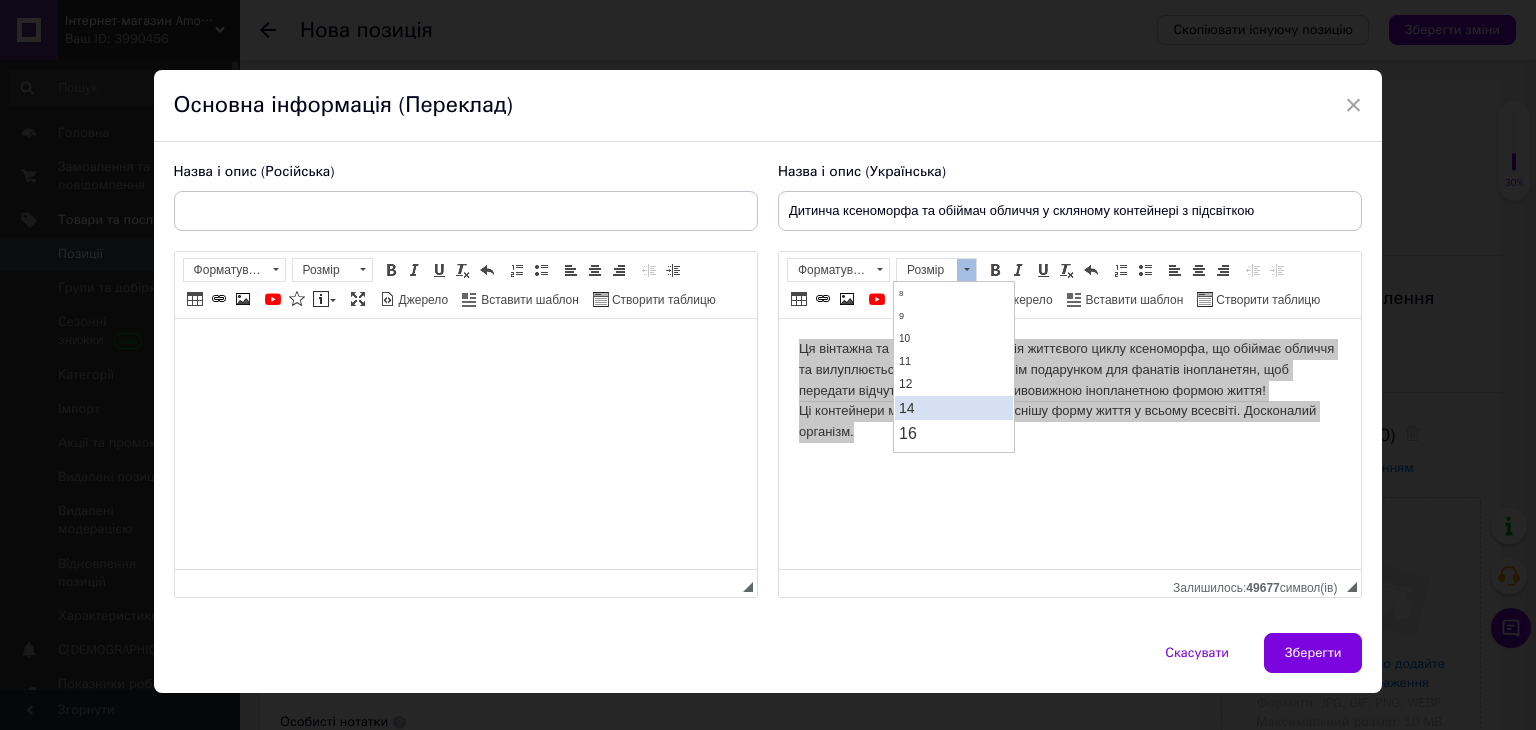 scroll, scrollTop: 100, scrollLeft: 0, axis: vertical 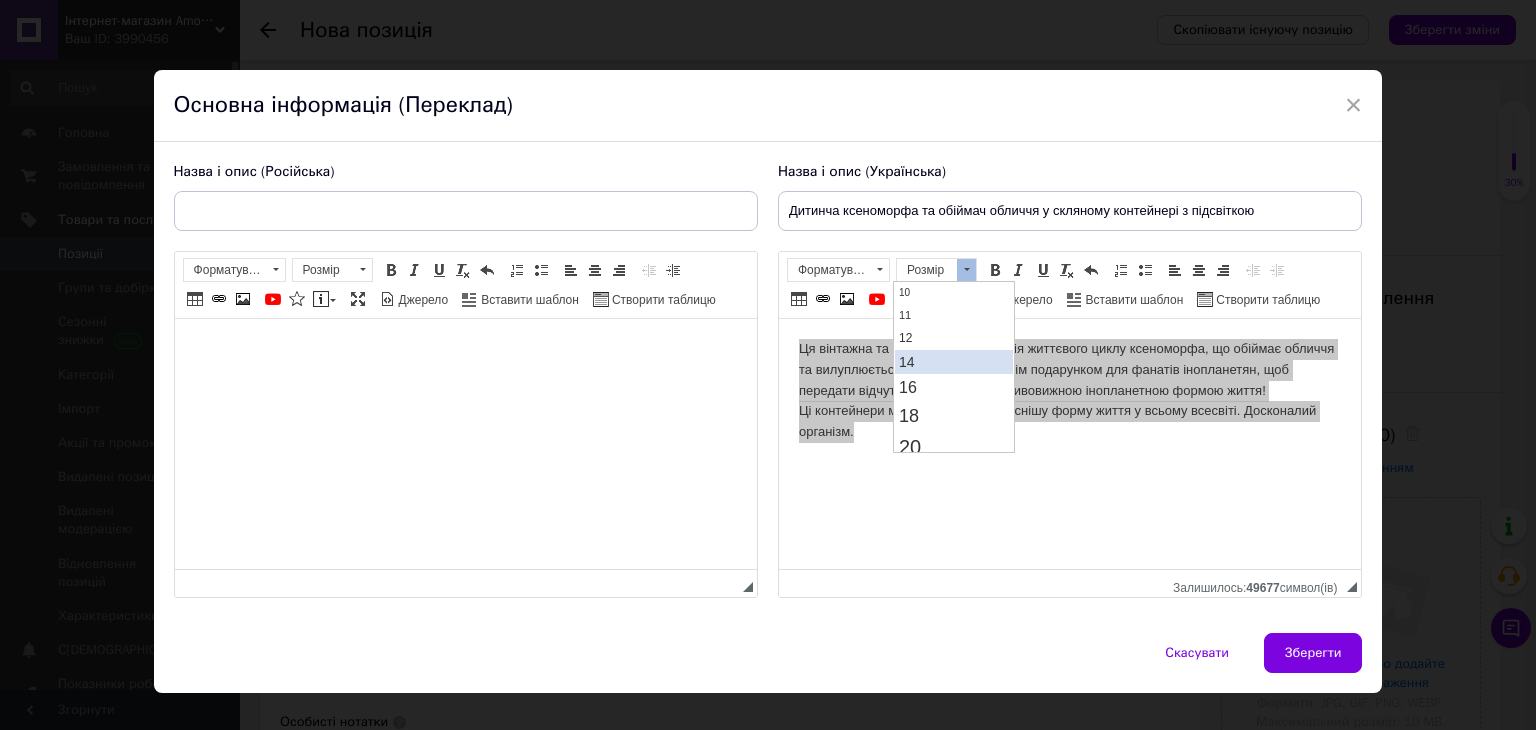 click on "14" at bounding box center (953, 361) 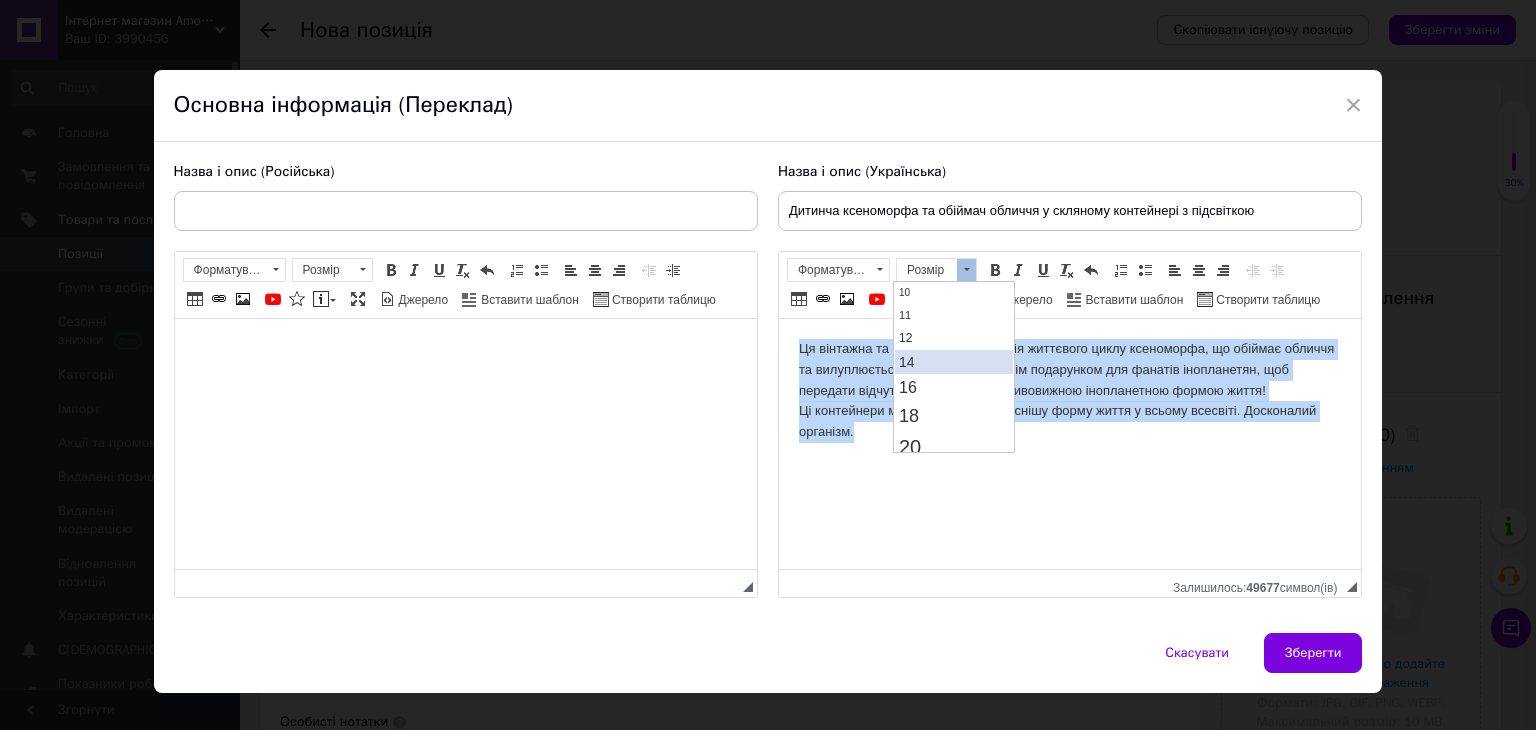 scroll, scrollTop: 0, scrollLeft: 0, axis: both 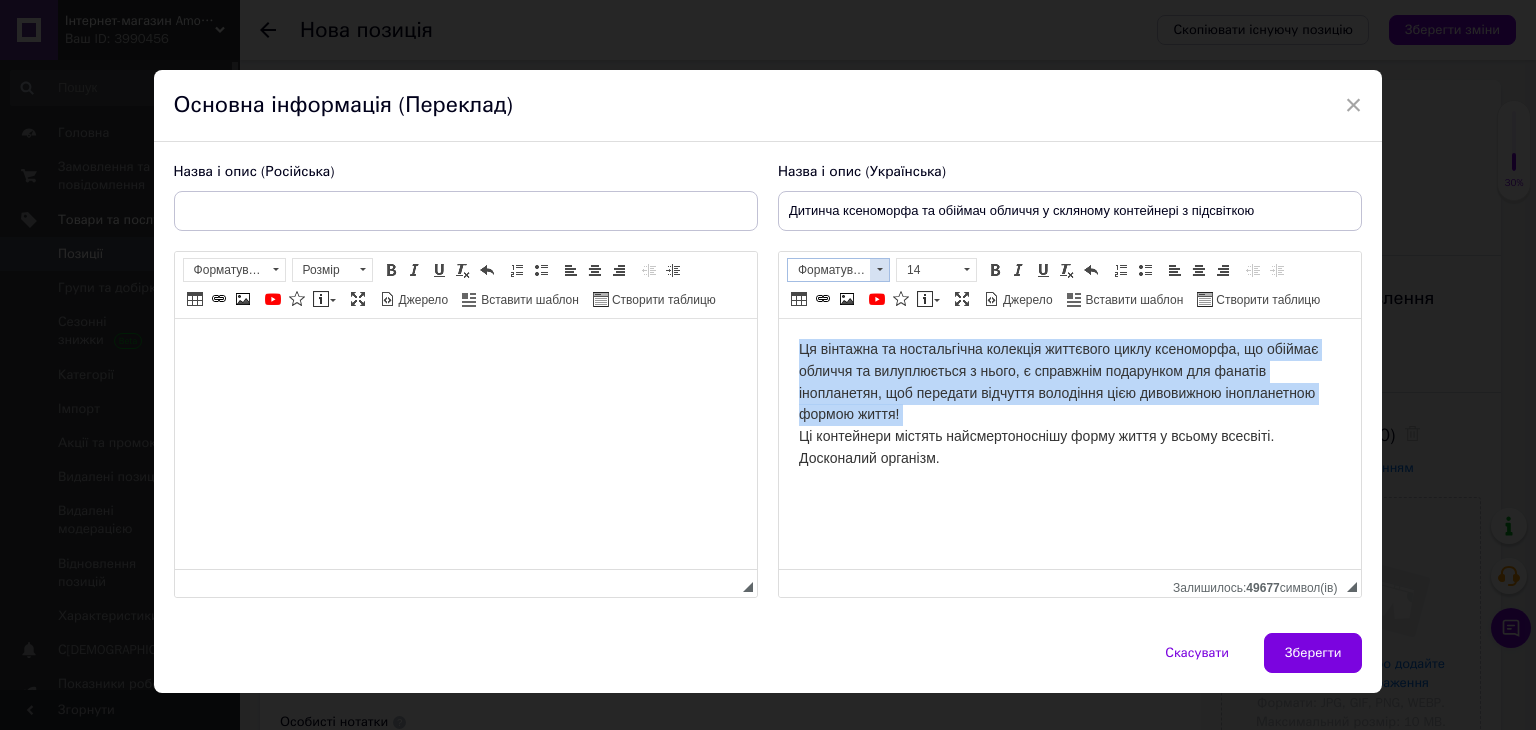 click at bounding box center [880, 269] 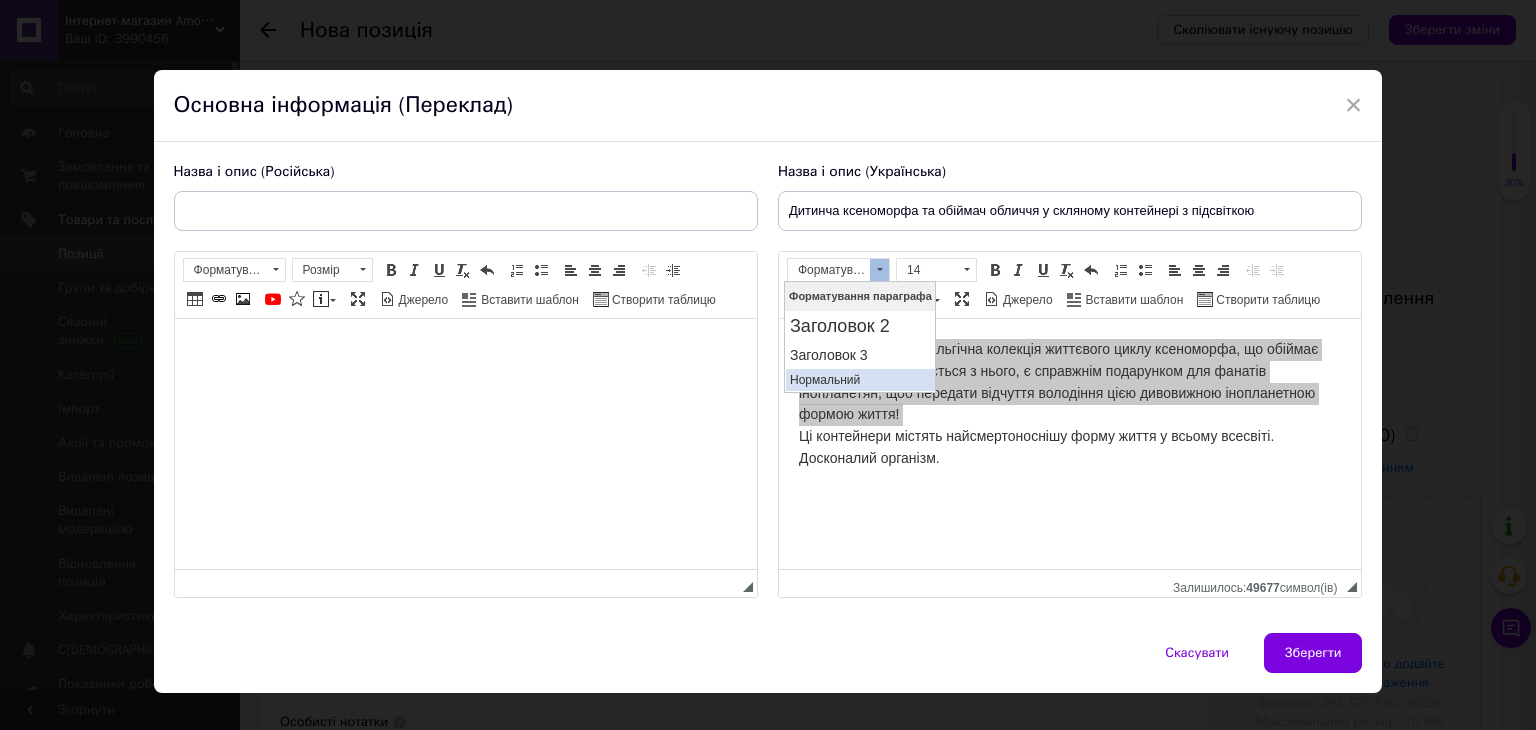 click on "Нормальний" at bounding box center (859, 379) 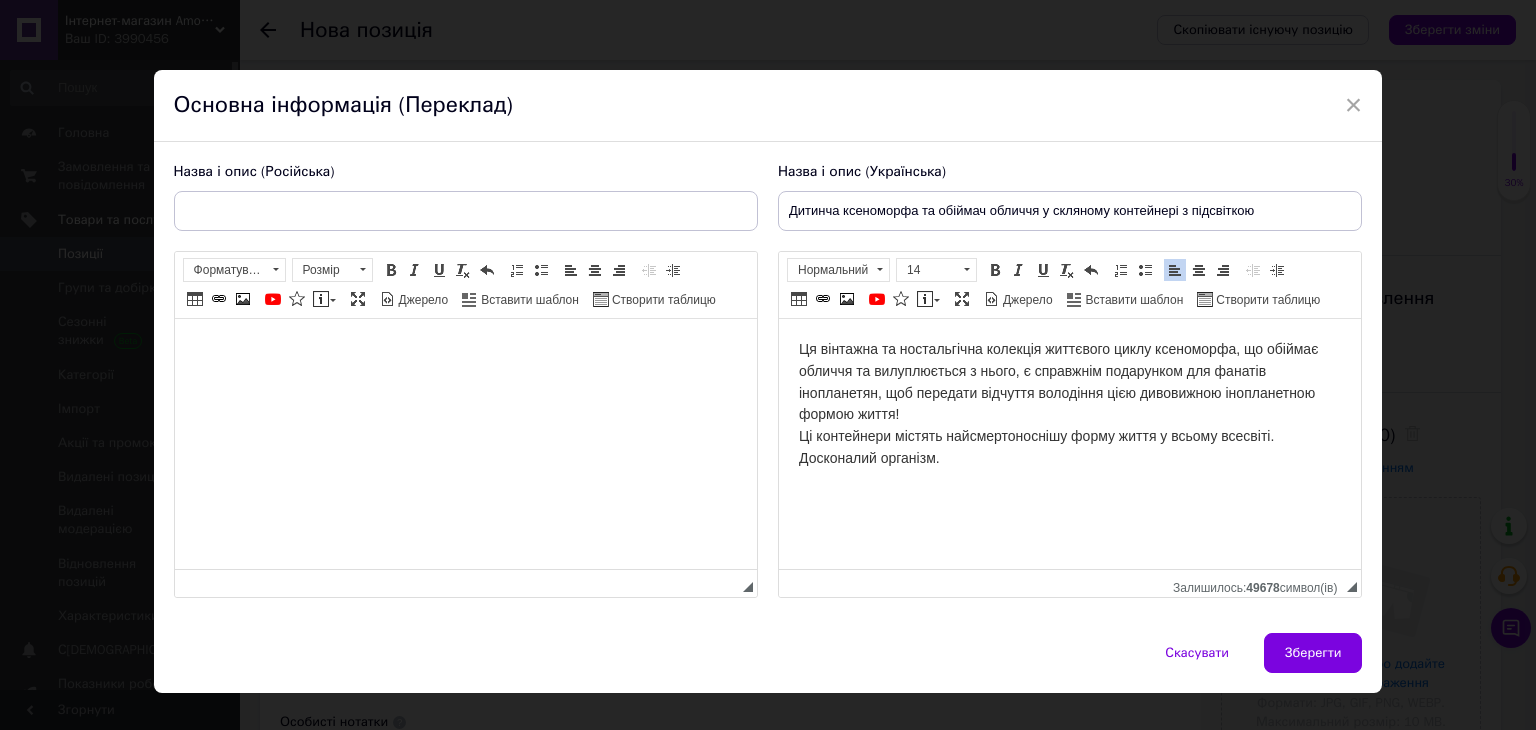 click on "Ця вінтажна та ностальгічна колекція життєвого циклу ксеноморфа, що обіймає обличчя та вилуплюється з нього, є справжнім подарунком для фанатів інопланетян, щоб передати відчуття володіння цією дивовижною інопланетною формою життя! Ці контейнери містять найсмертоноснішу форму життя у всьому всесвіті. Досконалий організм." at bounding box center [1069, 404] 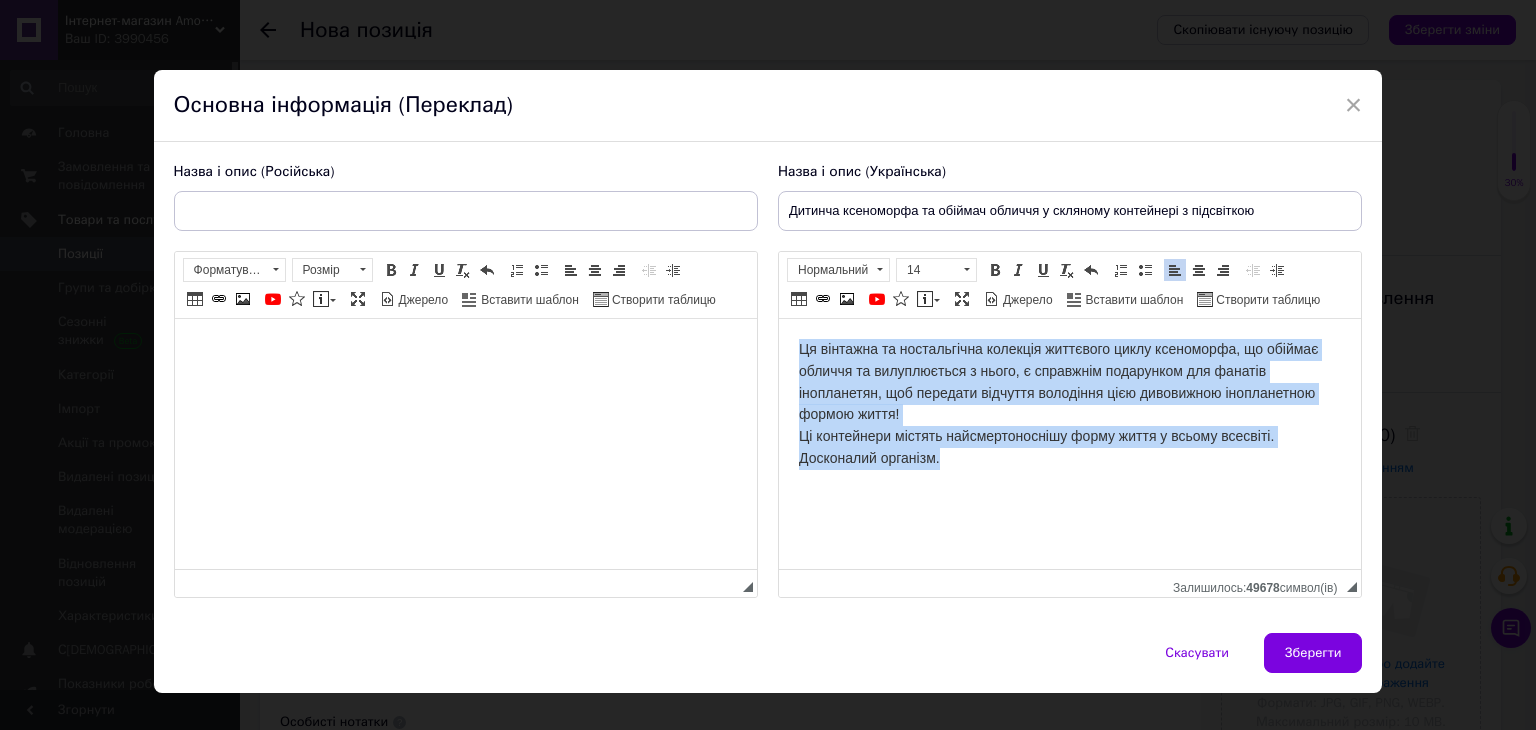 drag, startPoint x: 957, startPoint y: 445, endPoint x: 775, endPoint y: 344, distance: 208.14658 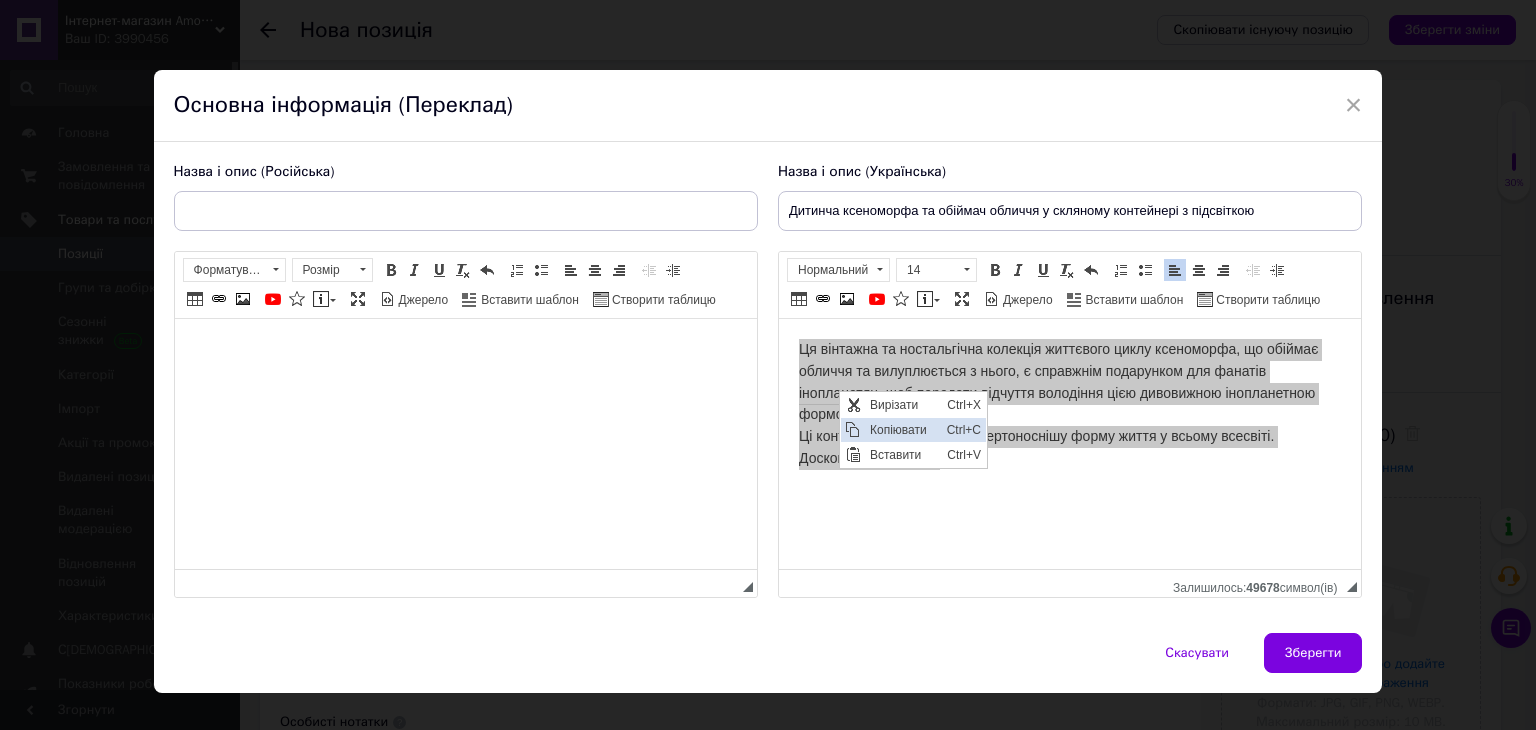 scroll, scrollTop: 0, scrollLeft: 0, axis: both 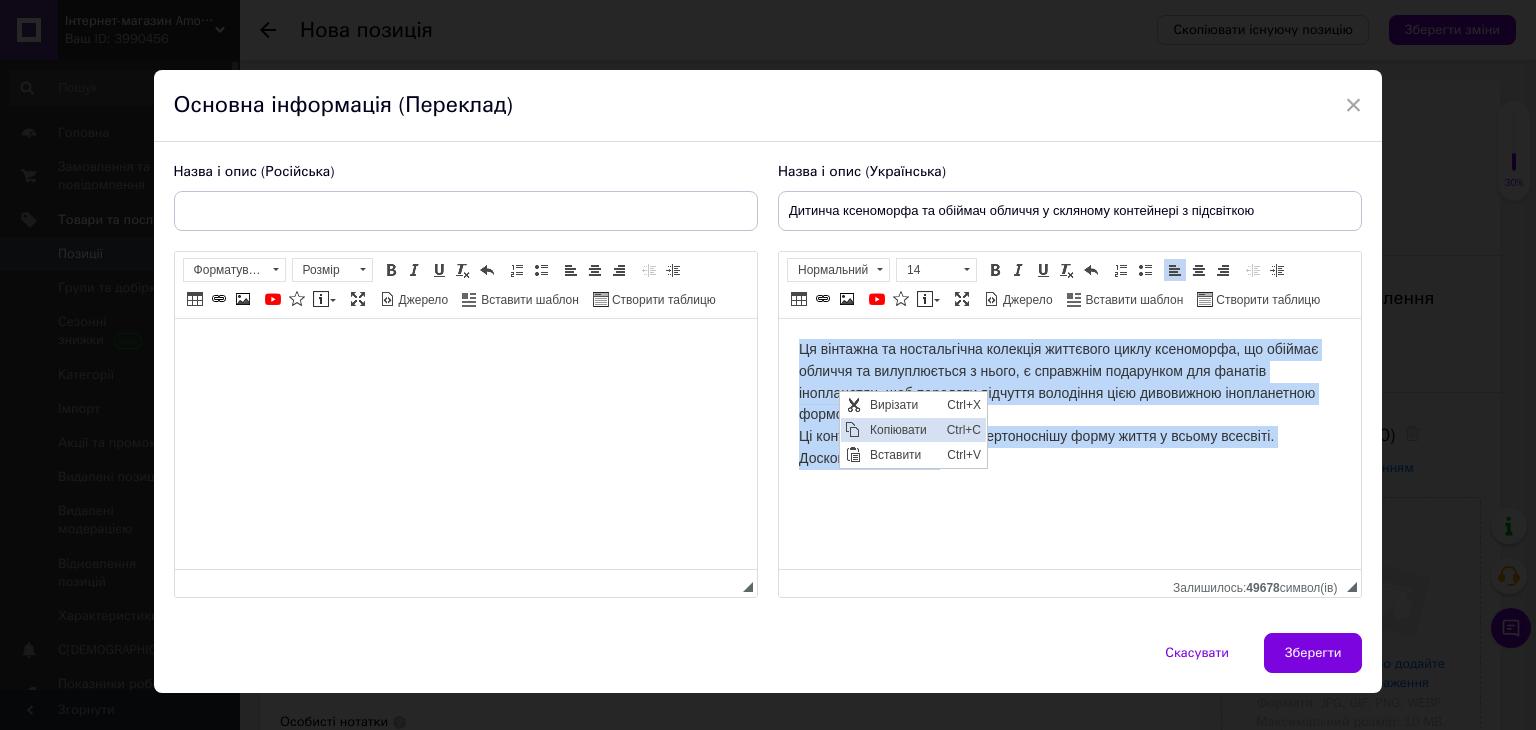 copy on "Ця вінтажна та ностальгічна колекція життєвого циклу ксеноморфа, що обіймає обличчя та вилуплюється з нього, є справжнім подарунком для фанатів інопланетян, щоб передати відчуття володіння цією дивовижною інопланетною формою життя! Ці контейнери містять найсмертоноснішу форму життя у всьому всесвіті. Досконалий організм." 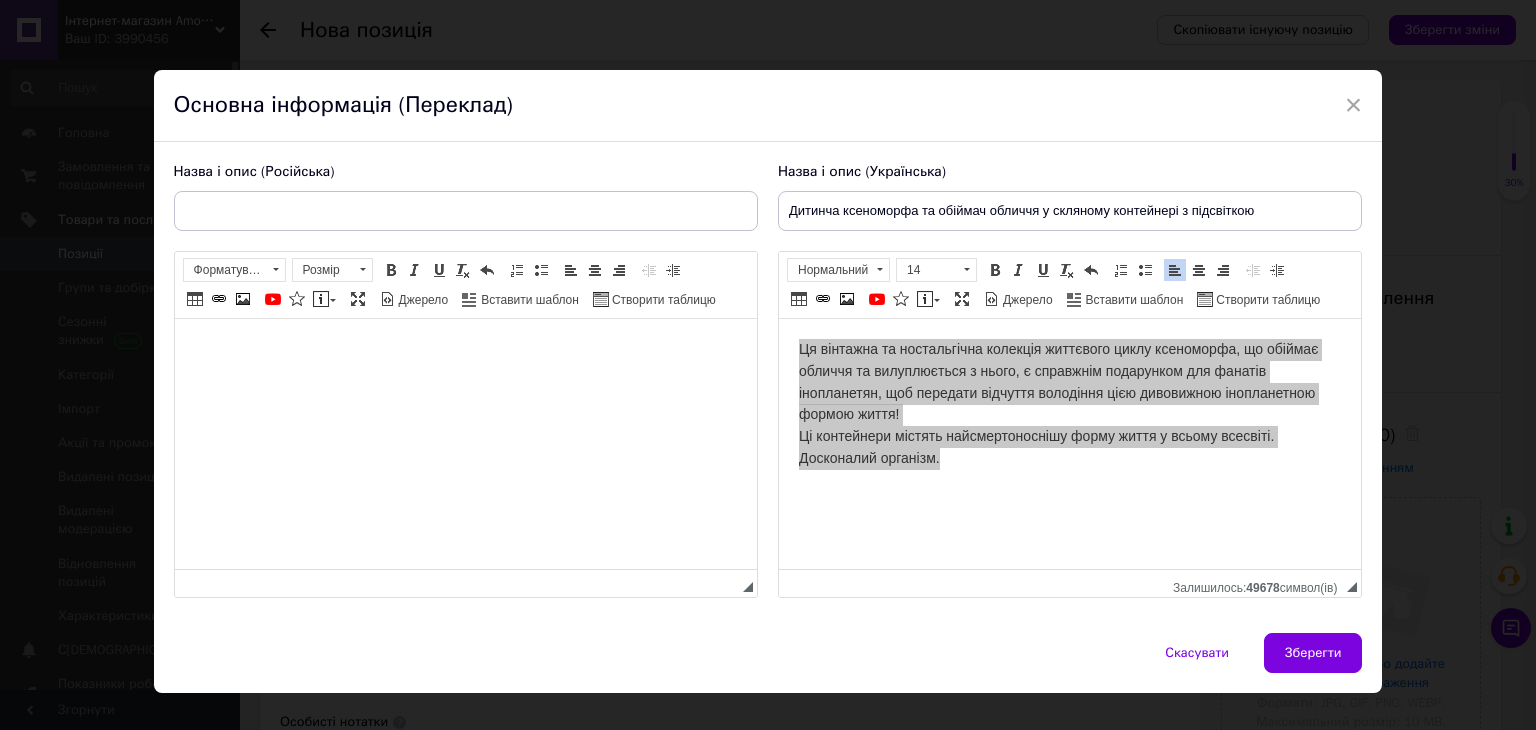 click at bounding box center [465, 349] 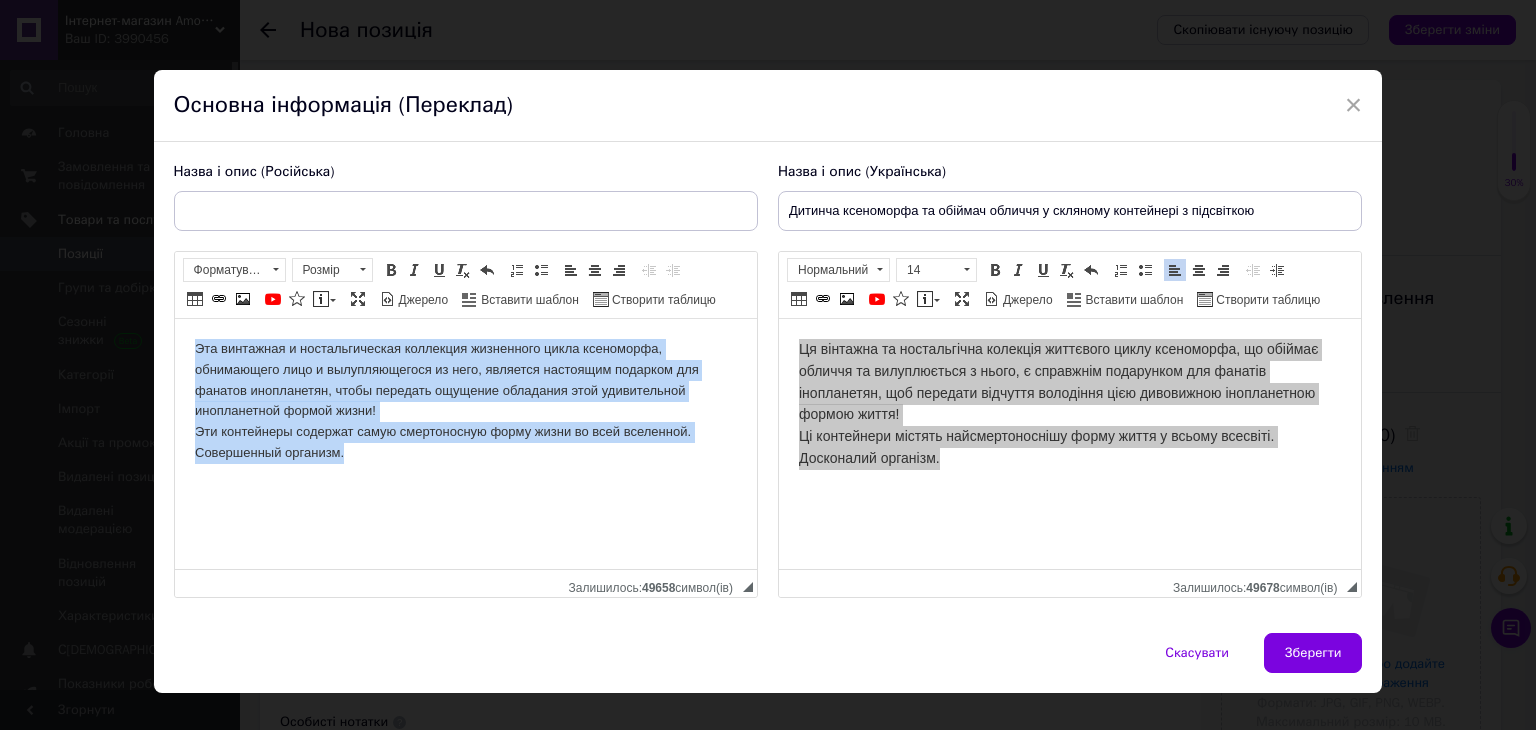 drag, startPoint x: 352, startPoint y: 448, endPoint x: 178, endPoint y: 345, distance: 202.2004 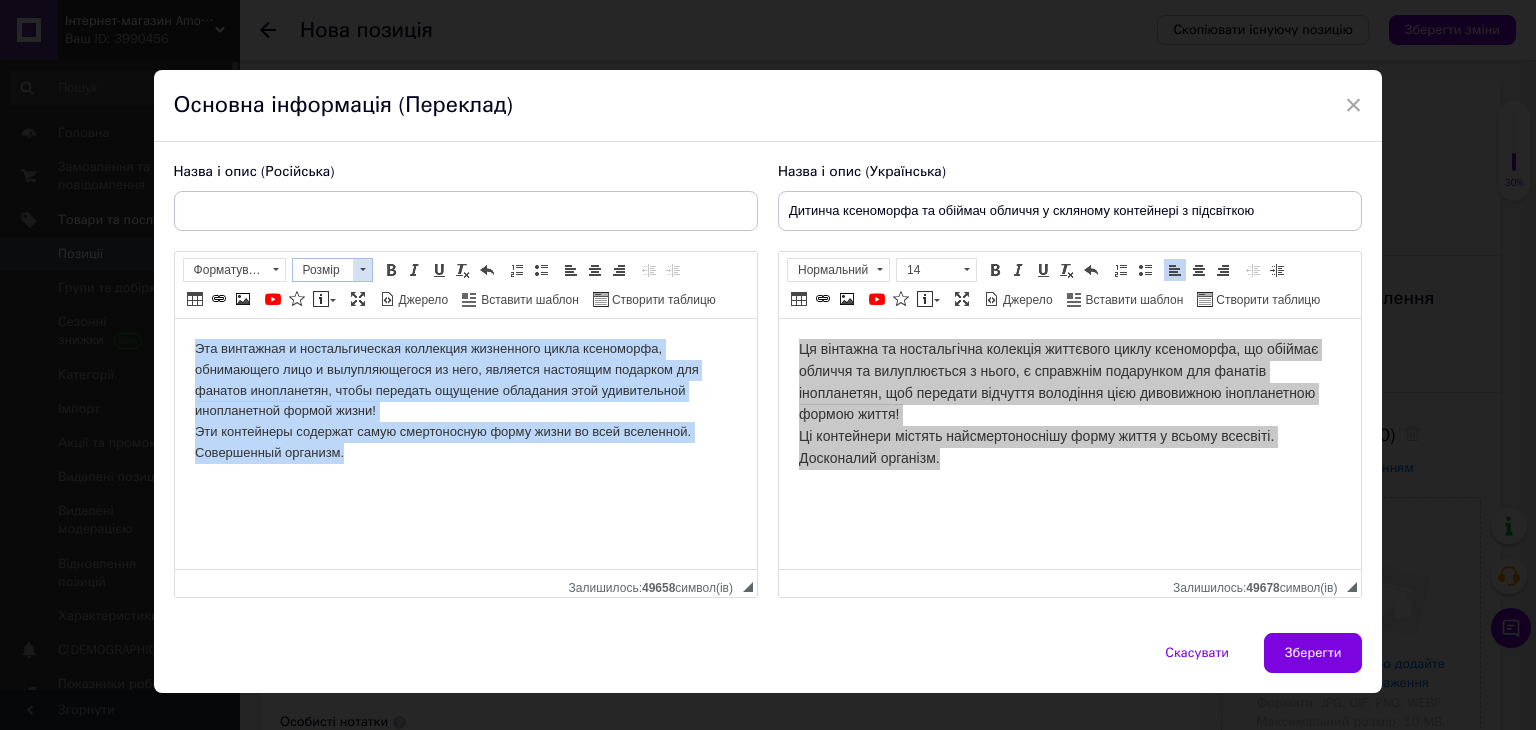 click at bounding box center [362, 270] 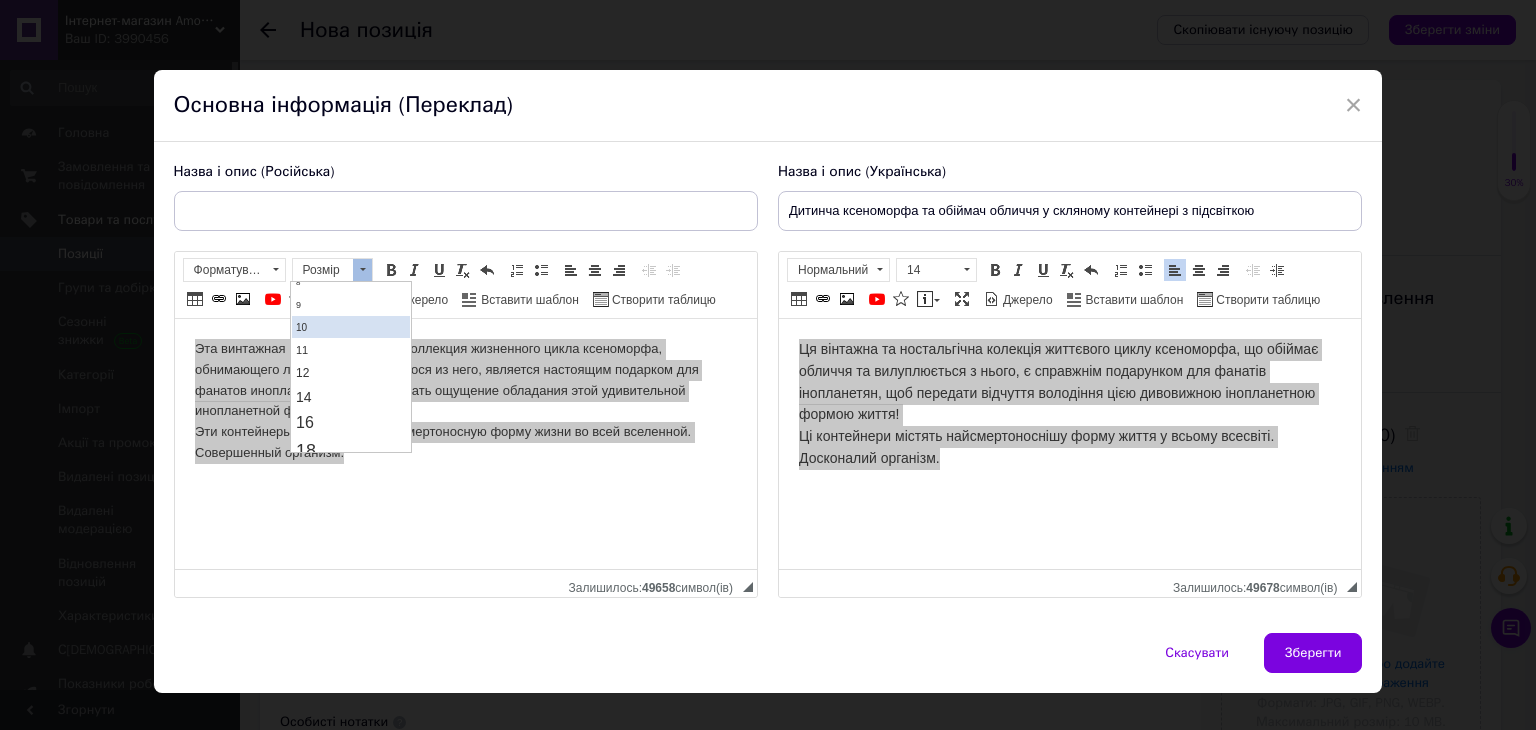 scroll, scrollTop: 100, scrollLeft: 0, axis: vertical 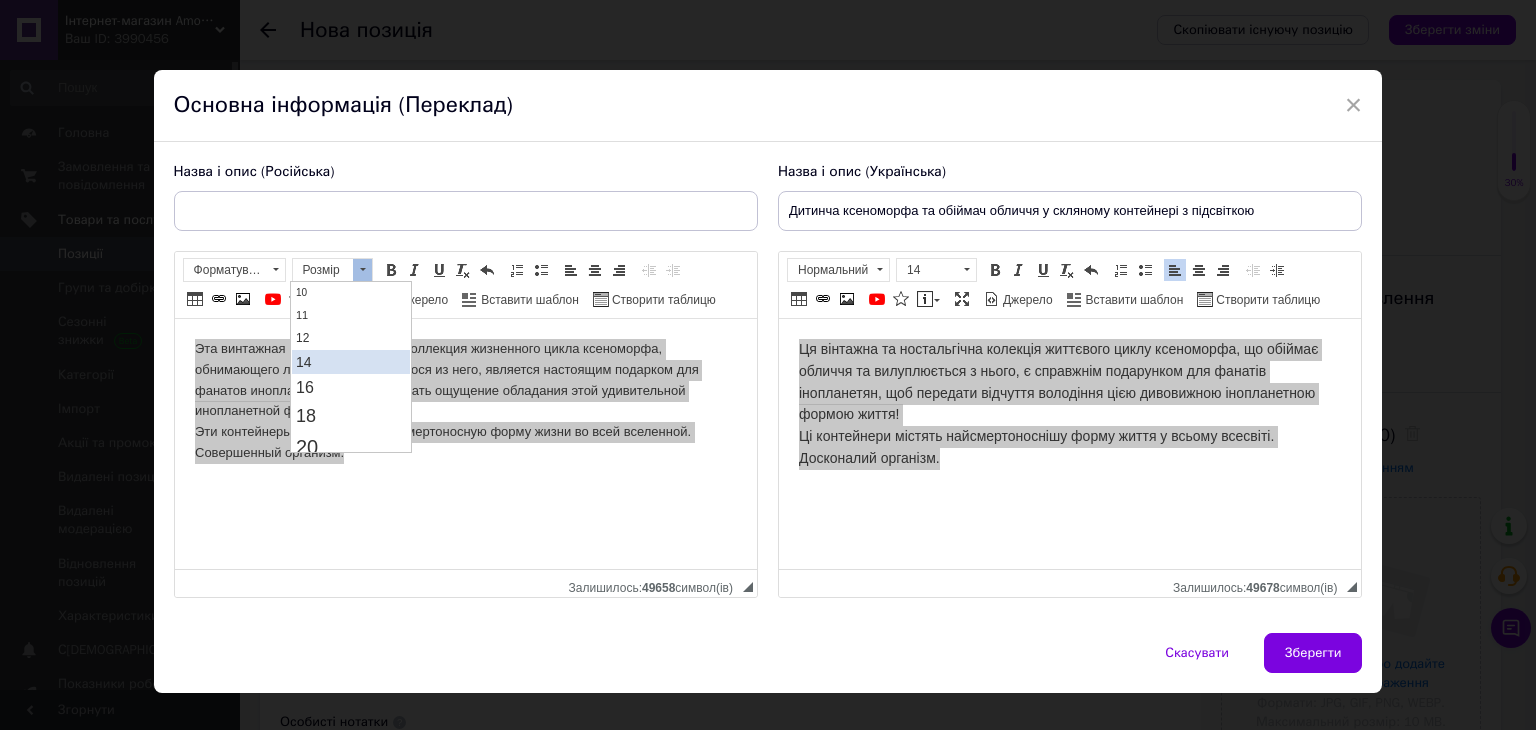 click on "14" at bounding box center (351, 361) 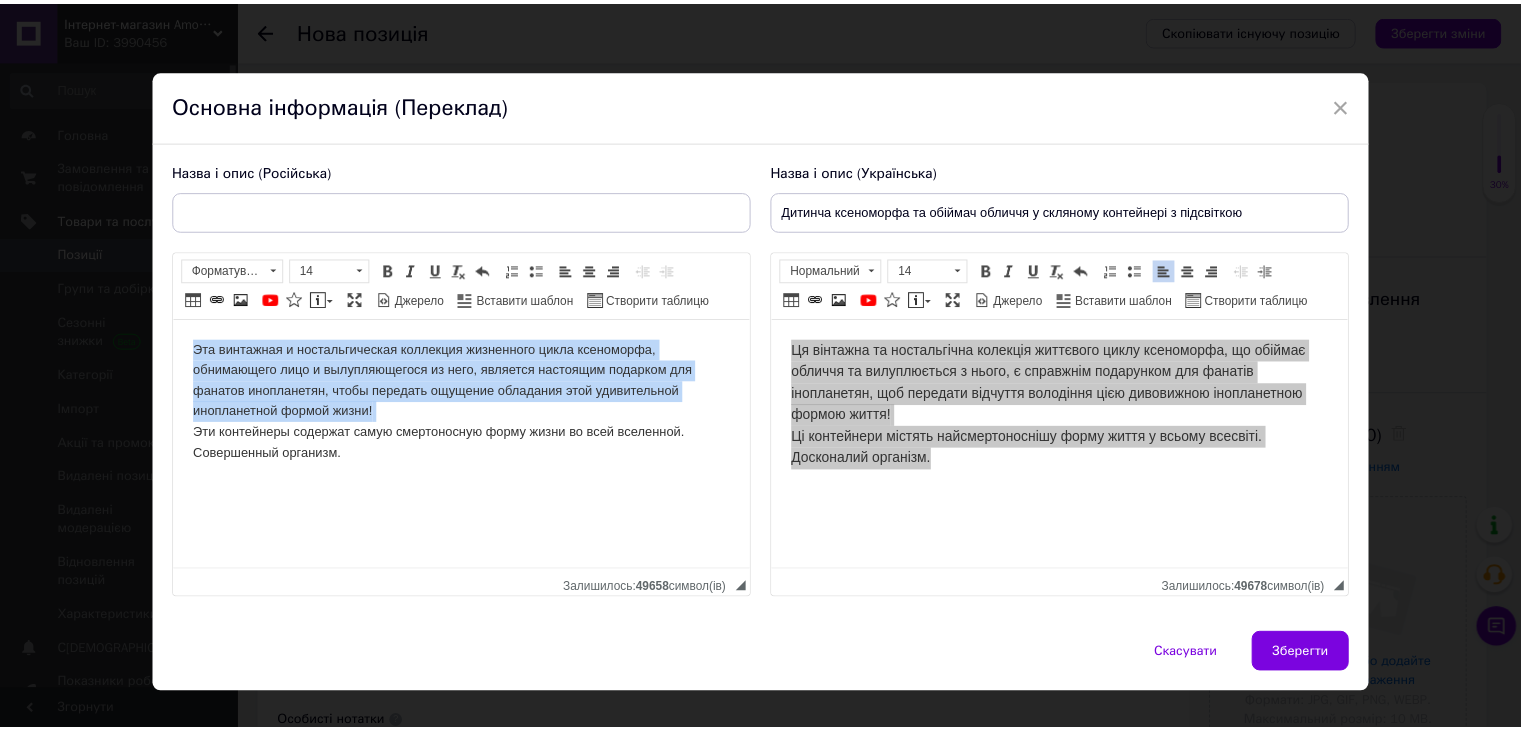 scroll, scrollTop: 0, scrollLeft: 0, axis: both 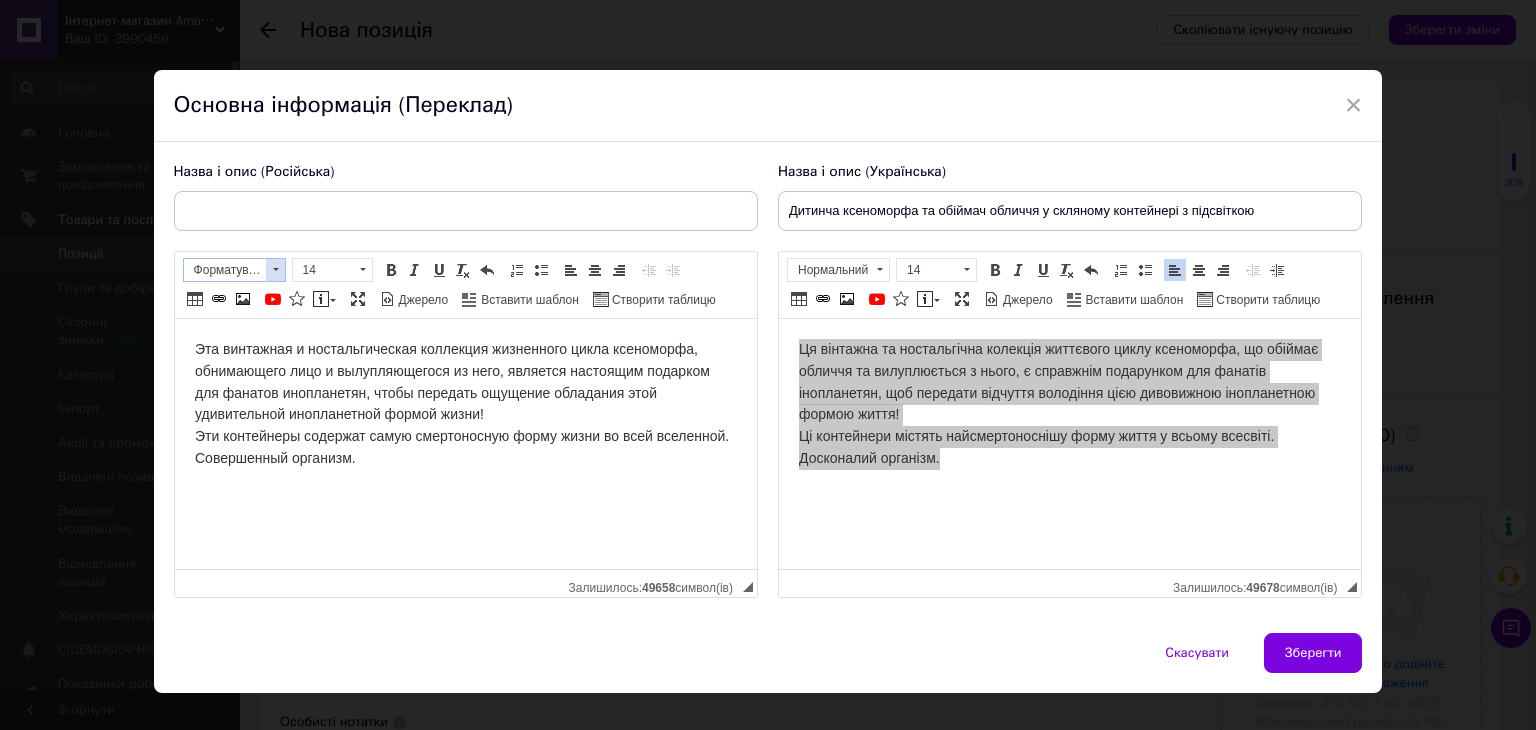 click at bounding box center [275, 270] 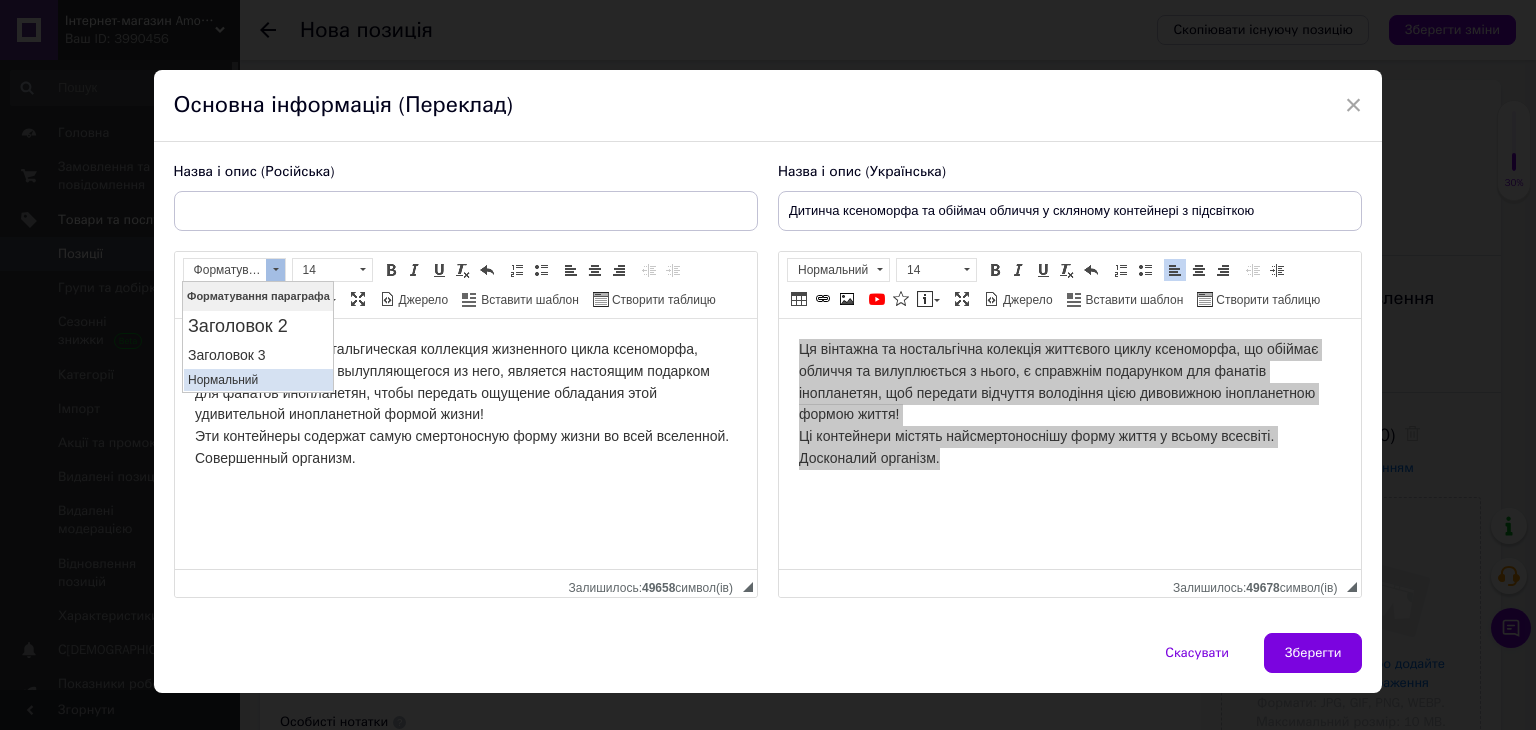 click on "Нормальний" at bounding box center (257, 379) 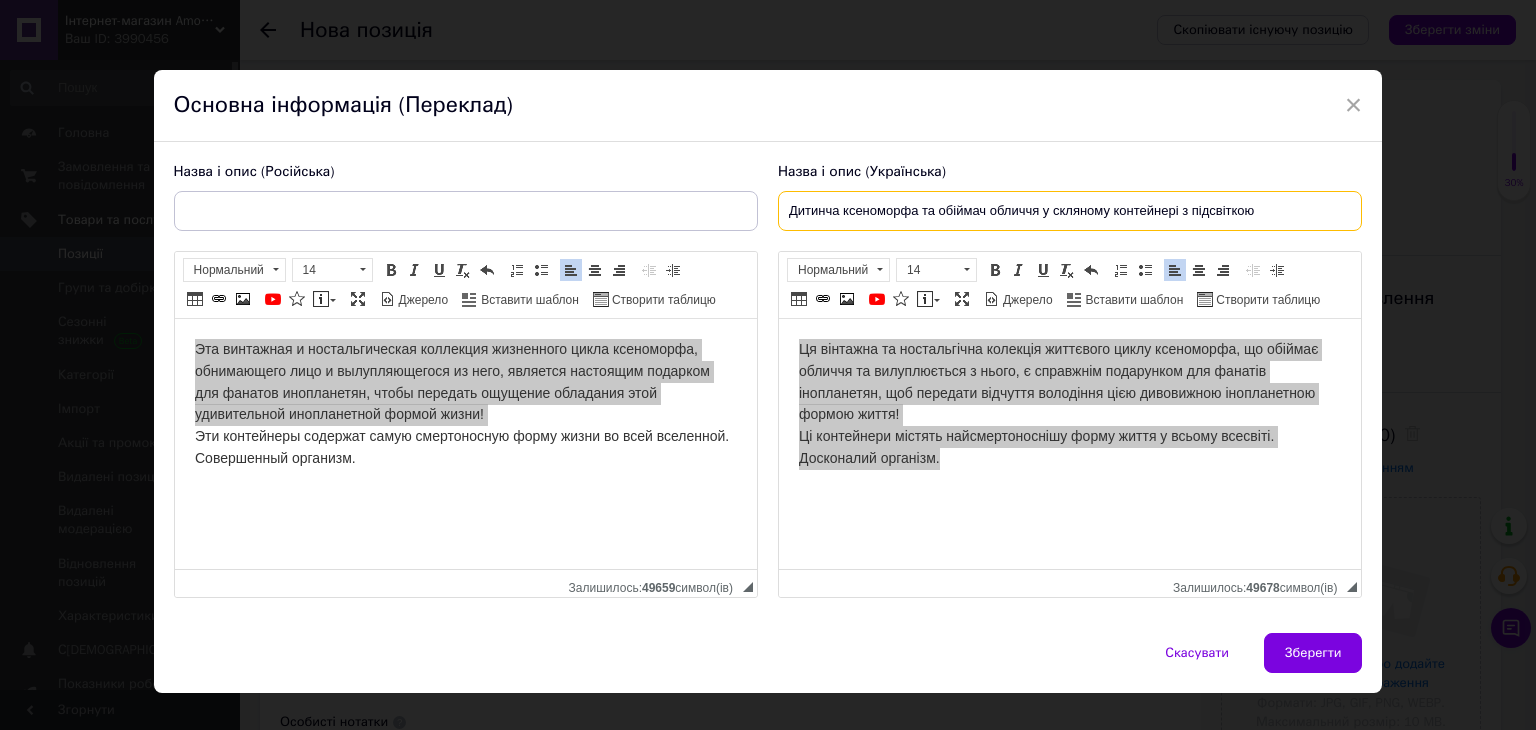 drag, startPoint x: 787, startPoint y: 210, endPoint x: 1287, endPoint y: 204, distance: 500.036 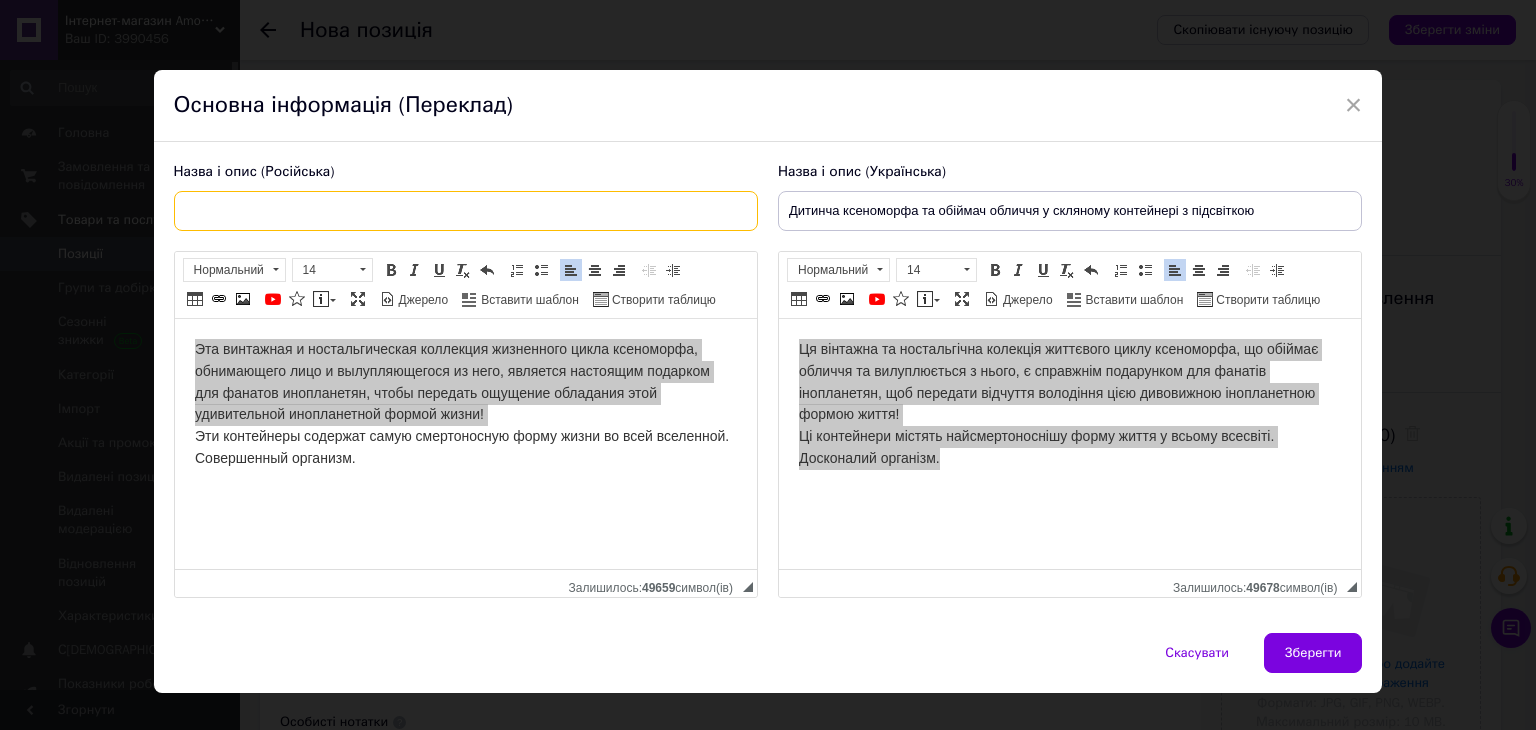 click at bounding box center [466, 211] 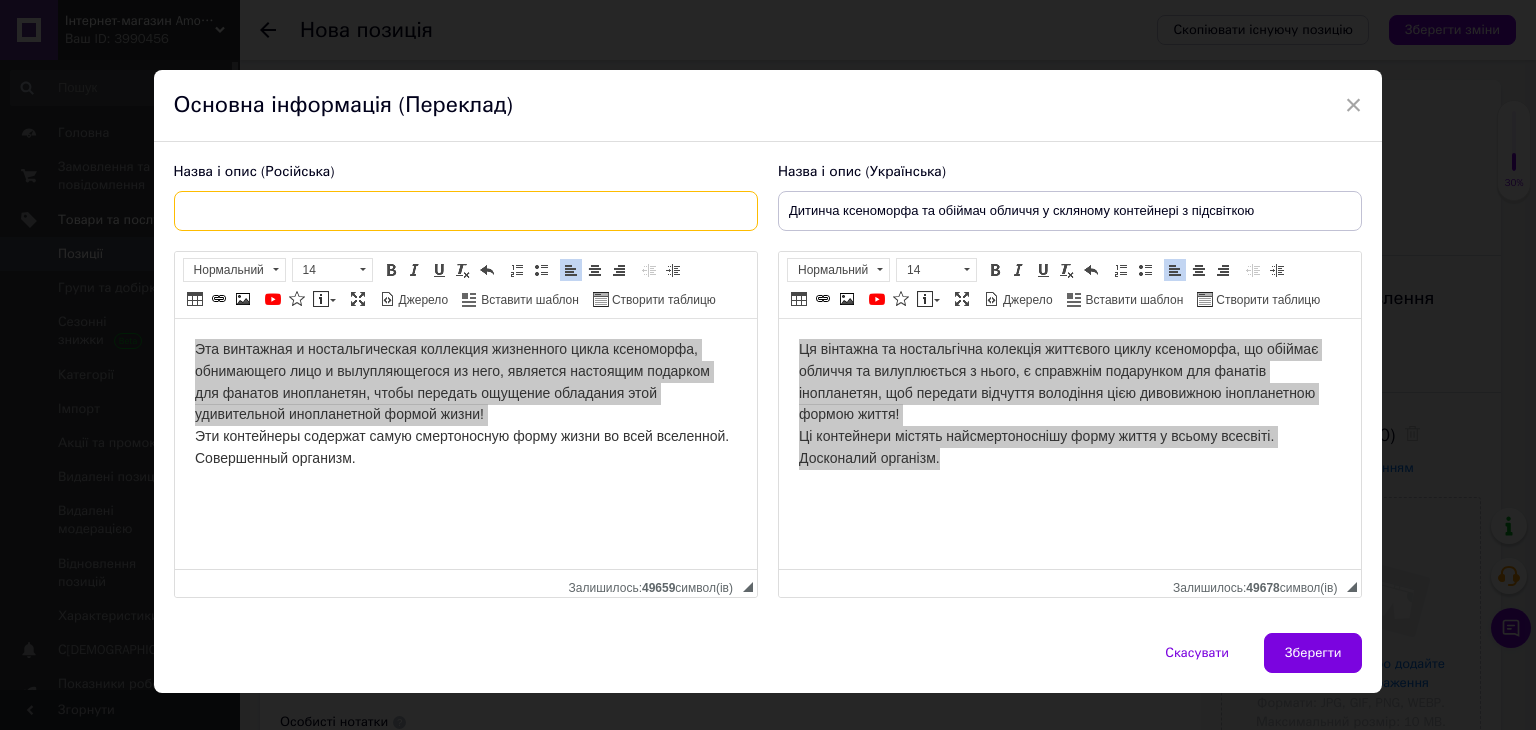 paste on "Детеныш ксеноморфа и обниматель лица в стеклянном контейнере с подсветкой" 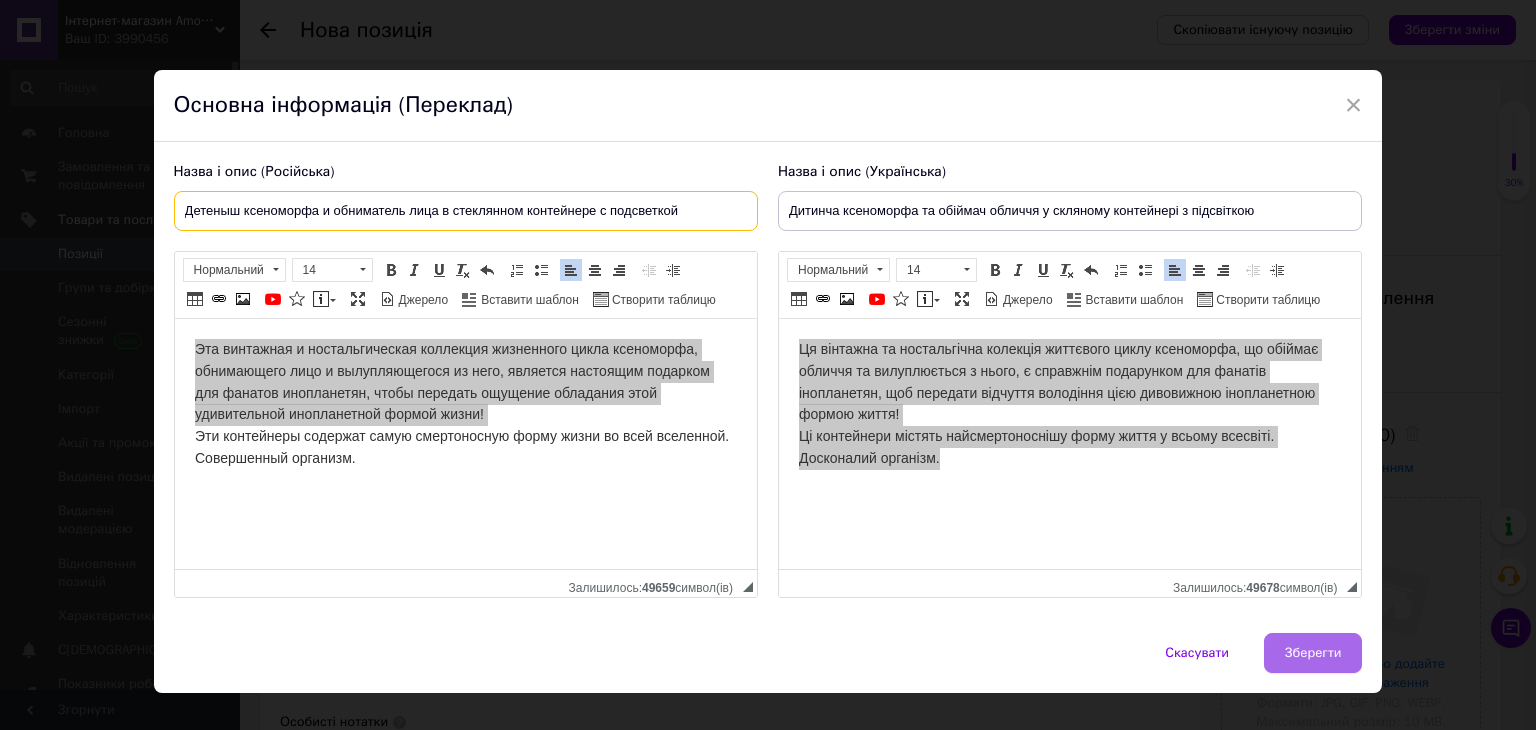 type on "Детеныш ксеноморфа и обниматель лица в стеклянном контейнере с подсветкой" 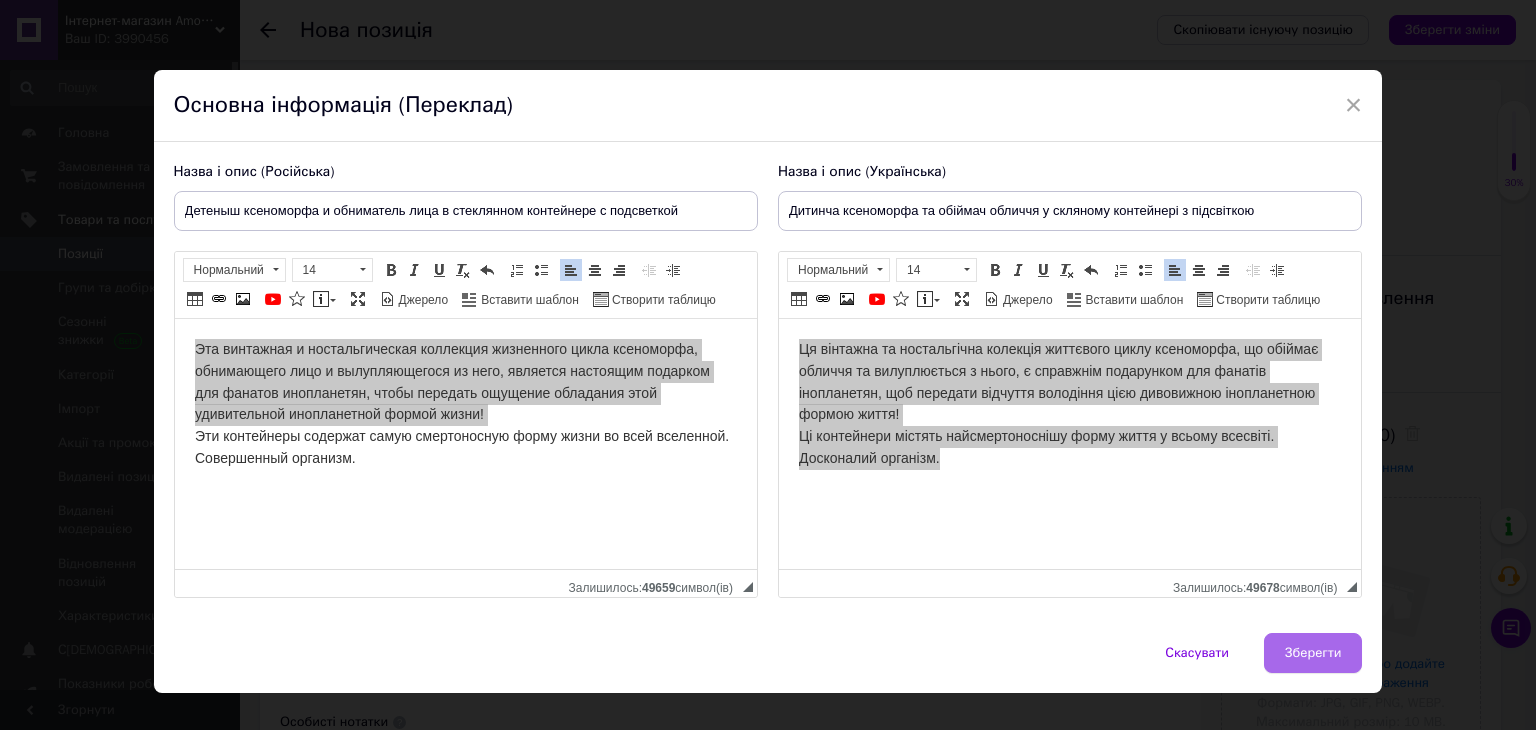 click on "Зберегти" at bounding box center [1313, 653] 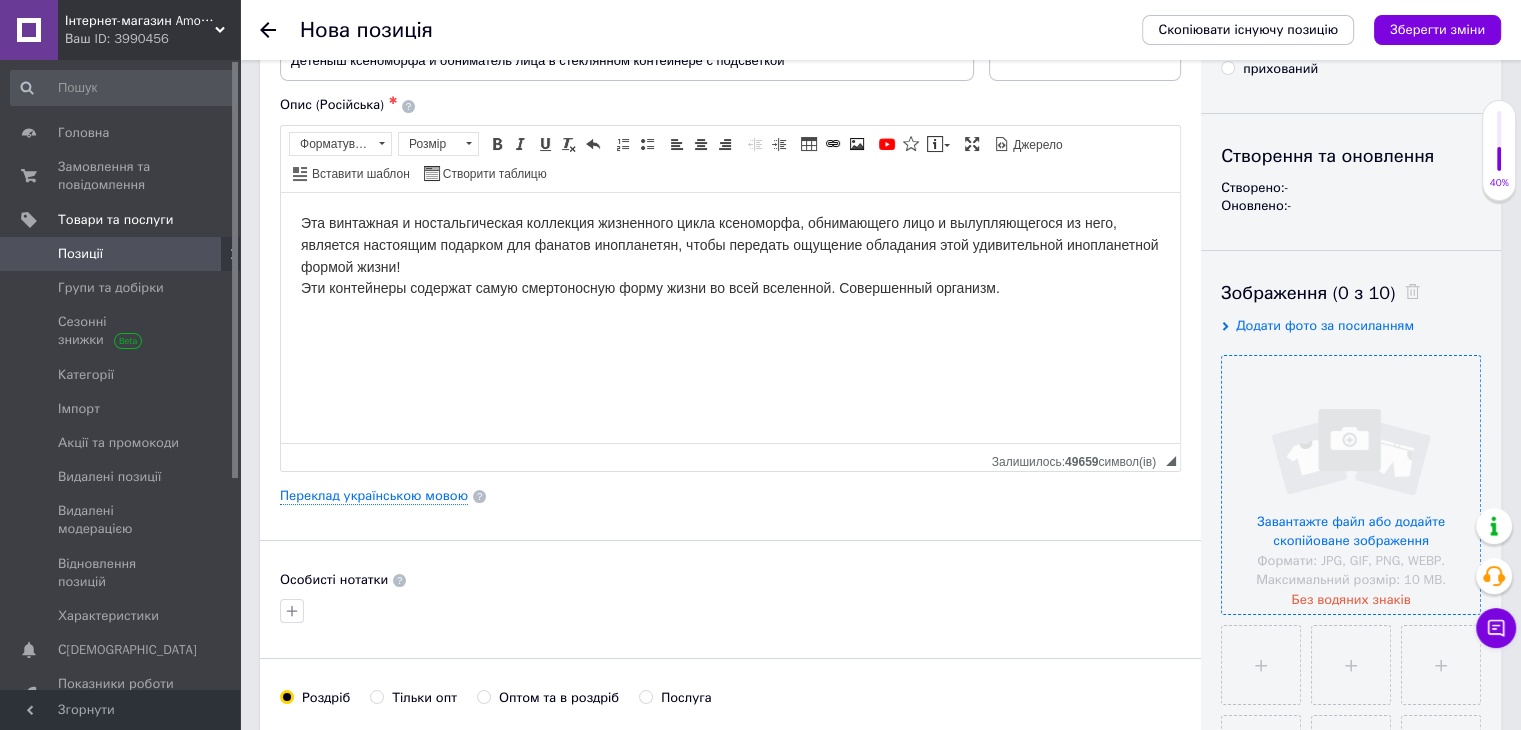 scroll, scrollTop: 200, scrollLeft: 0, axis: vertical 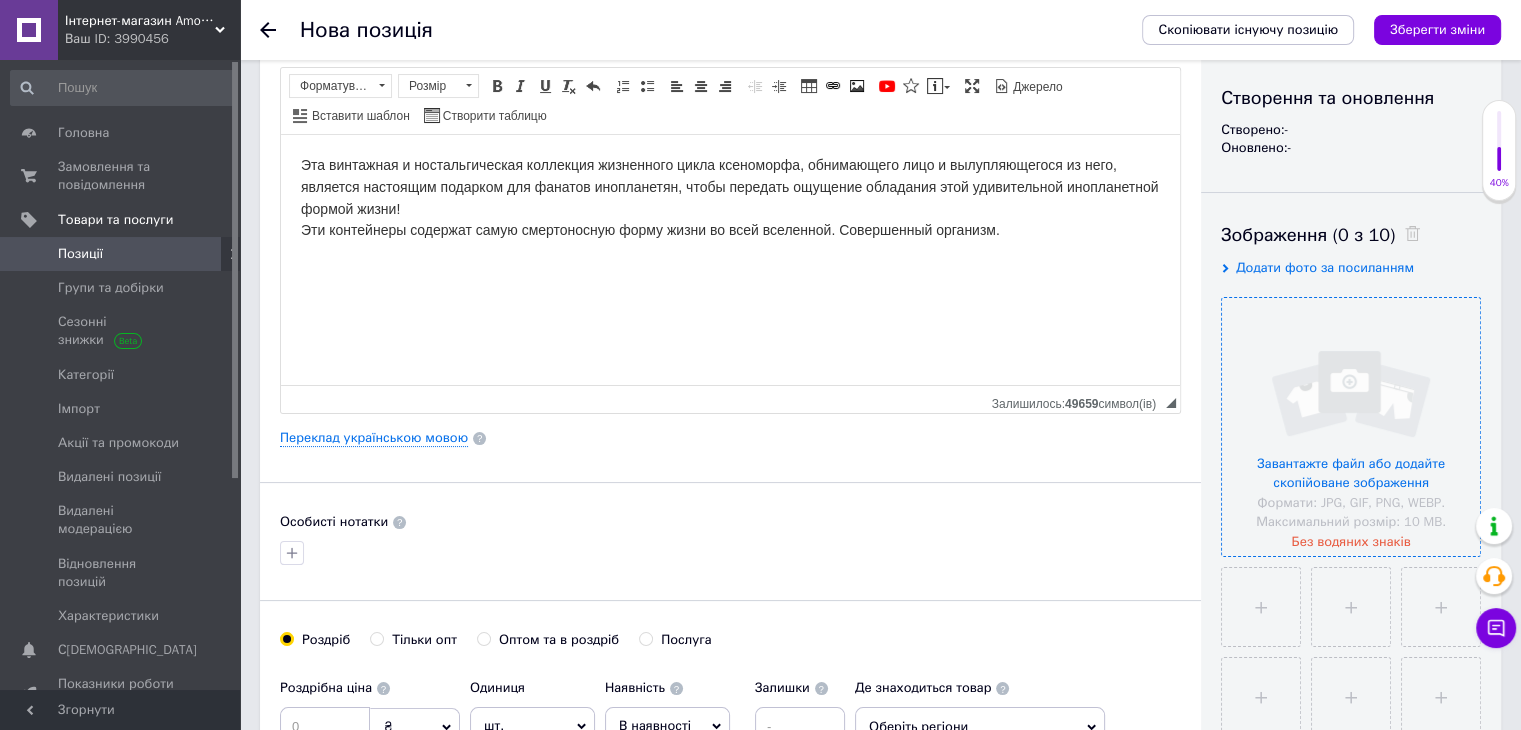 click at bounding box center [1351, 427] 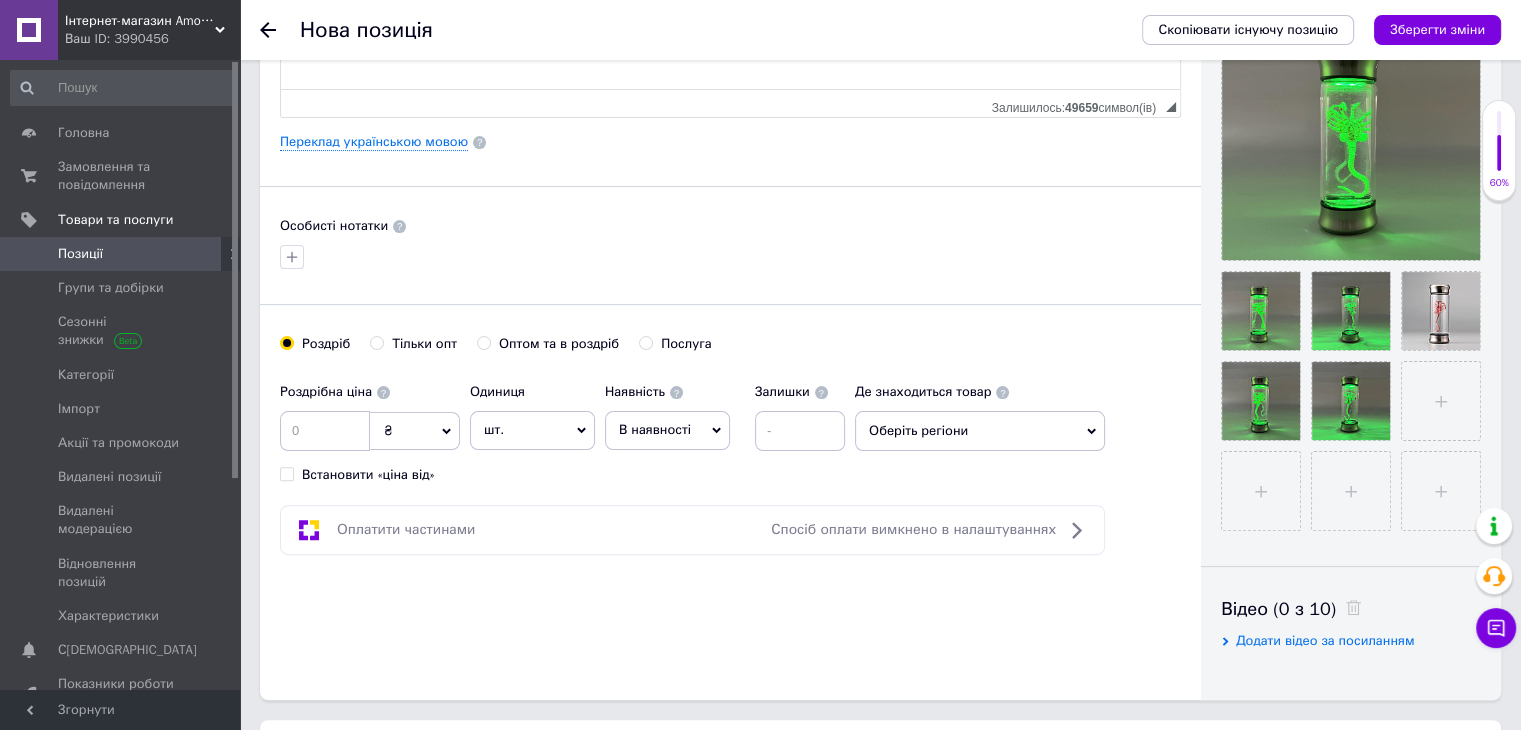 scroll, scrollTop: 500, scrollLeft: 0, axis: vertical 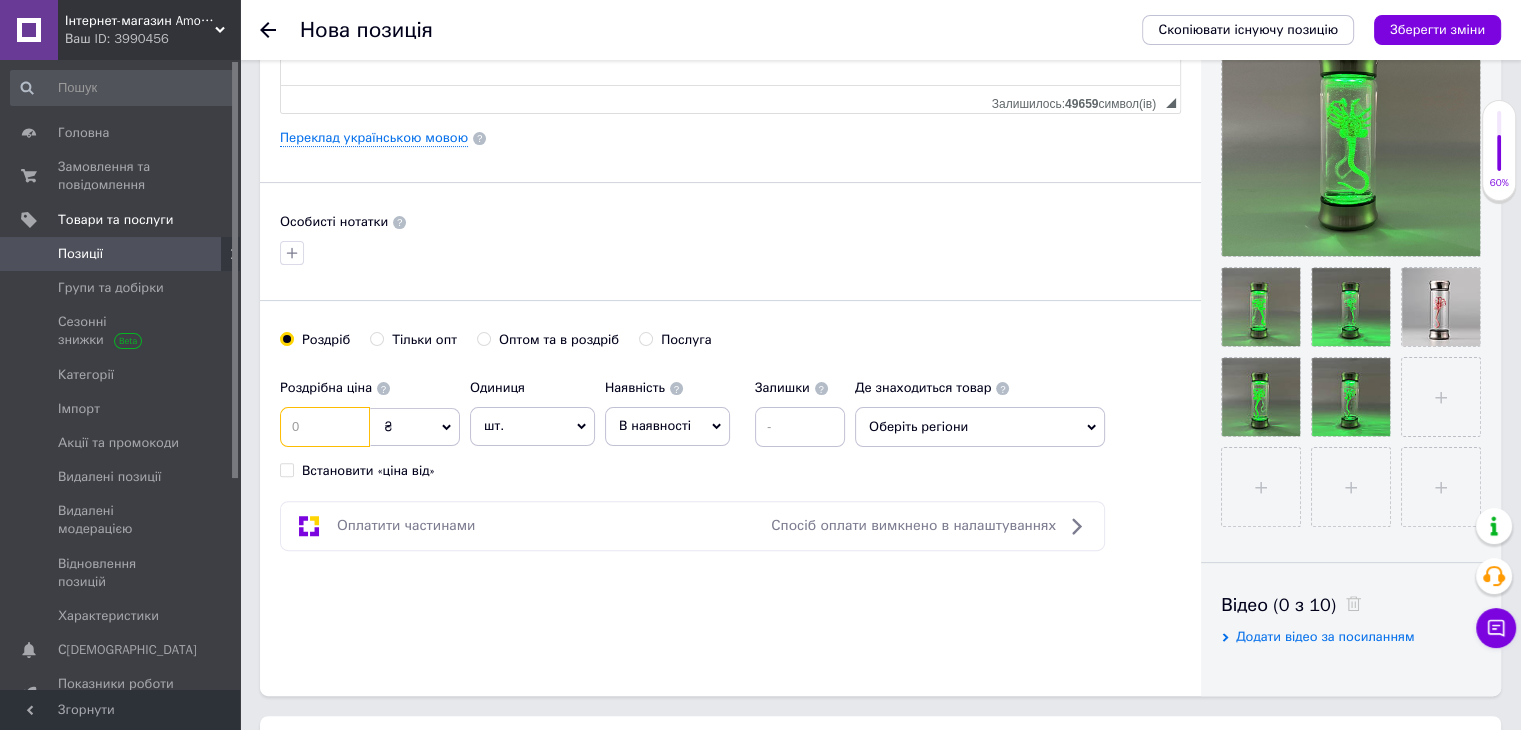 click at bounding box center [325, 427] 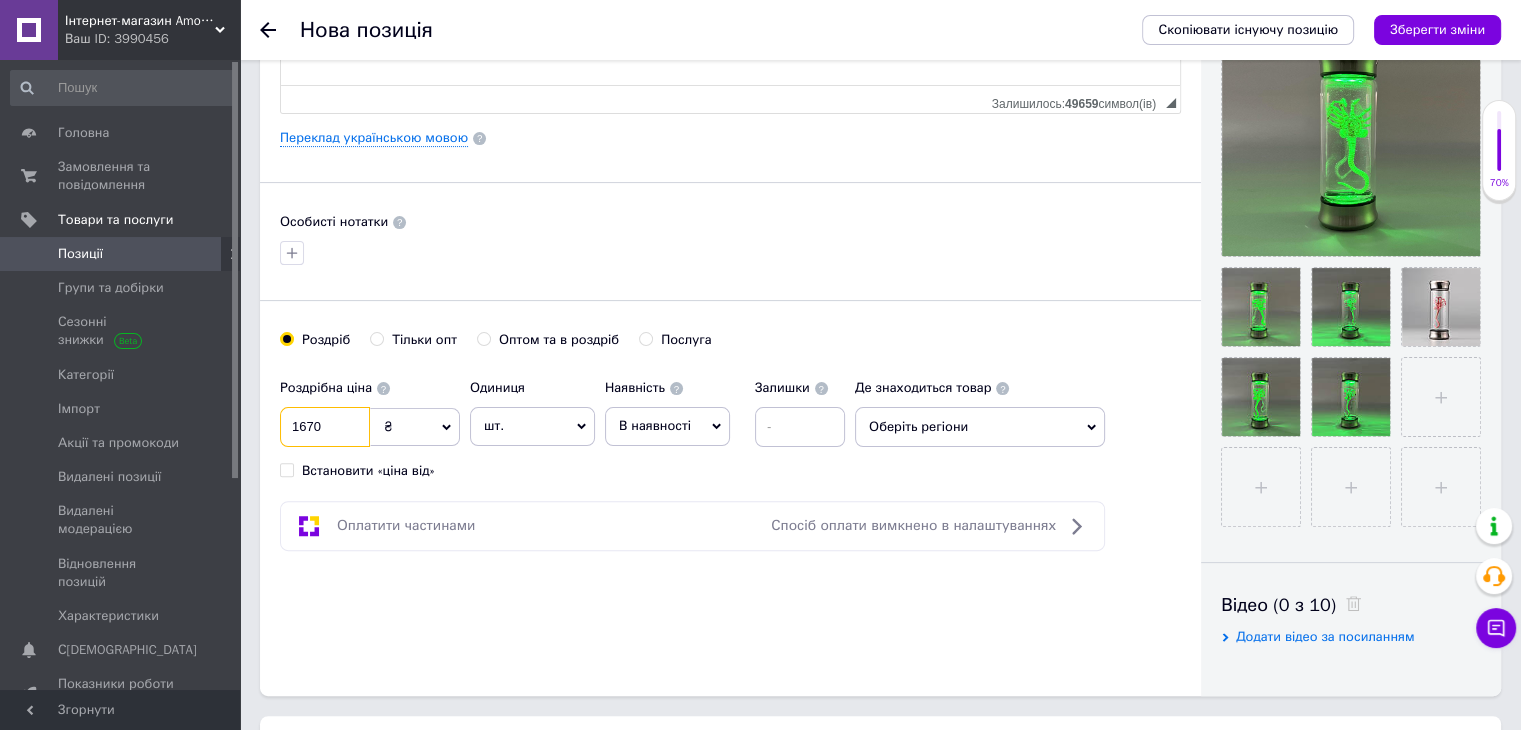 type on "1670" 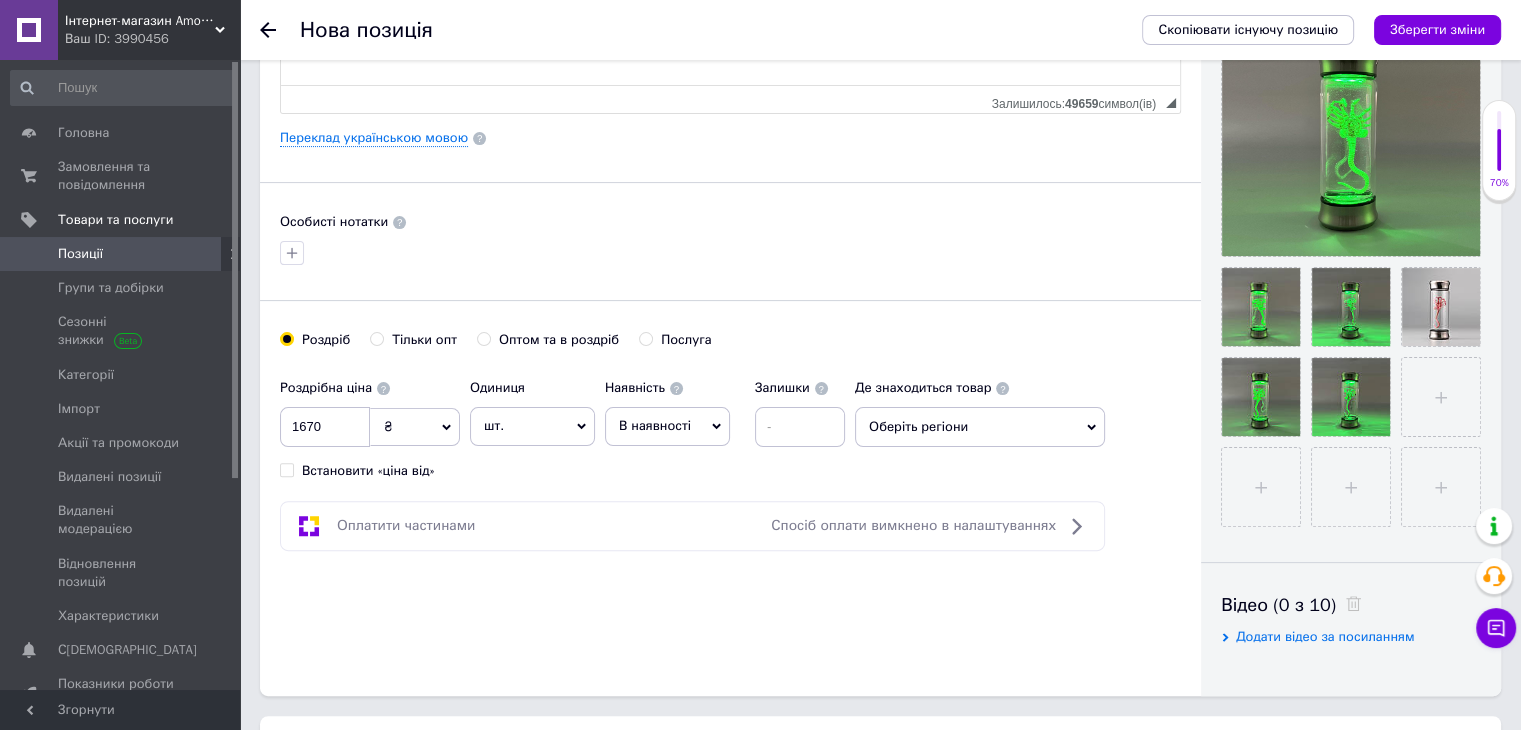 click on "В наявності" at bounding box center (667, 426) 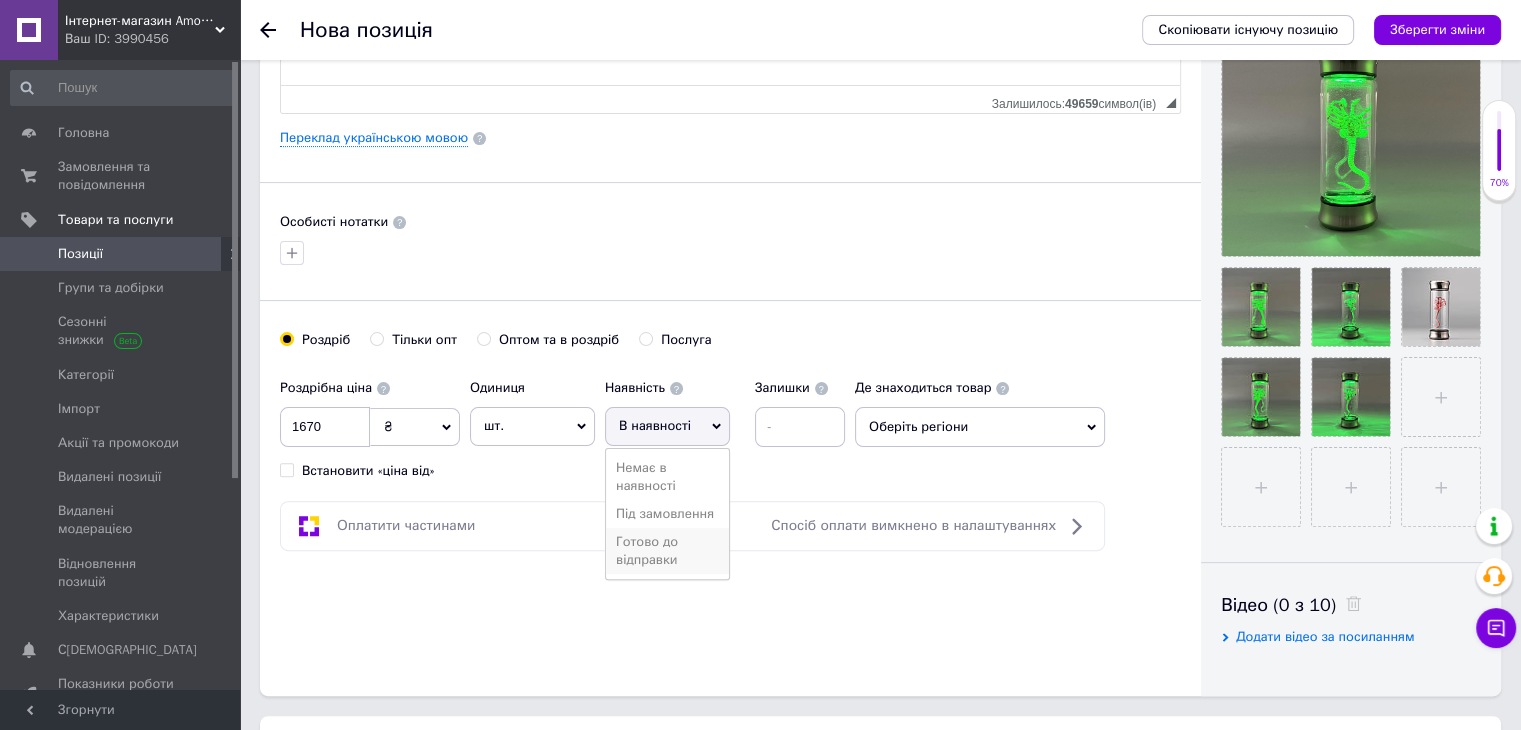 click on "Готово до відправки" at bounding box center [667, 551] 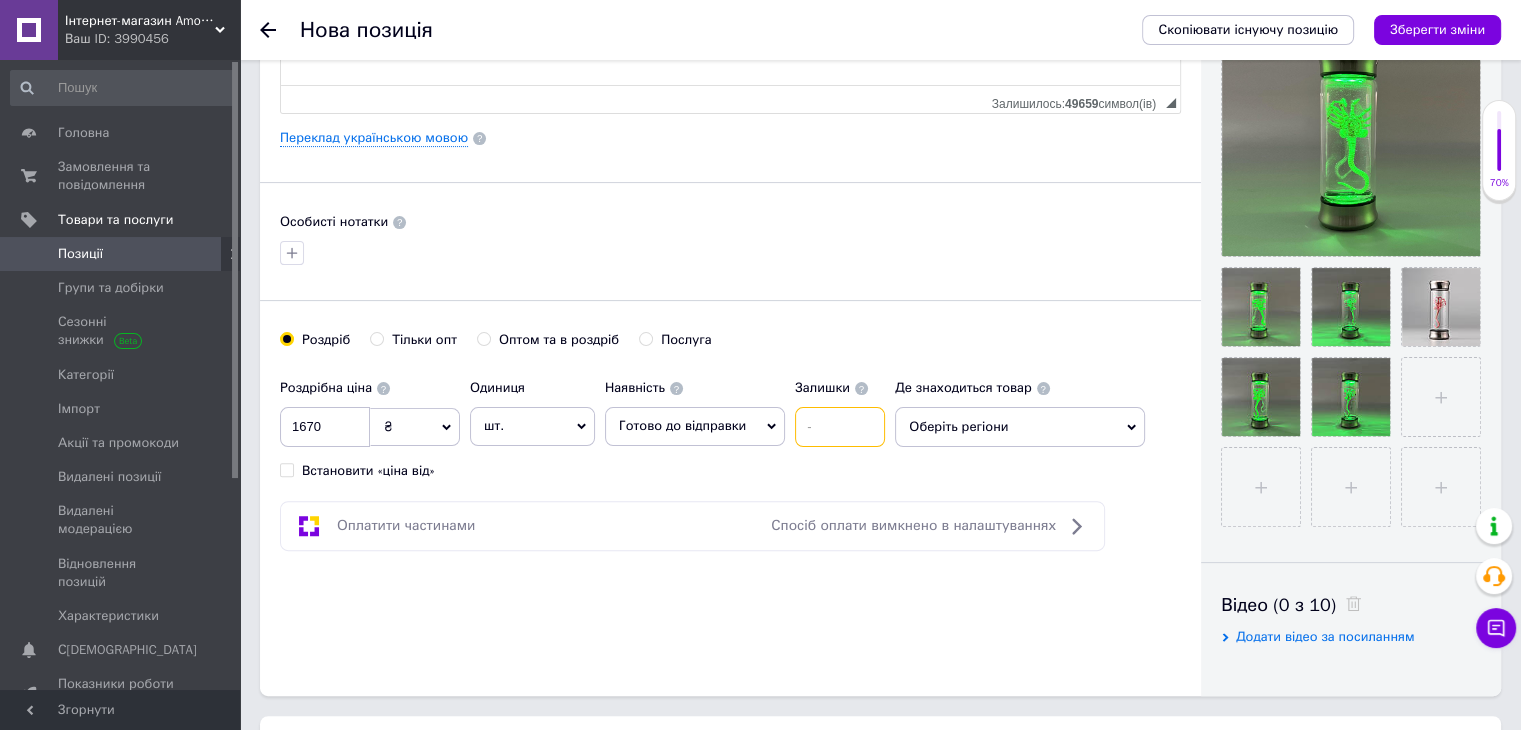 click at bounding box center [840, 427] 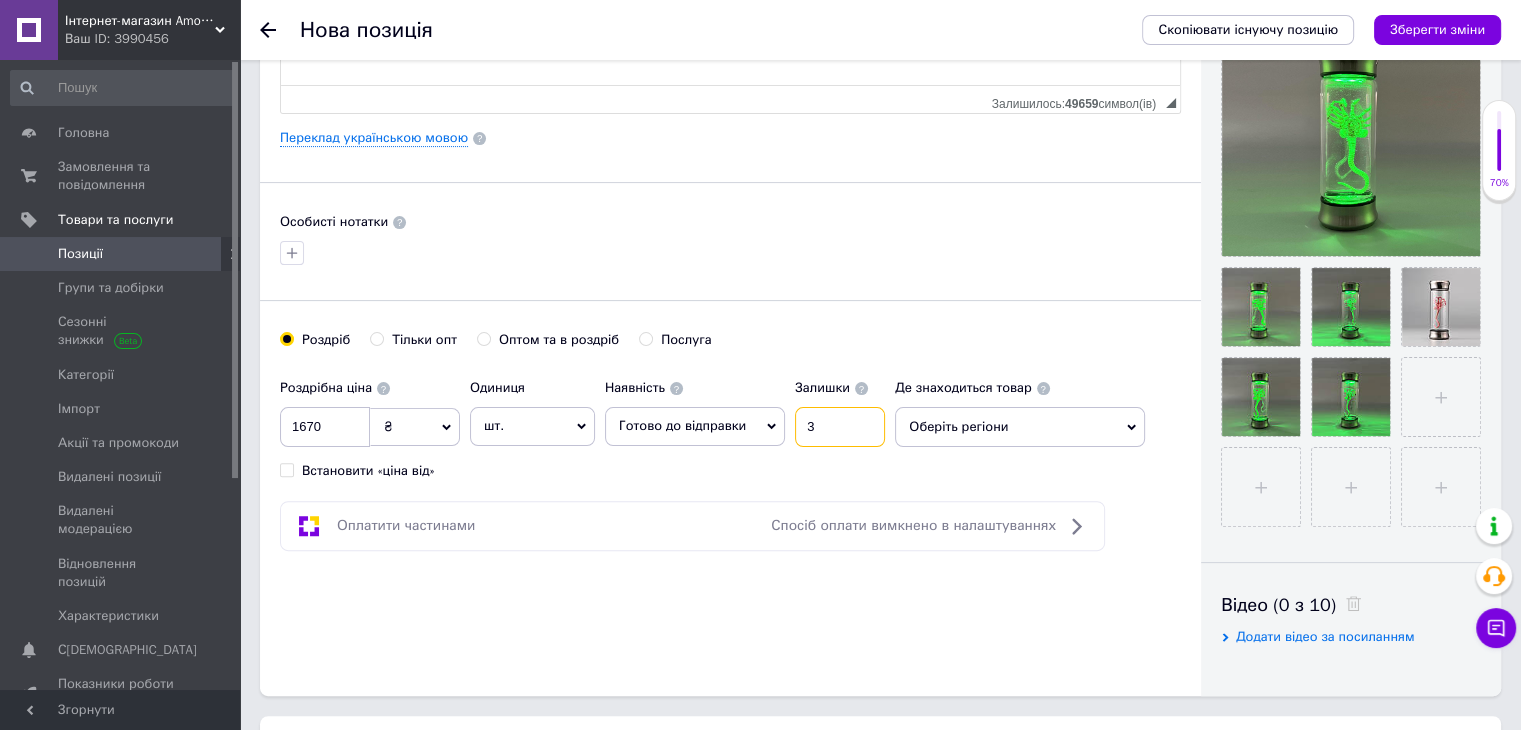 type on "3" 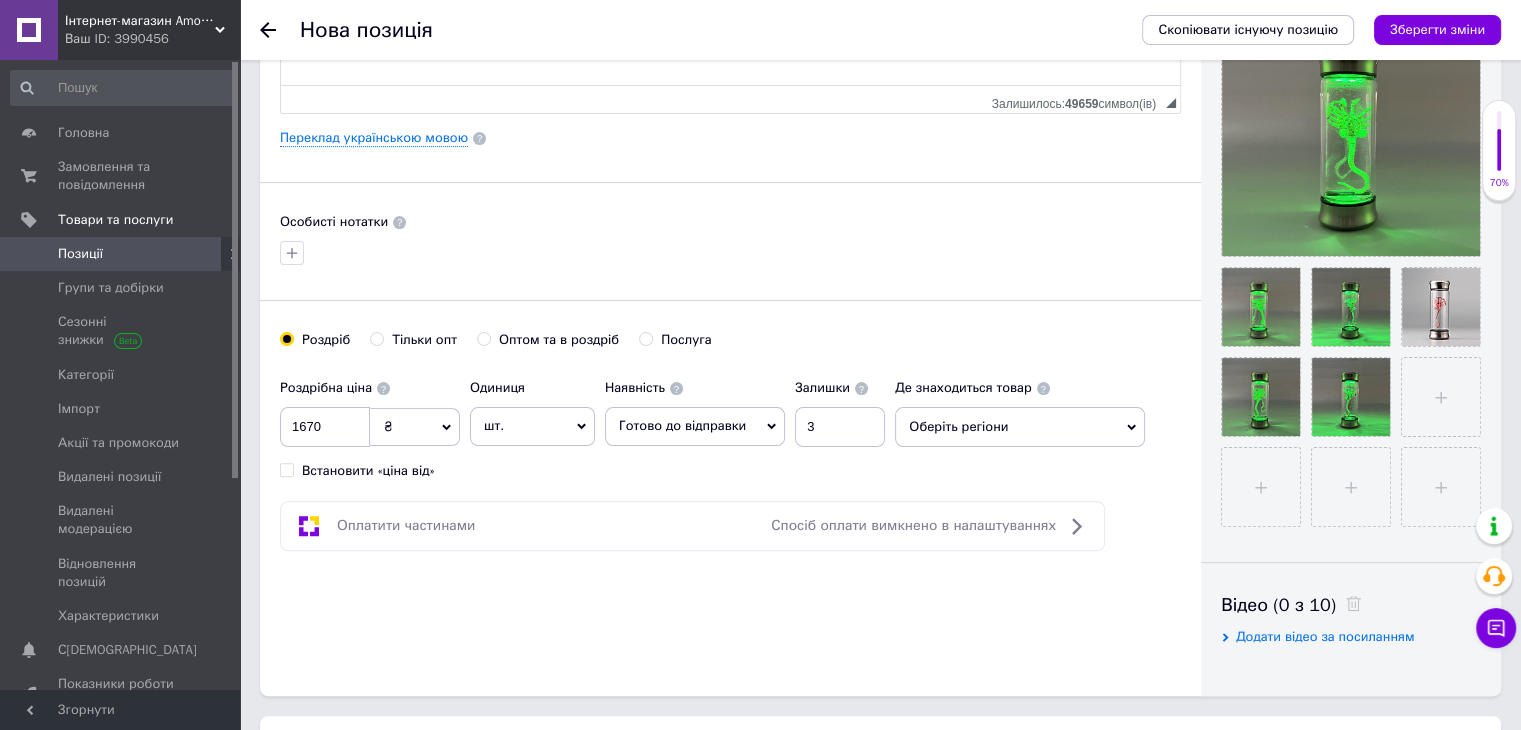 click on "Оберіть регіони" at bounding box center [1020, 427] 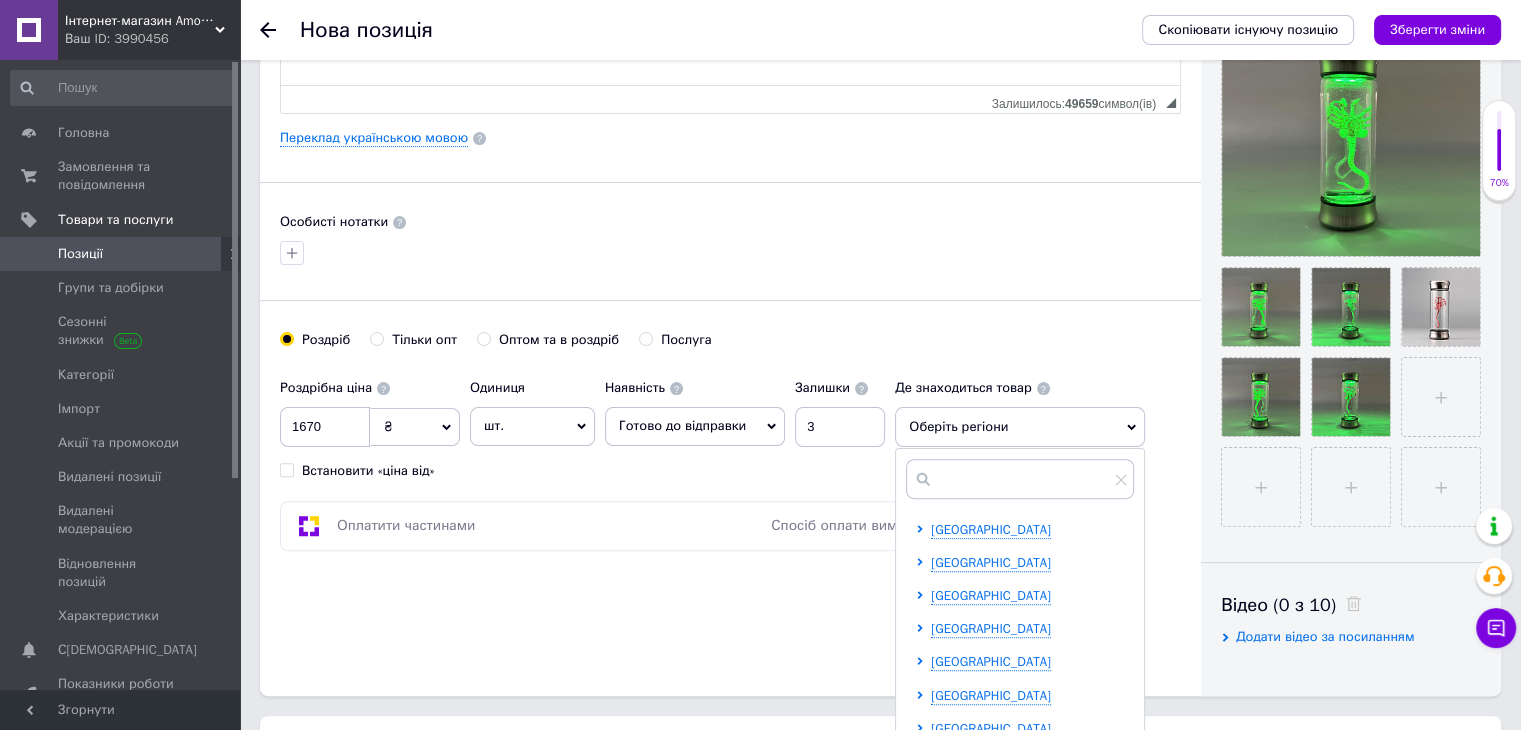 scroll, scrollTop: 100, scrollLeft: 0, axis: vertical 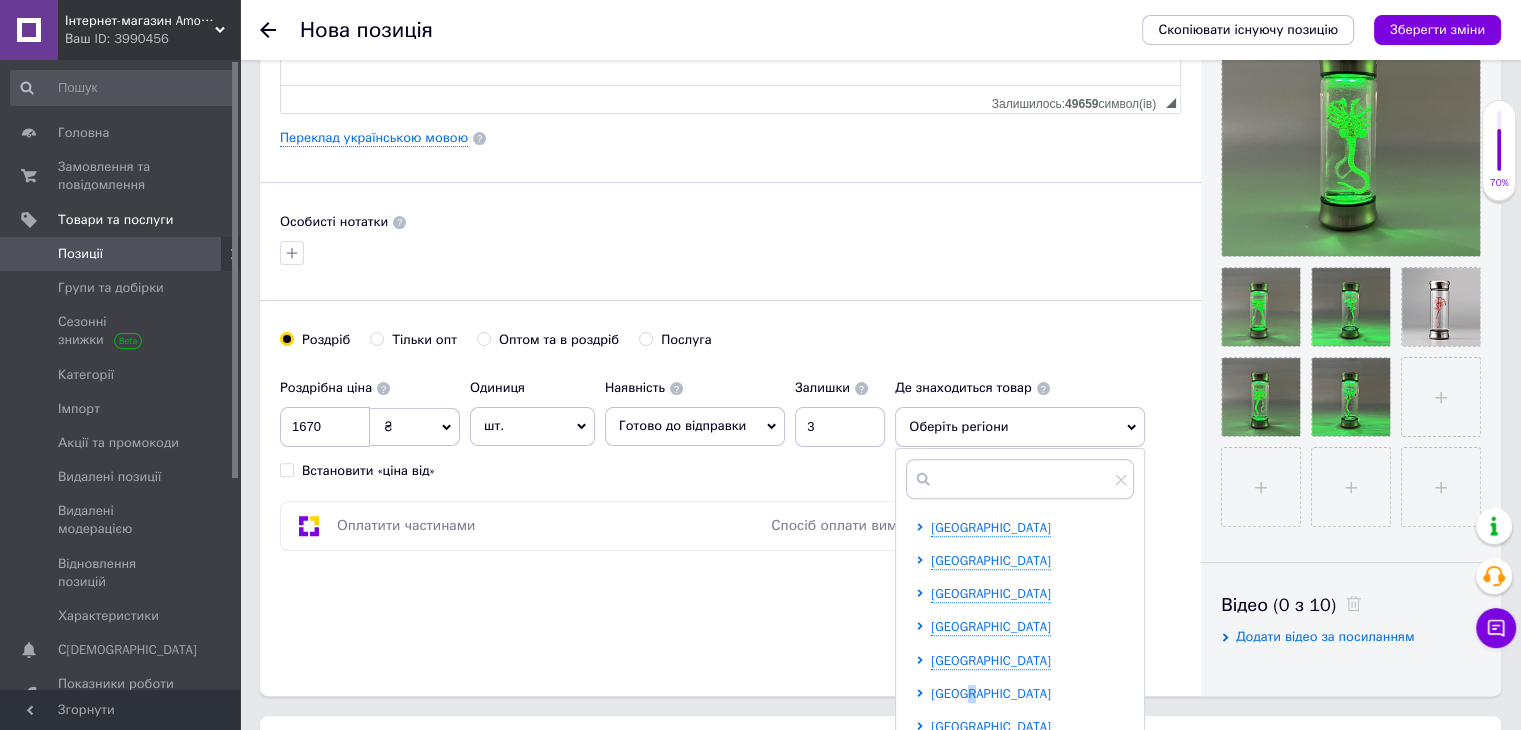 click on "[GEOGRAPHIC_DATA]" at bounding box center (991, 693) 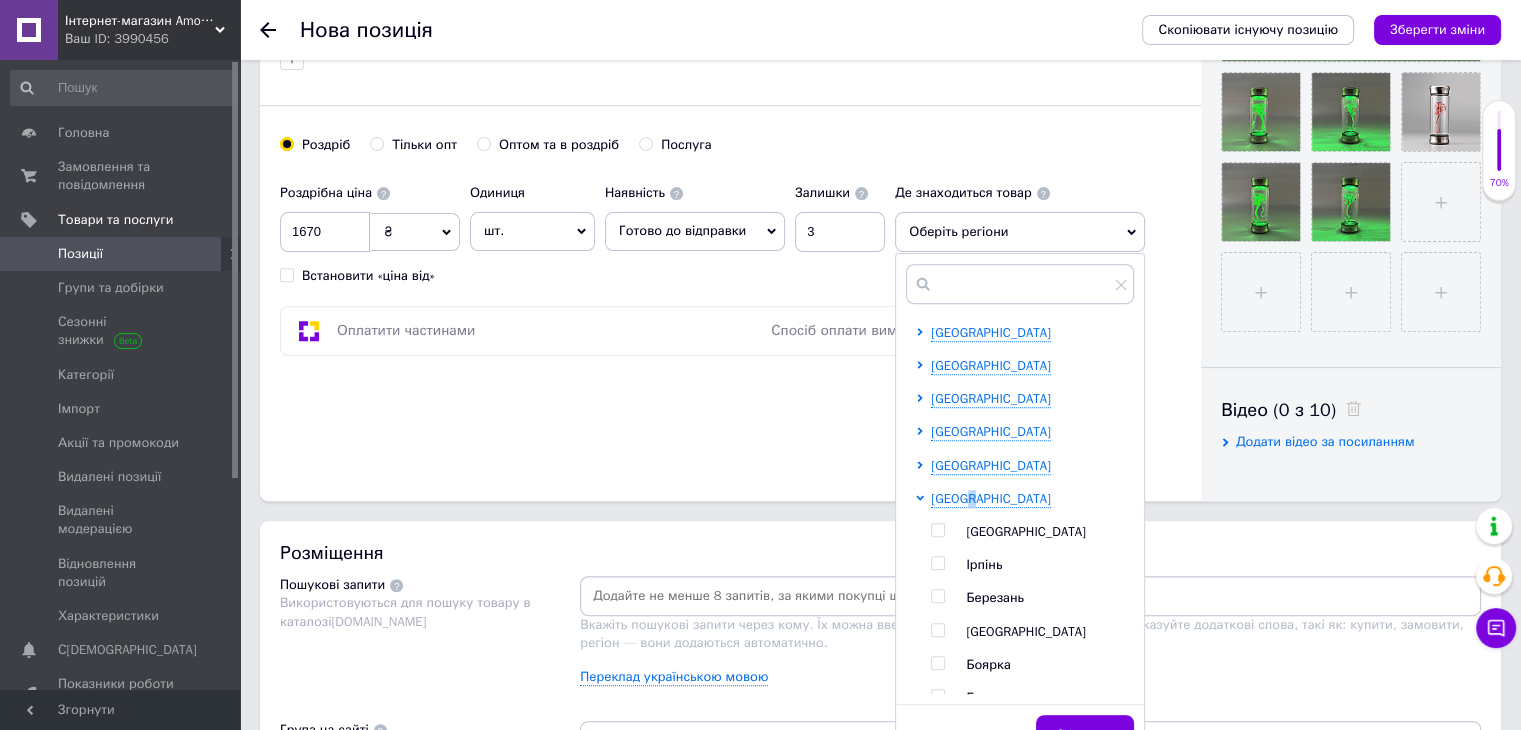 scroll, scrollTop: 700, scrollLeft: 0, axis: vertical 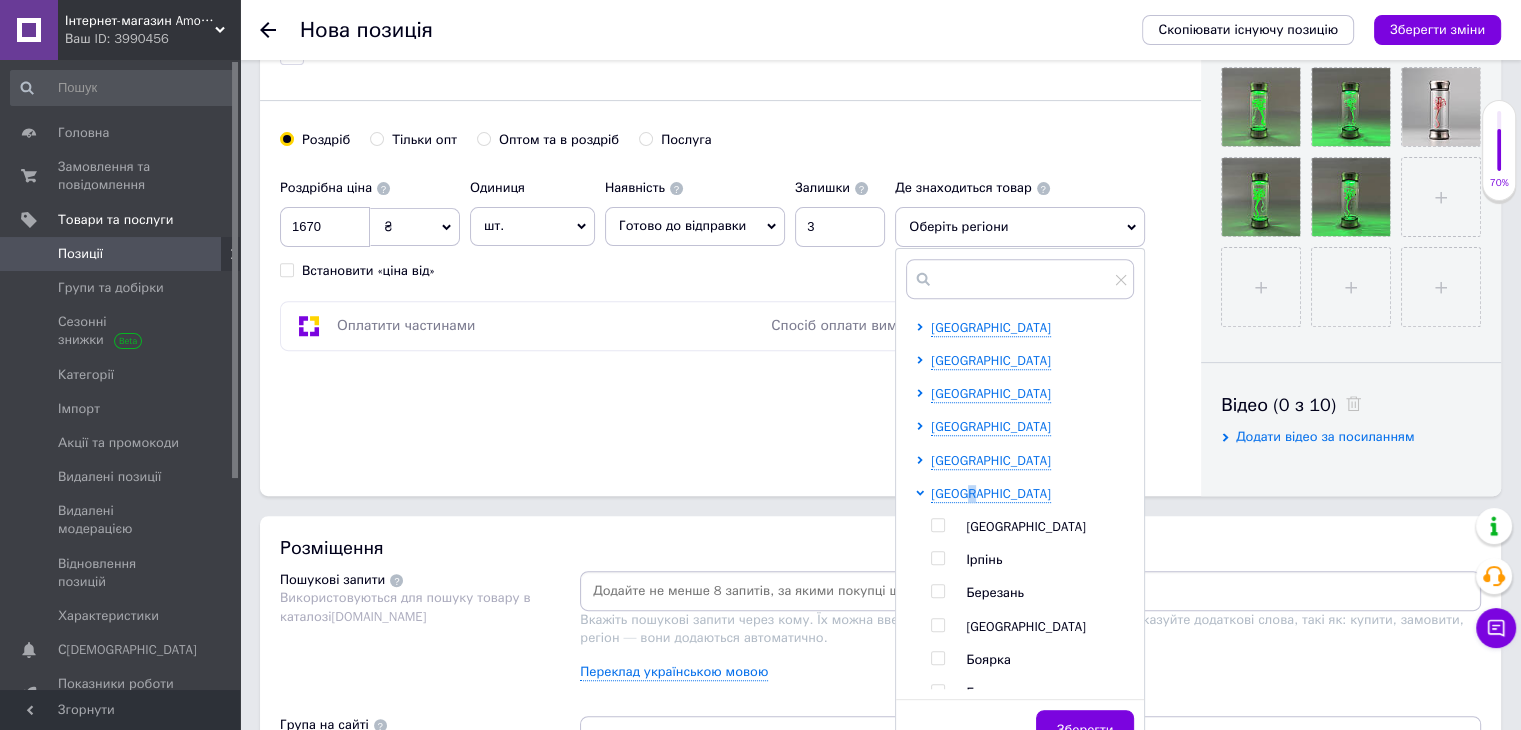 click at bounding box center [937, 525] 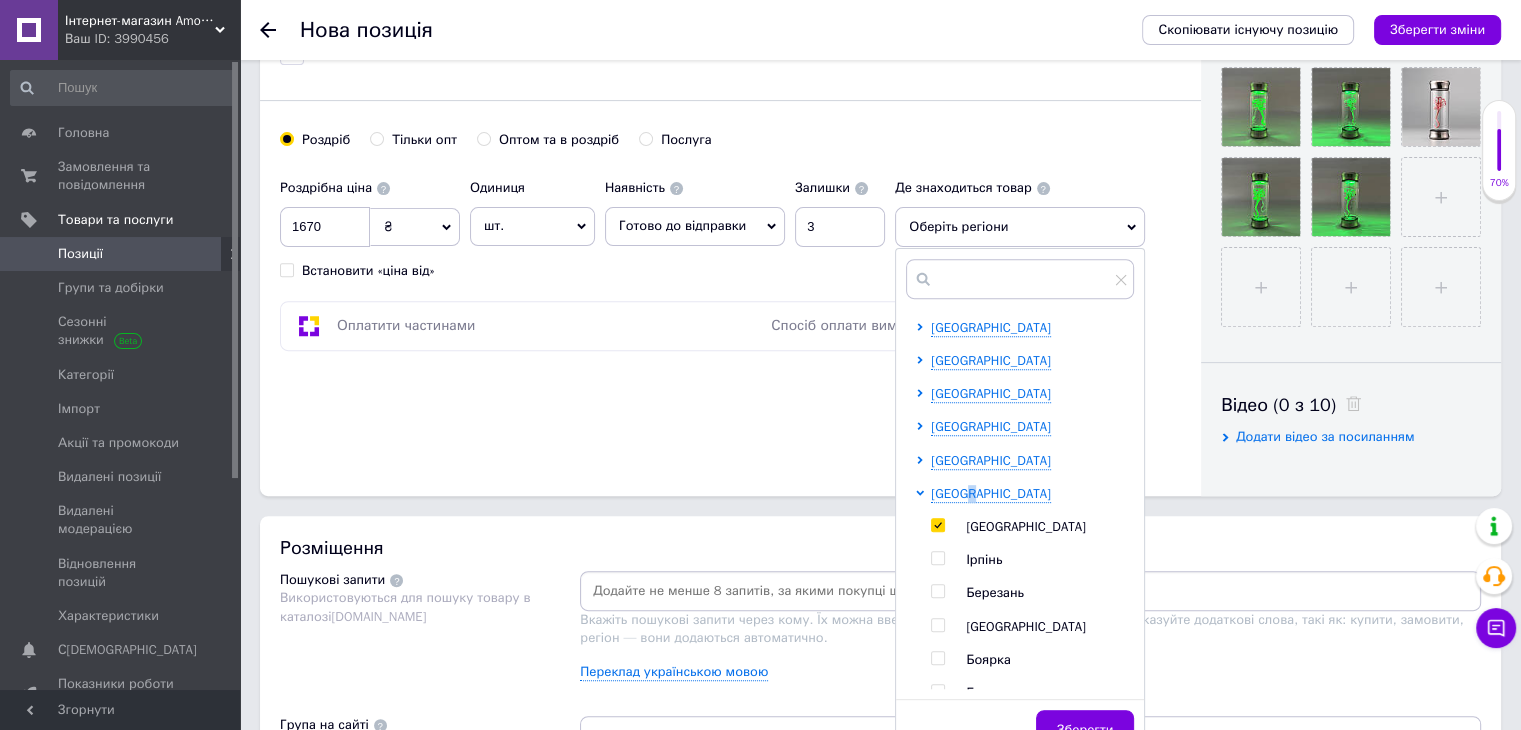checkbox on "true" 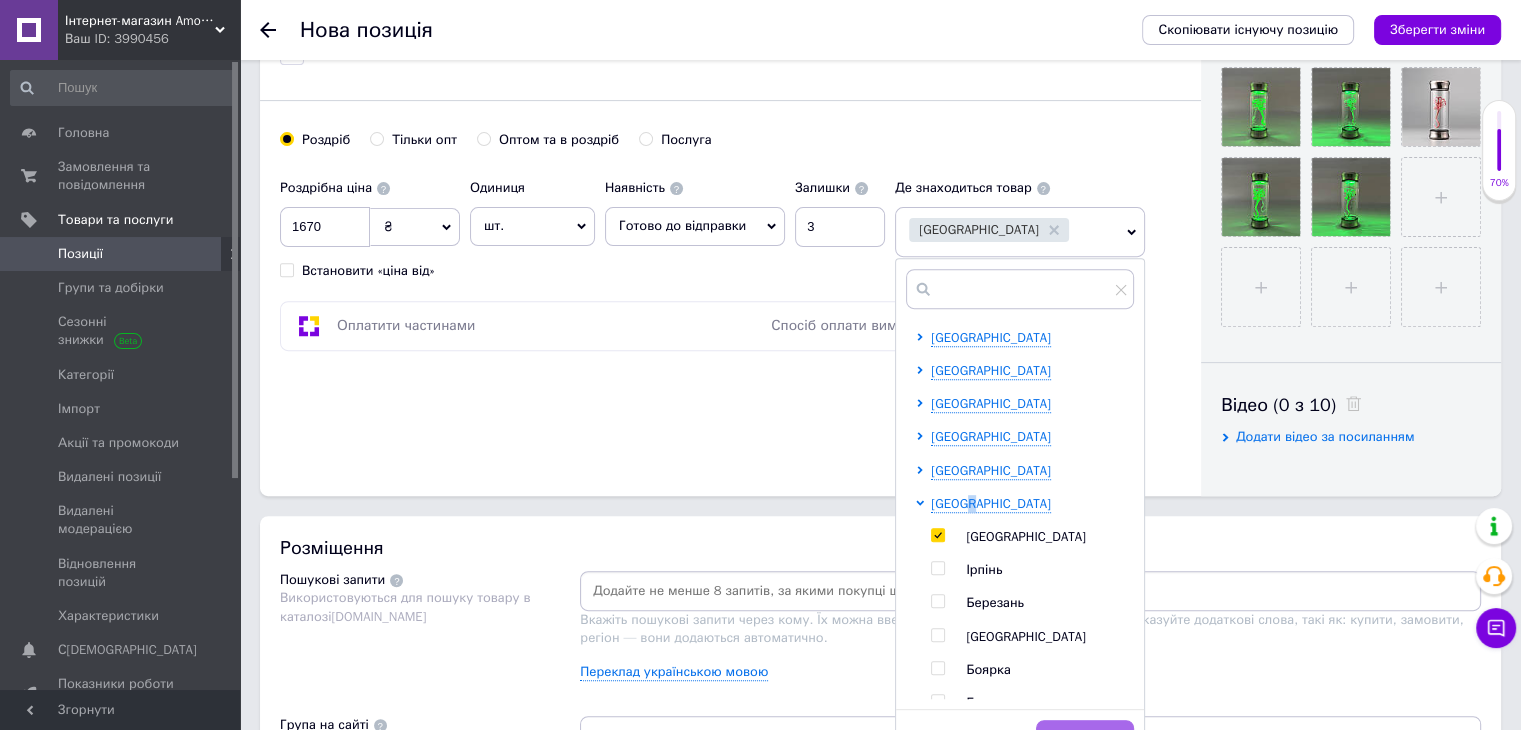 click on "Зберегти" at bounding box center (1085, 740) 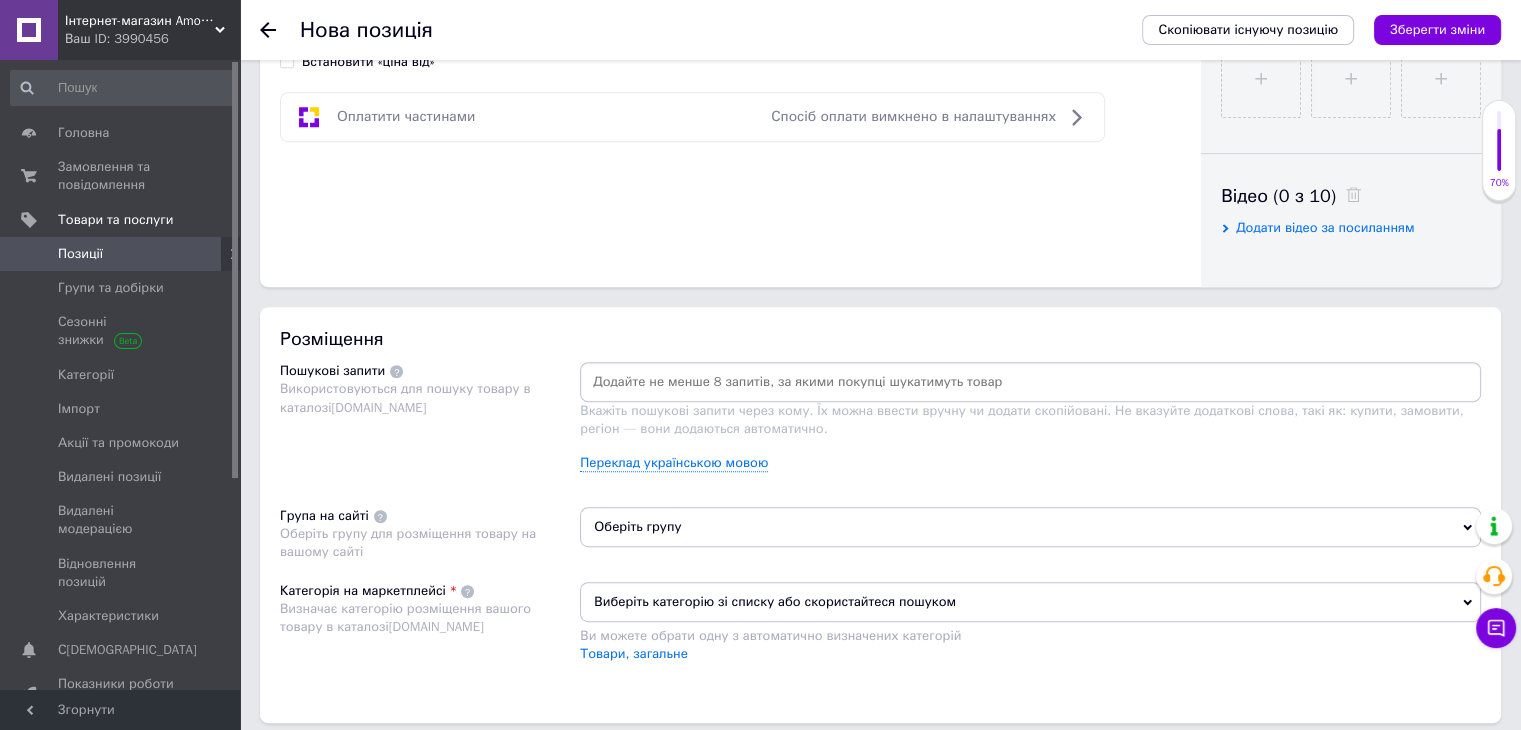 scroll, scrollTop: 1000, scrollLeft: 0, axis: vertical 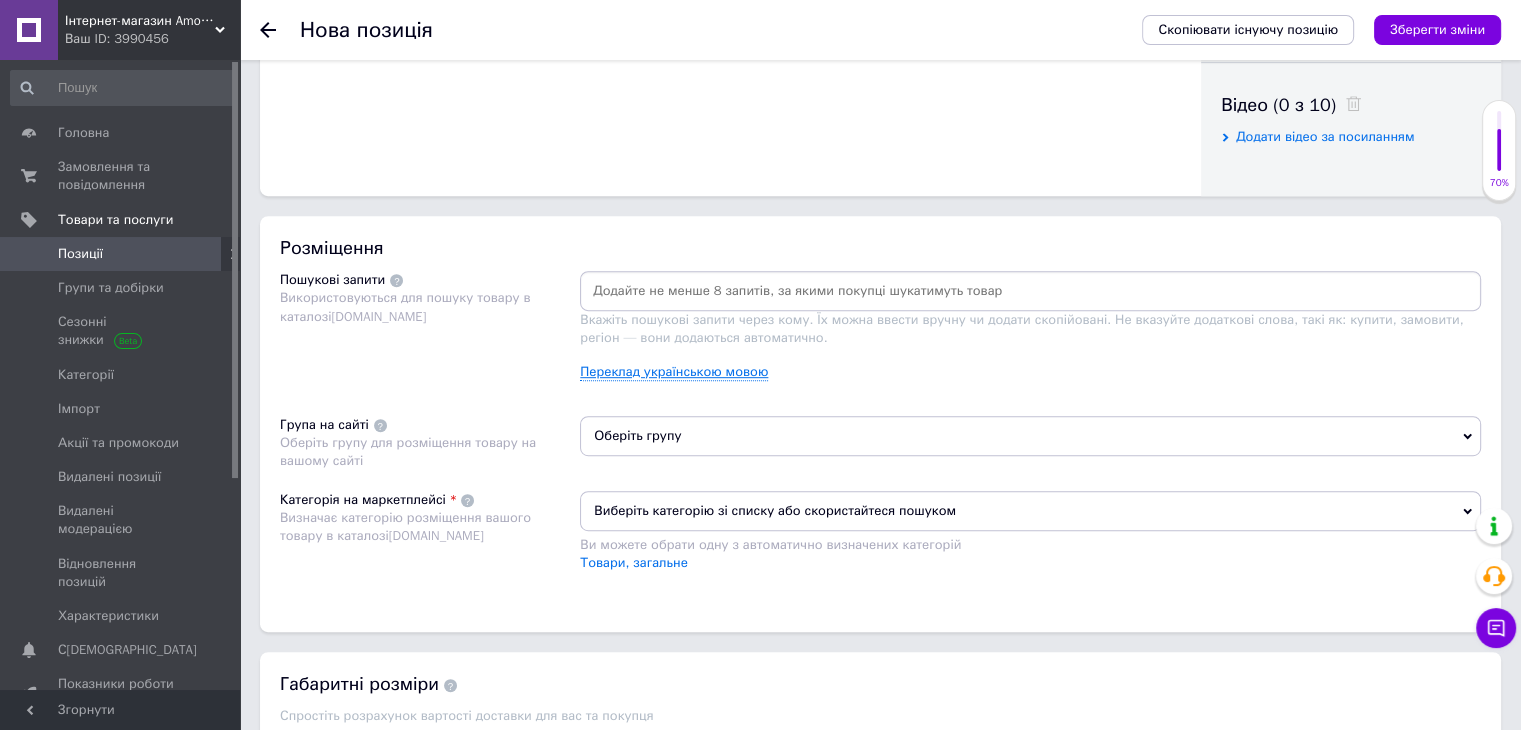click on "Переклад українською мовою" at bounding box center (674, 372) 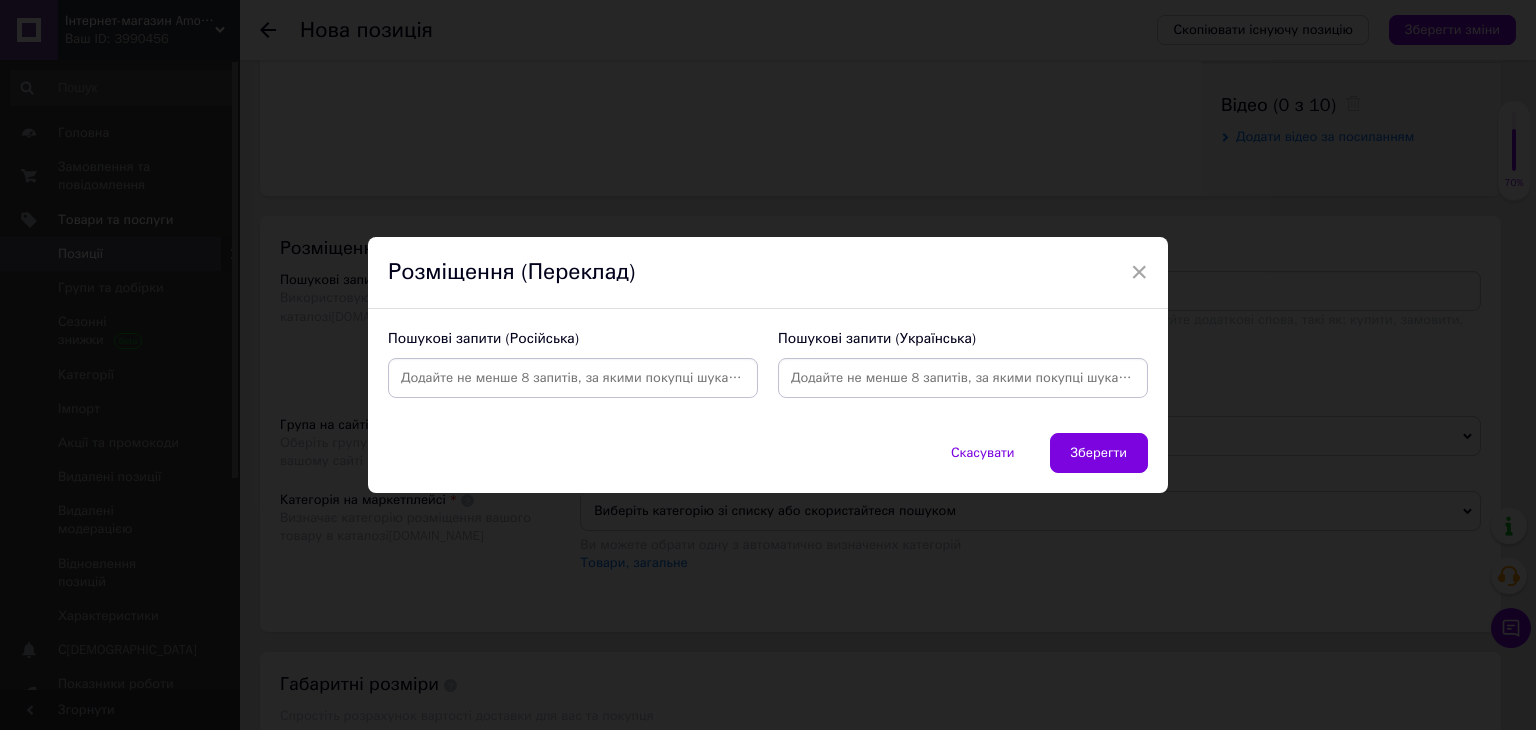 click at bounding box center (573, 378) 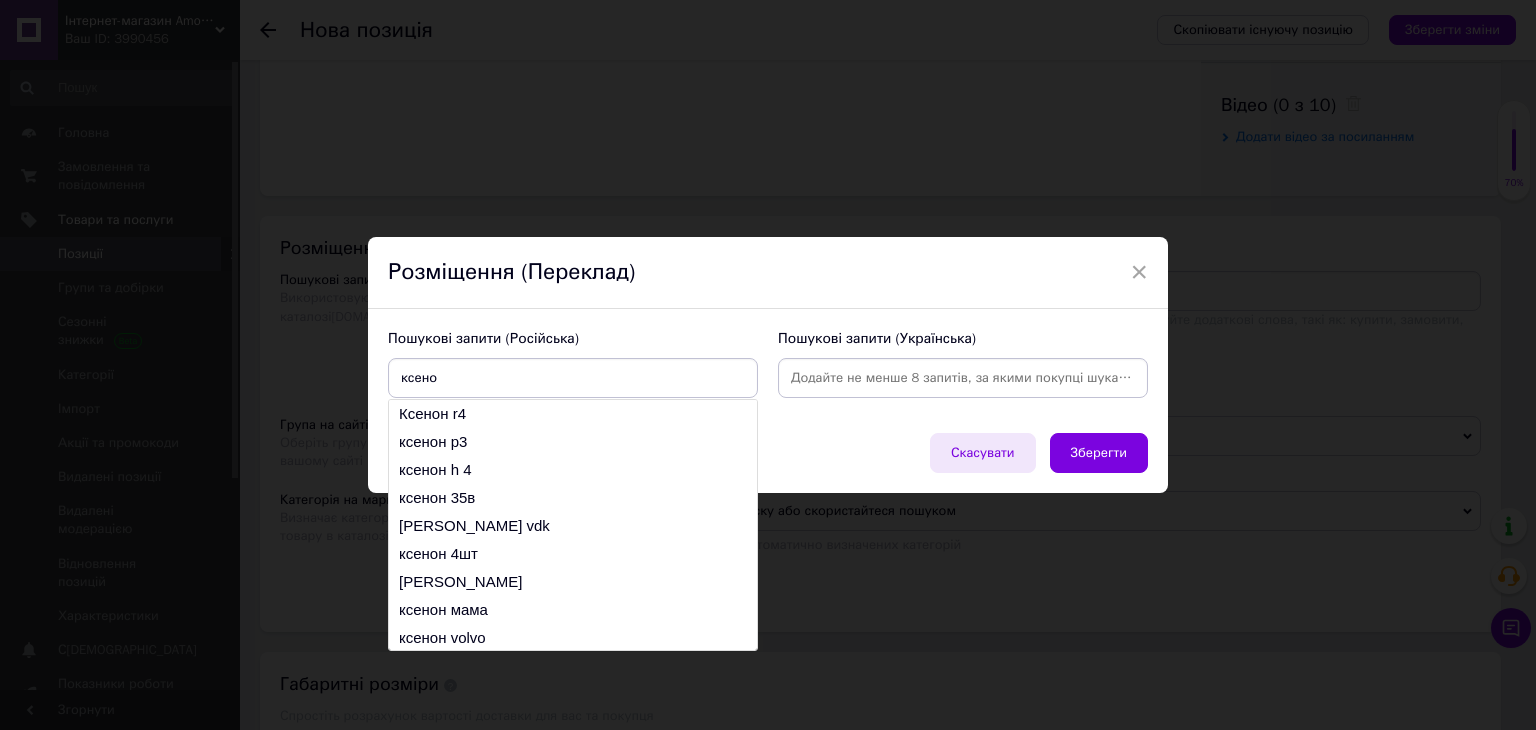 type on "ксено" 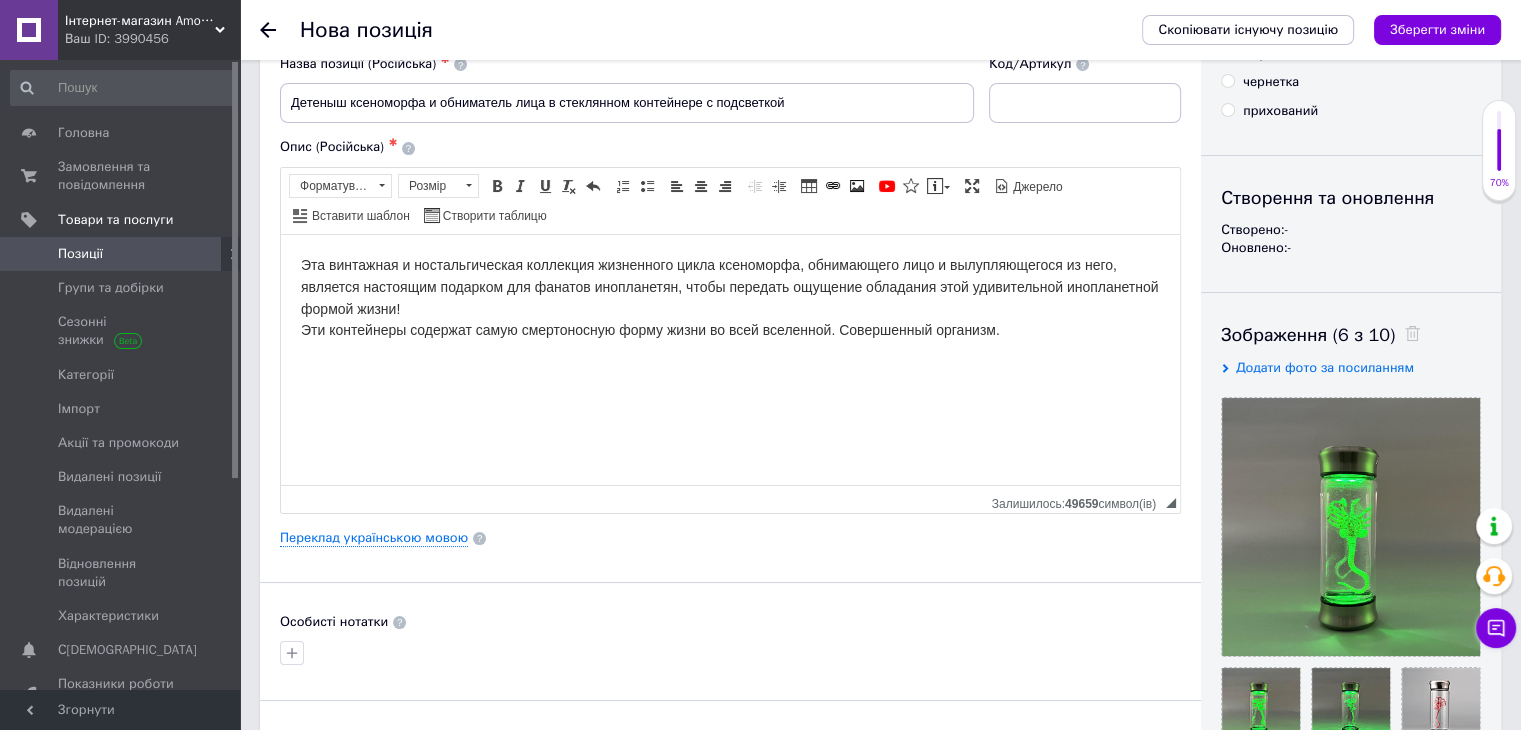 scroll, scrollTop: 0, scrollLeft: 0, axis: both 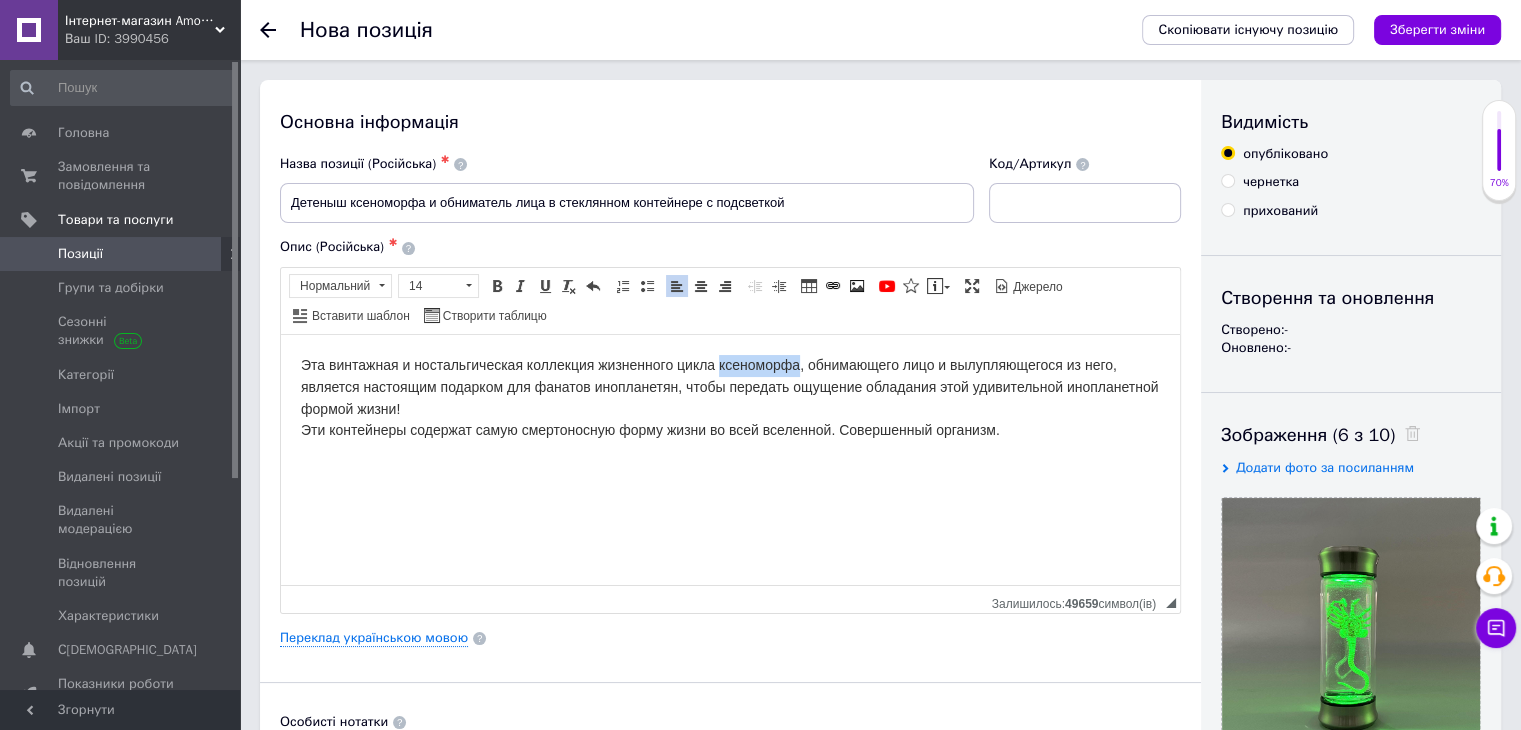 drag, startPoint x: 719, startPoint y: 365, endPoint x: 797, endPoint y: 362, distance: 78.05767 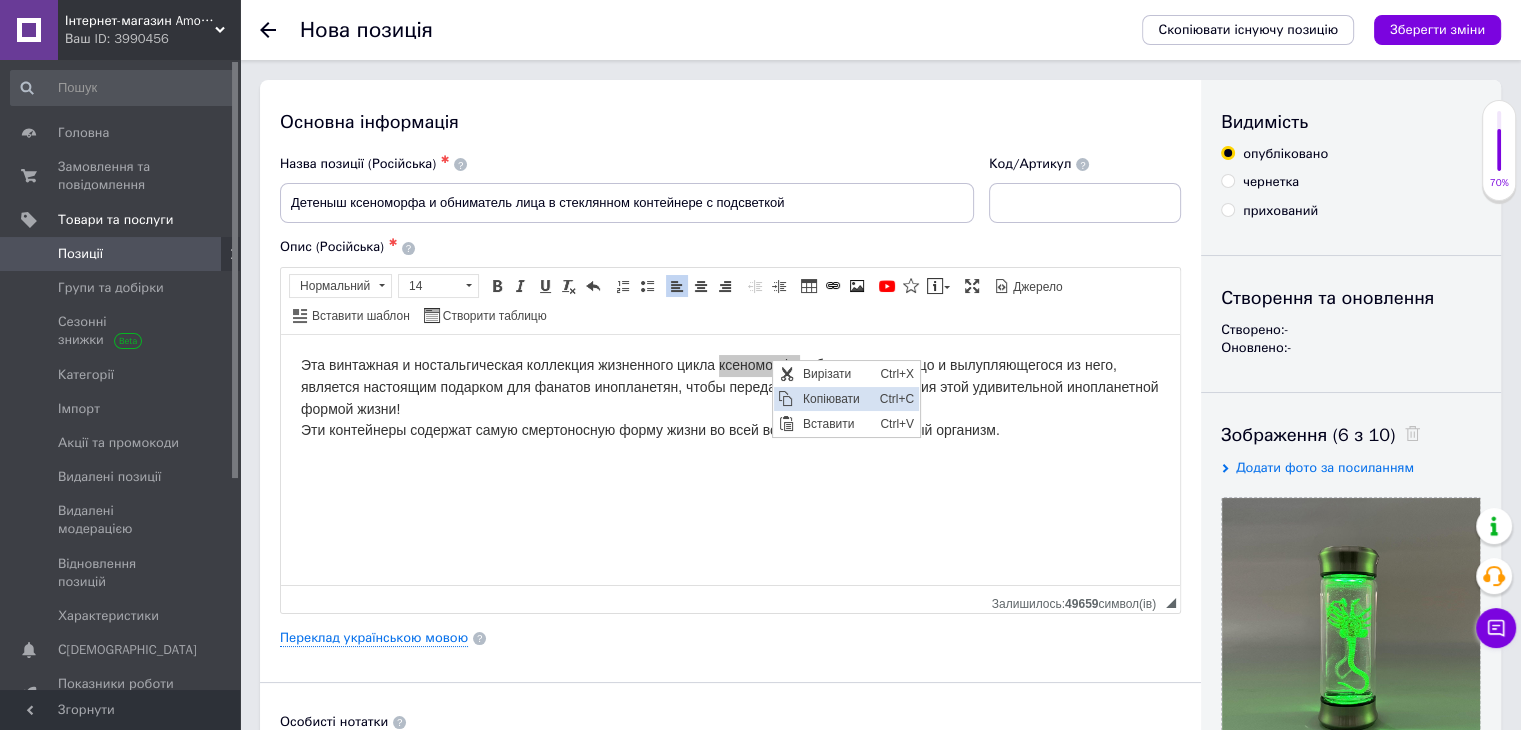 click on "Копіювати" at bounding box center [835, 399] 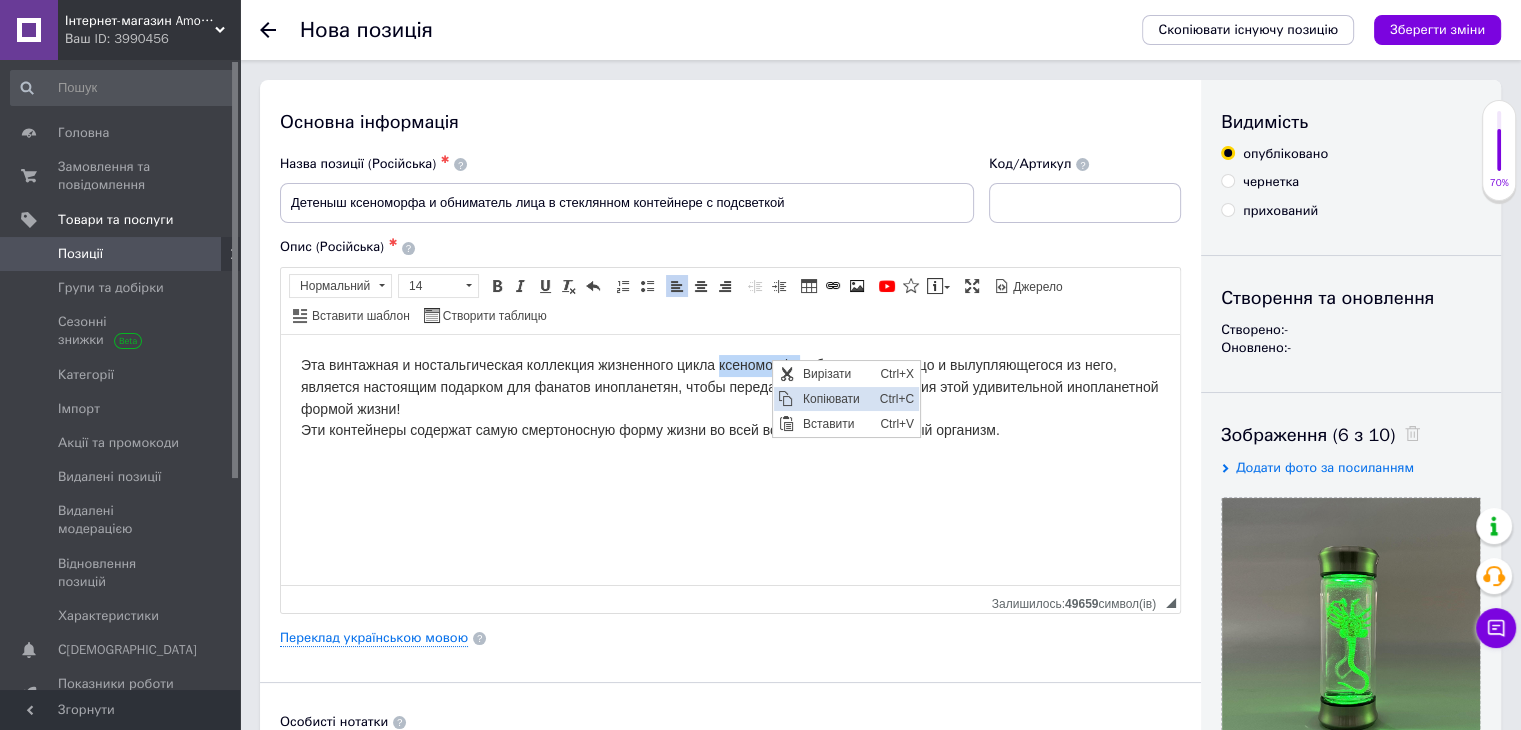 copy on "ксеноморфа" 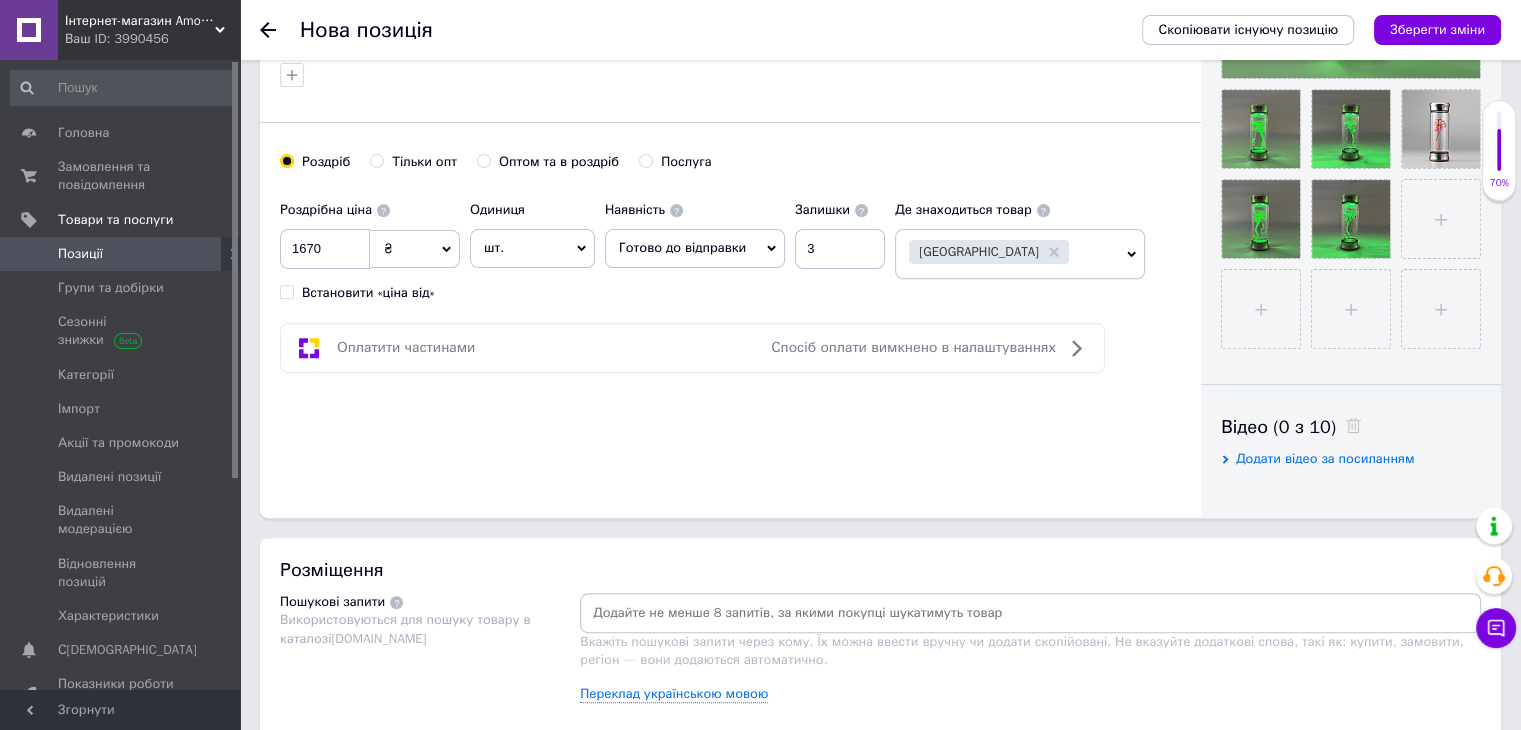 scroll, scrollTop: 800, scrollLeft: 0, axis: vertical 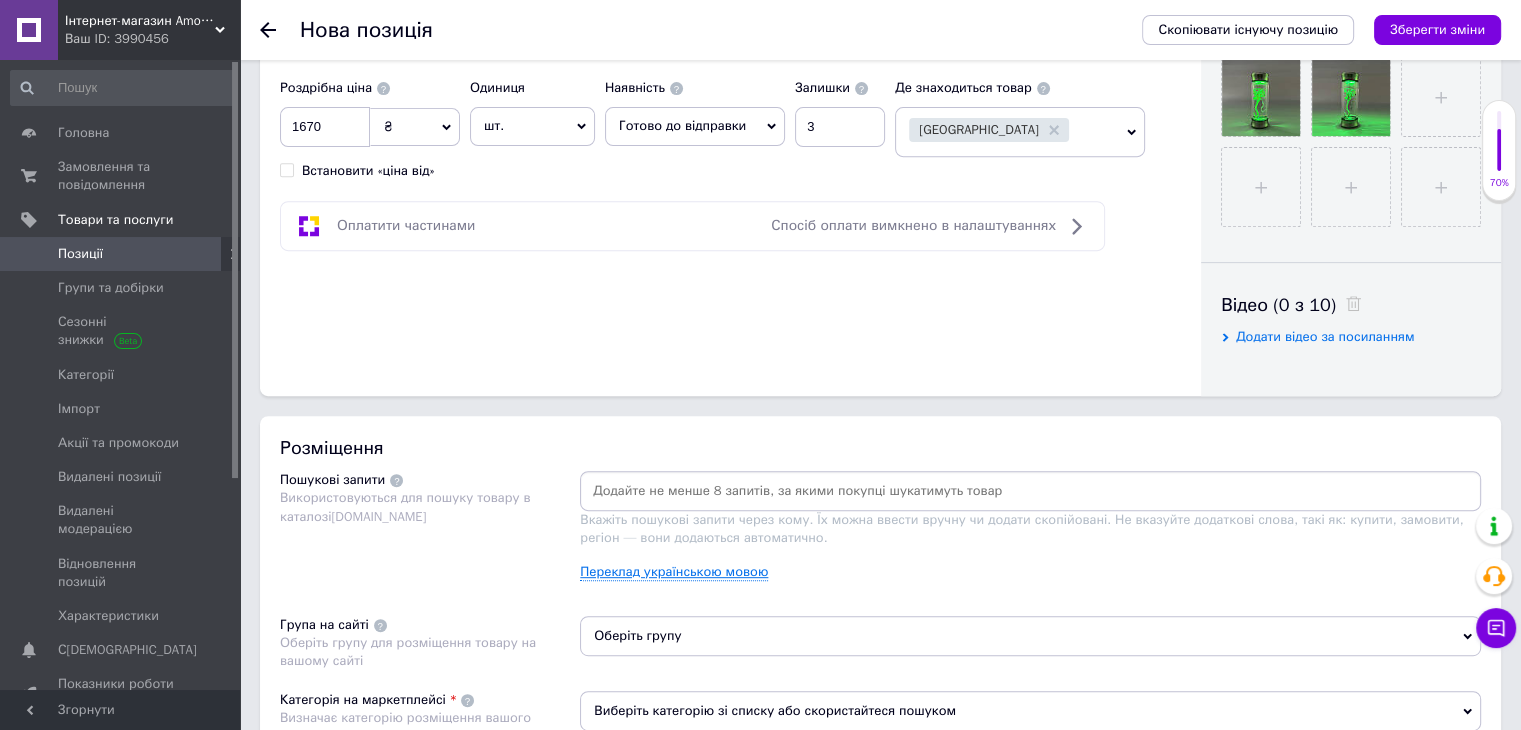 click on "Переклад українською мовою" at bounding box center (674, 572) 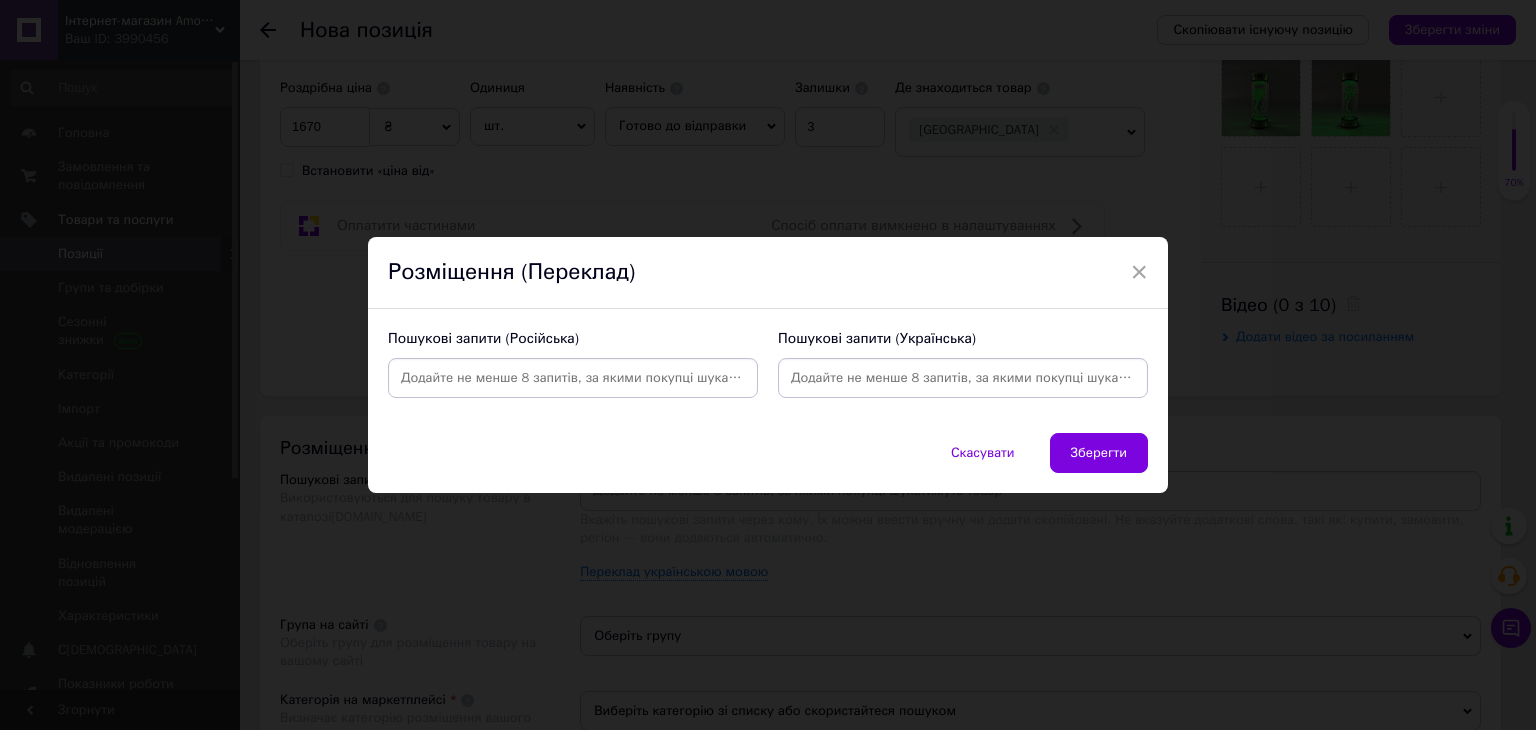 click at bounding box center [573, 378] 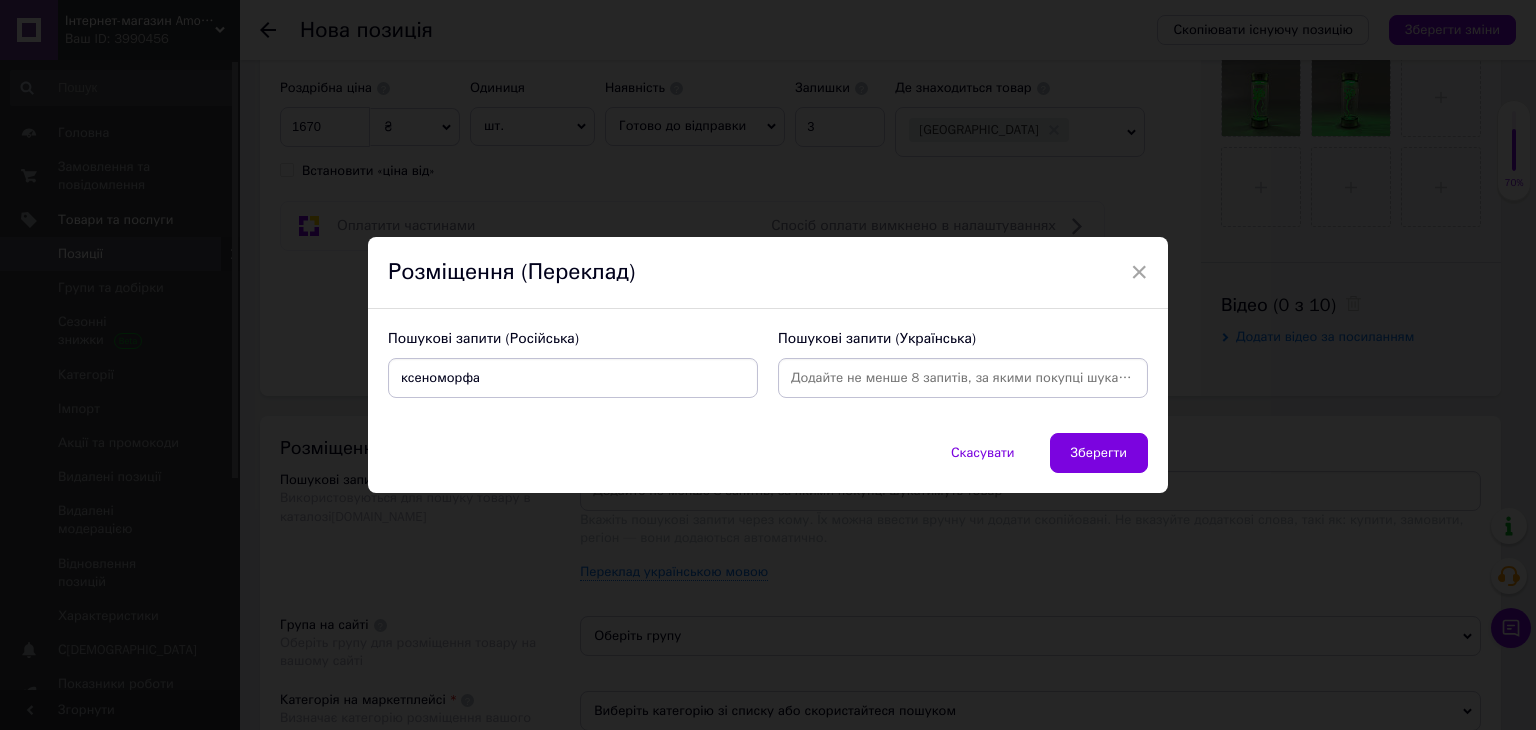type on "ксеноморф" 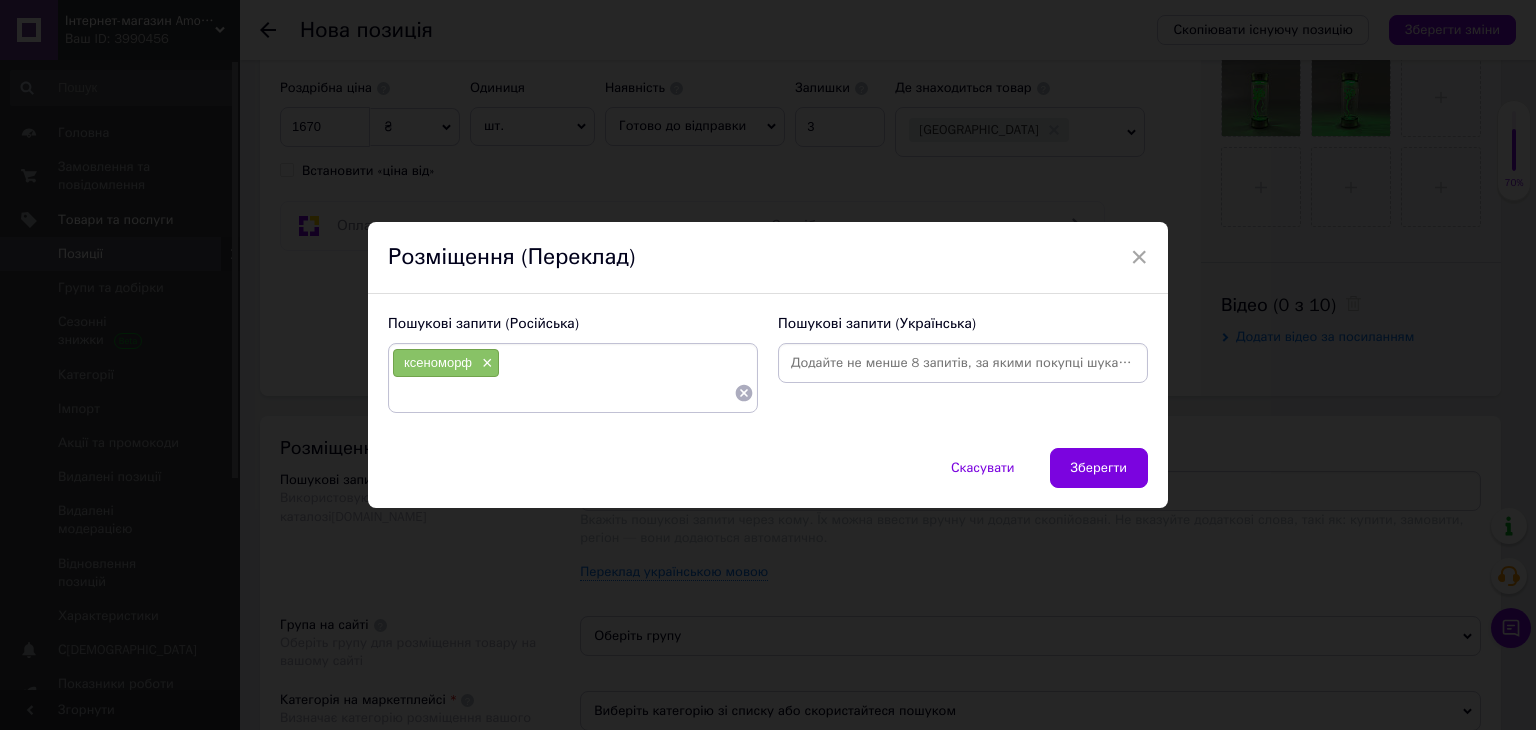 paste on "ксеноморфа" 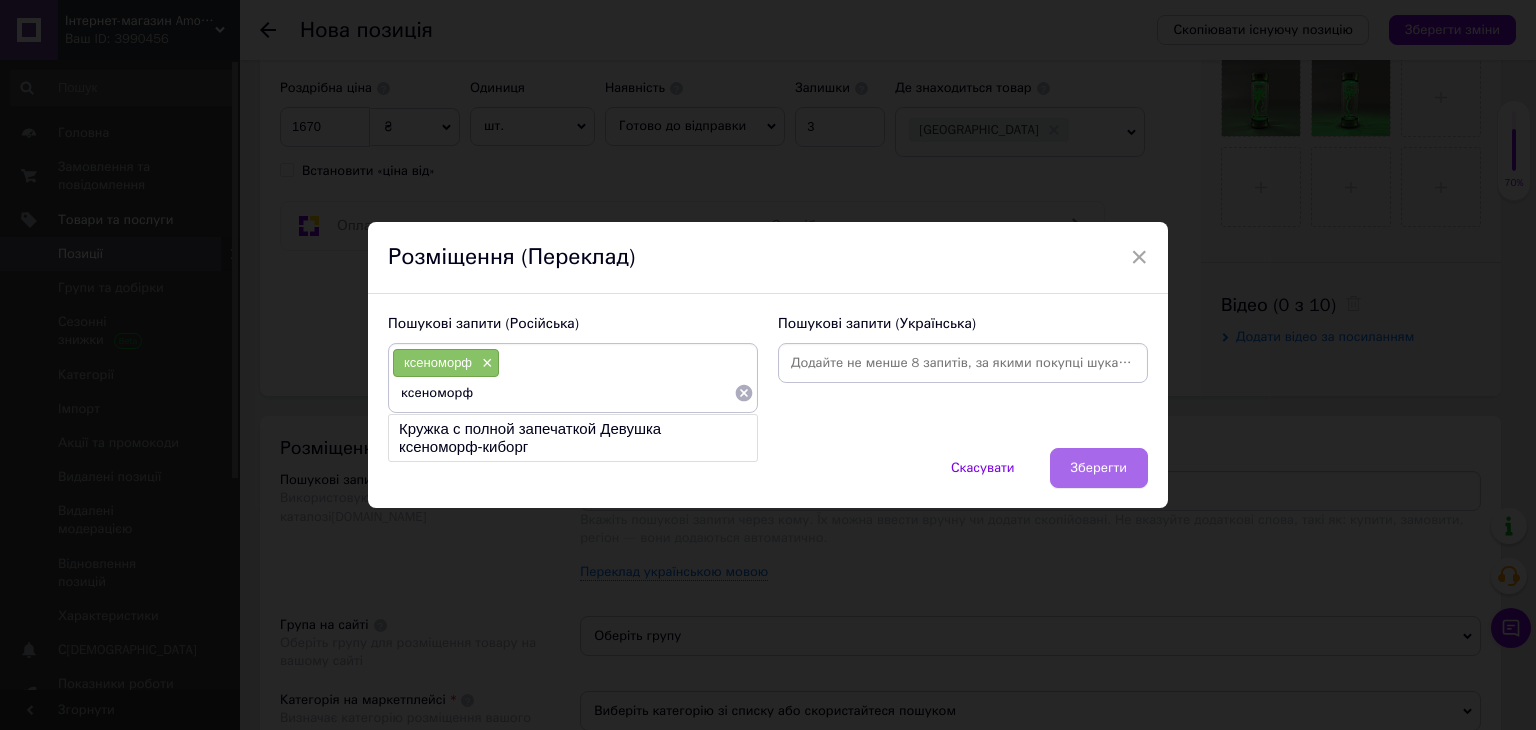 type on "ксеноморф" 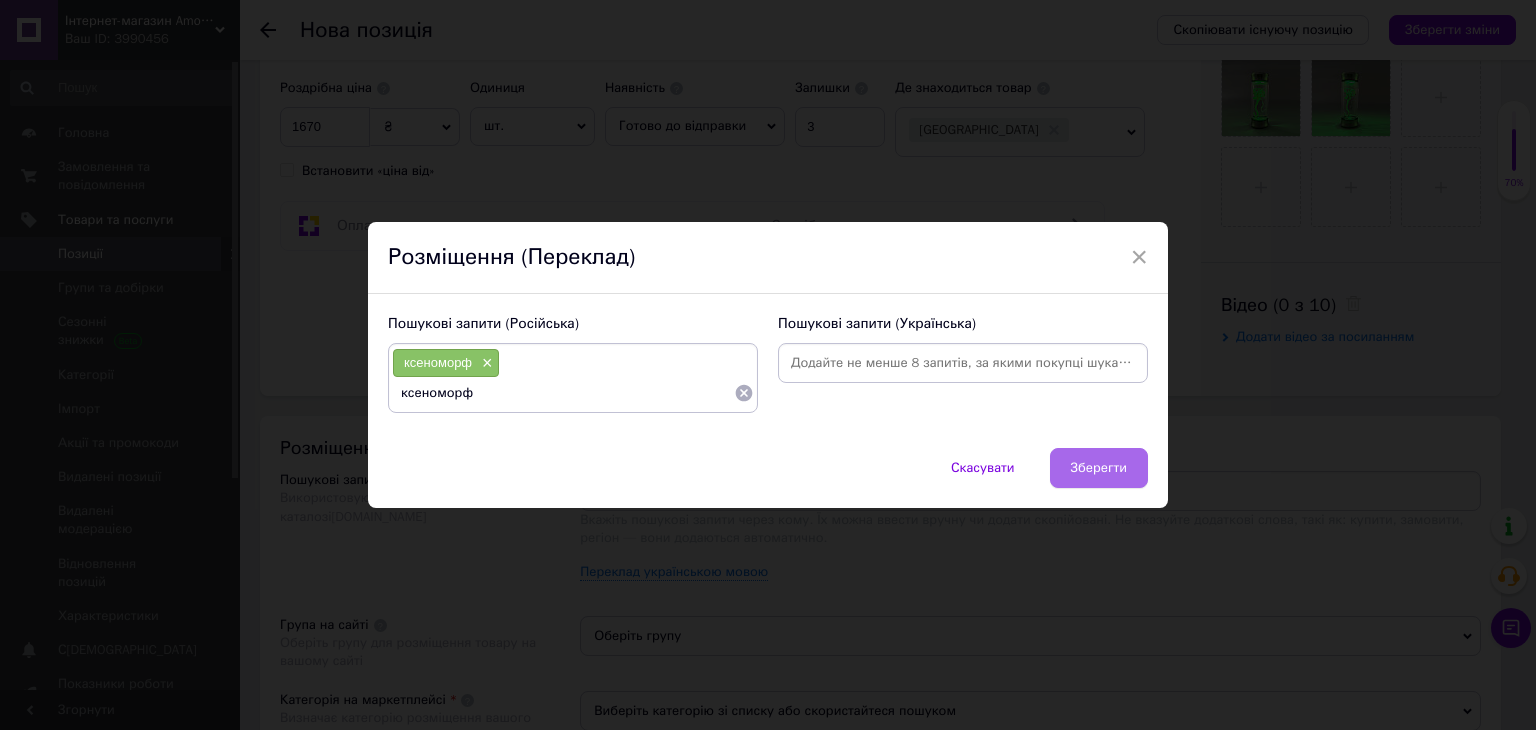 click on "Зберегти" at bounding box center (1099, 468) 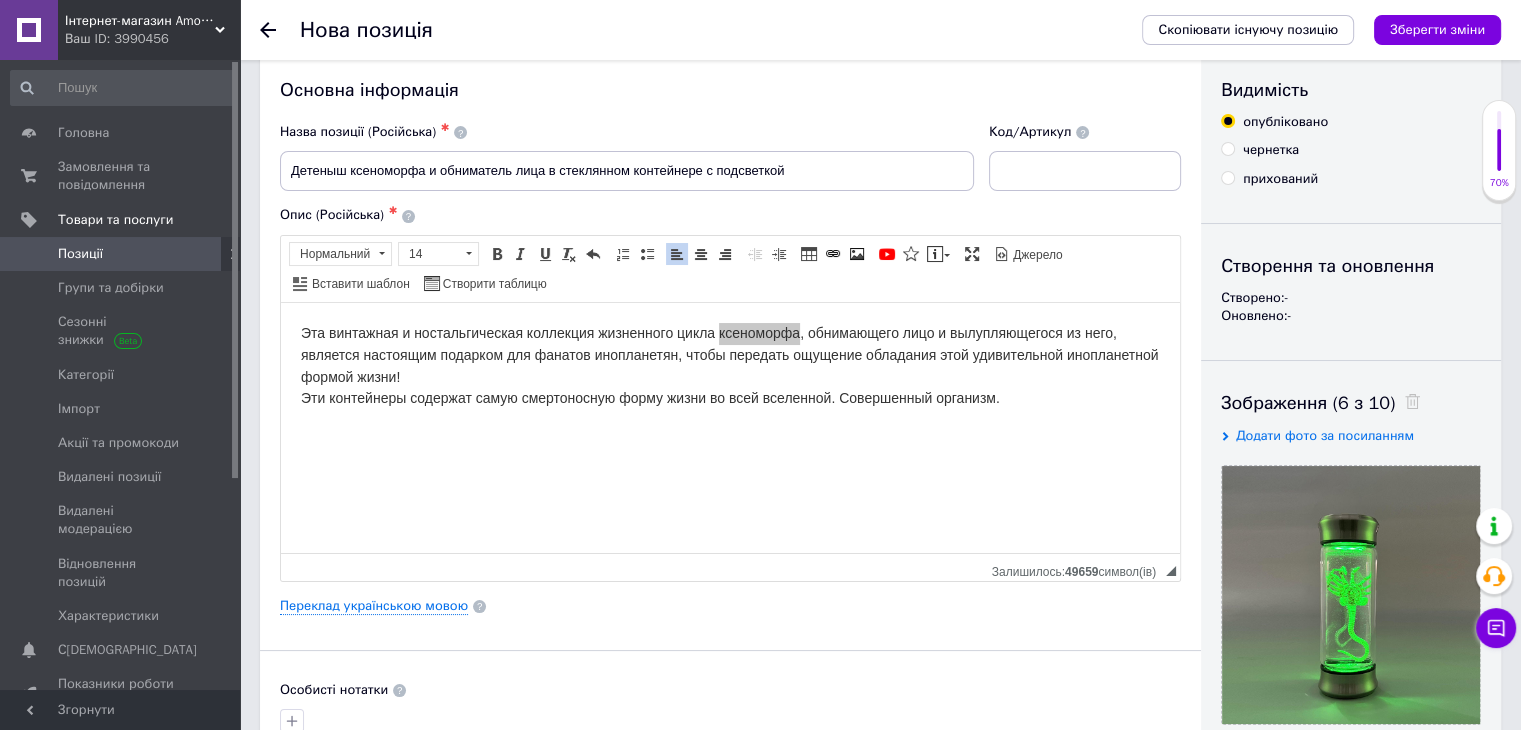 scroll, scrollTop: 0, scrollLeft: 0, axis: both 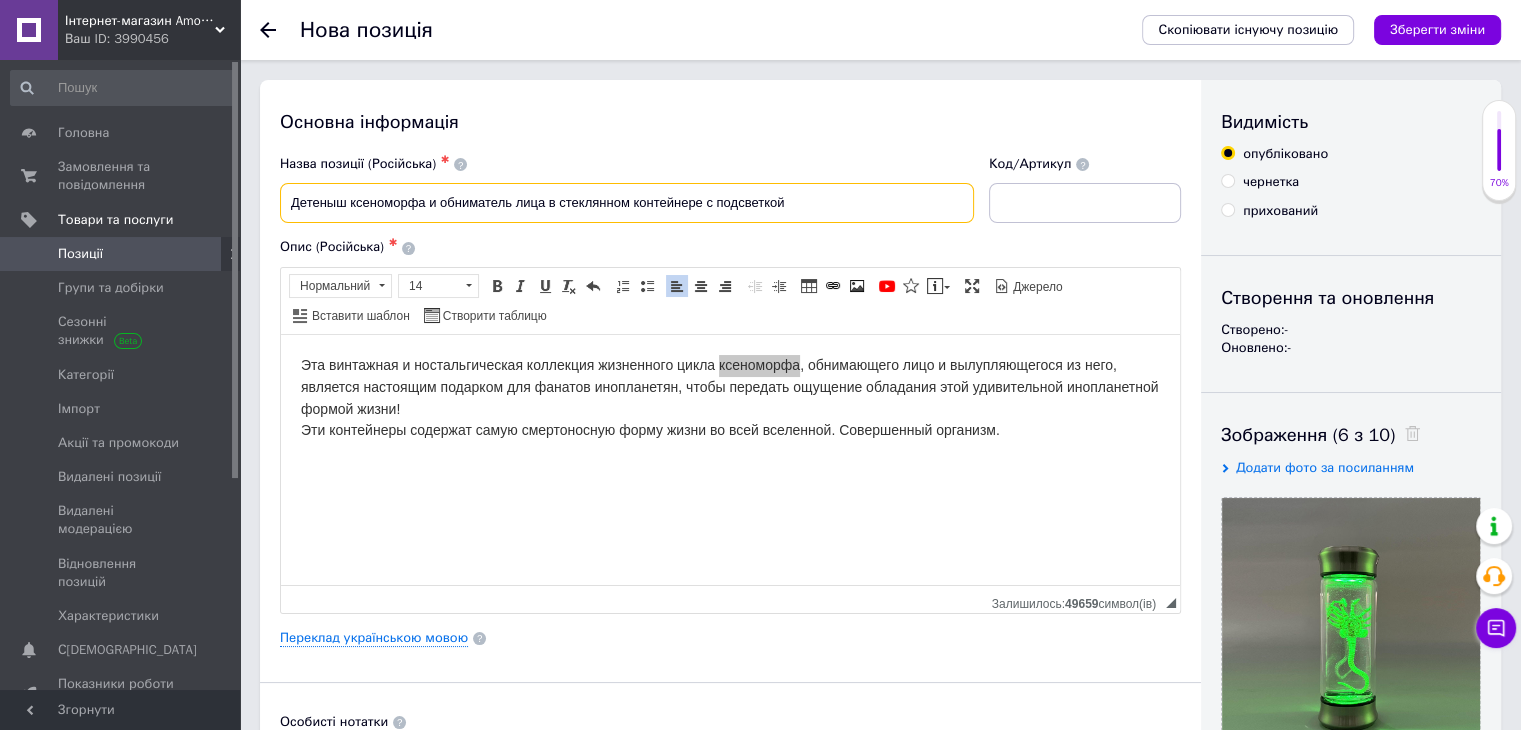 drag, startPoint x: 440, startPoint y: 201, endPoint x: 541, endPoint y: 206, distance: 101.12369 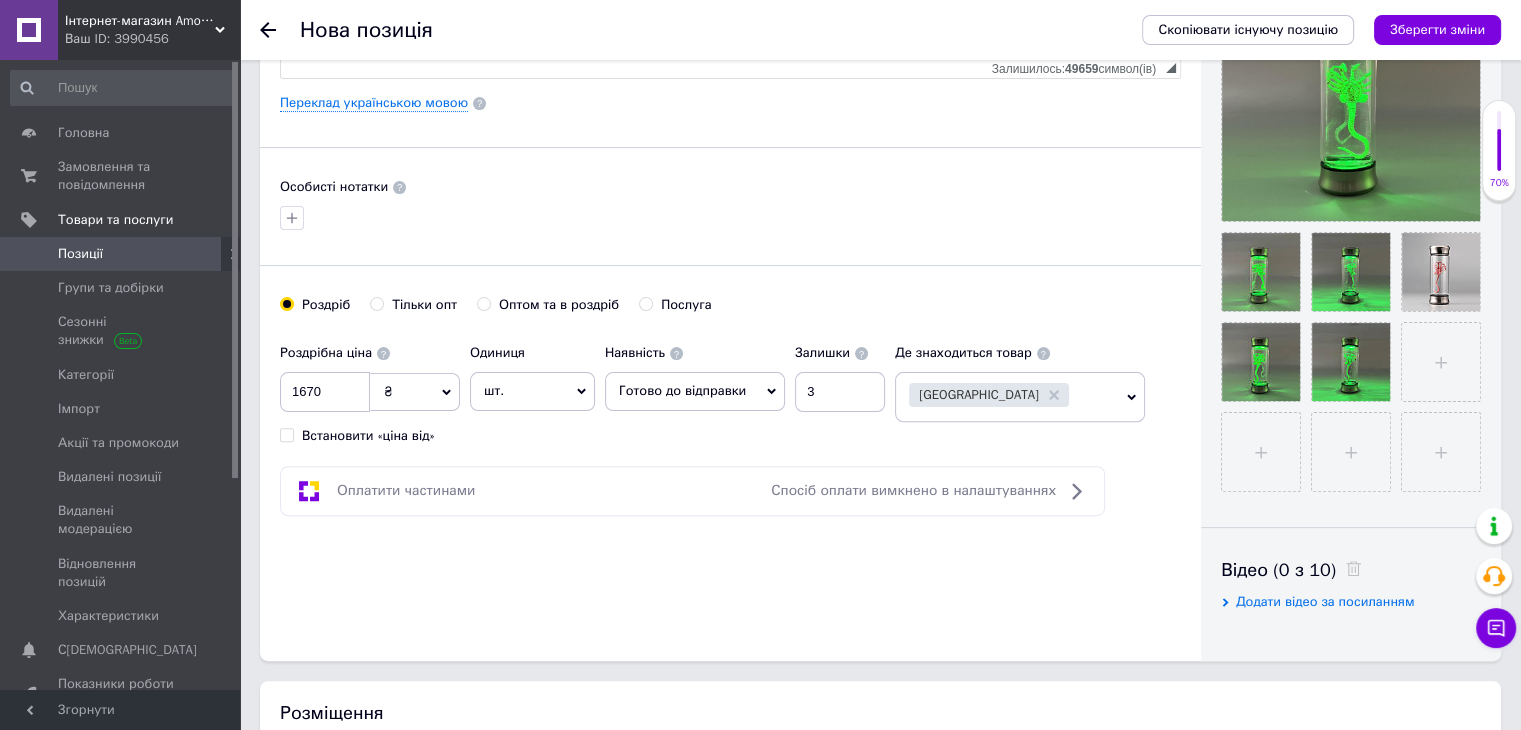 scroll, scrollTop: 800, scrollLeft: 0, axis: vertical 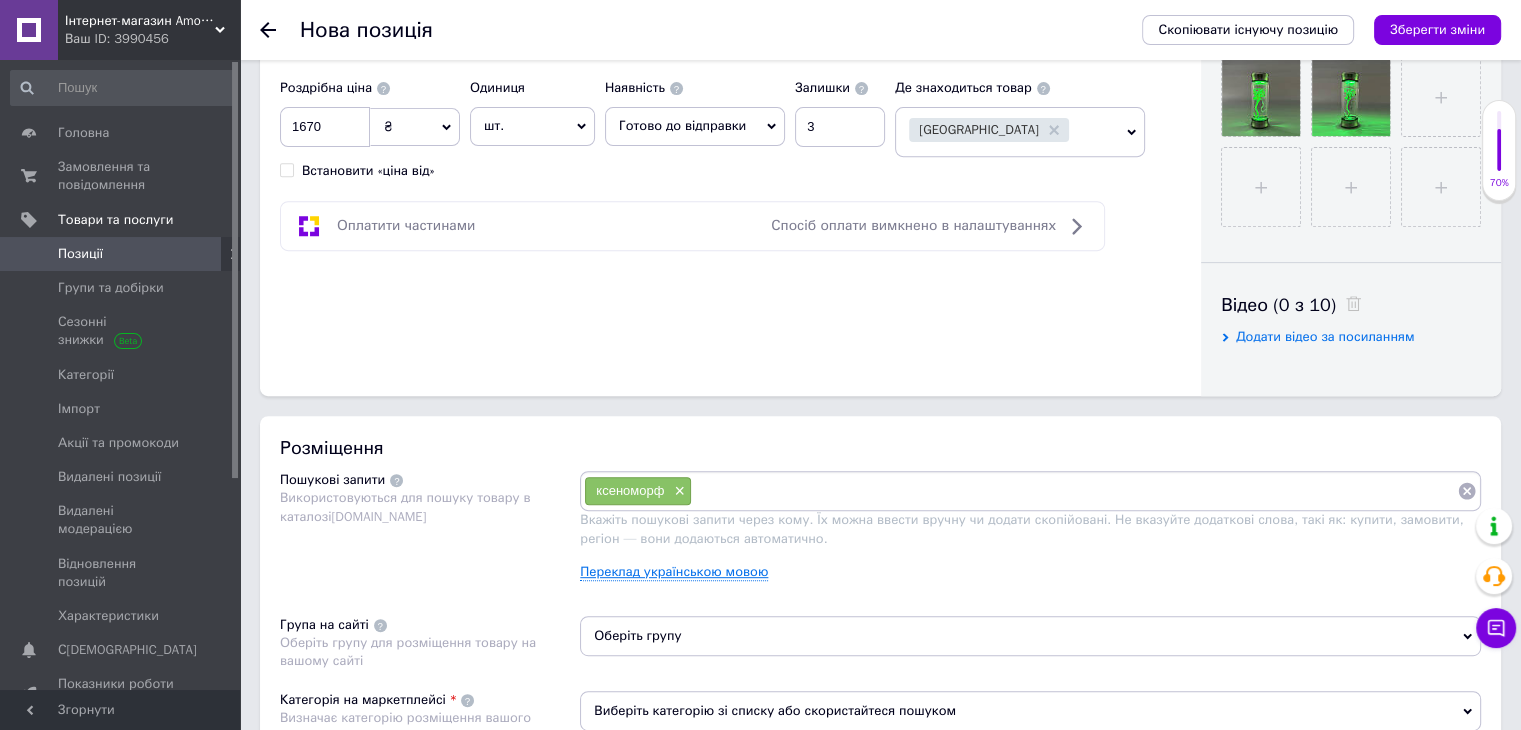 click on "Переклад українською мовою" at bounding box center (674, 572) 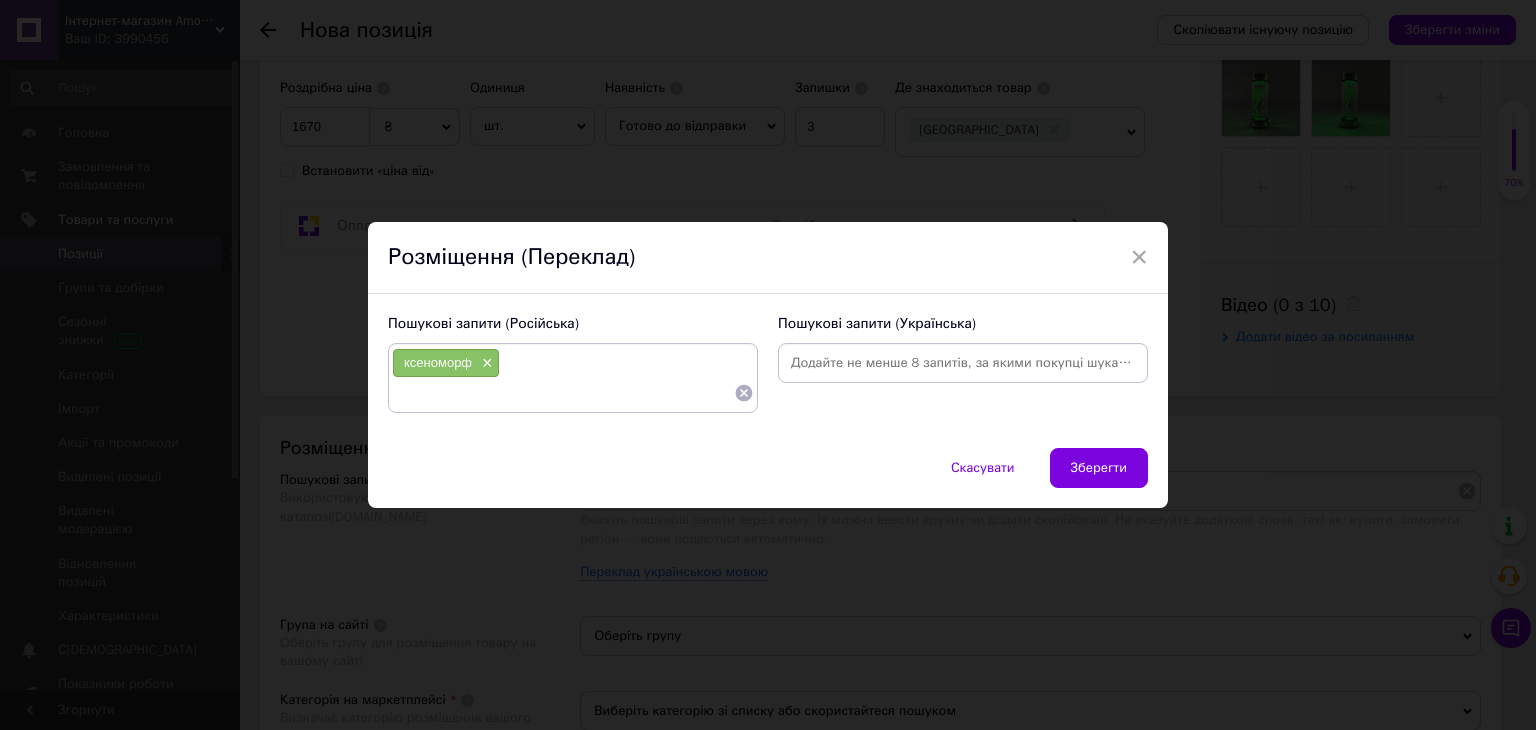 click at bounding box center [563, 393] 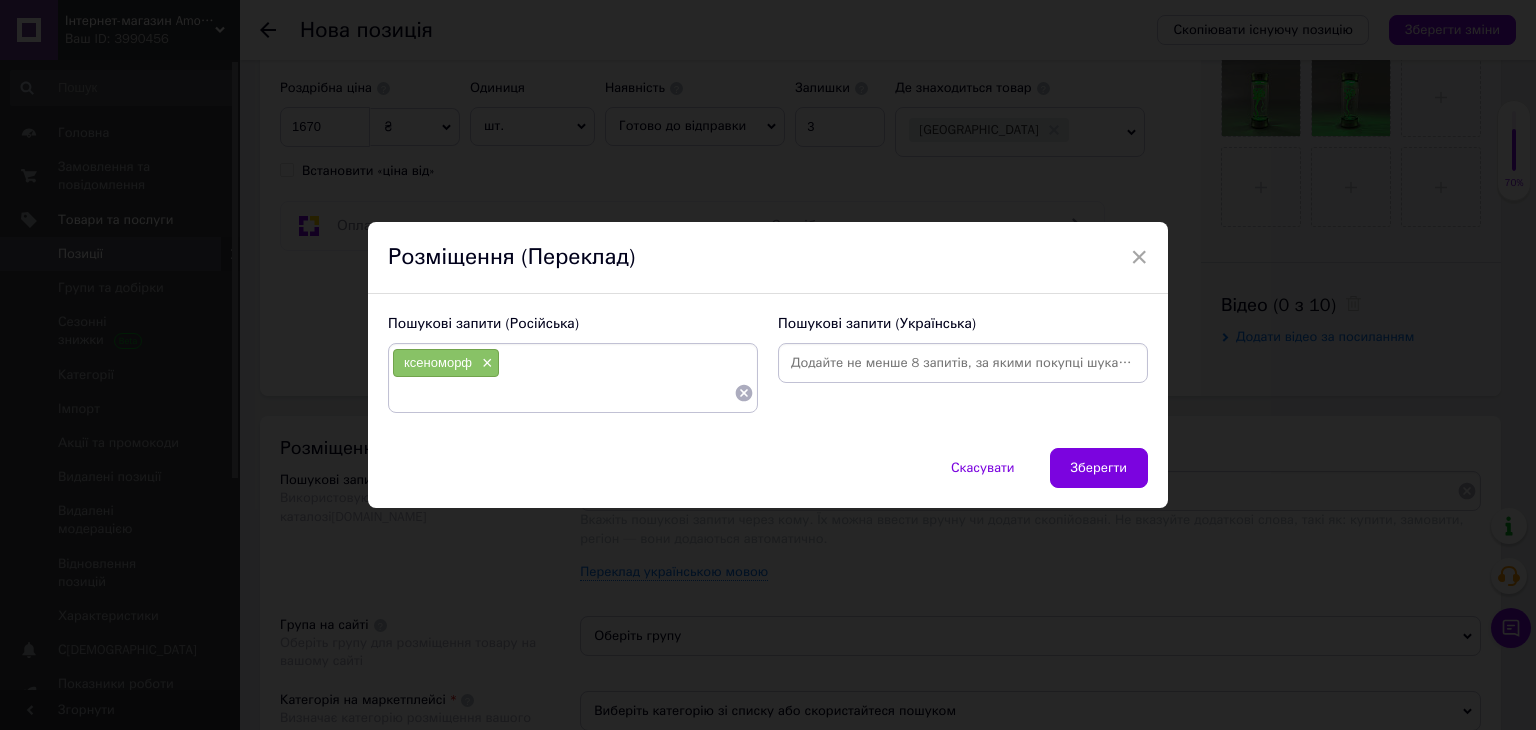 paste on "обниматель лица" 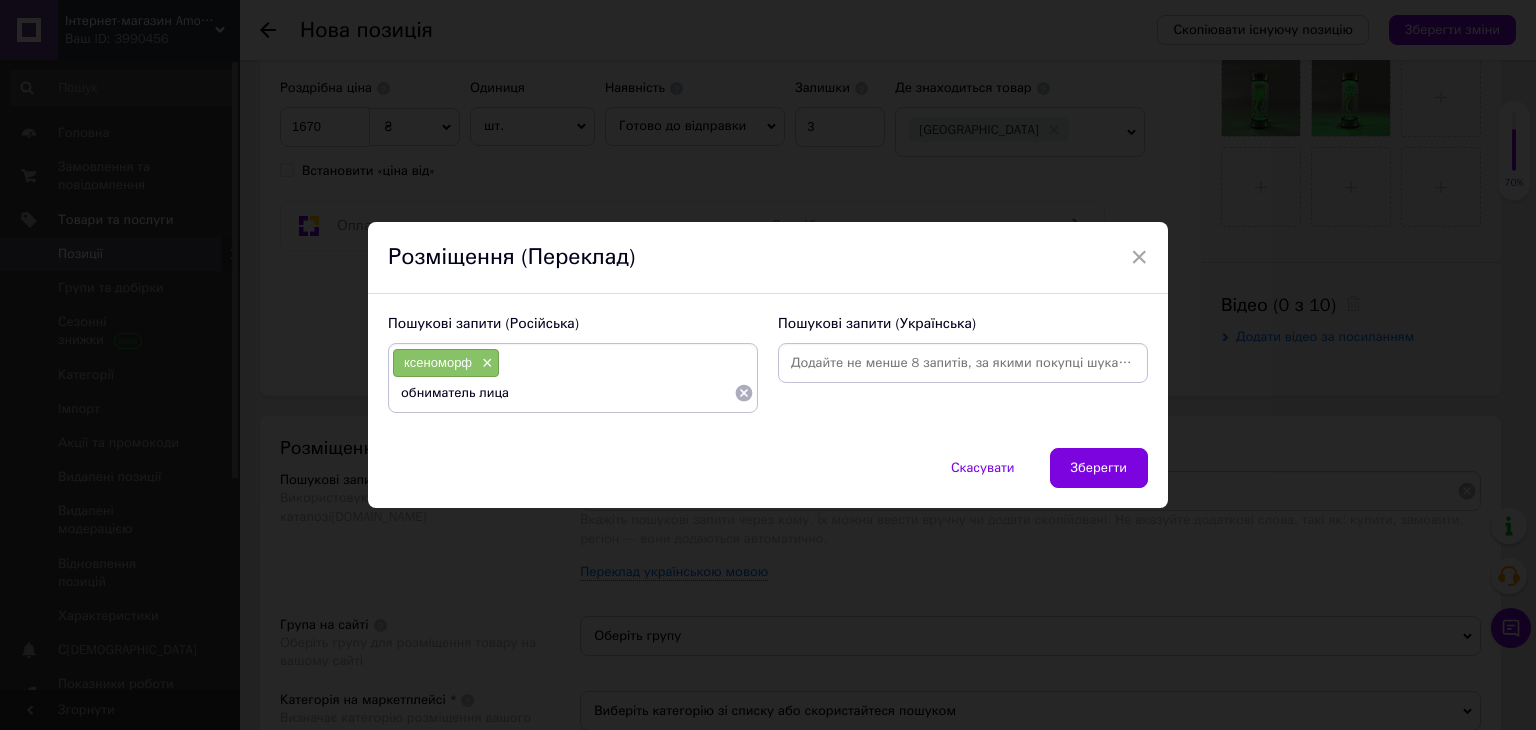 type 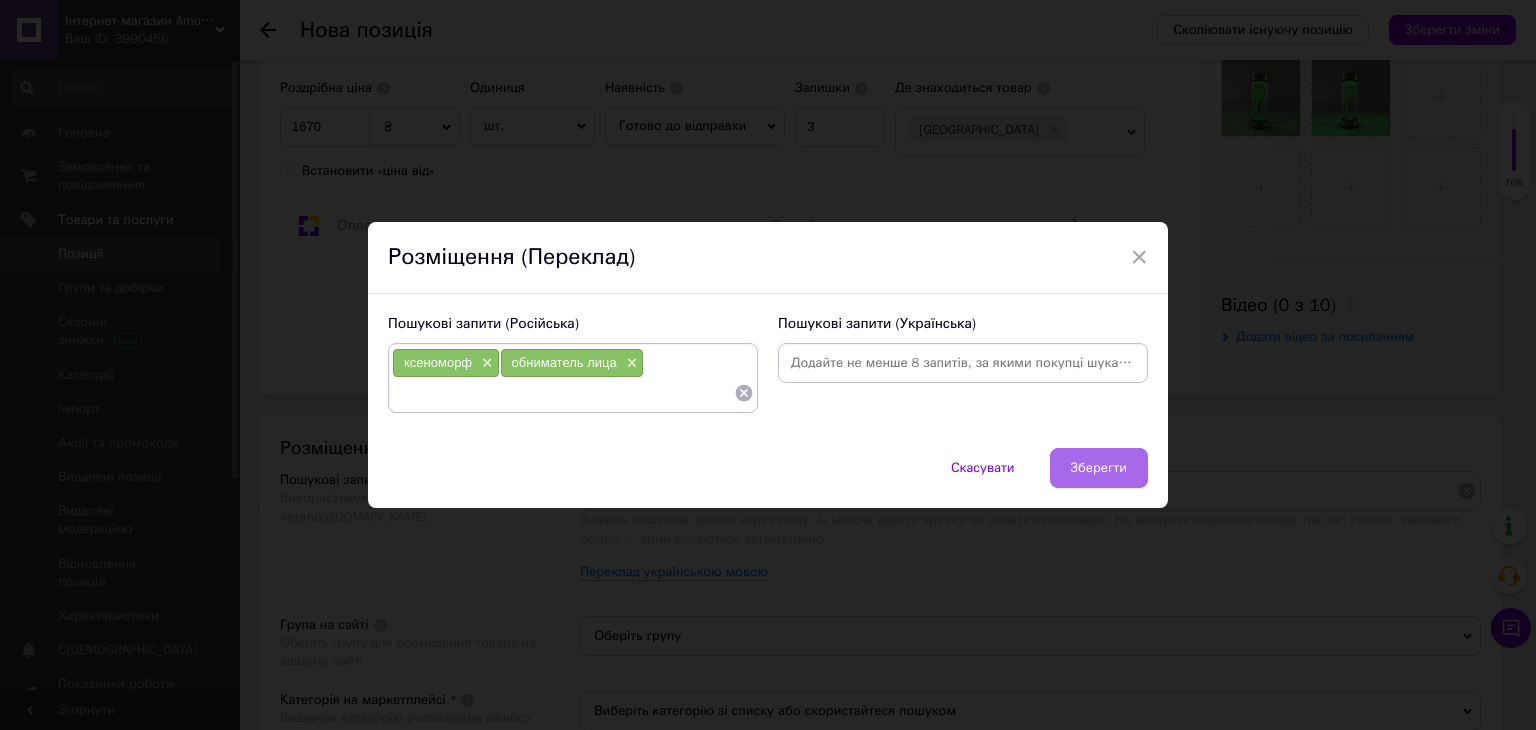 click on "Зберегти" at bounding box center (1099, 468) 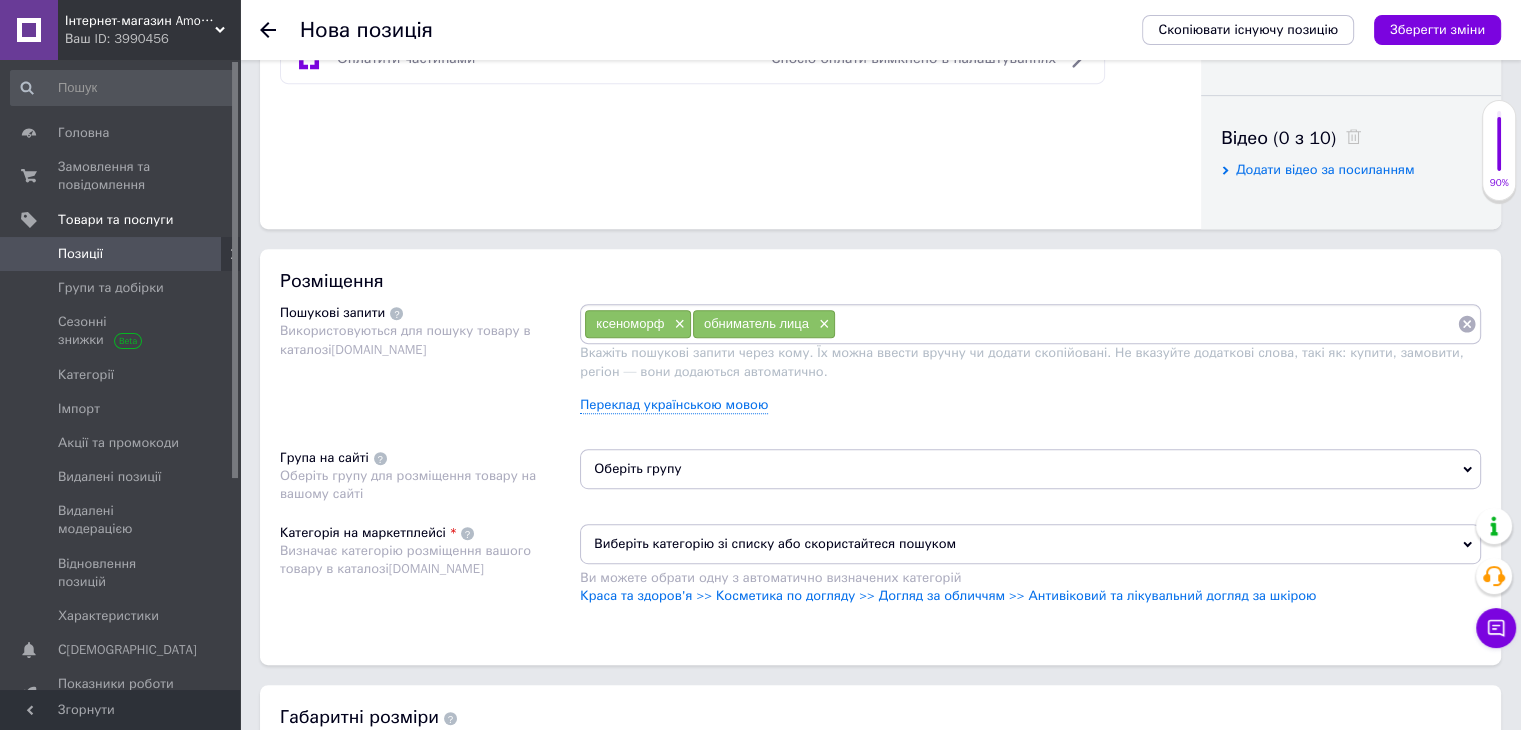 scroll, scrollTop: 1000, scrollLeft: 0, axis: vertical 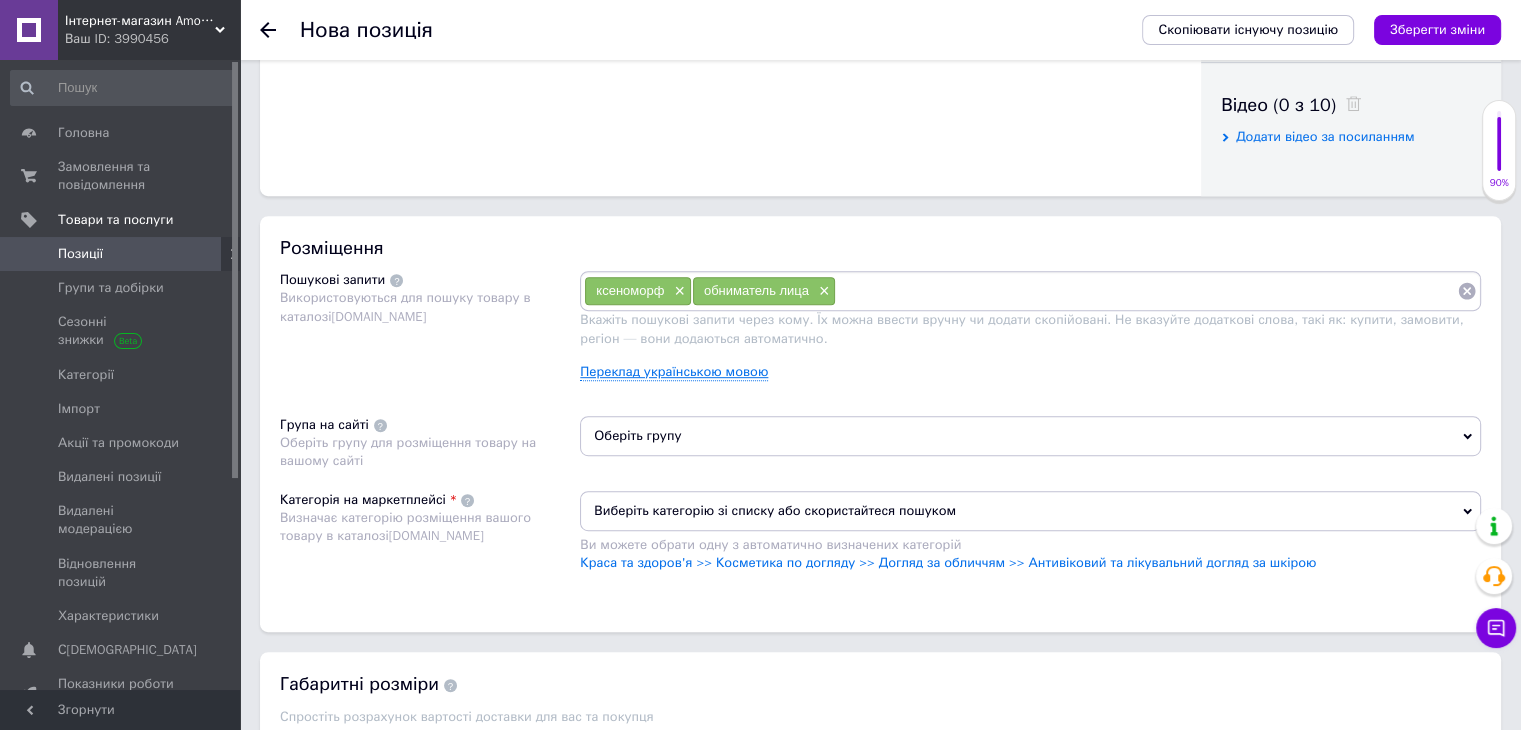 click on "Переклад українською мовою" at bounding box center [674, 372] 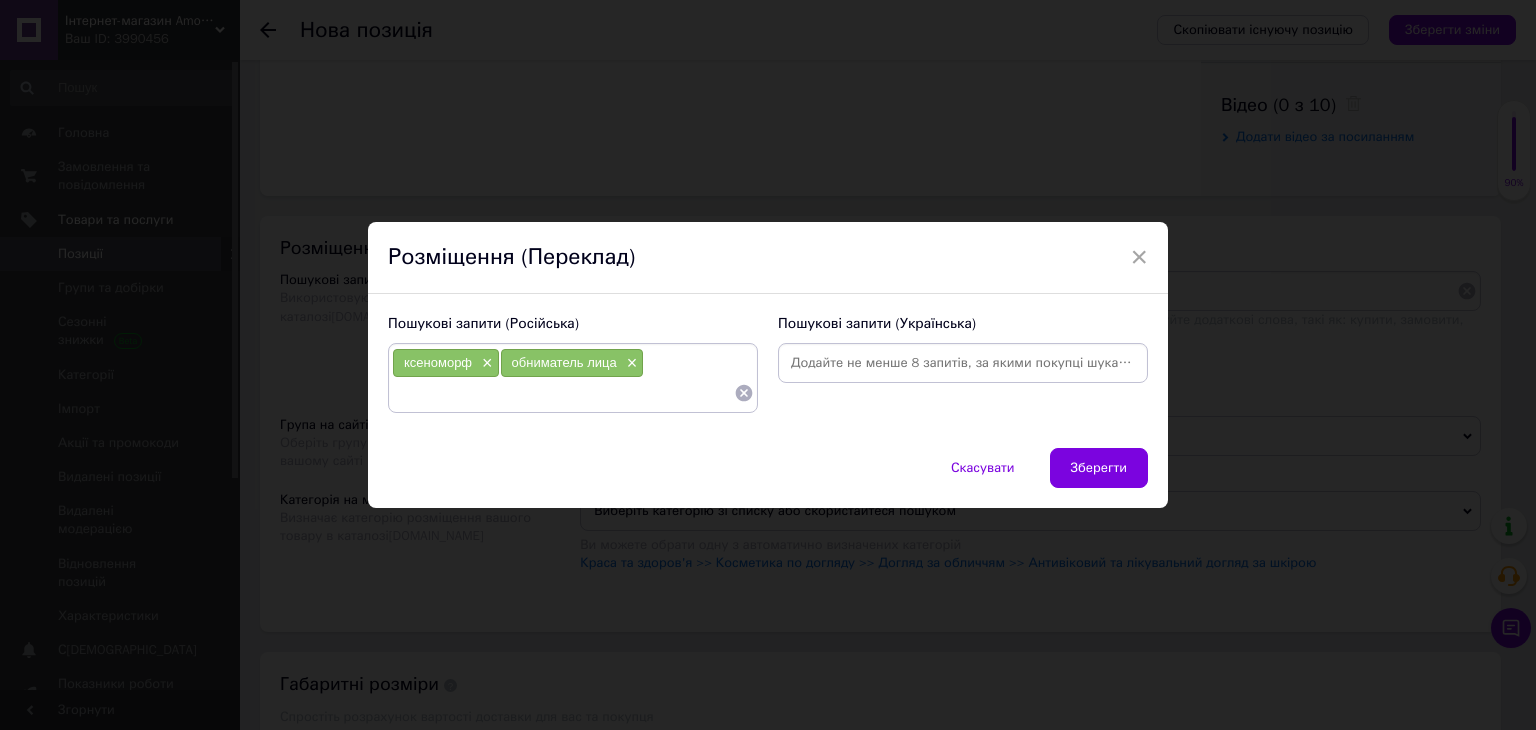 click at bounding box center (563, 393) 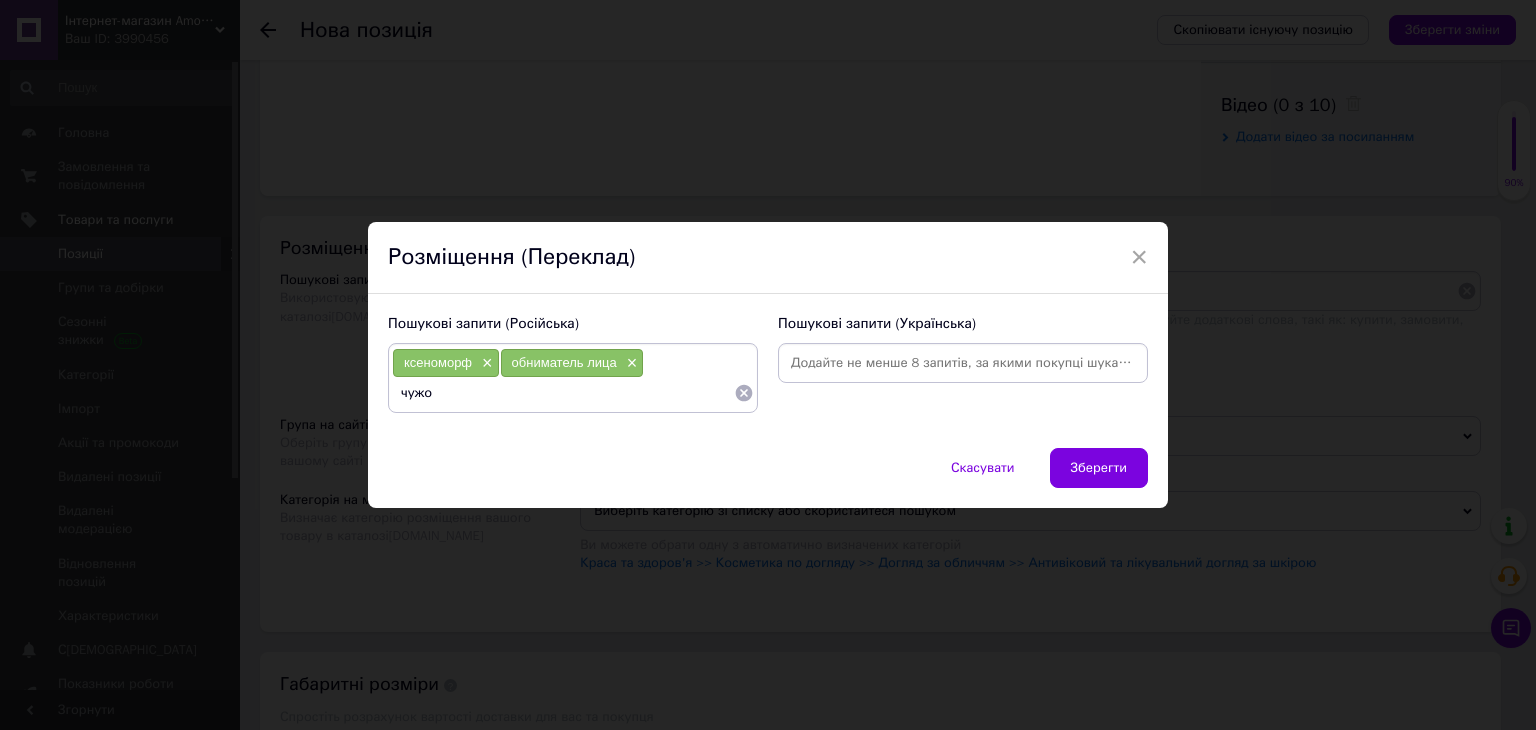 type on "чужой" 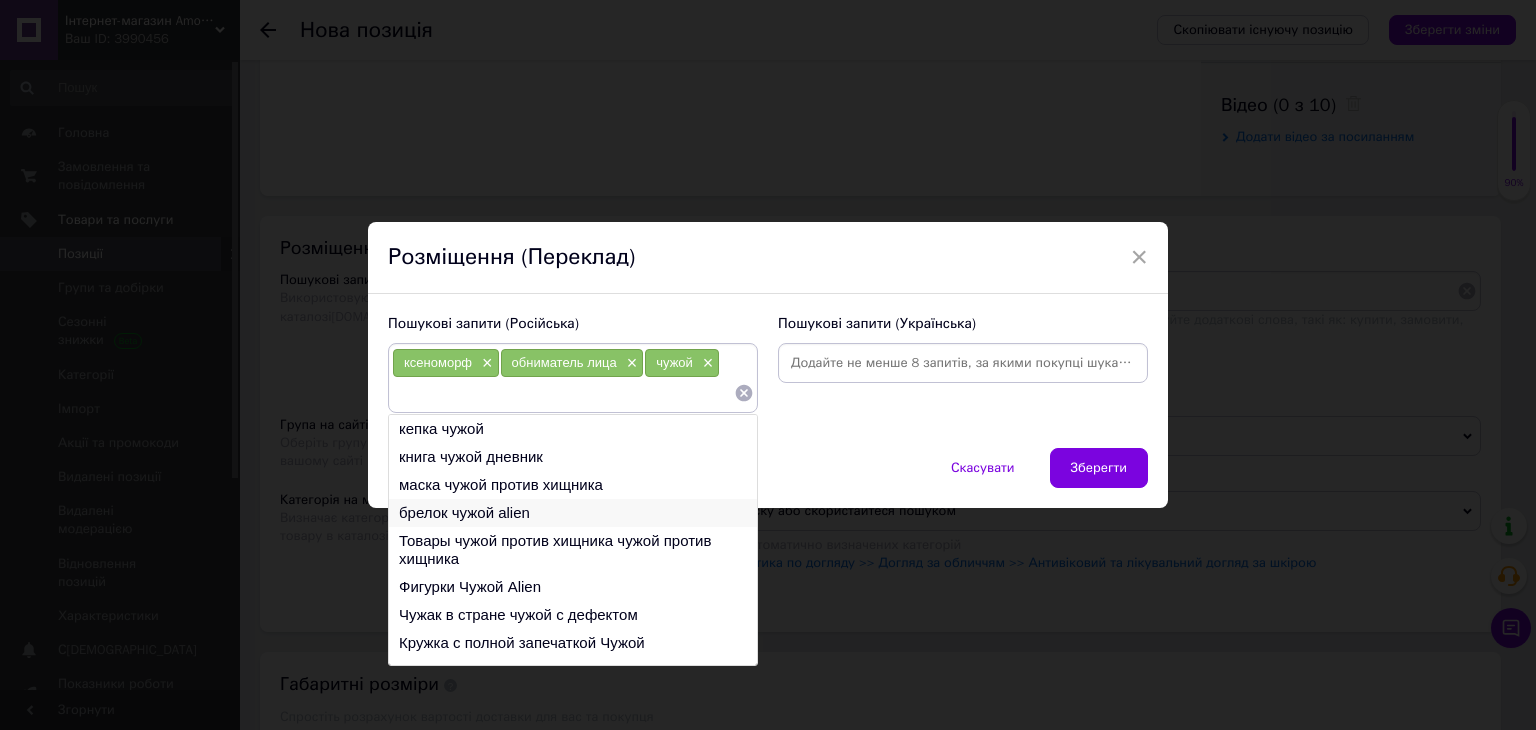 click on "брелок чужой alien" at bounding box center (573, 513) 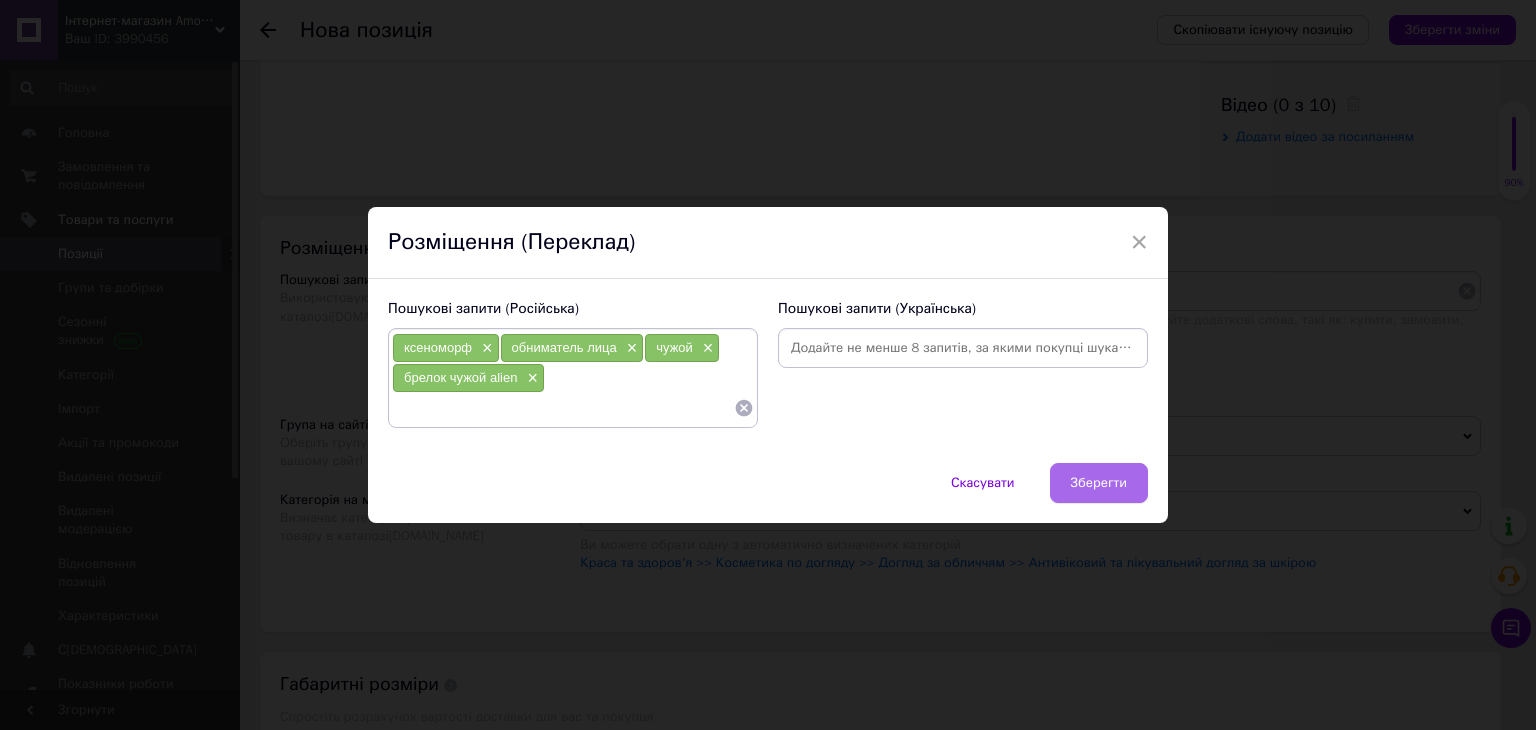 click on "Зберегти" at bounding box center [1099, 483] 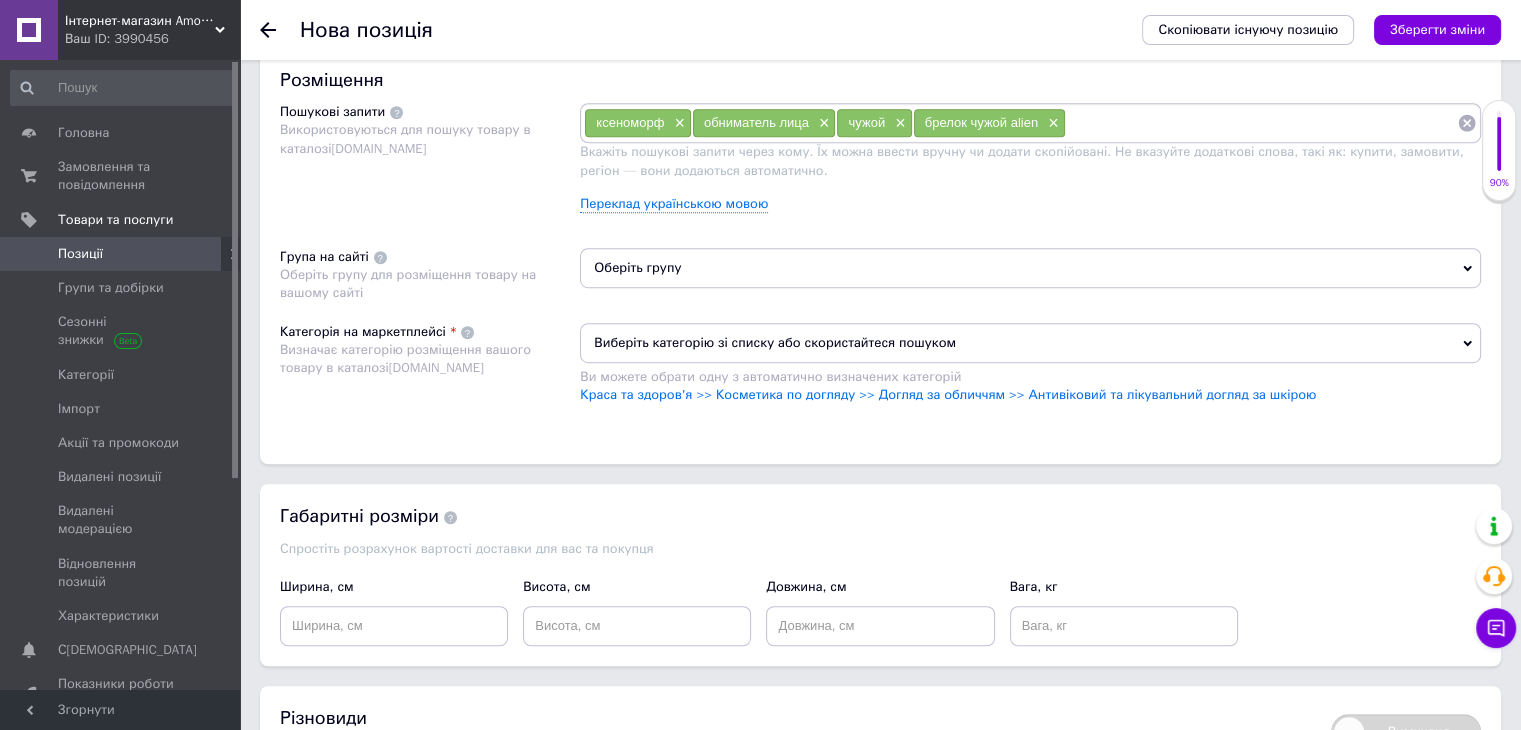 scroll, scrollTop: 1200, scrollLeft: 0, axis: vertical 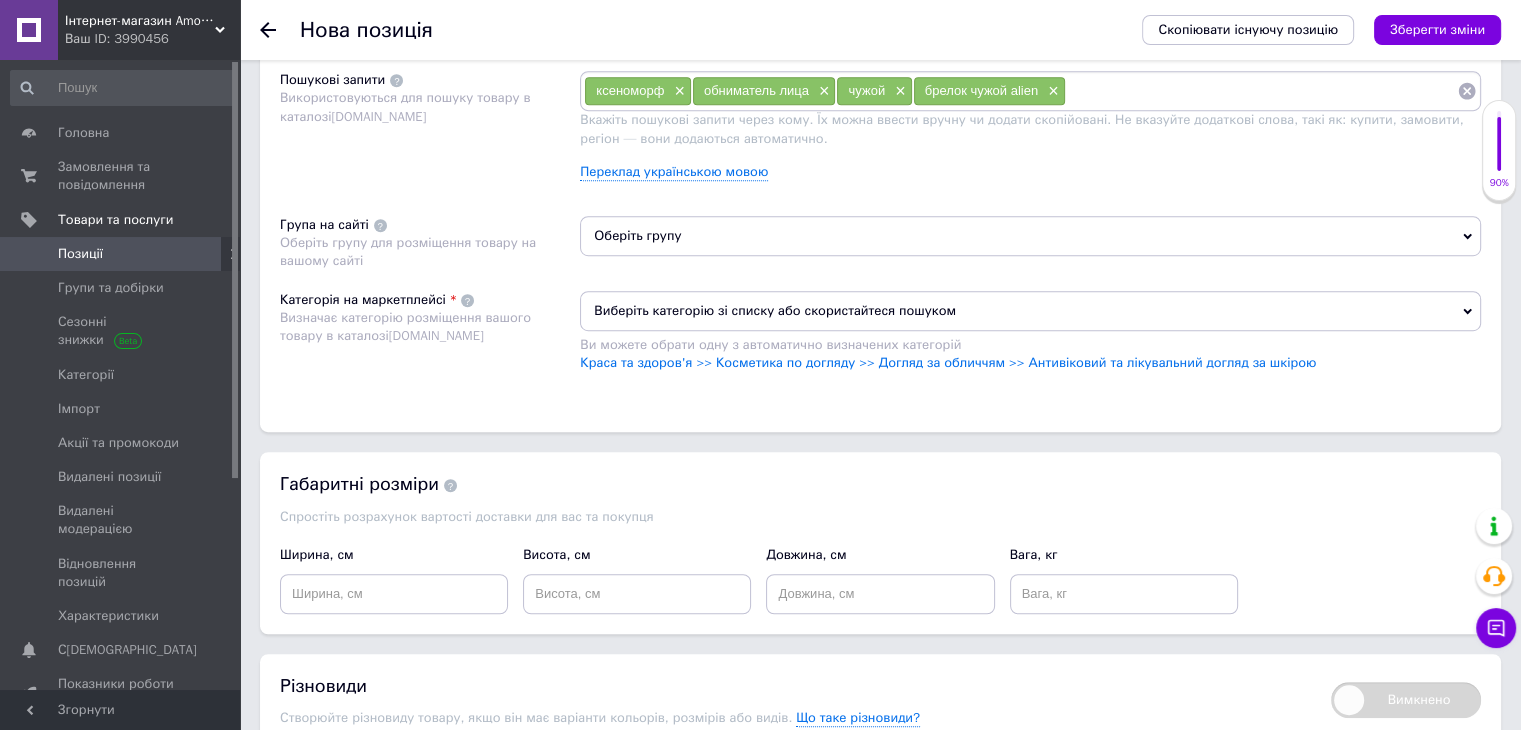 click on "Виберіть категорію зі списку або скористайтеся пошуком" at bounding box center [1030, 311] 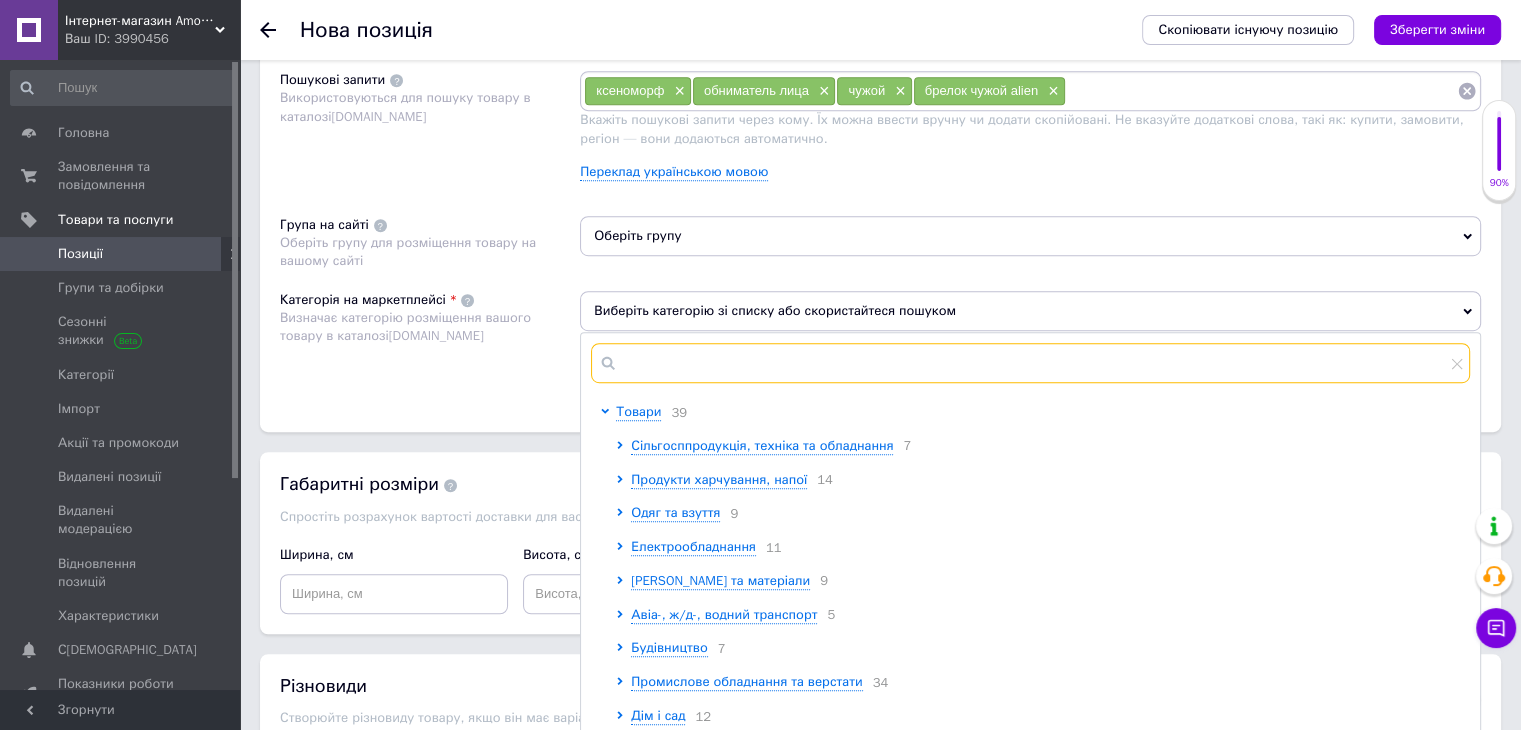 click at bounding box center (1030, 363) 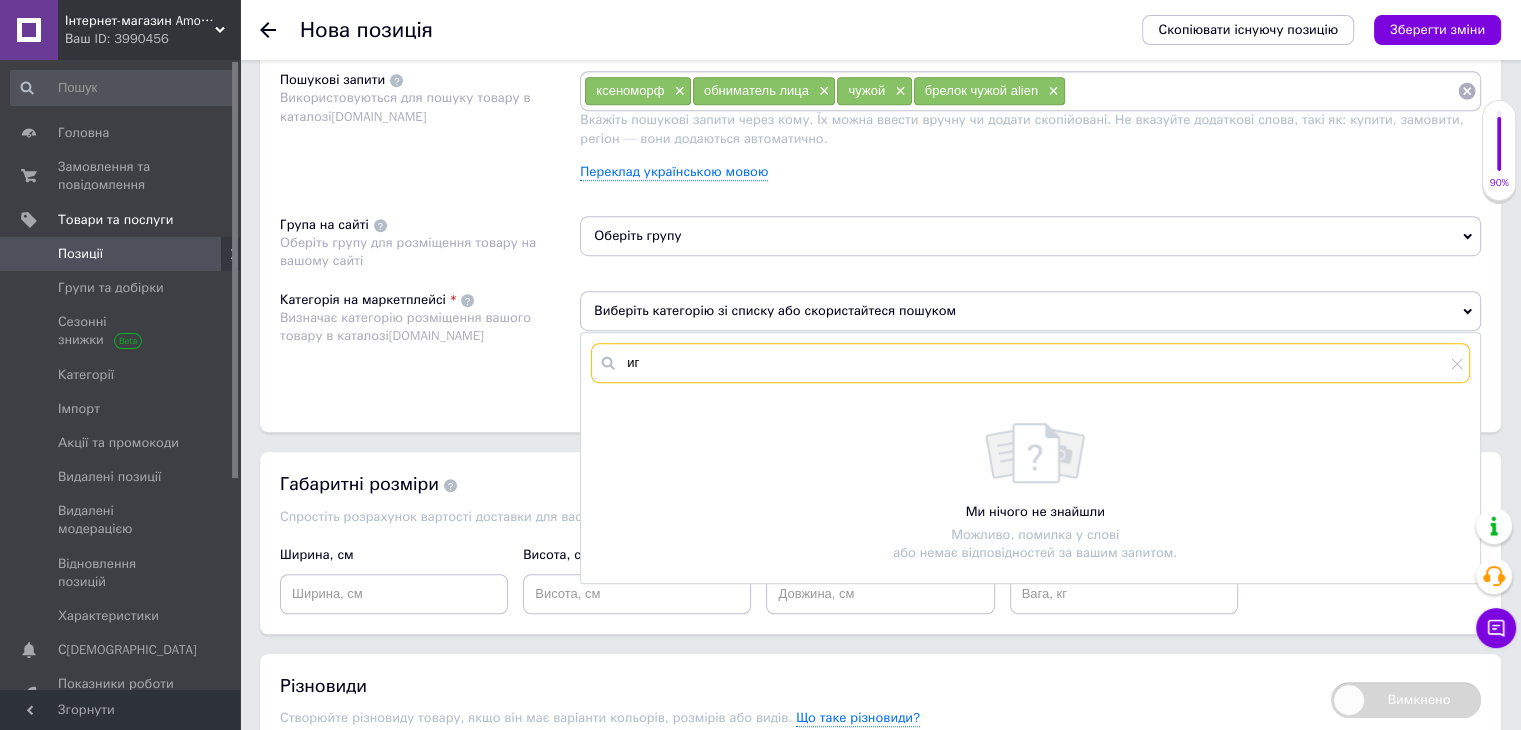 type on "и" 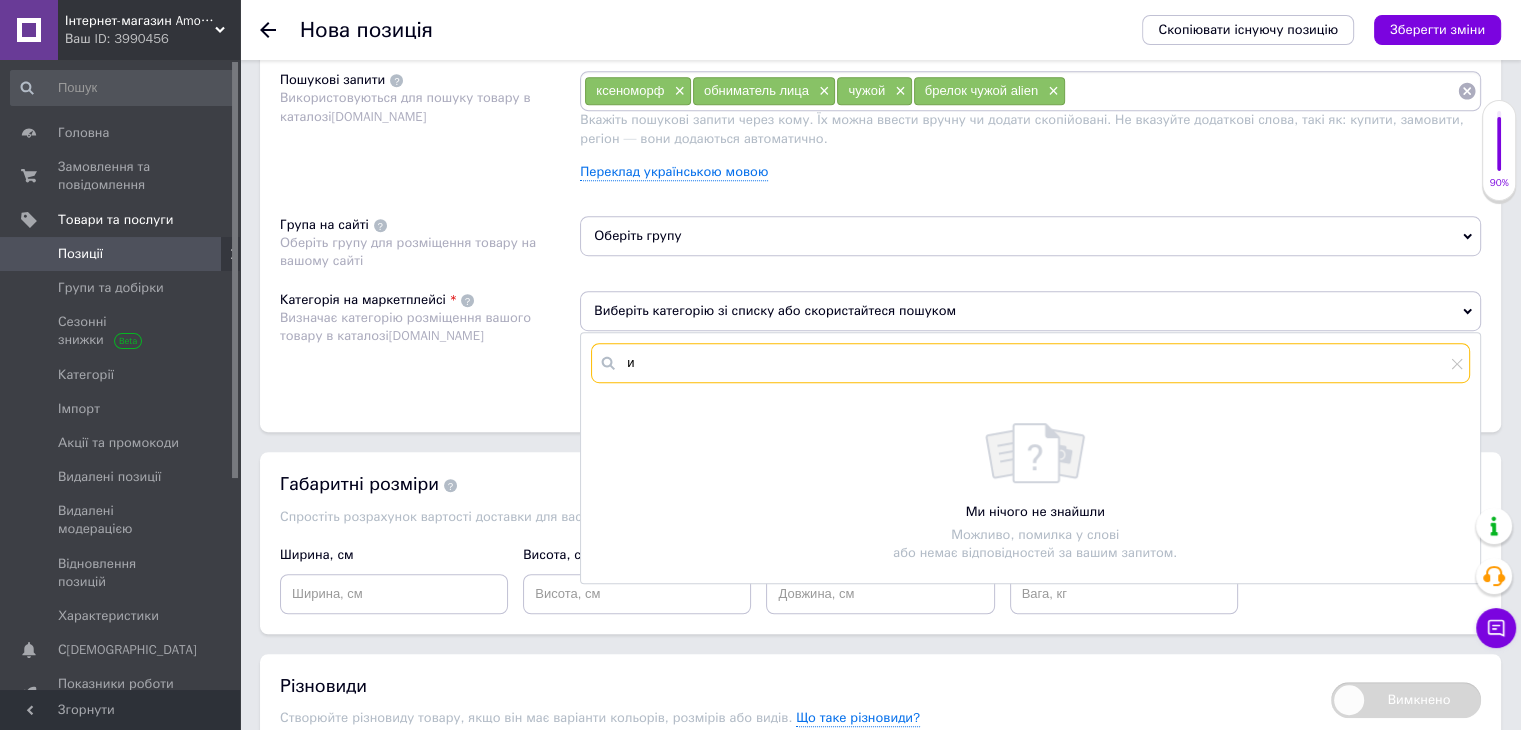 type 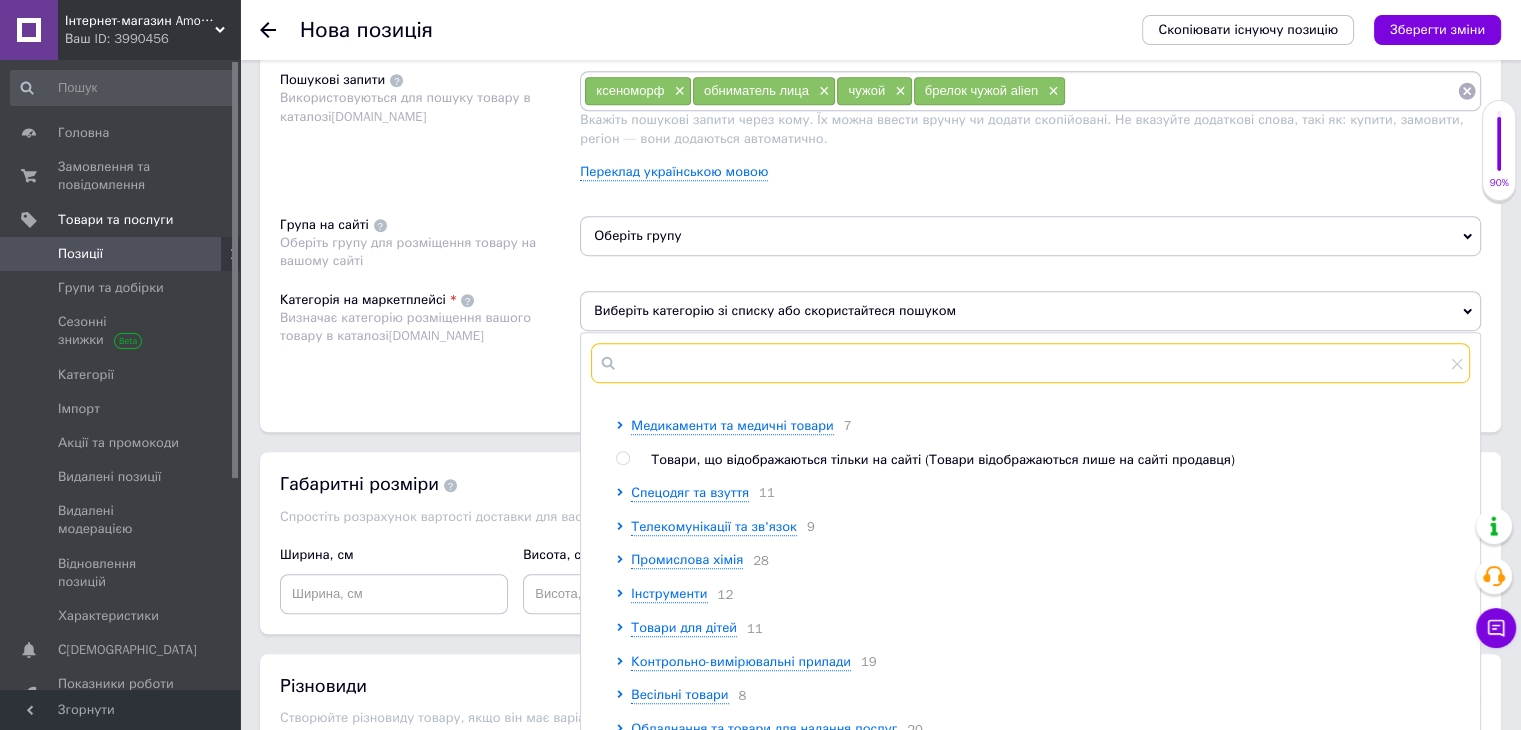 scroll, scrollTop: 987, scrollLeft: 0, axis: vertical 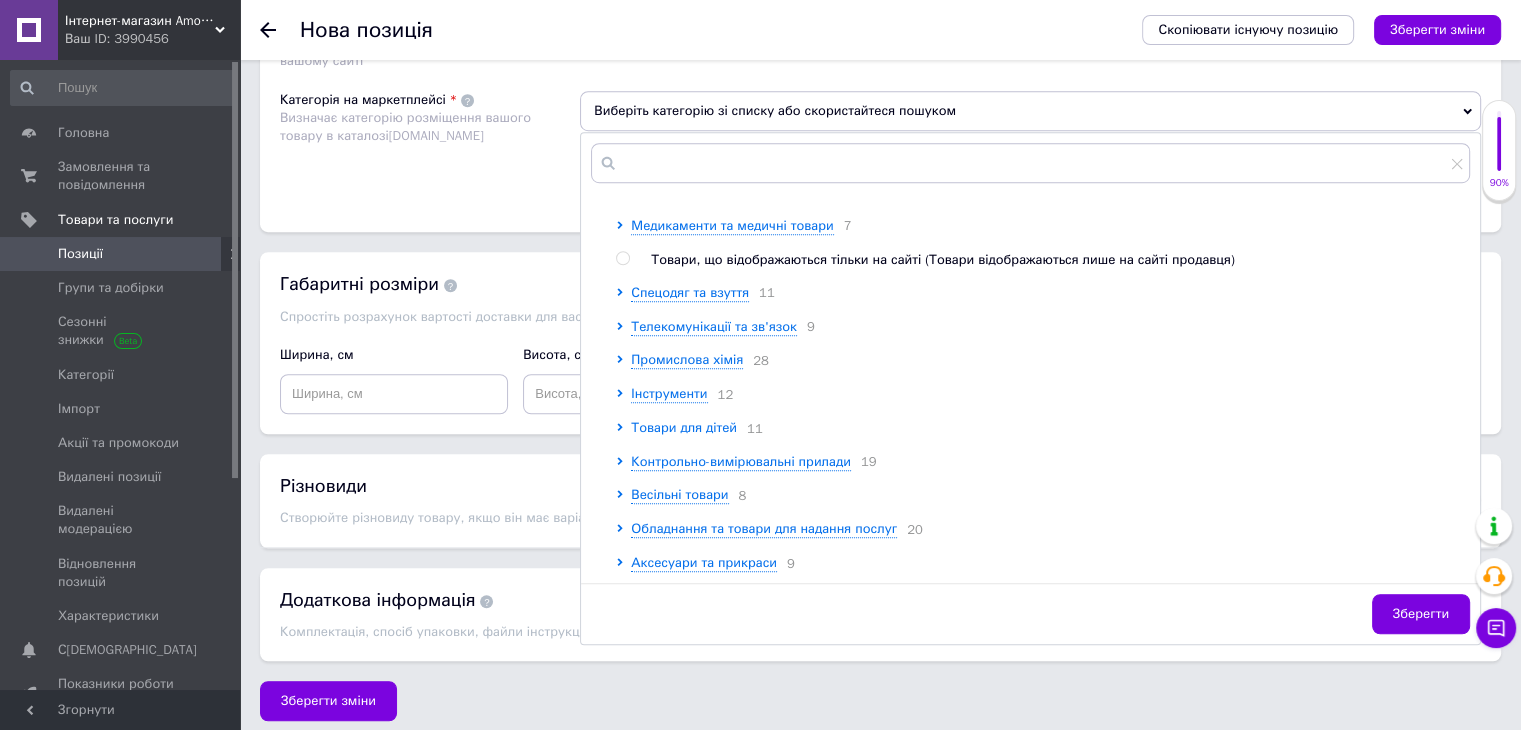 click on "Товари для дітей" at bounding box center [684, 427] 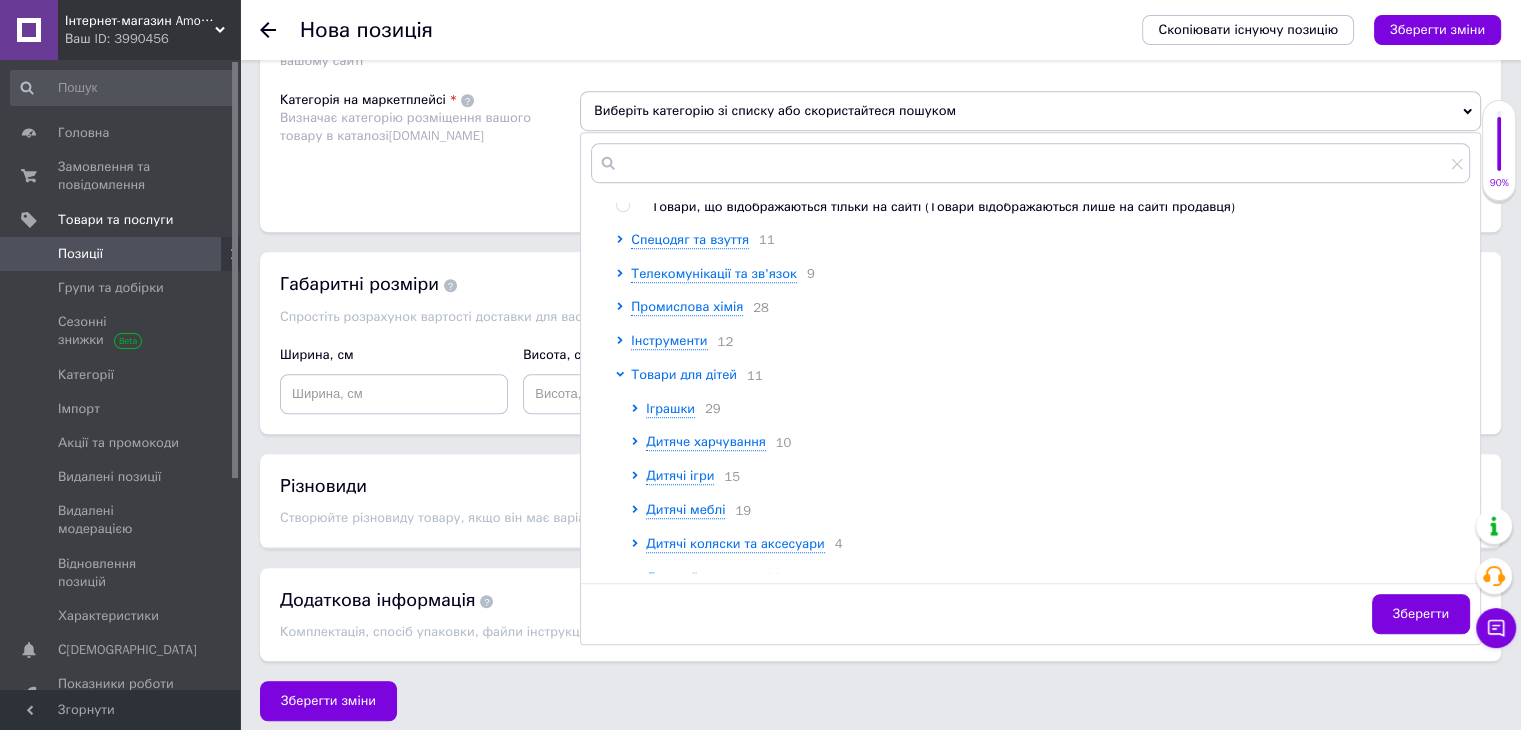 scroll, scrollTop: 987, scrollLeft: 0, axis: vertical 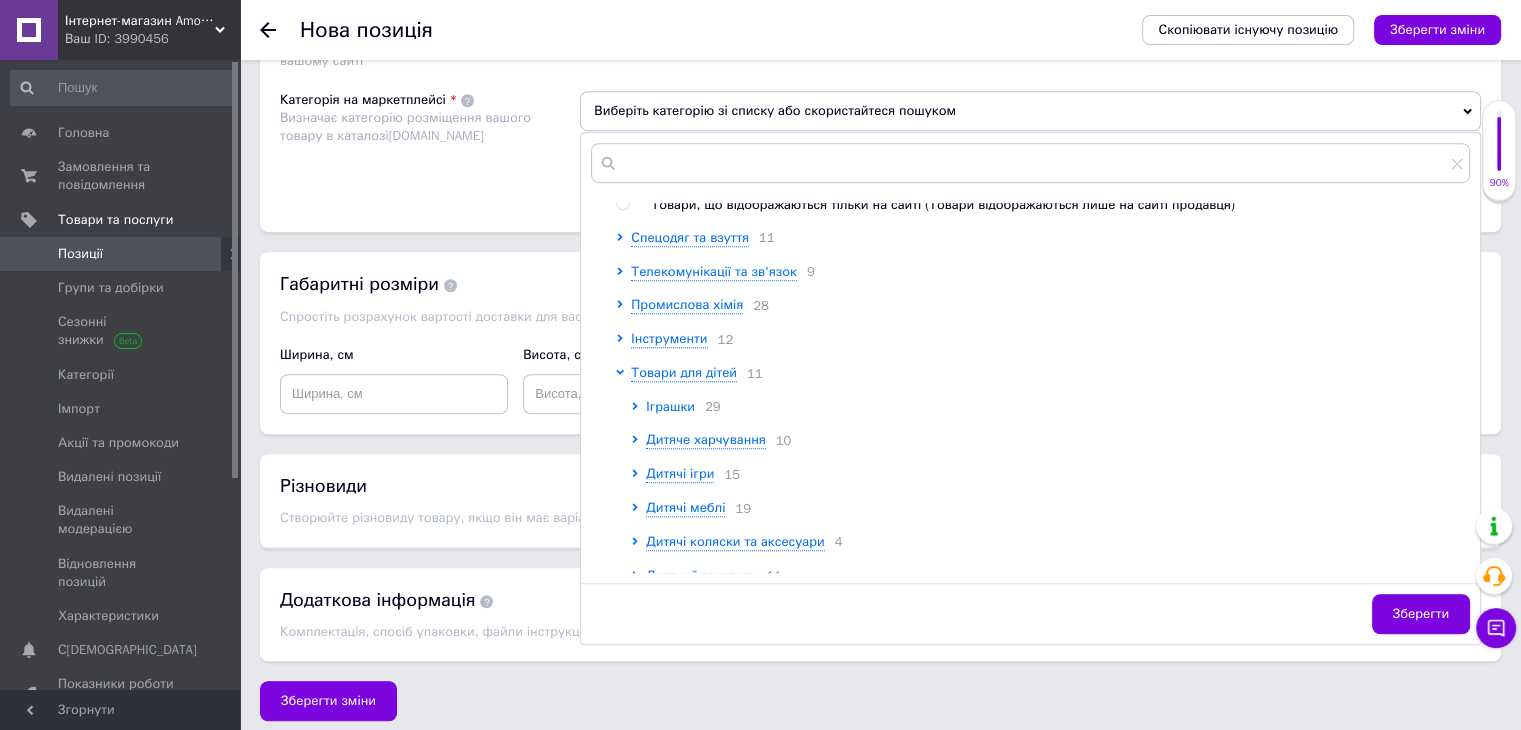 click on "Іграшки" at bounding box center (670, 406) 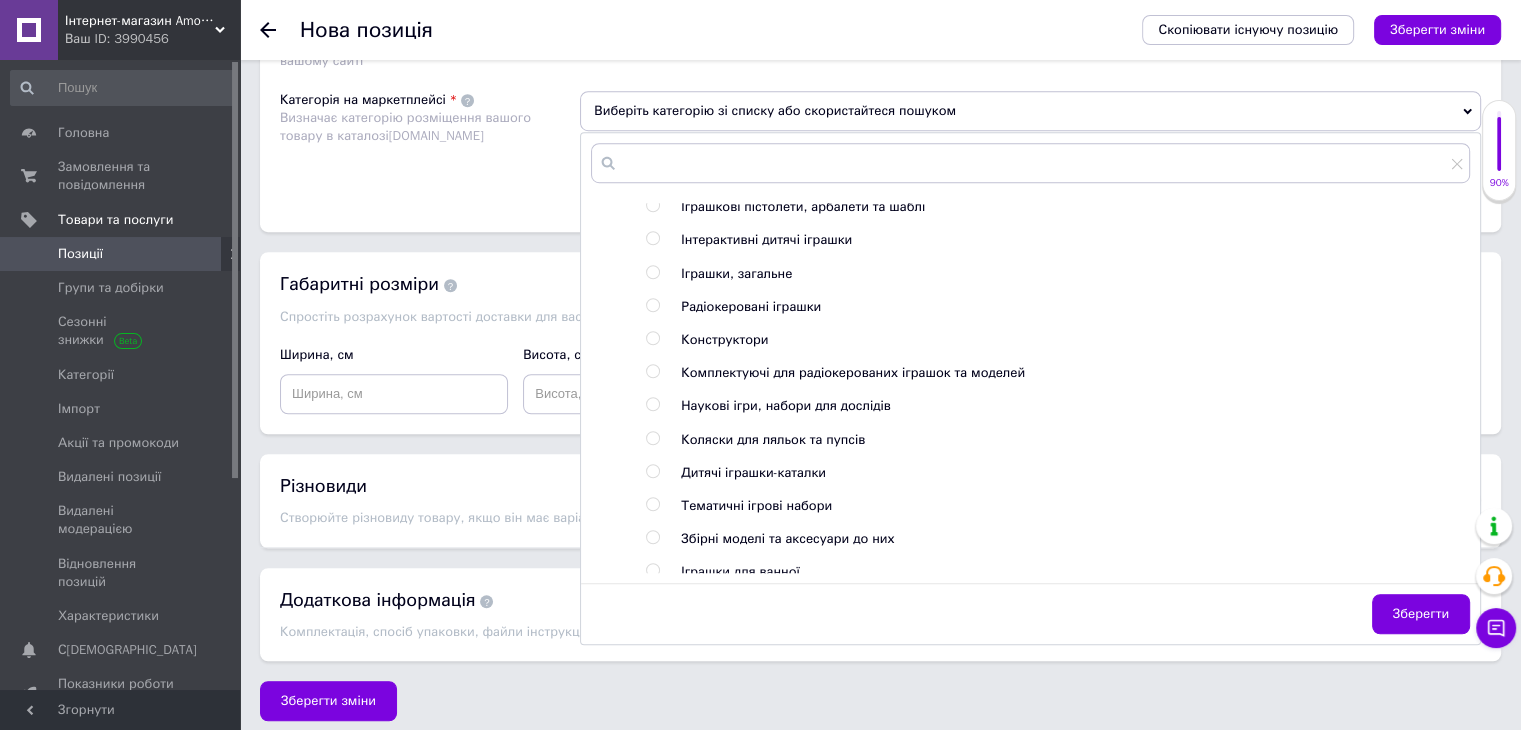 scroll, scrollTop: 1387, scrollLeft: 0, axis: vertical 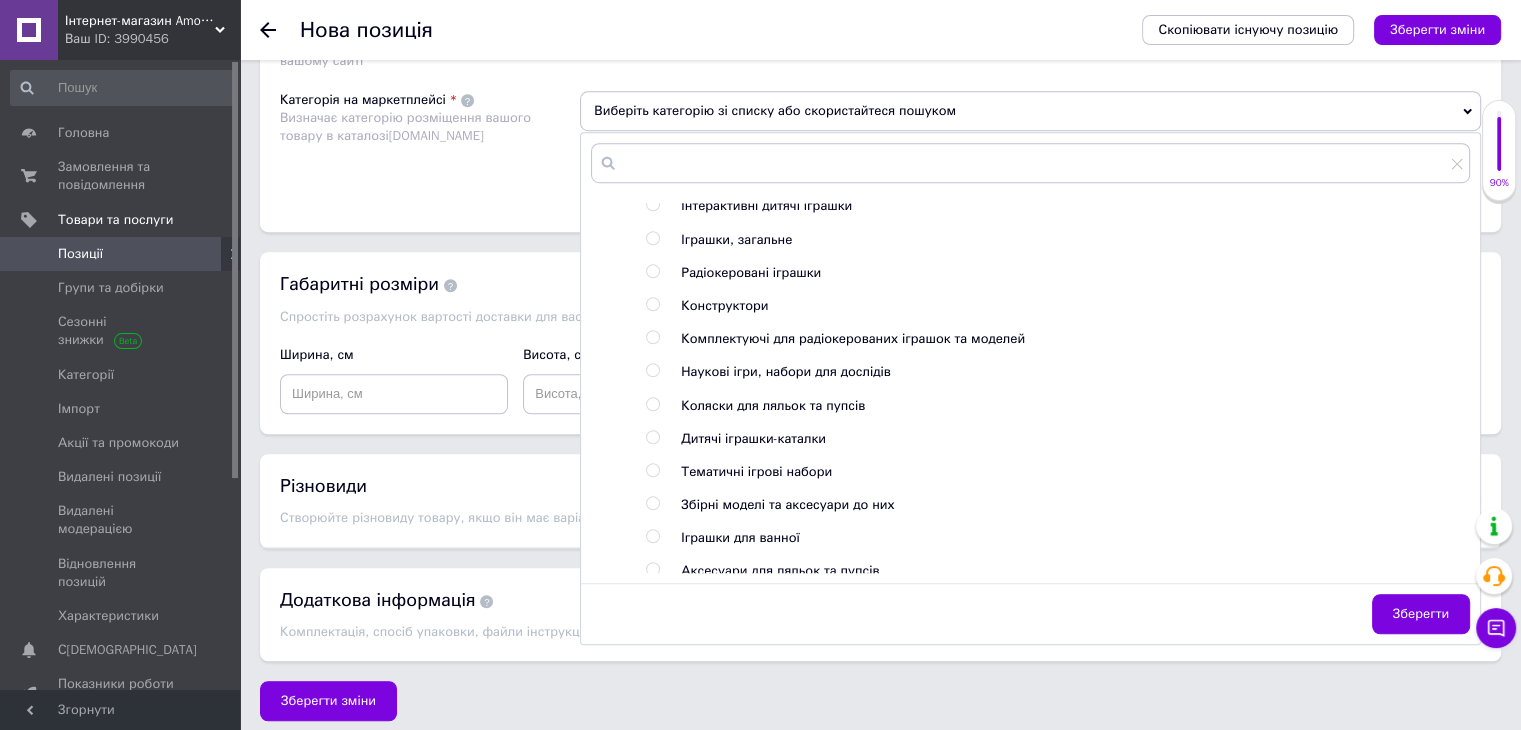 click at bounding box center [652, 370] 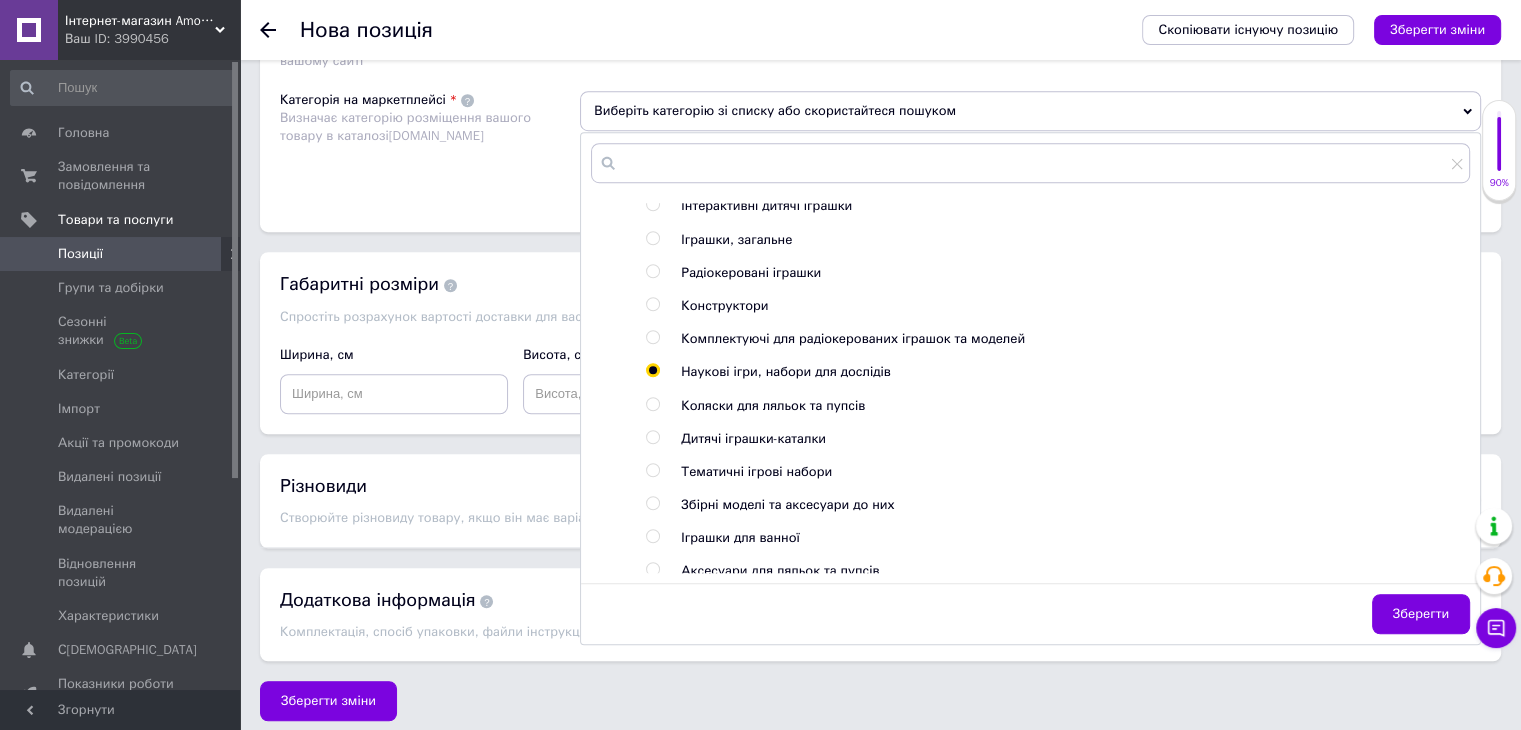 radio on "true" 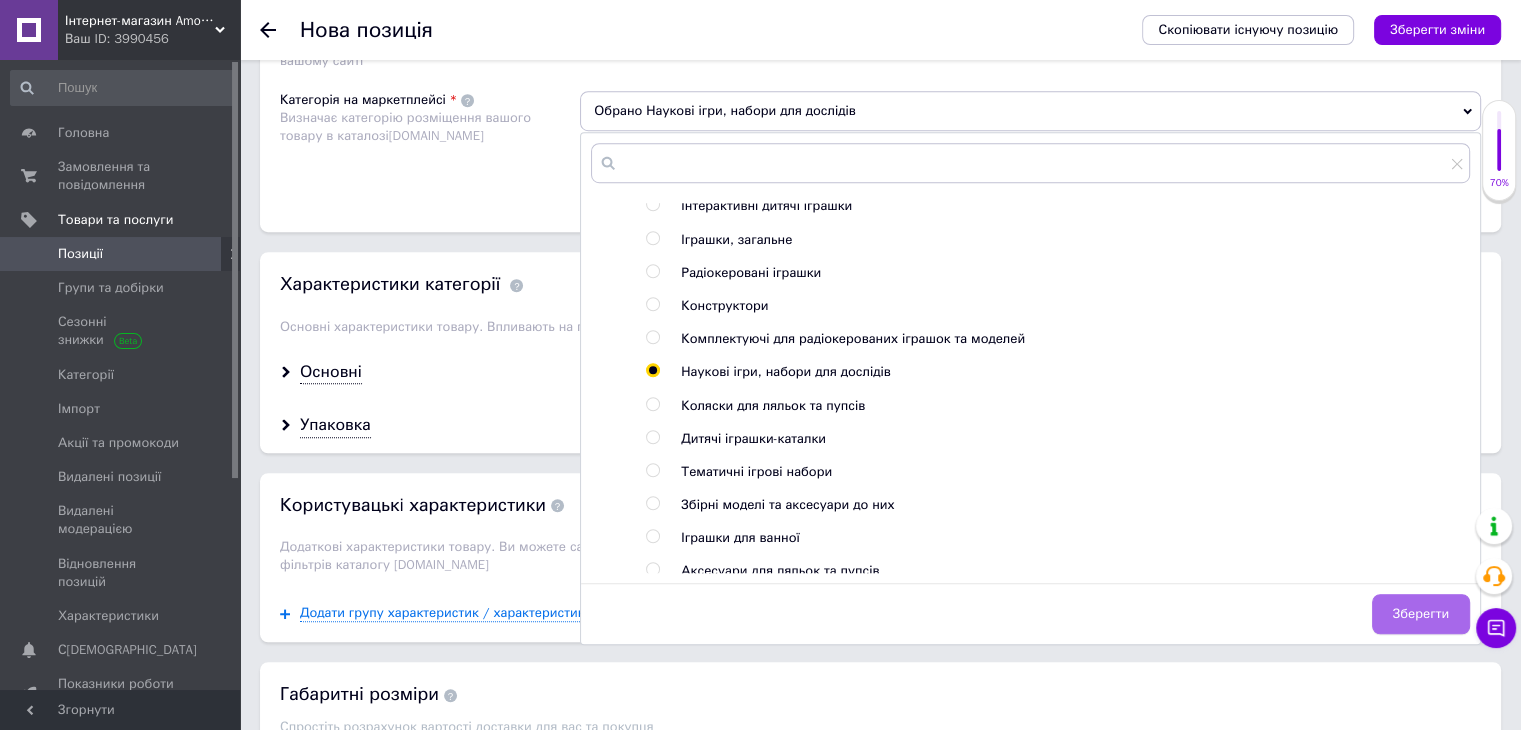 click on "Зберегти" at bounding box center (1421, 614) 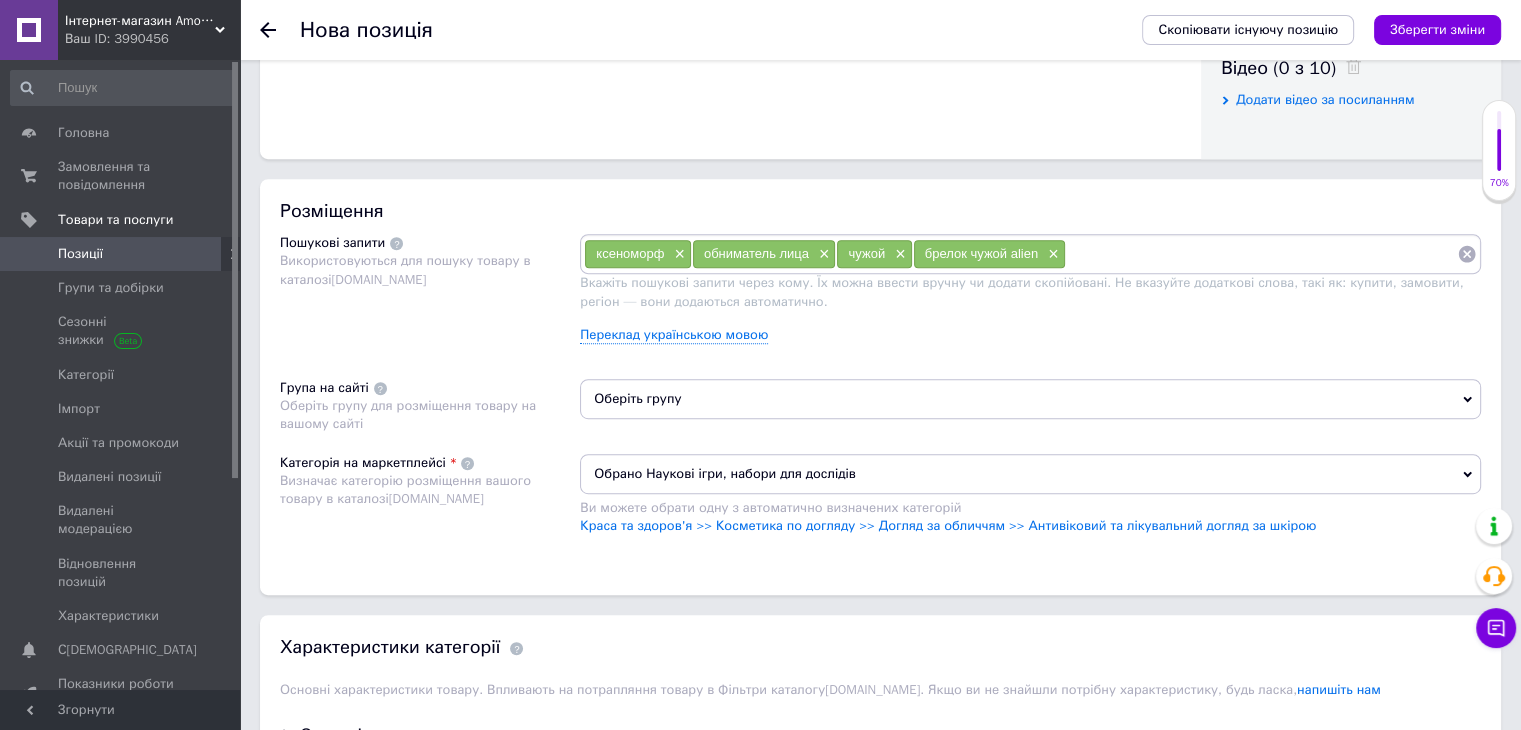 scroll, scrollTop: 1000, scrollLeft: 0, axis: vertical 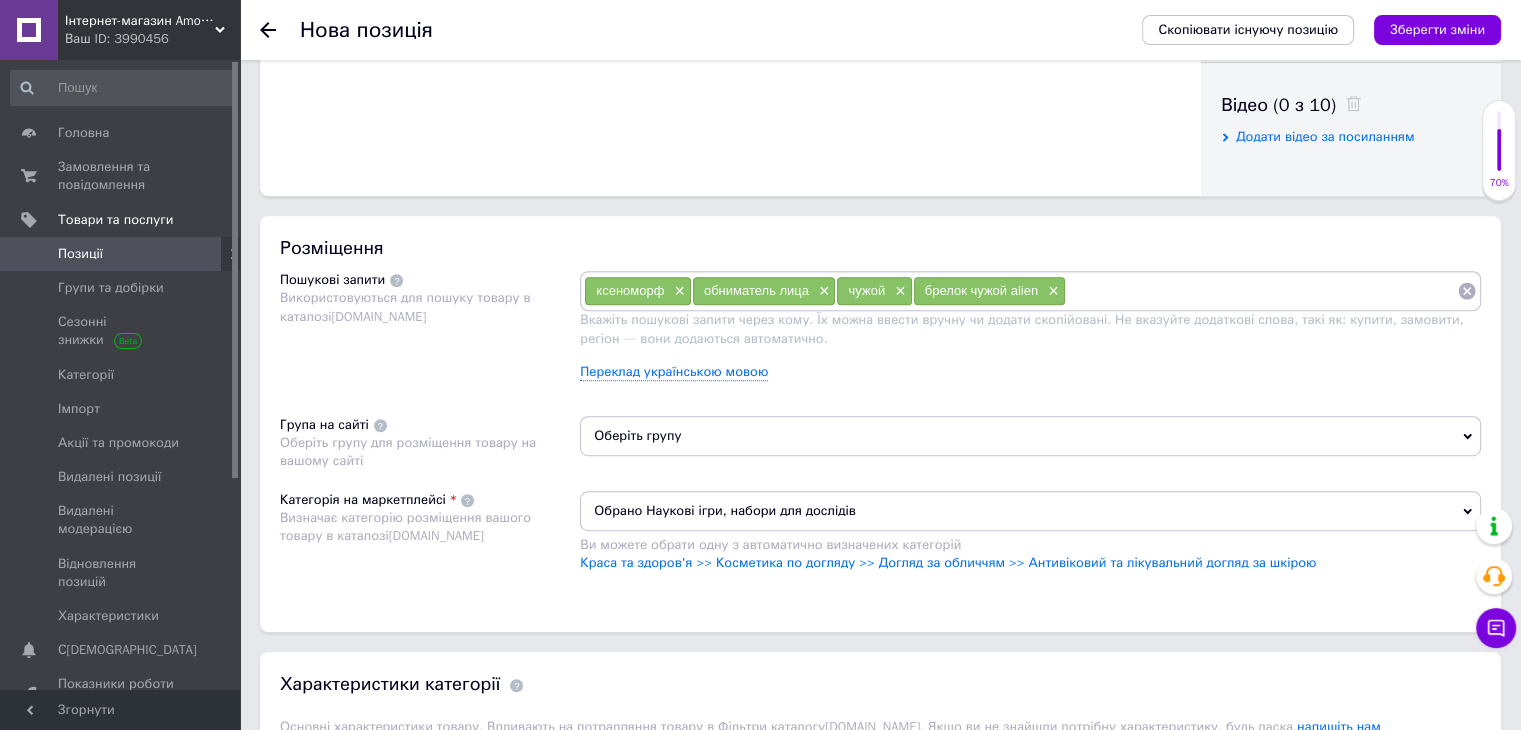 click on "Оберіть групу" at bounding box center (1030, 436) 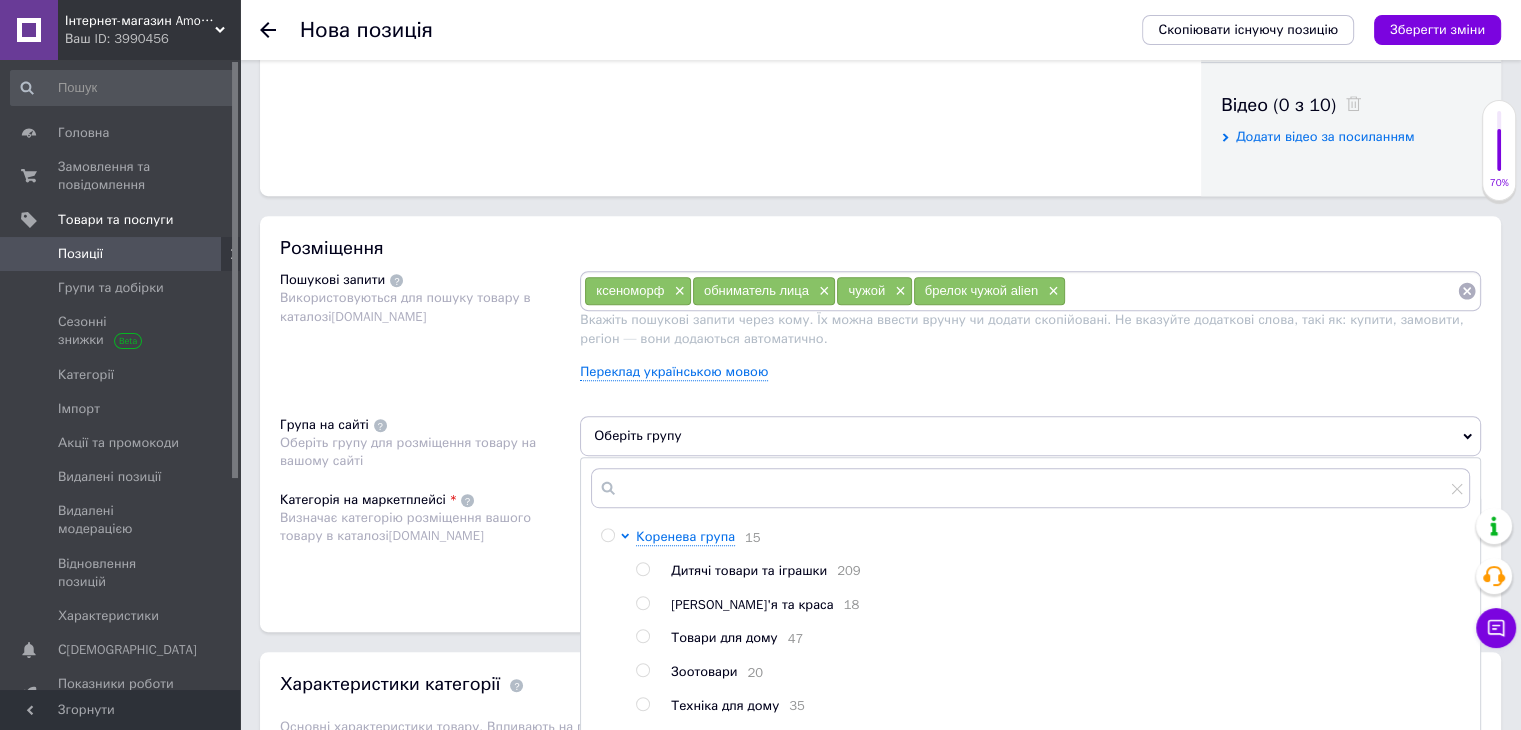 drag, startPoint x: 643, startPoint y: 565, endPoint x: 668, endPoint y: 566, distance: 25.019993 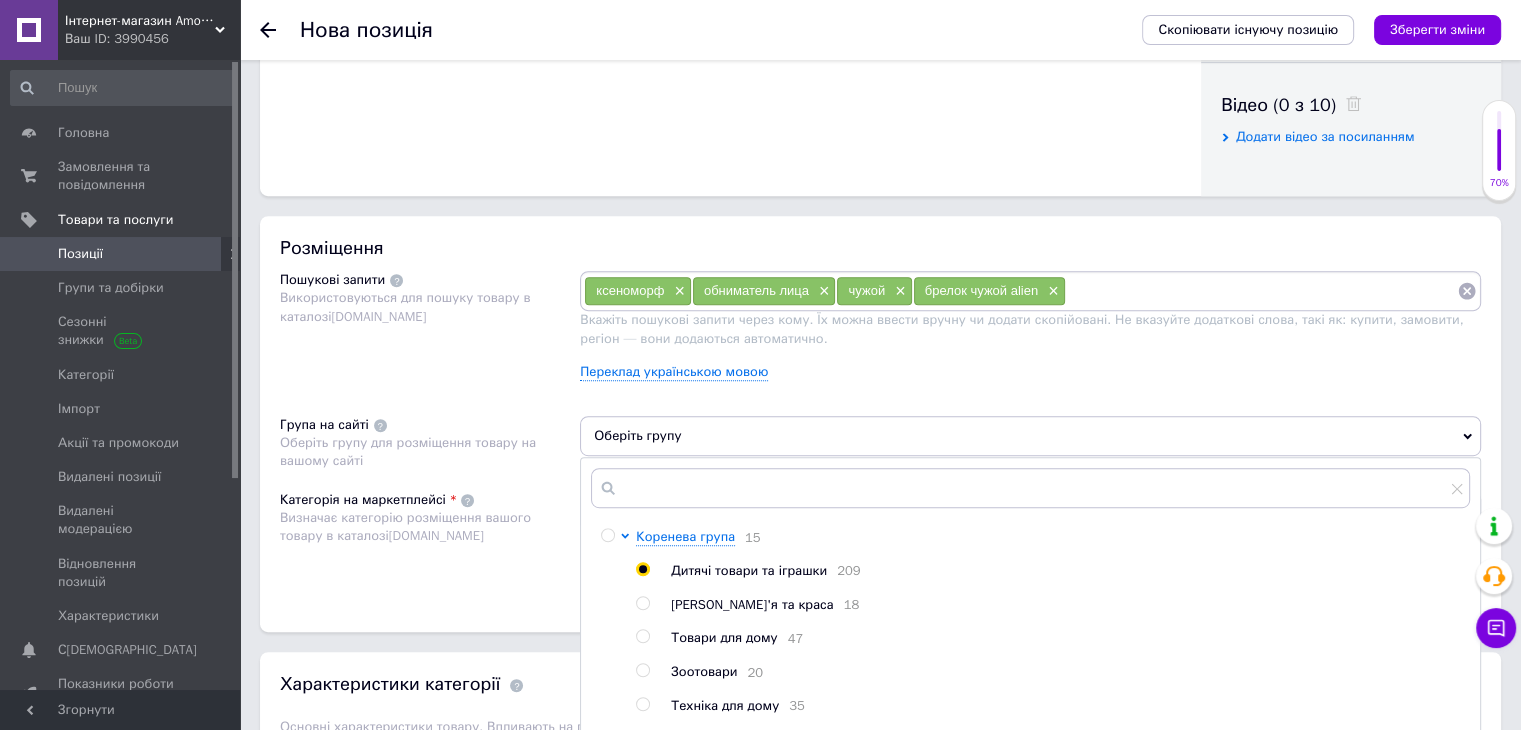 radio on "true" 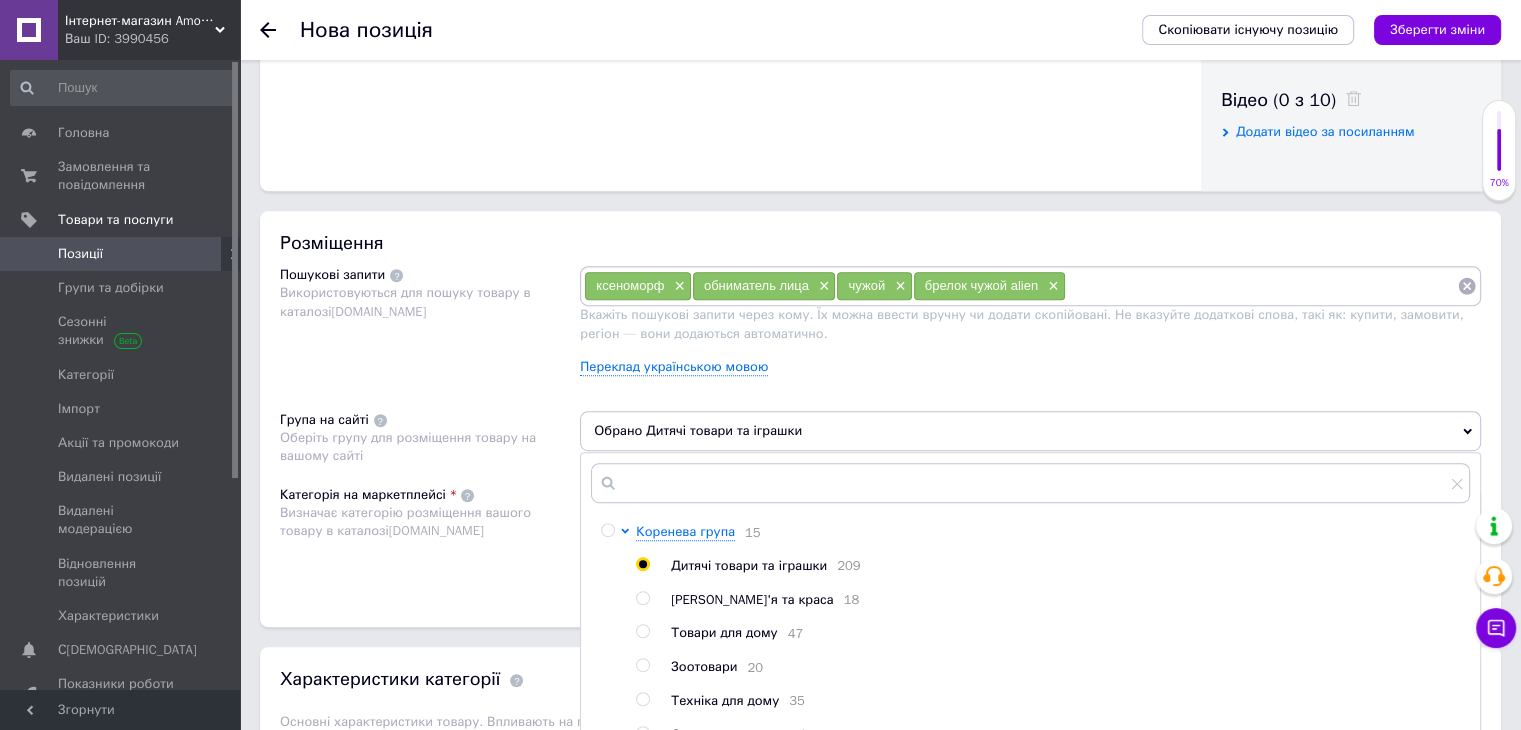 scroll, scrollTop: 1300, scrollLeft: 0, axis: vertical 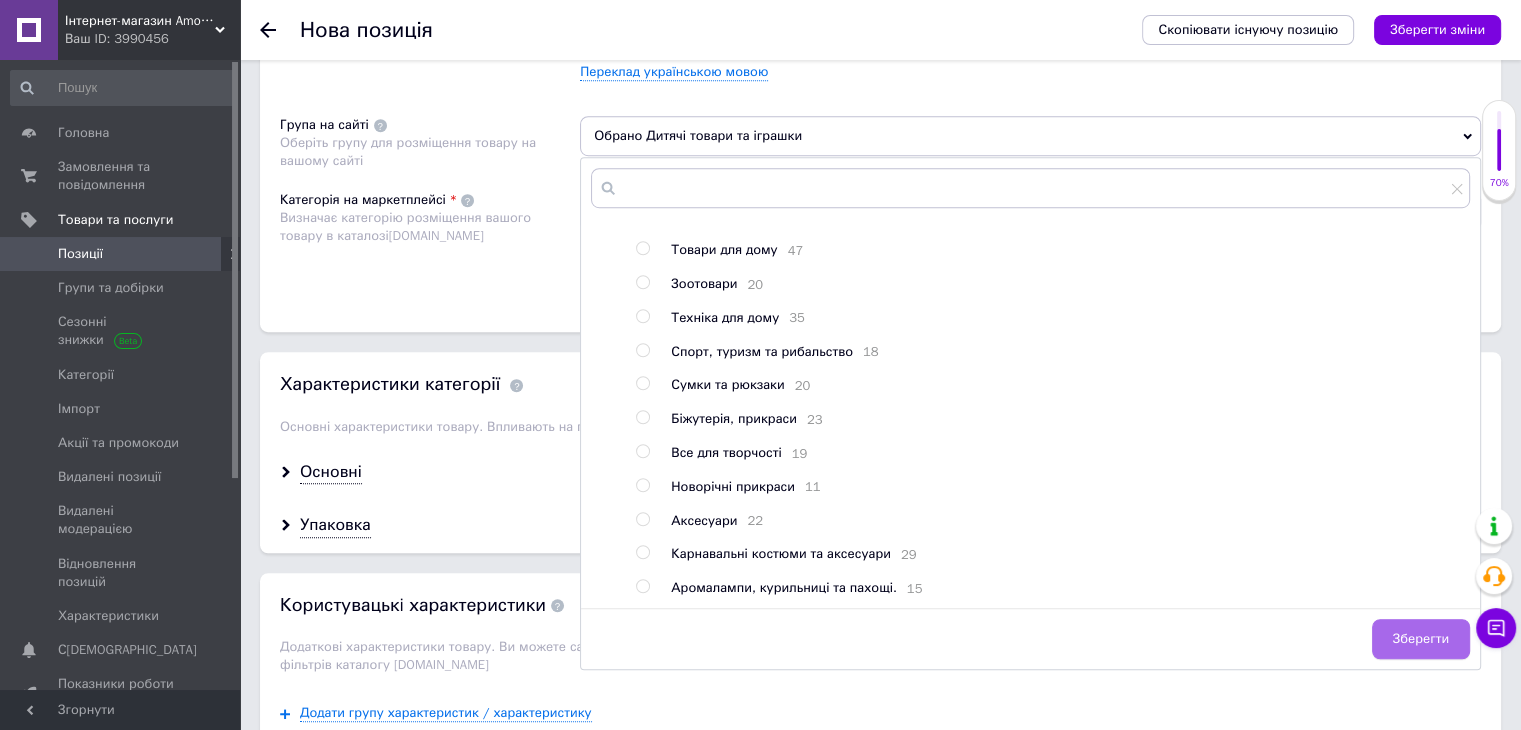 click on "Зберегти" at bounding box center [1421, 639] 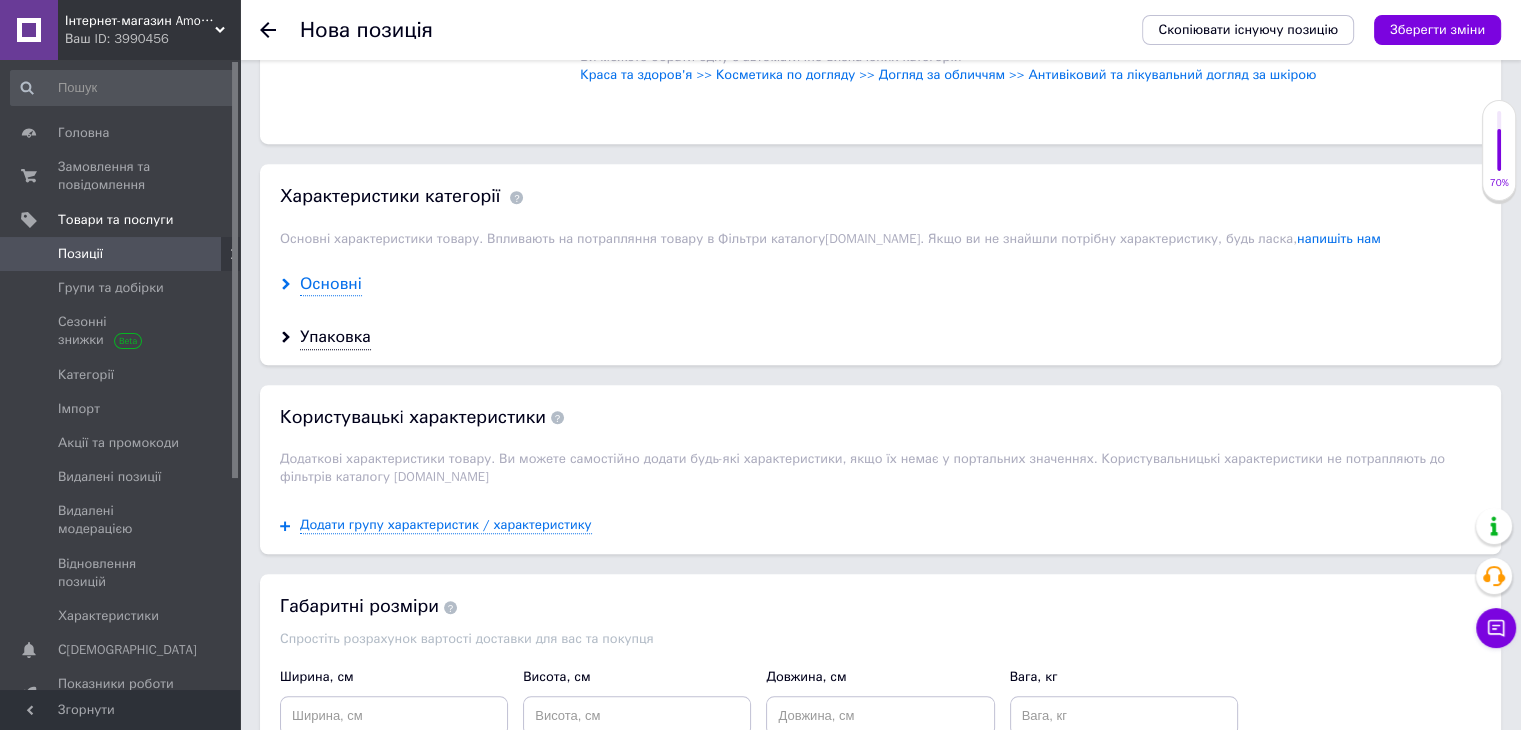 scroll, scrollTop: 1500, scrollLeft: 0, axis: vertical 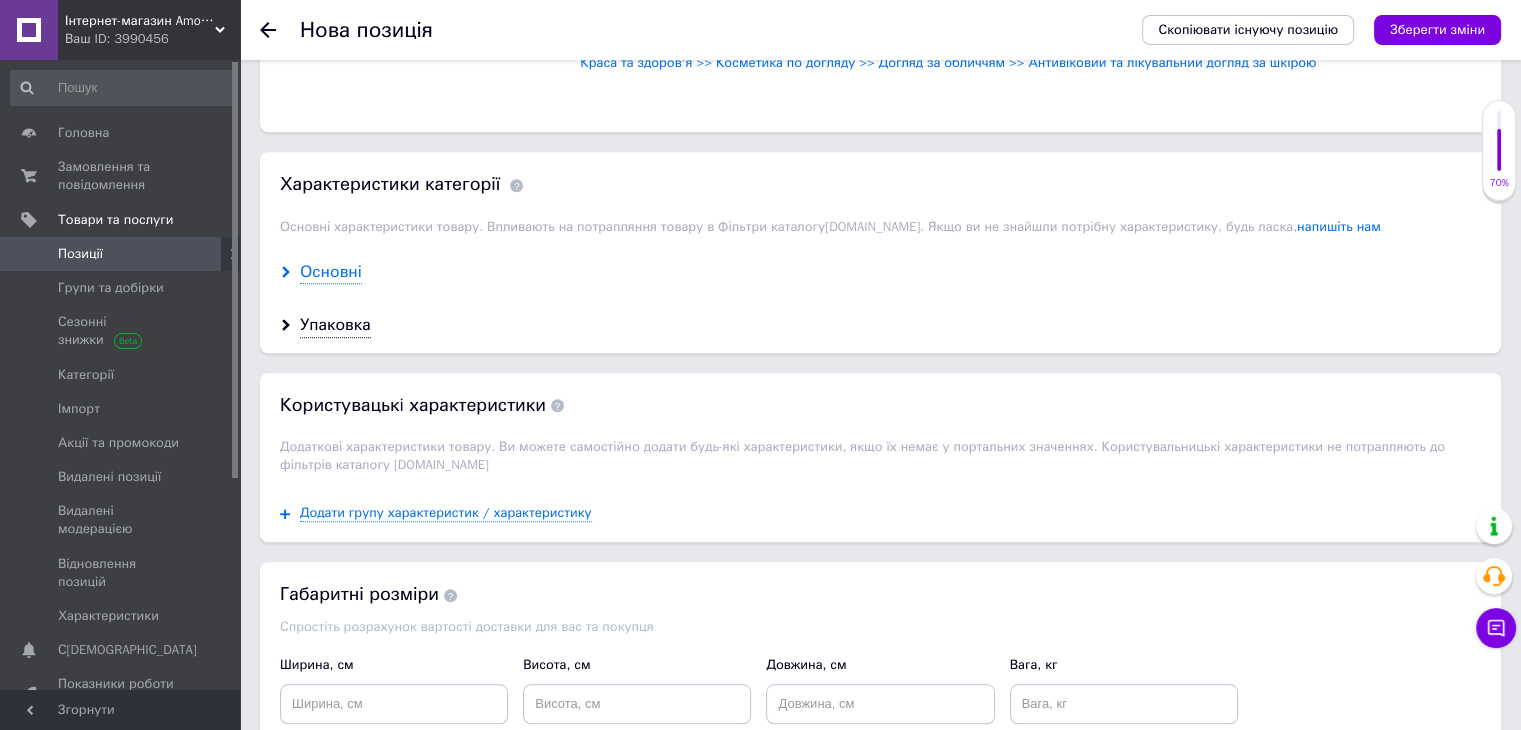 click on "Основні" at bounding box center [331, 272] 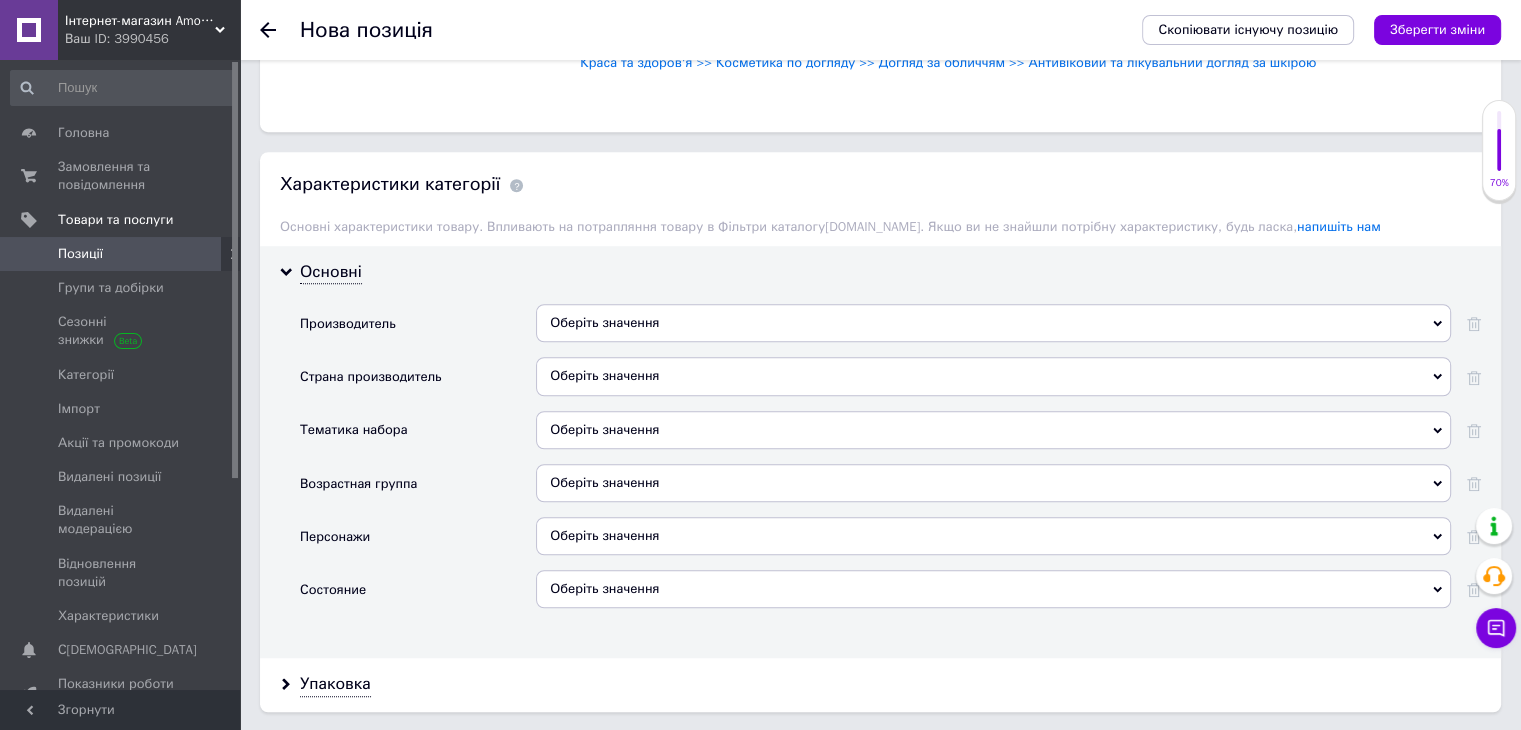 click on "Оберіть значення" at bounding box center [993, 323] 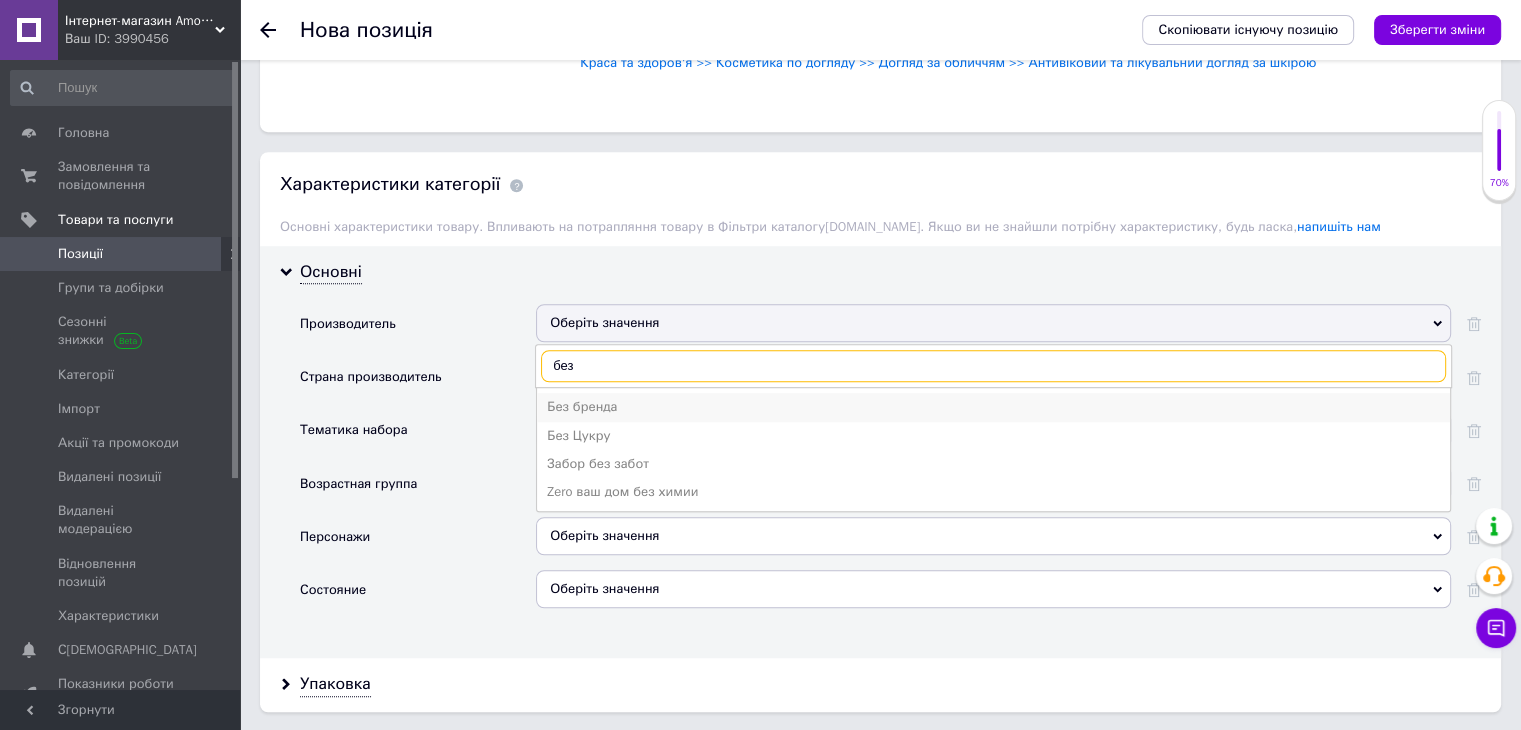 type on "без" 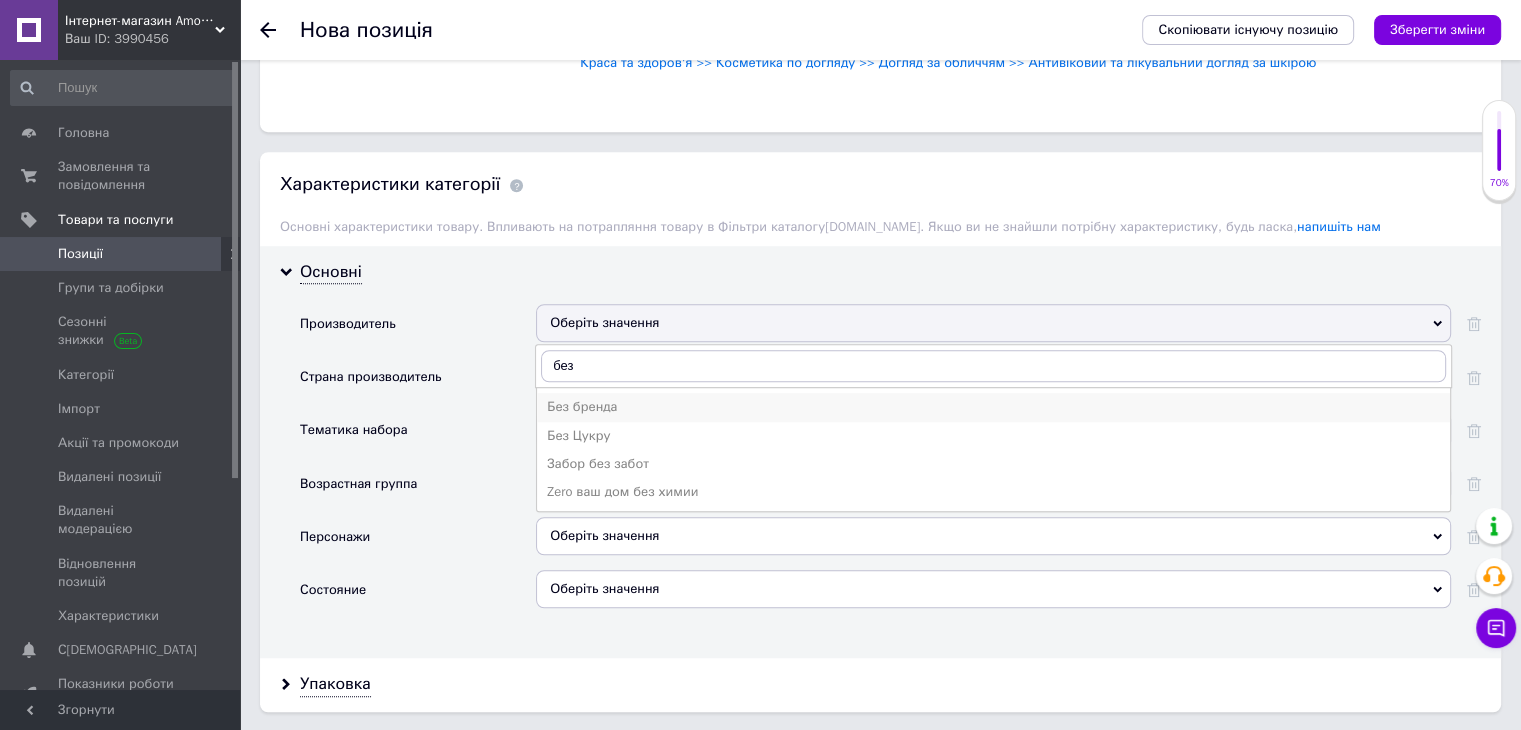 click on "Без бренда" at bounding box center (993, 407) 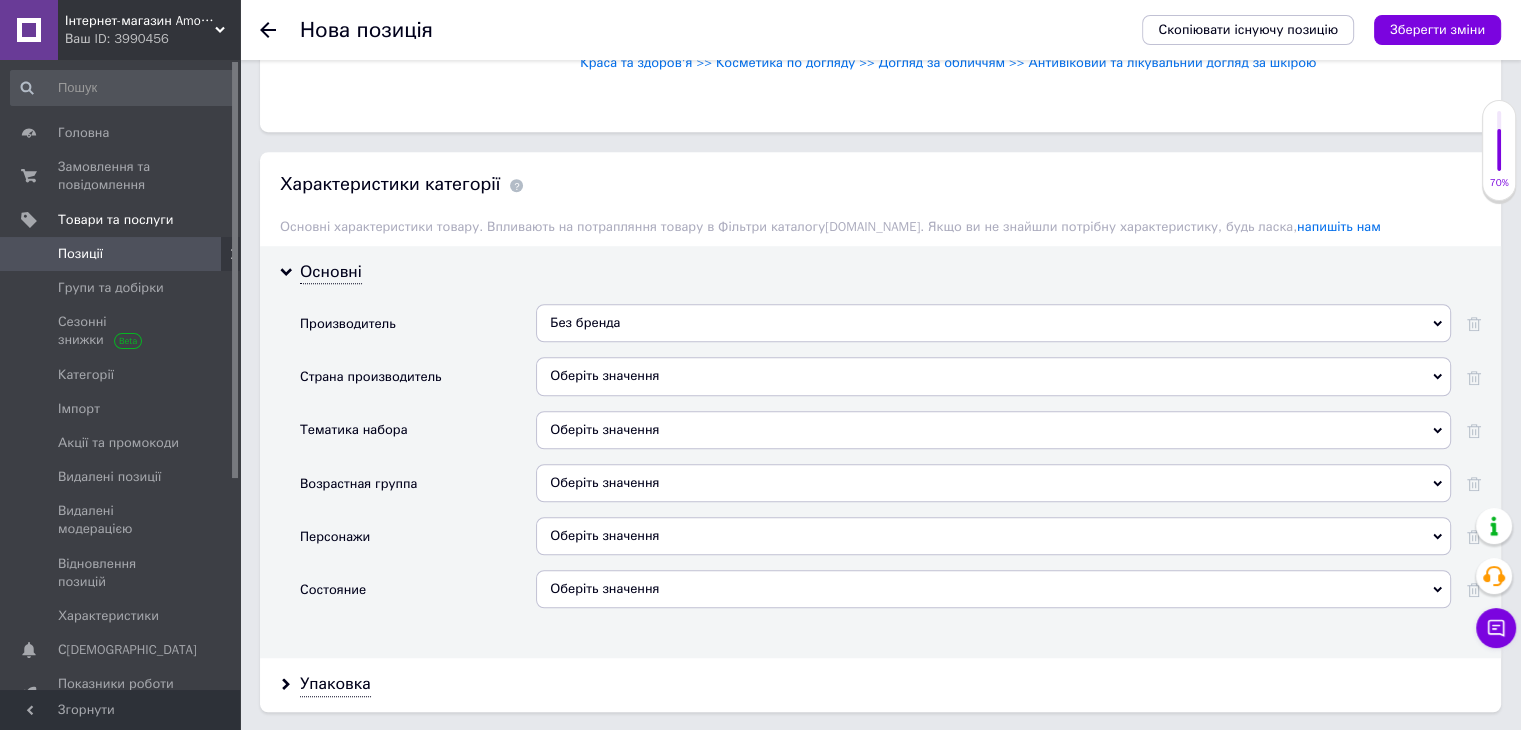 click on "Оберіть значення" at bounding box center [993, 376] 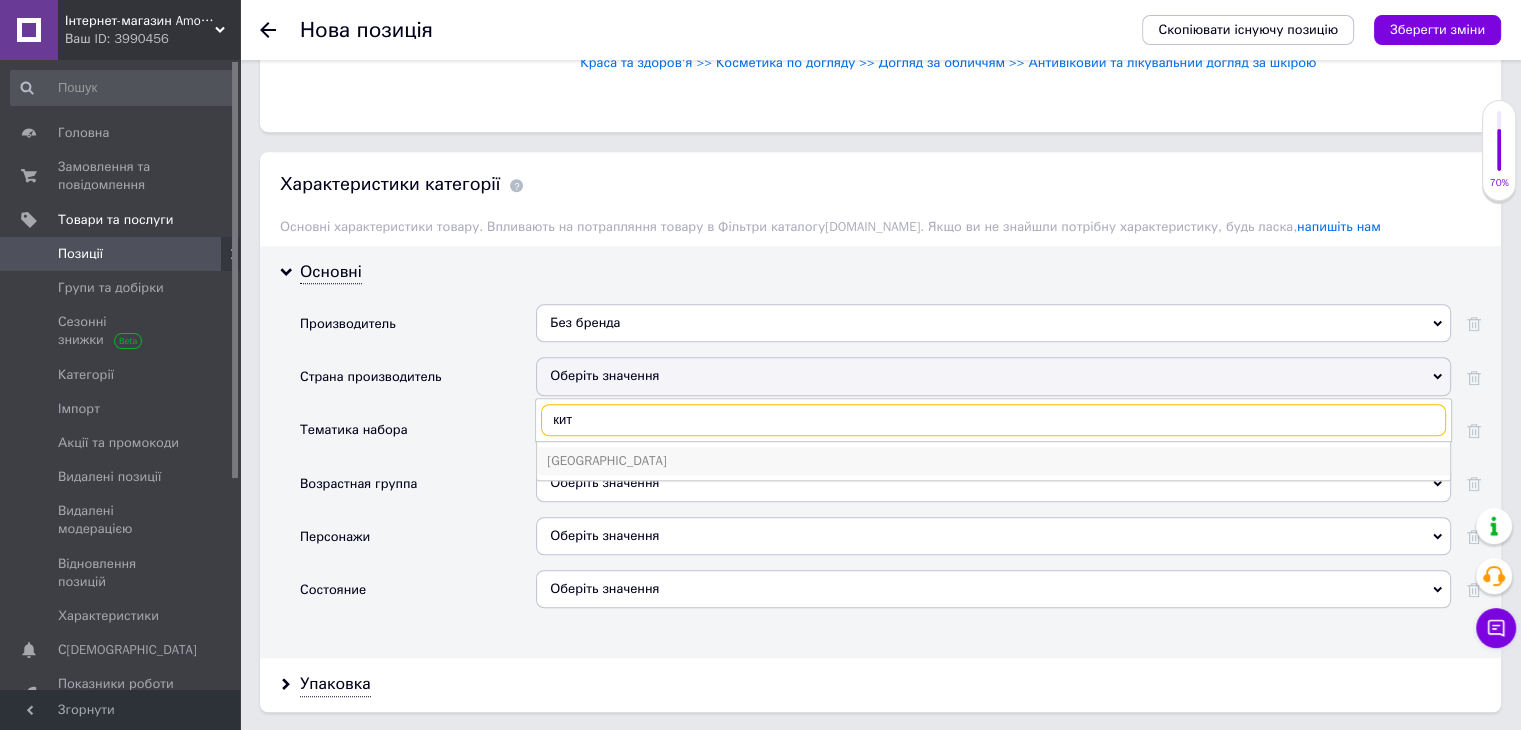 type on "кит" 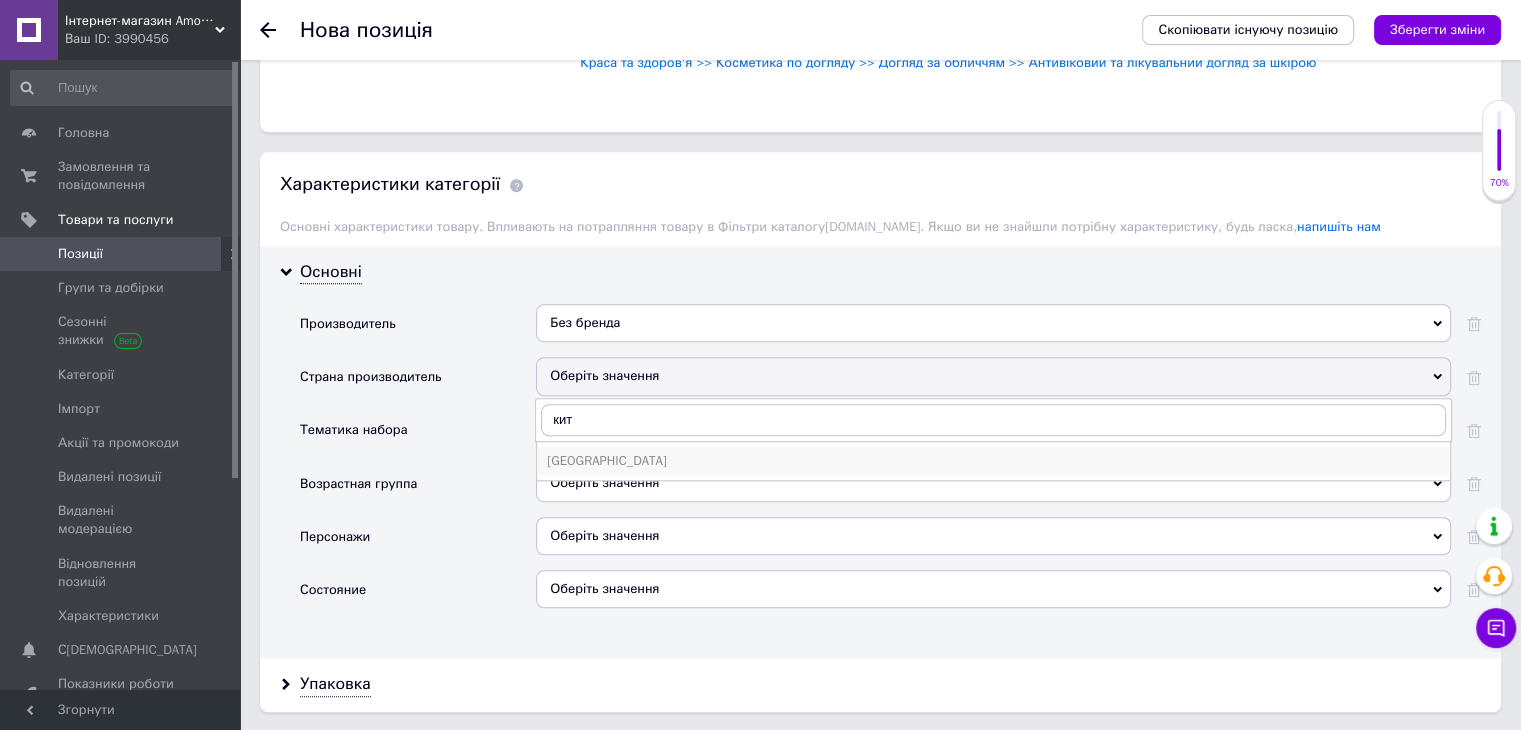 click on "[GEOGRAPHIC_DATA]" at bounding box center [993, 461] 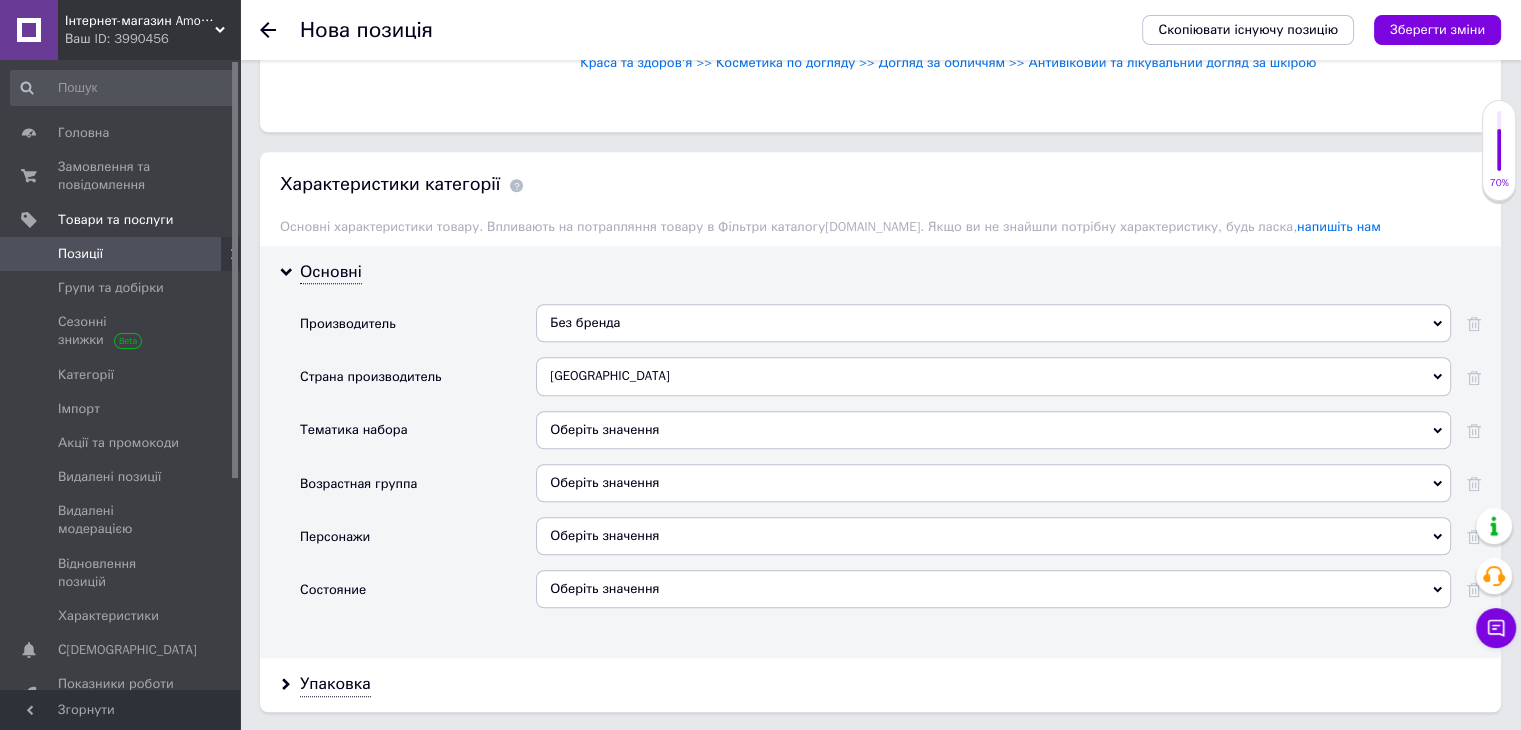 click on "Оберіть значення" at bounding box center [993, 430] 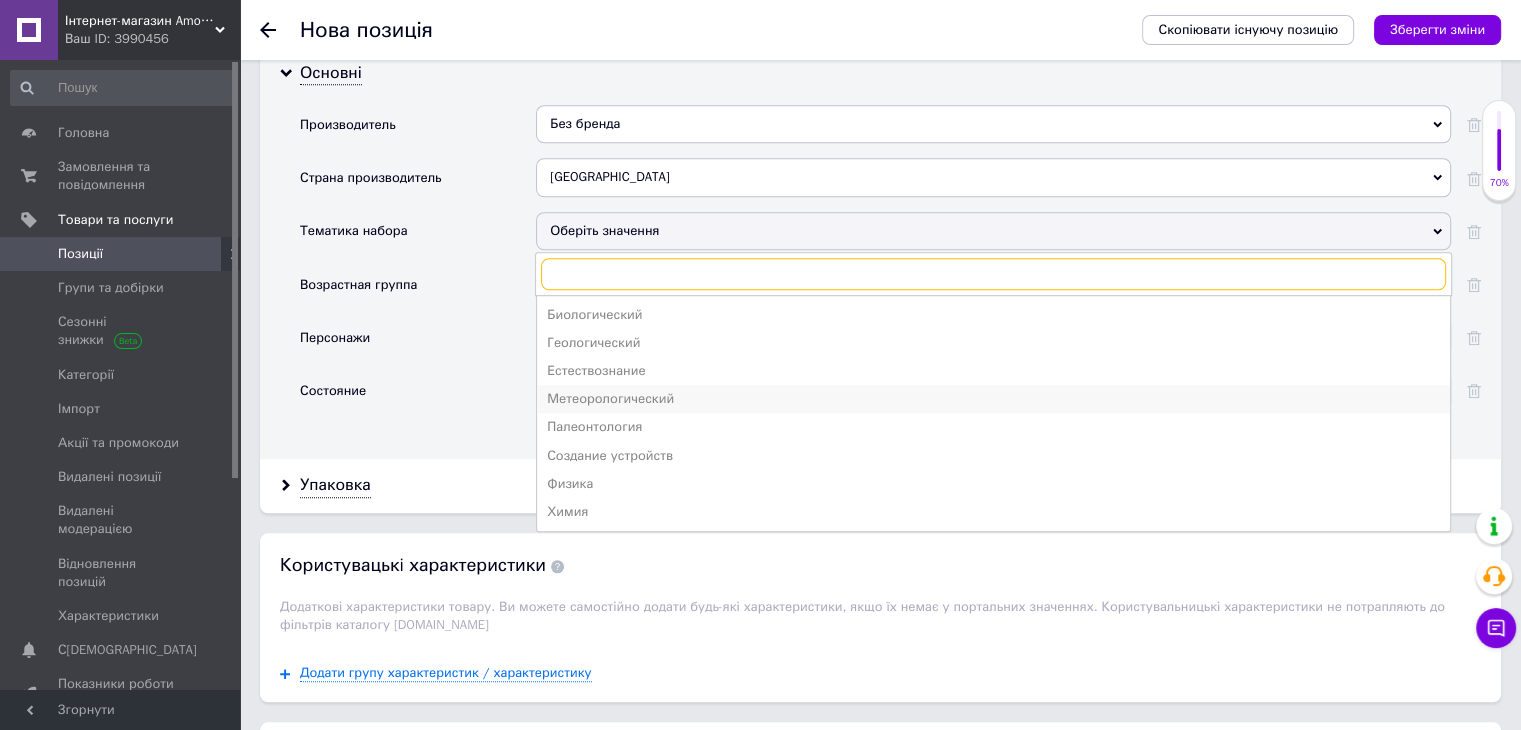 scroll, scrollTop: 1700, scrollLeft: 0, axis: vertical 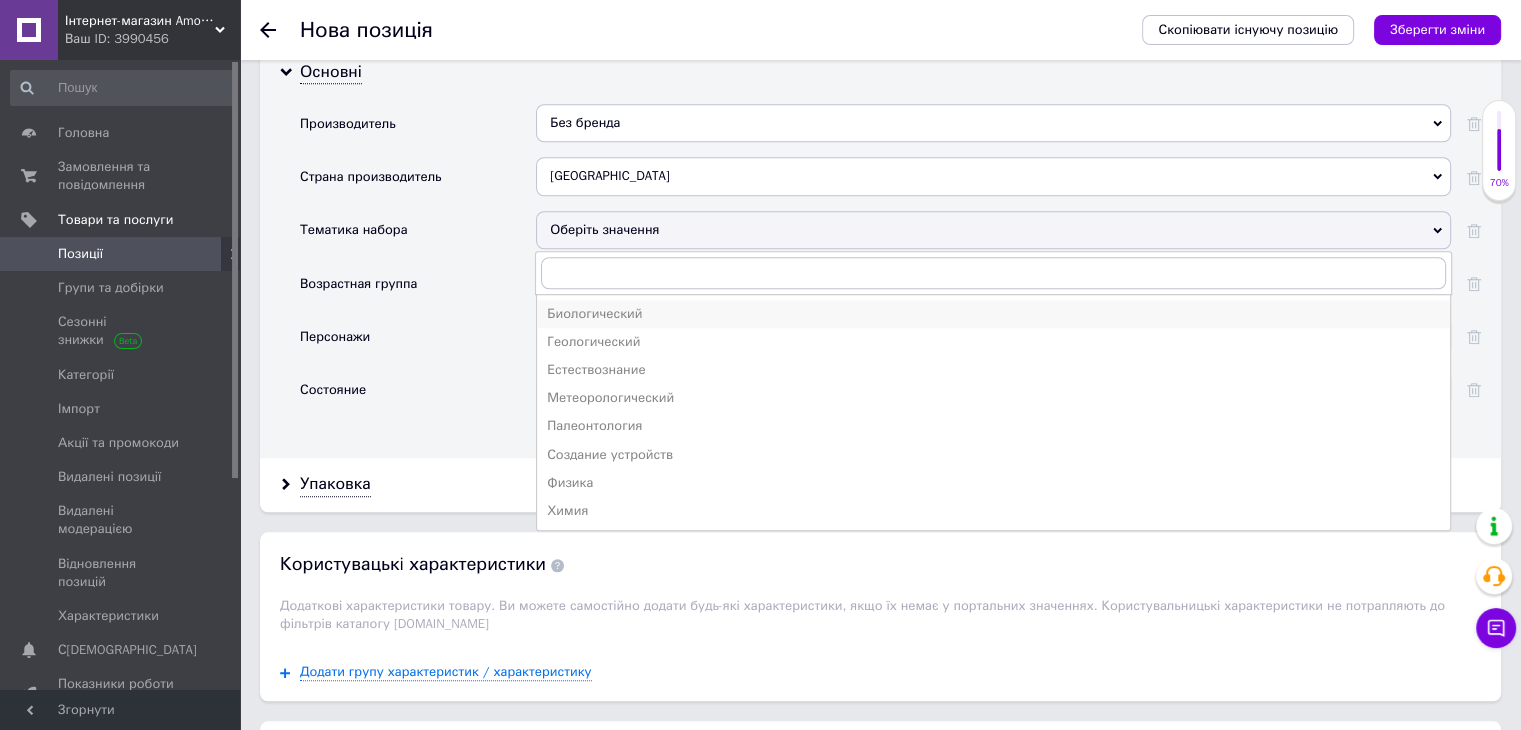 click on "Биологический" at bounding box center (993, 314) 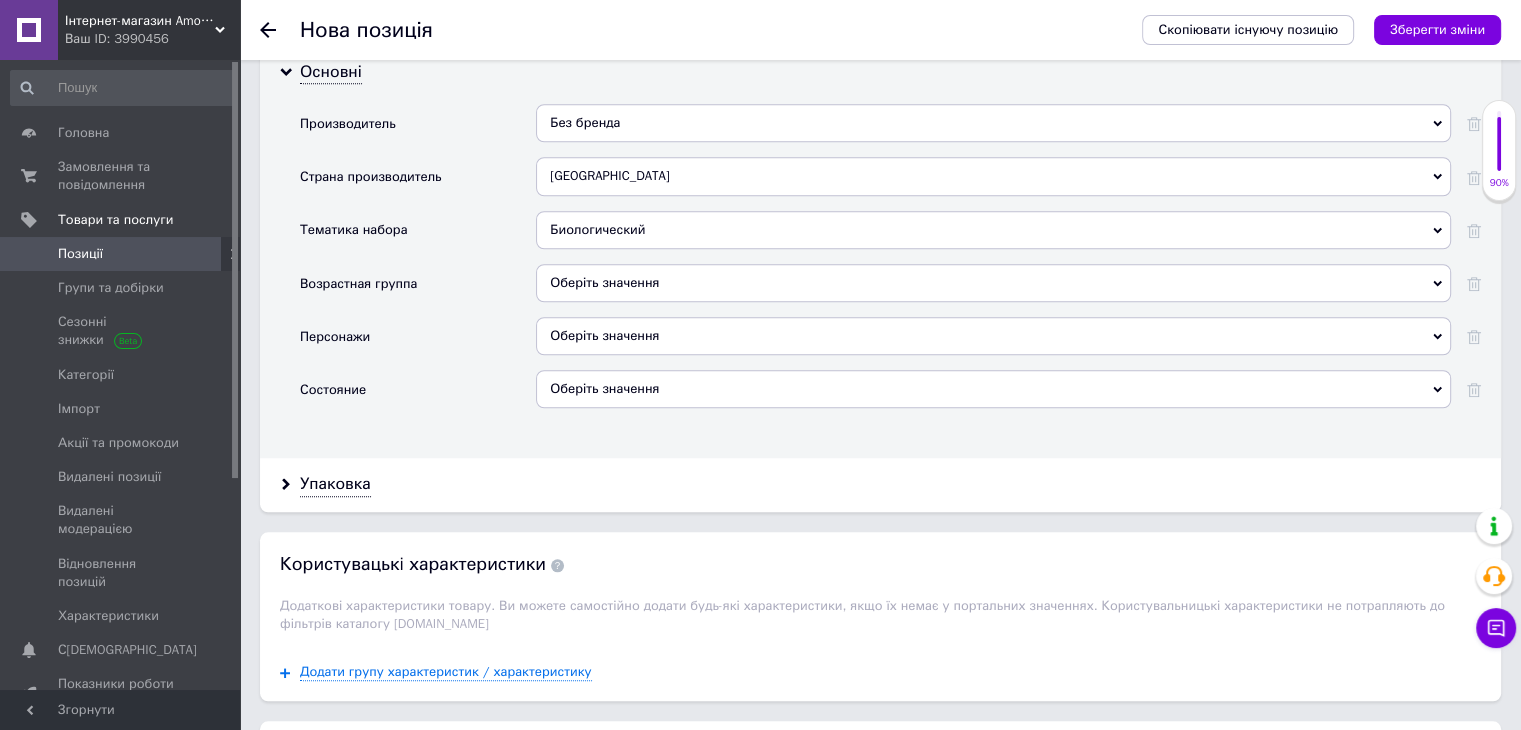 click on "Оберіть значення" at bounding box center [993, 283] 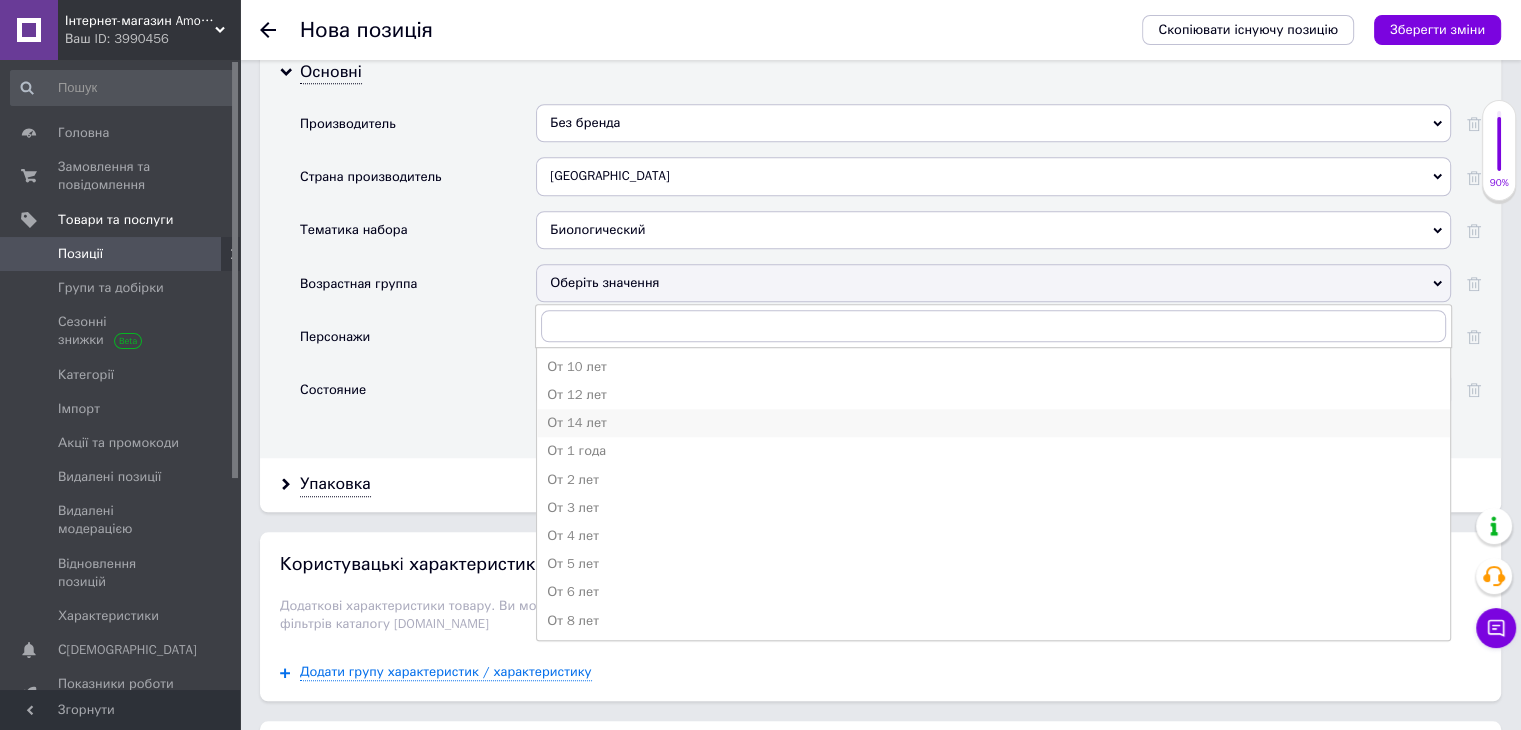 click on "От 14 лет" at bounding box center [993, 423] 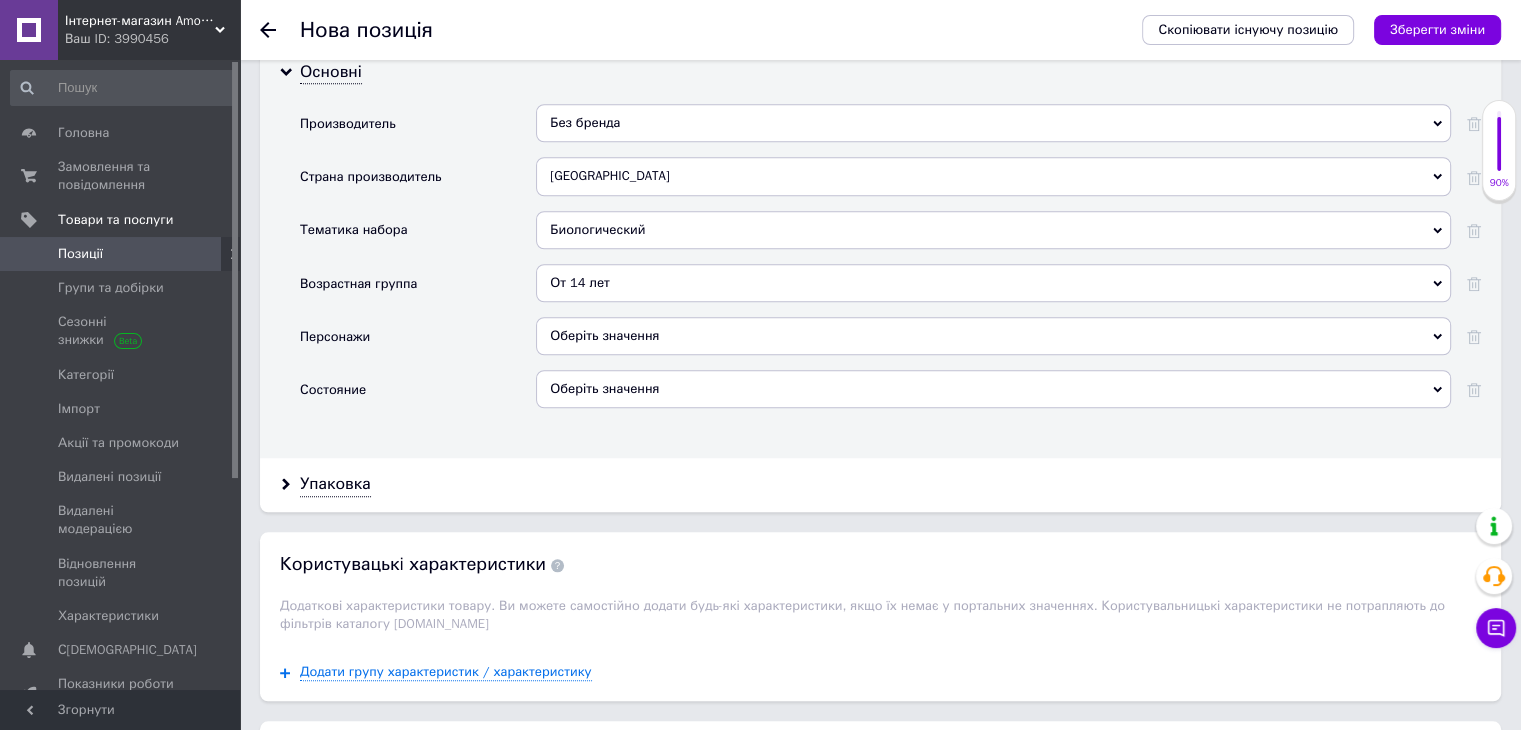 click on "Оберіть значення" at bounding box center (993, 336) 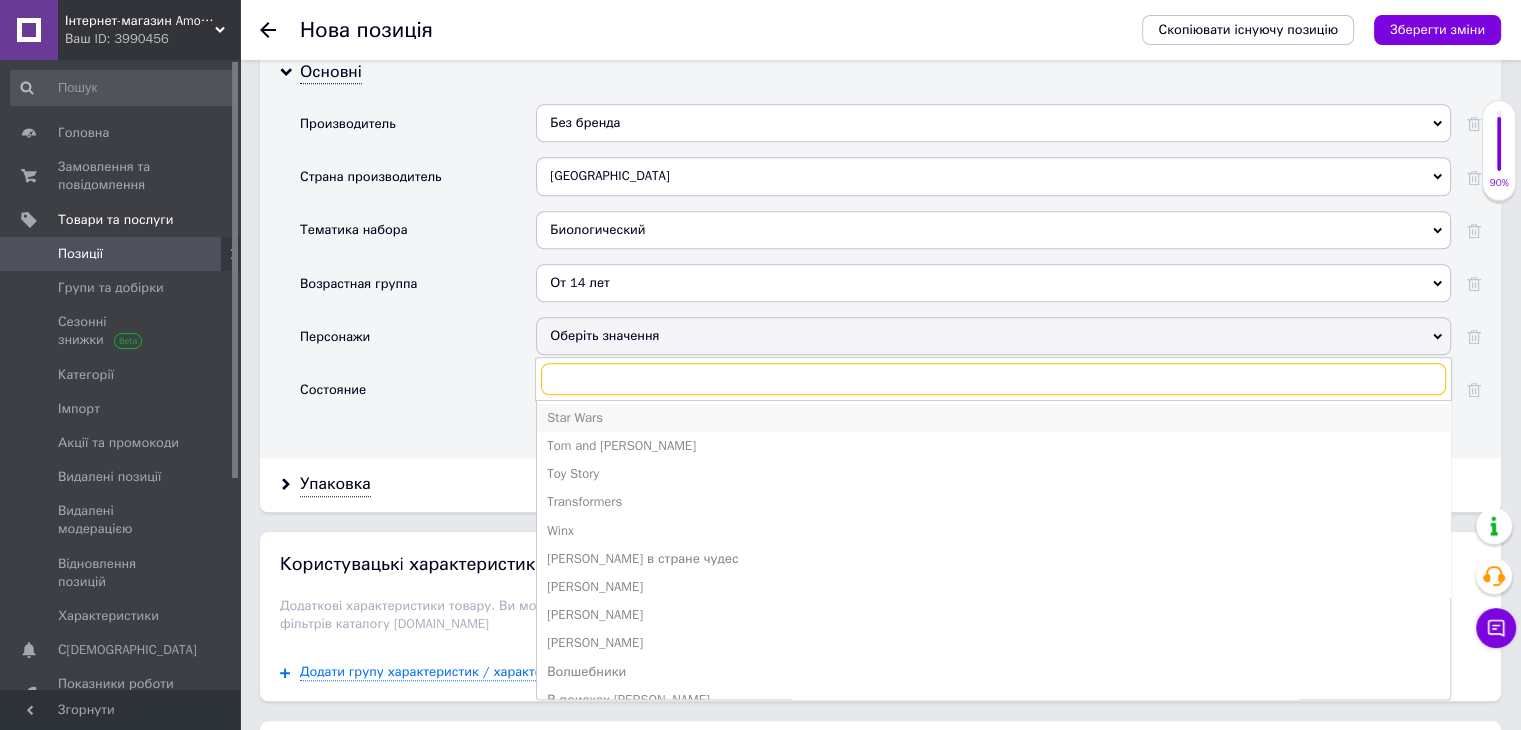 scroll, scrollTop: 600, scrollLeft: 0, axis: vertical 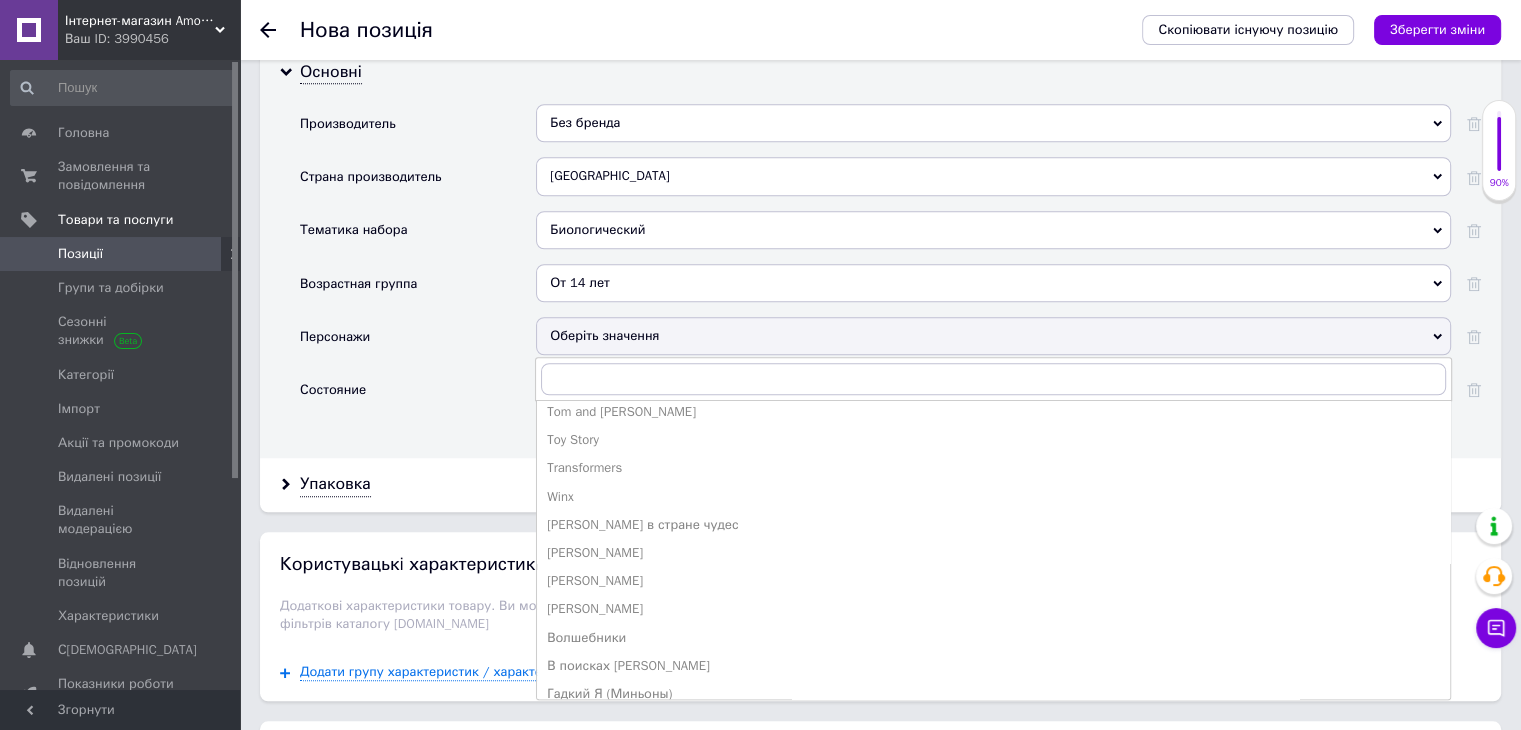 click on "Персонажи" at bounding box center (418, 343) 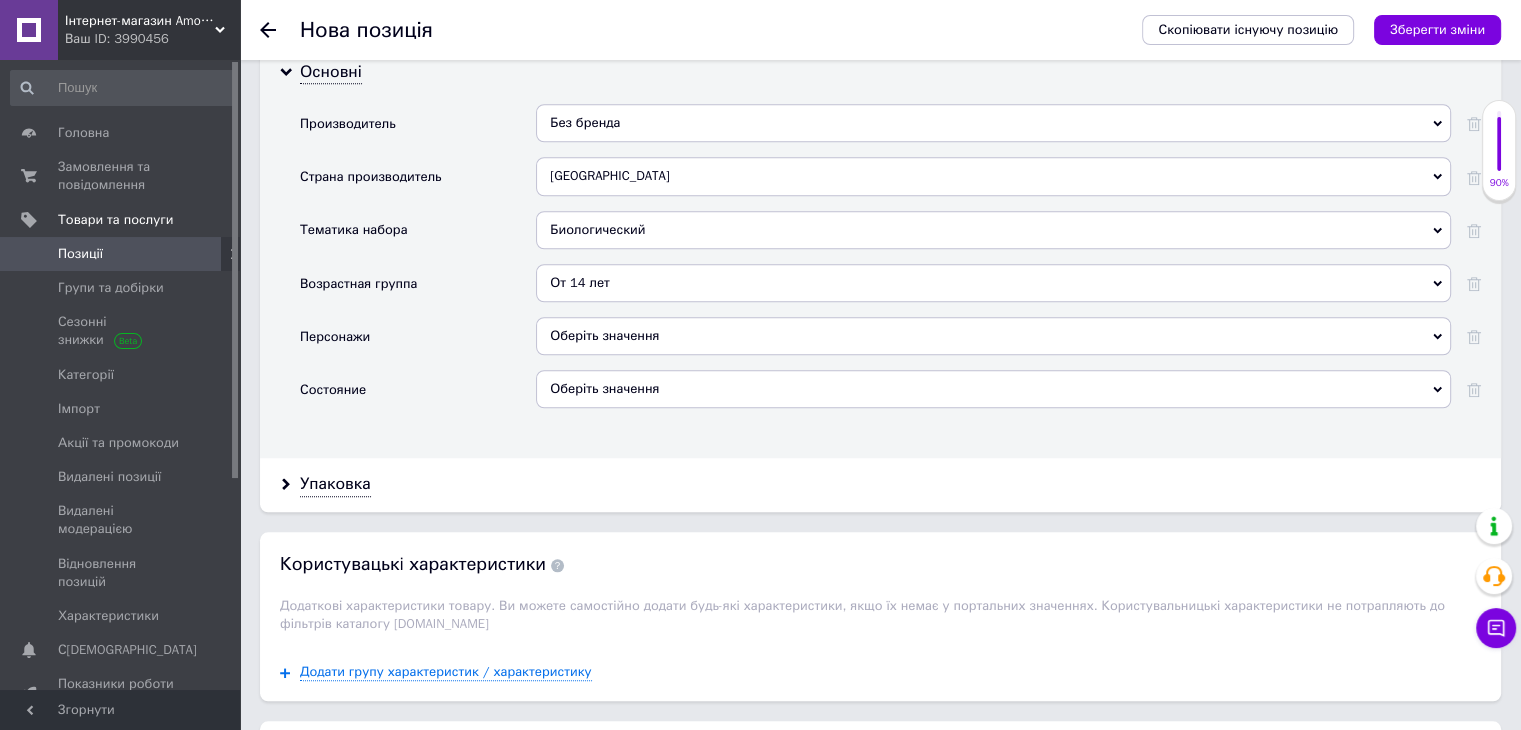click on "Оберіть значення" at bounding box center (993, 389) 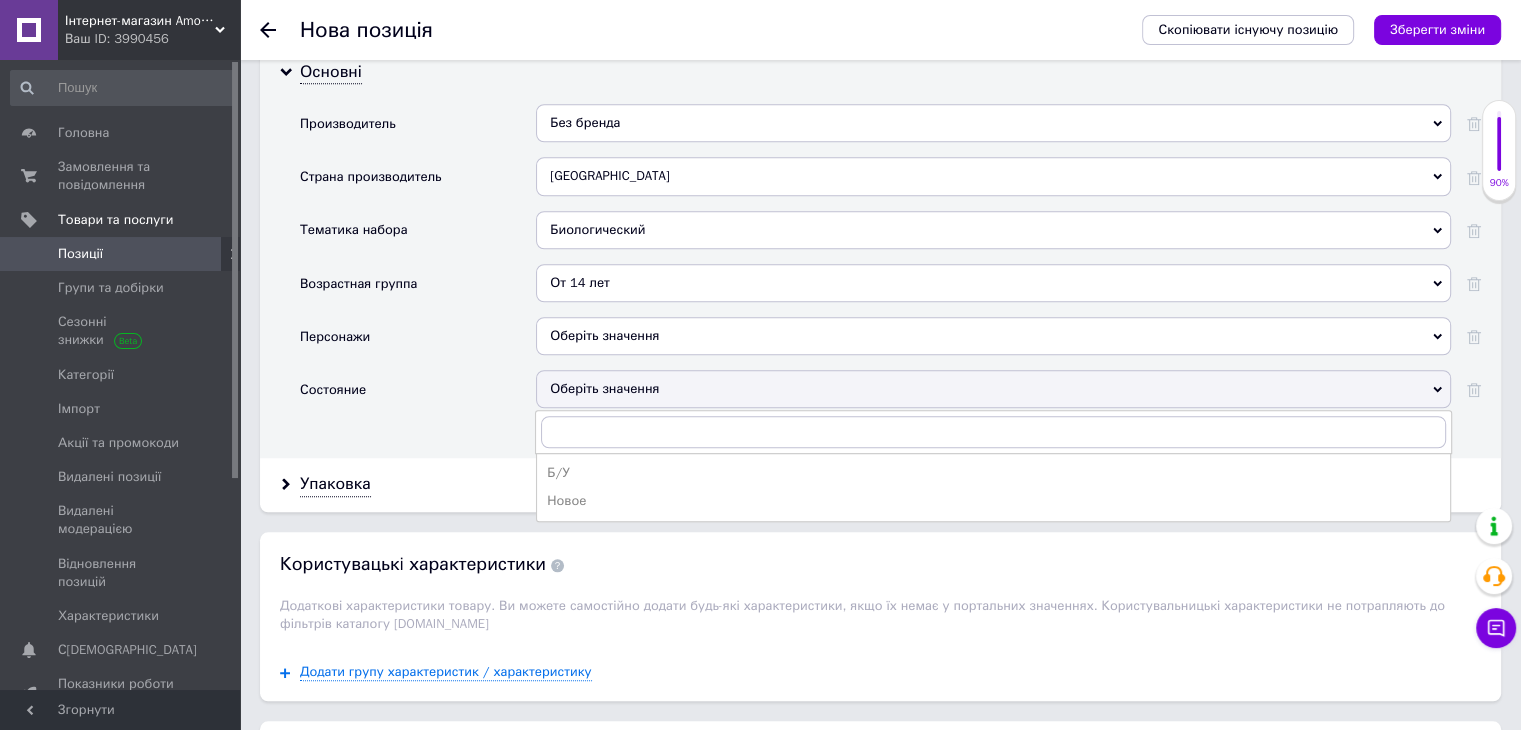 click on "Новое" at bounding box center (993, 501) 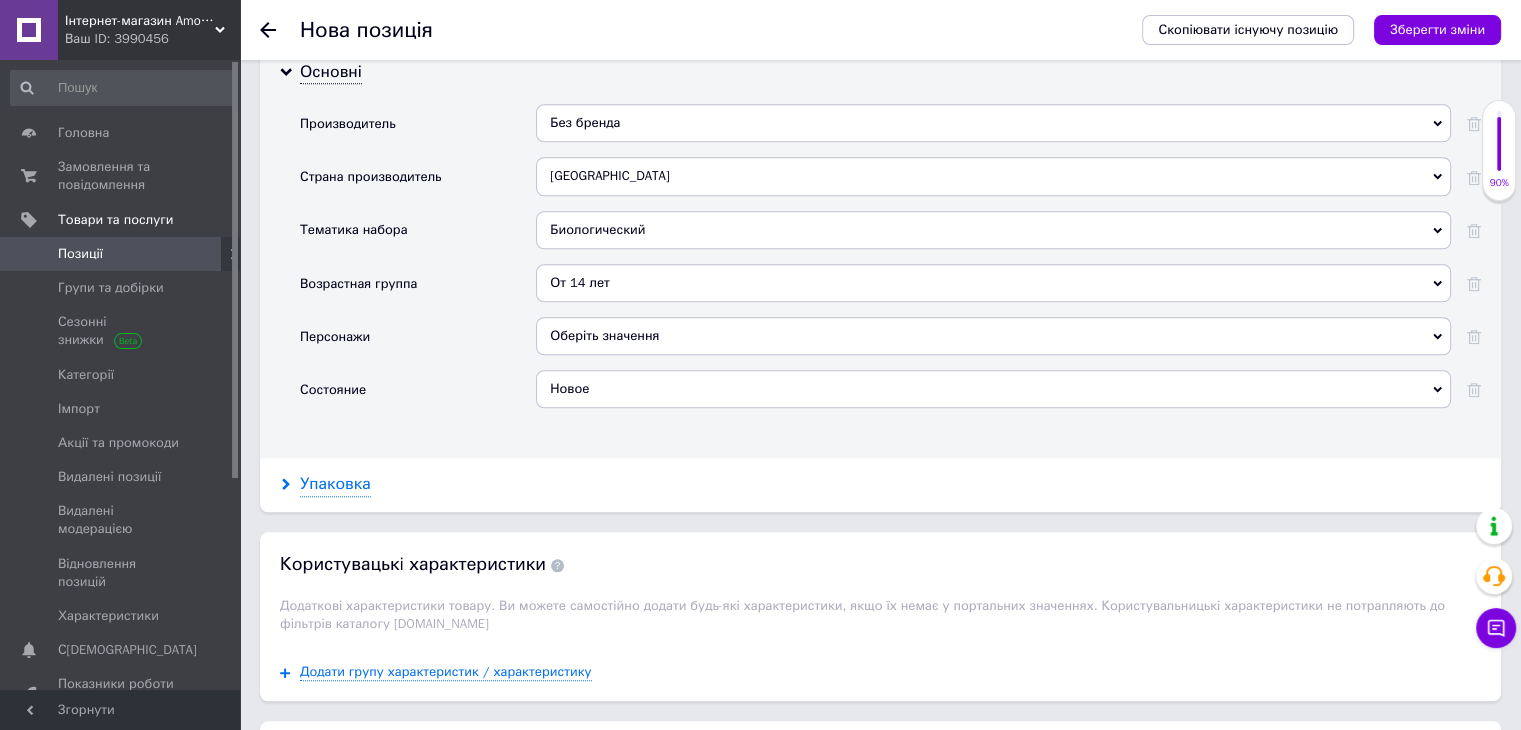 click on "Упаковка" at bounding box center (335, 484) 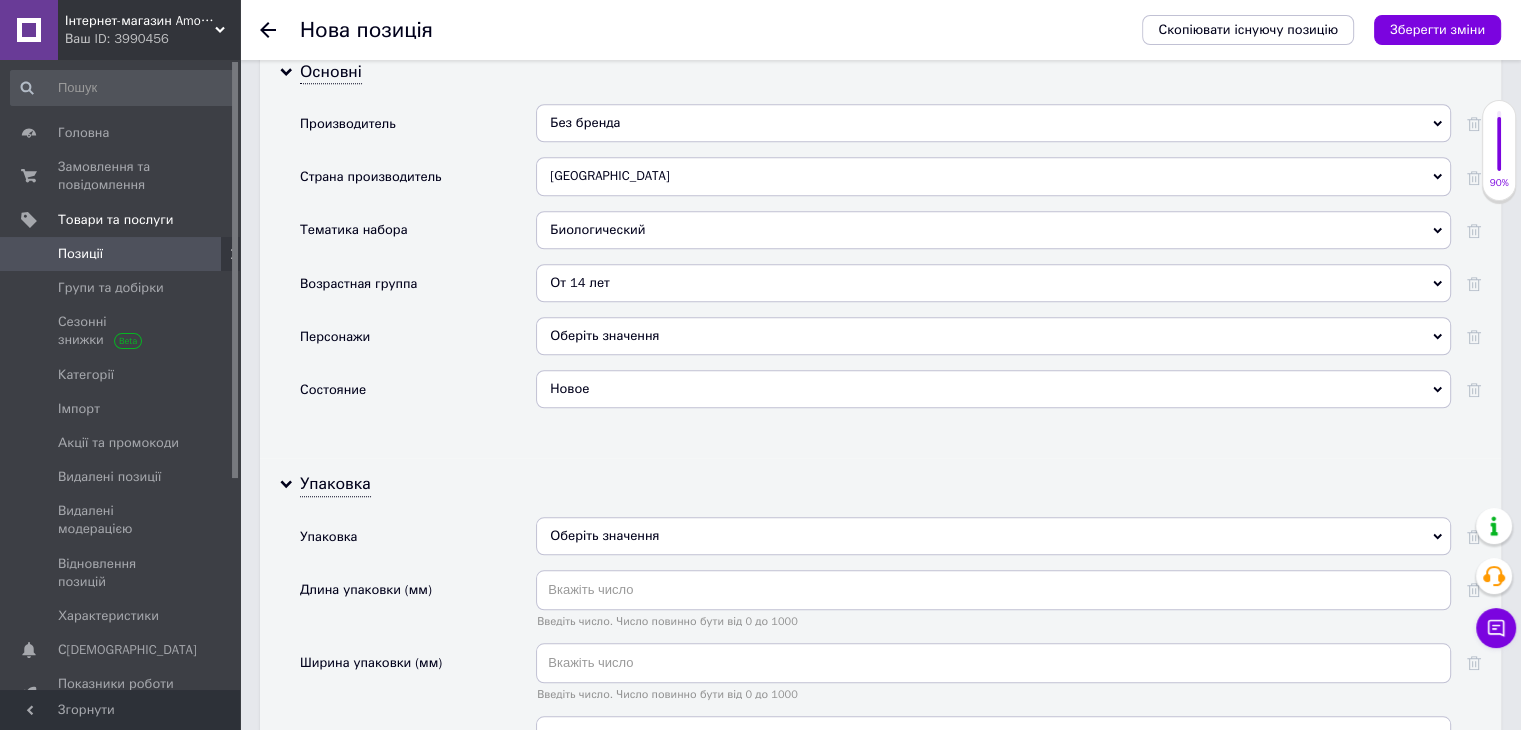 click on "Оберіть значення" at bounding box center (993, 536) 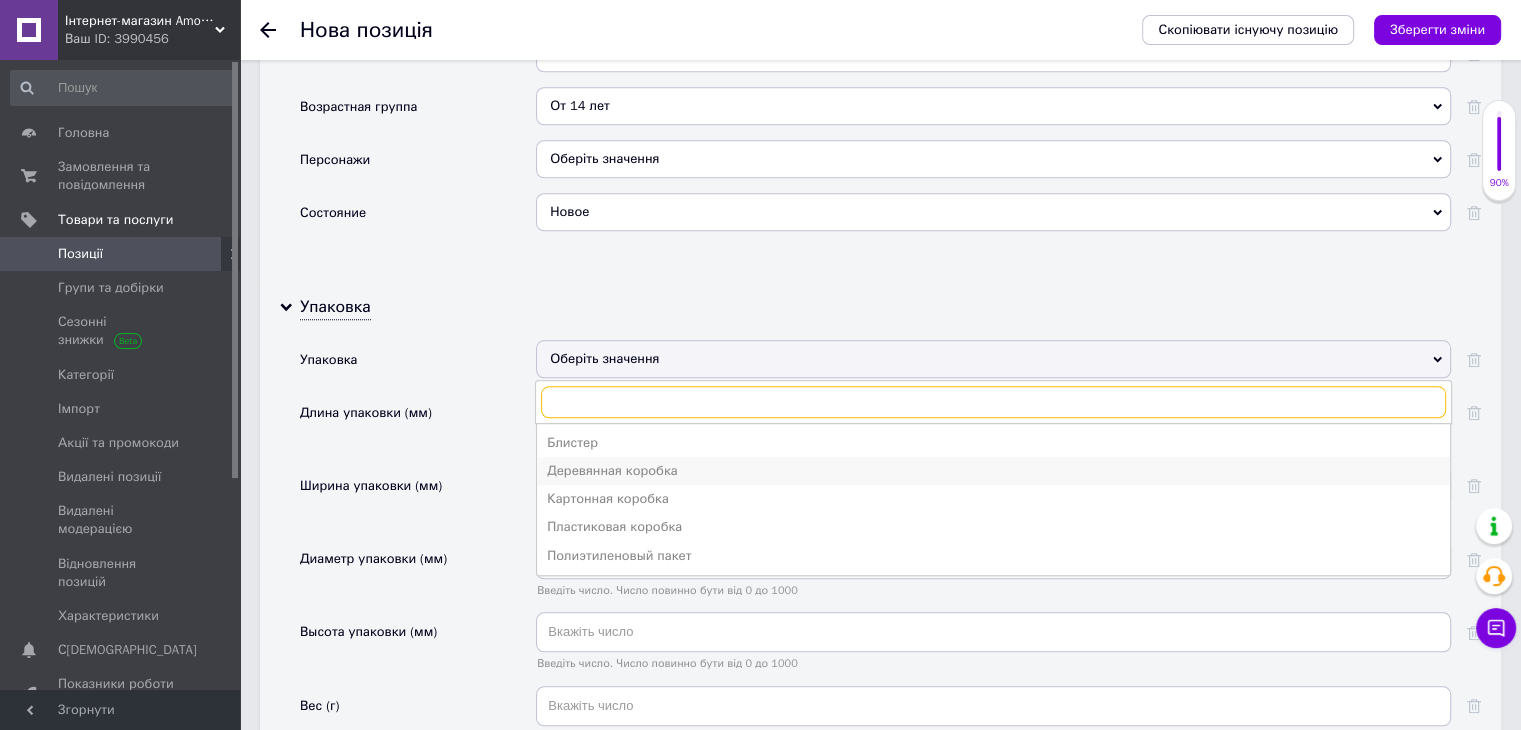 scroll, scrollTop: 1900, scrollLeft: 0, axis: vertical 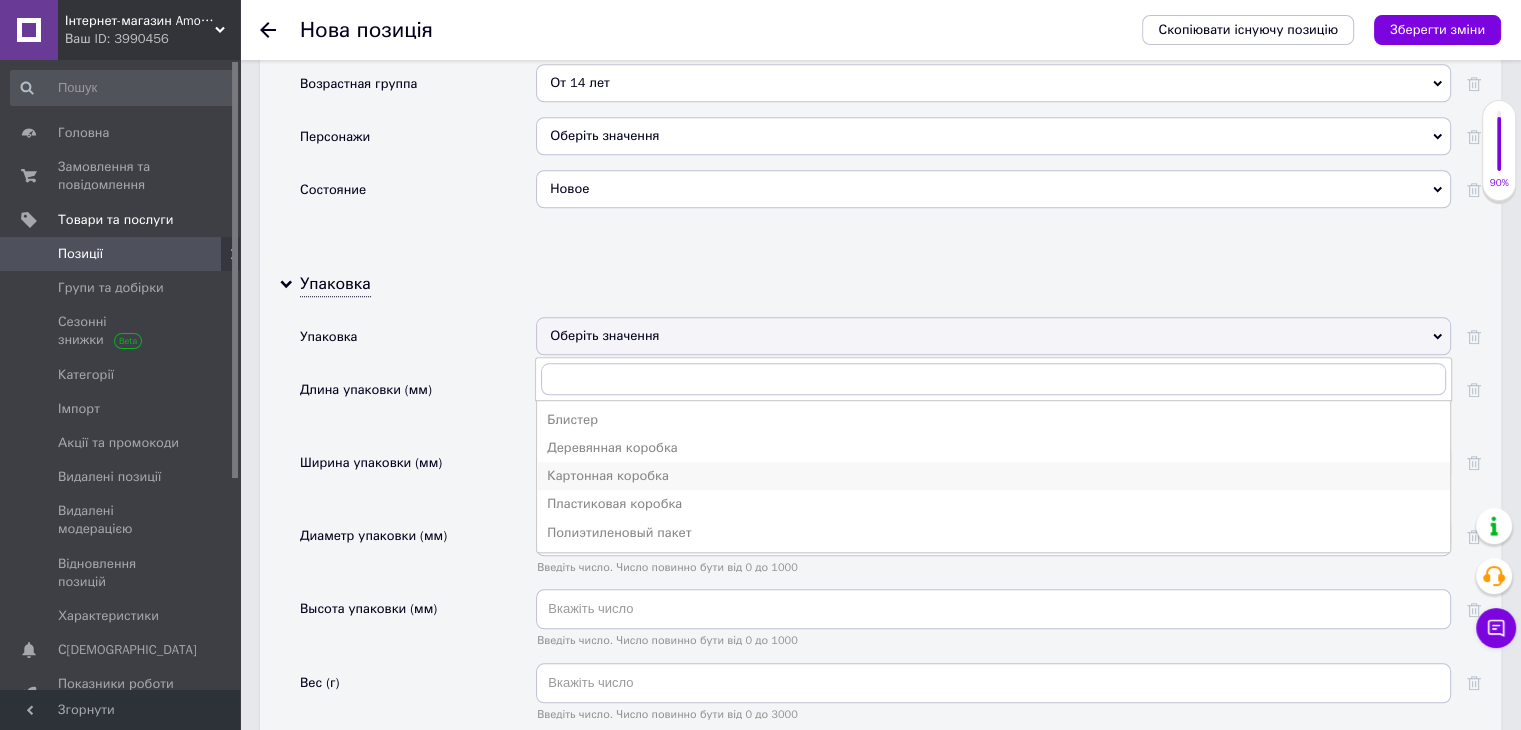 click on "Картонная коробка" at bounding box center (993, 476) 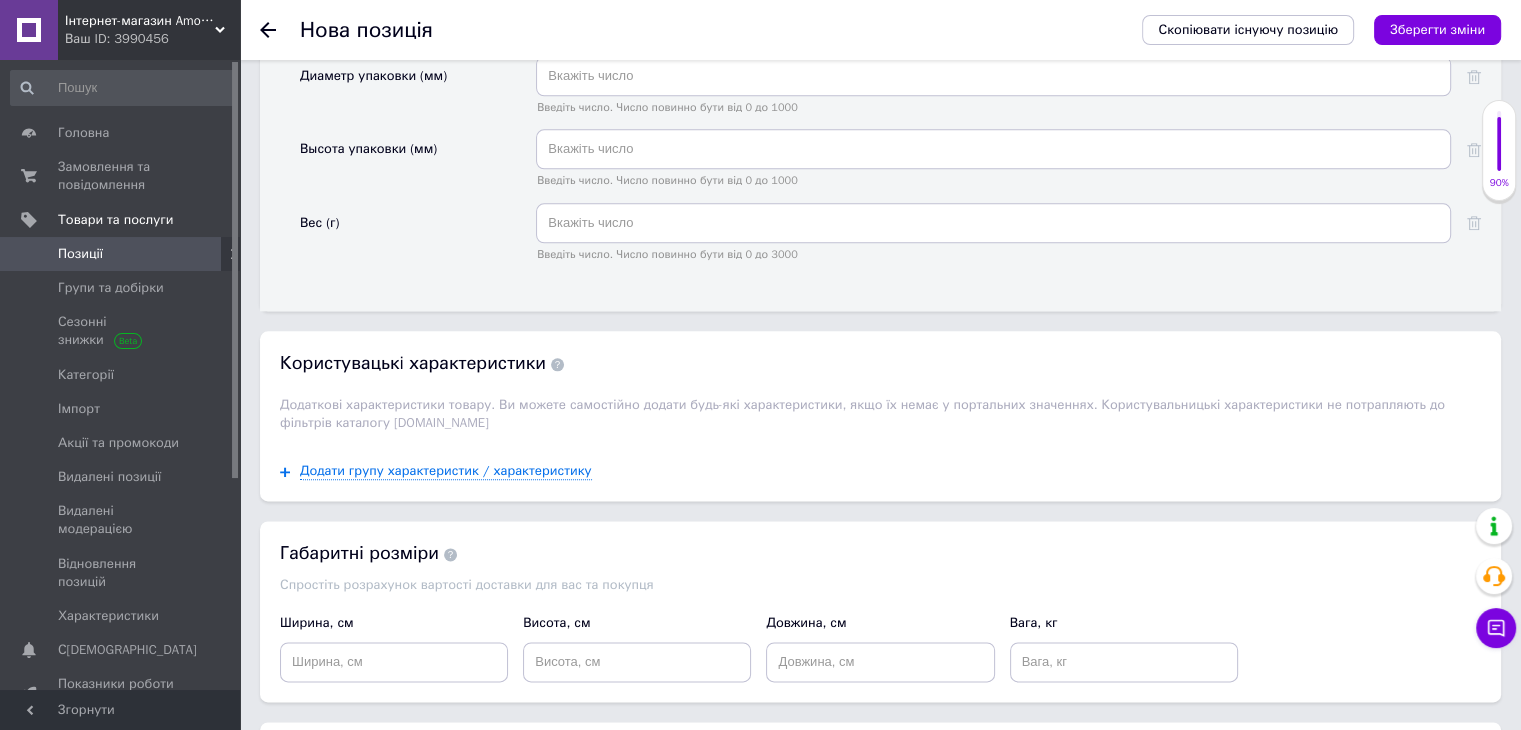 scroll, scrollTop: 2400, scrollLeft: 0, axis: vertical 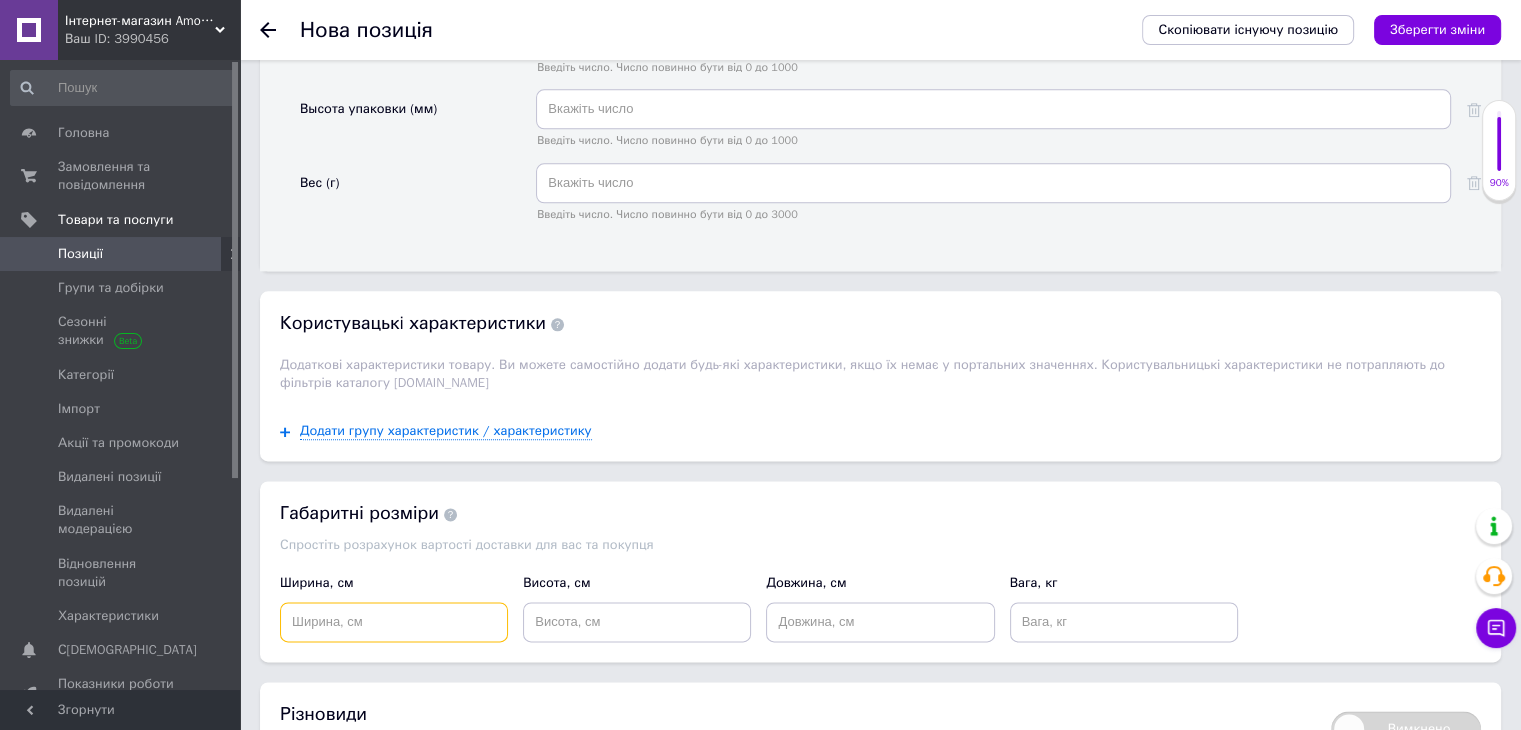click at bounding box center (394, 622) 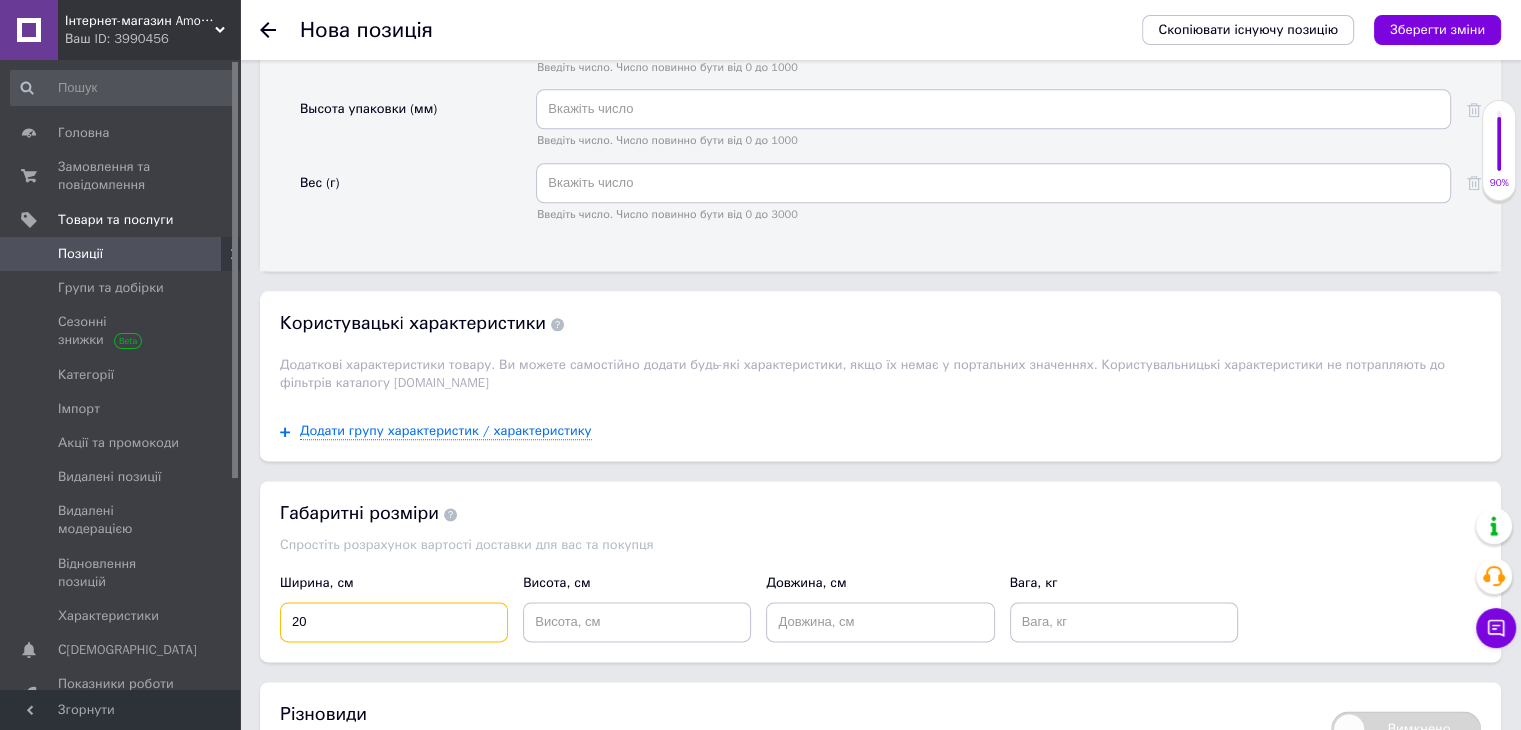 type on "20" 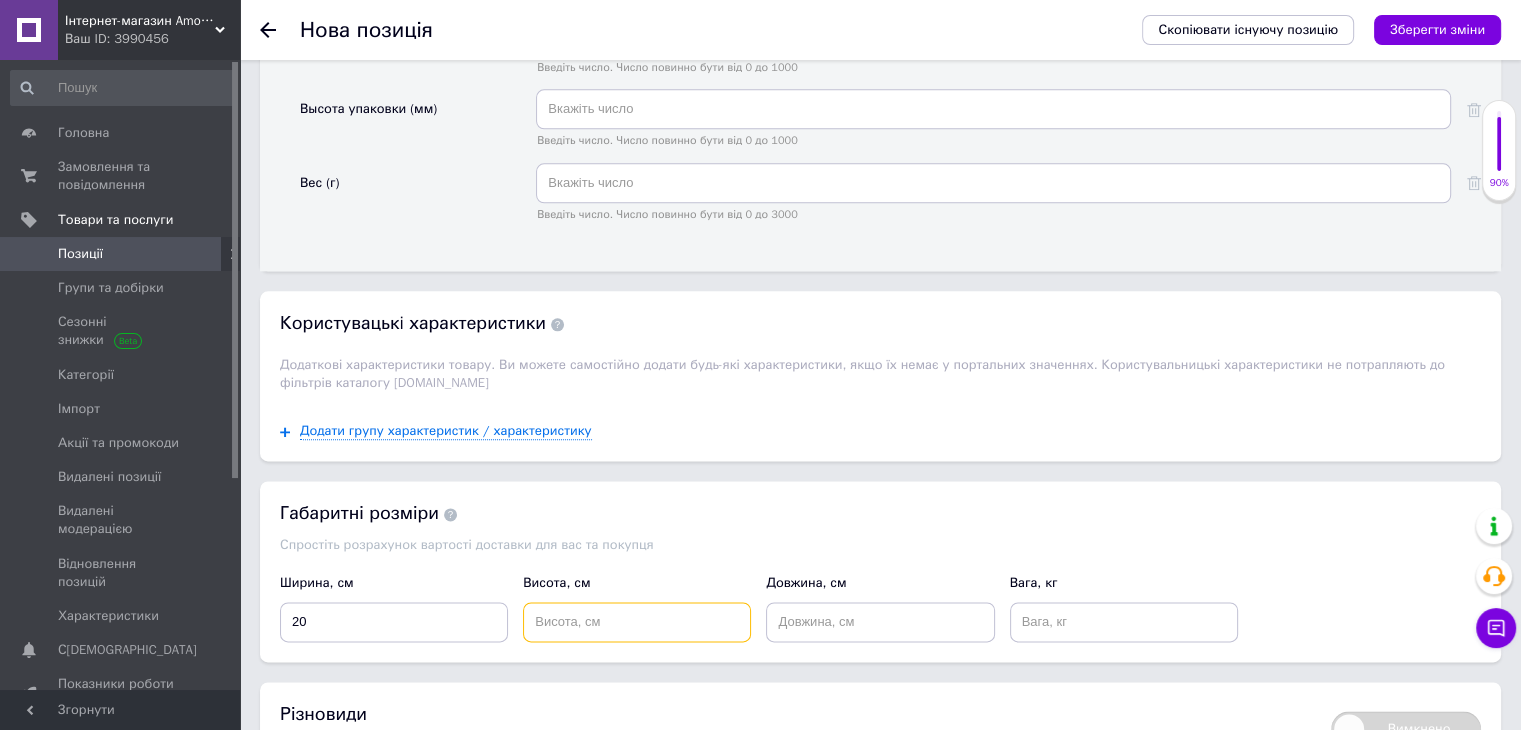 click at bounding box center (637, 622) 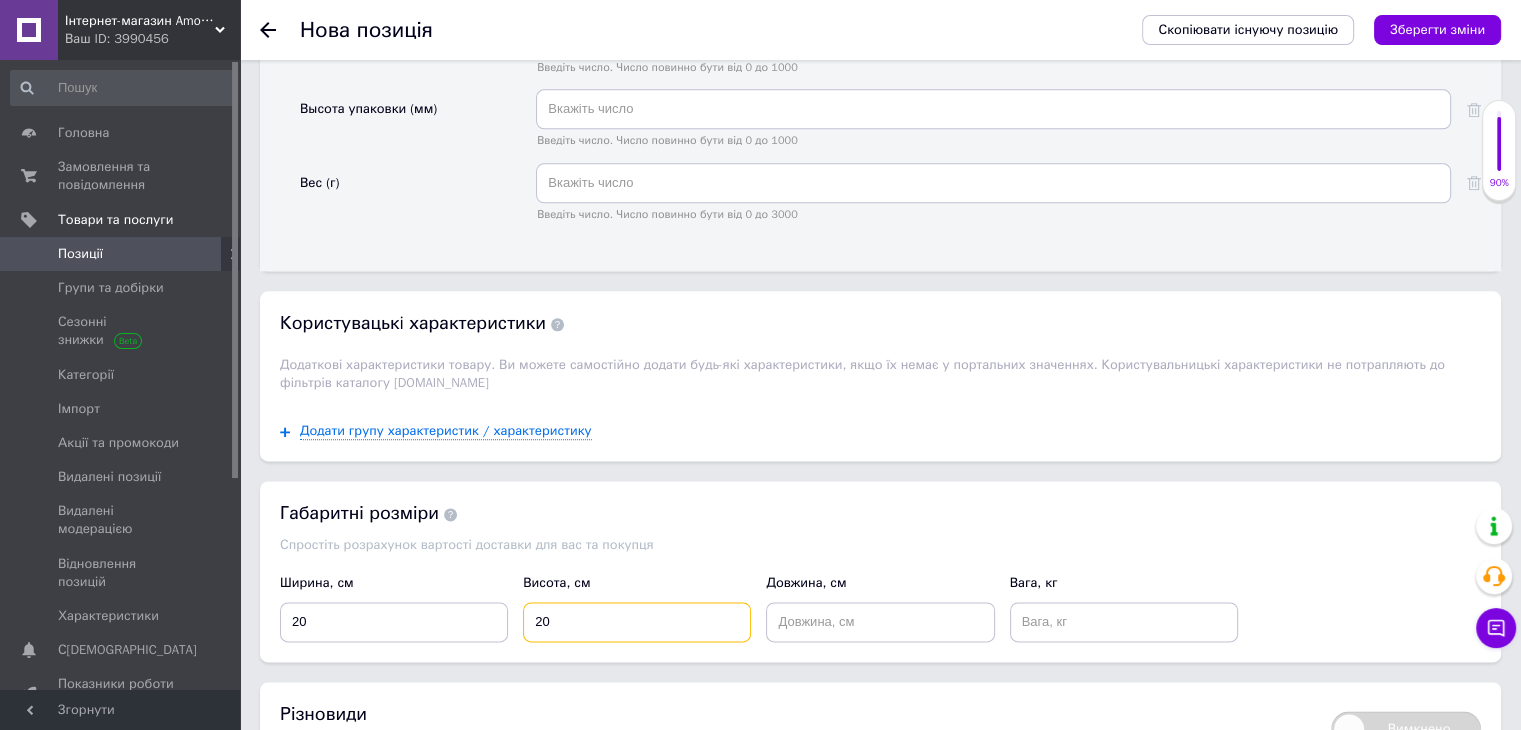 type on "2" 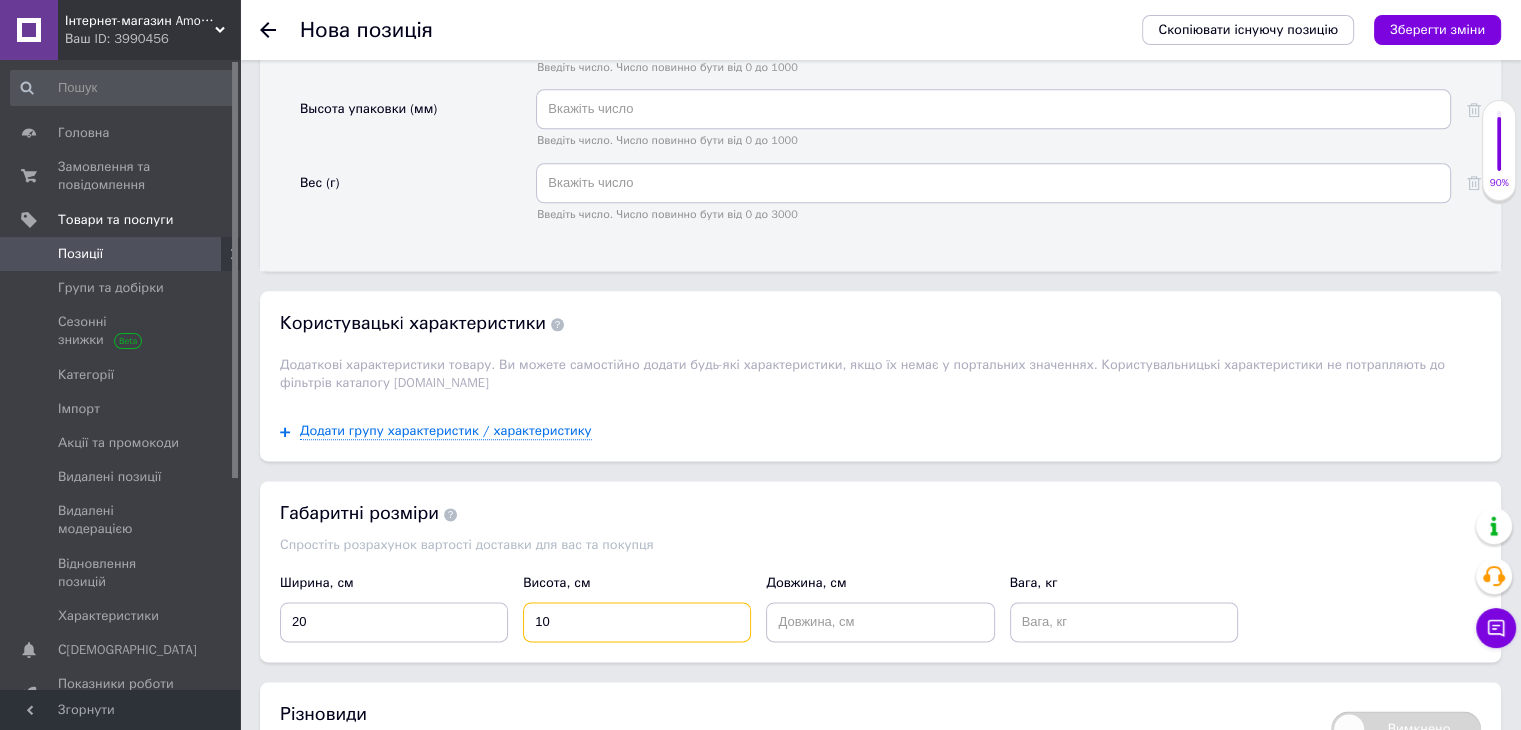 type on "10" 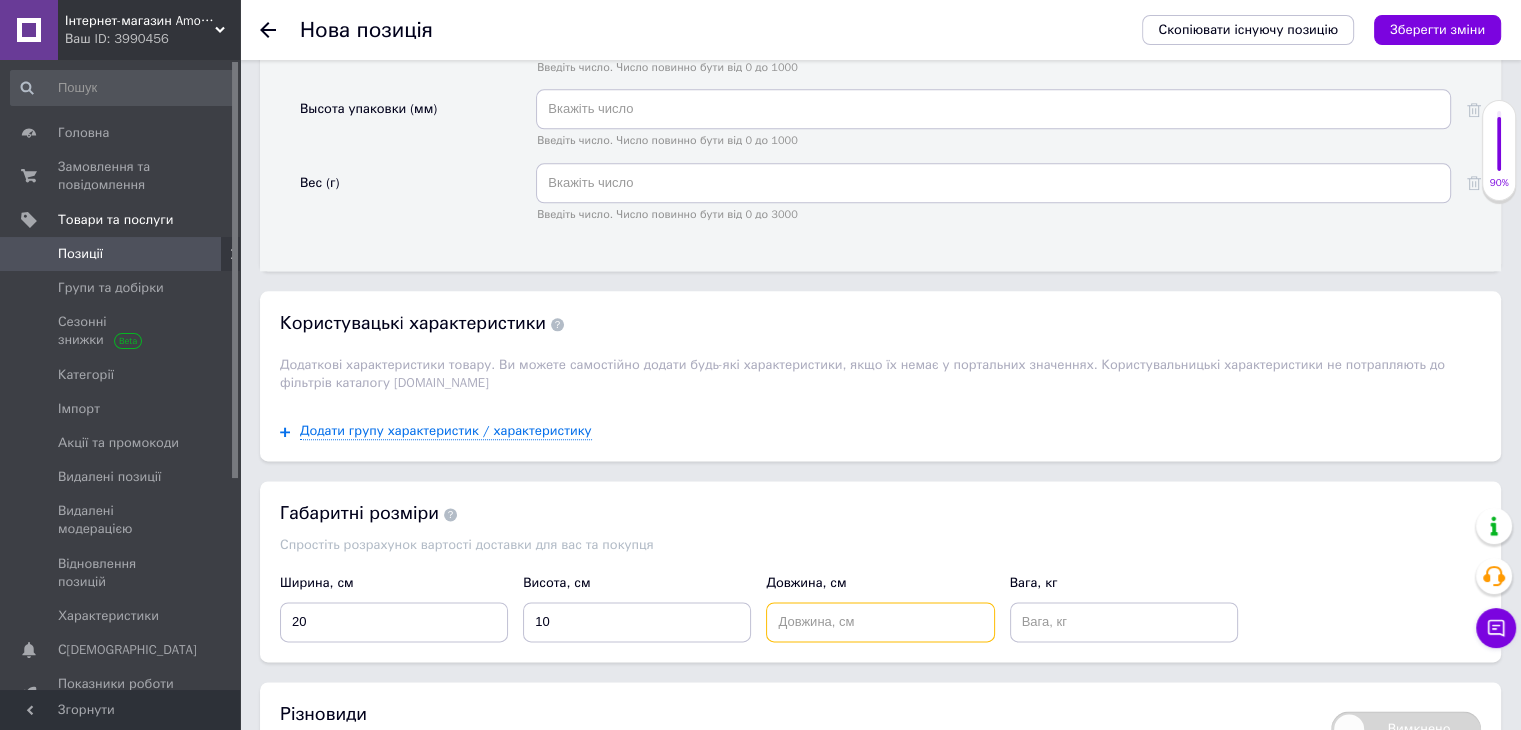 click at bounding box center [880, 622] 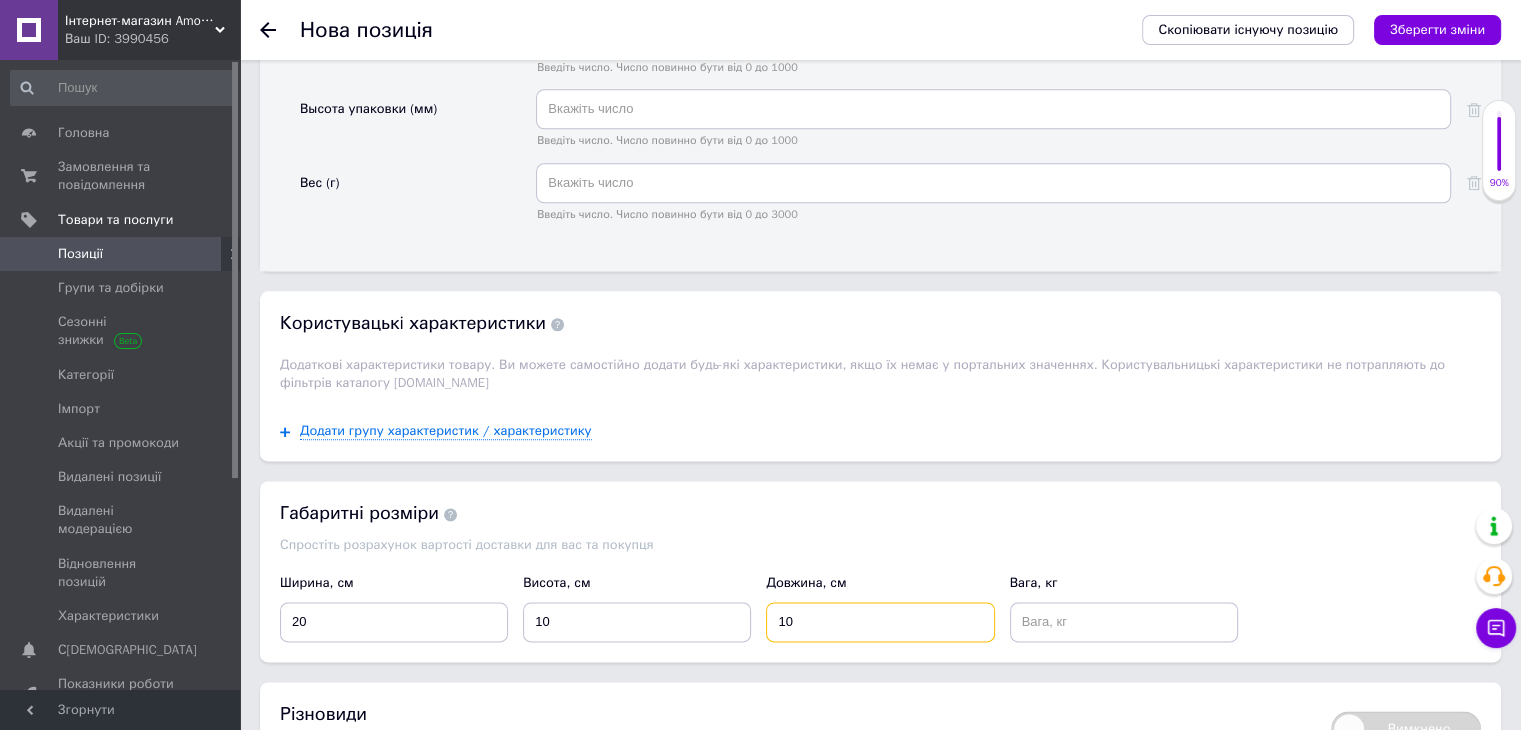 type on "10" 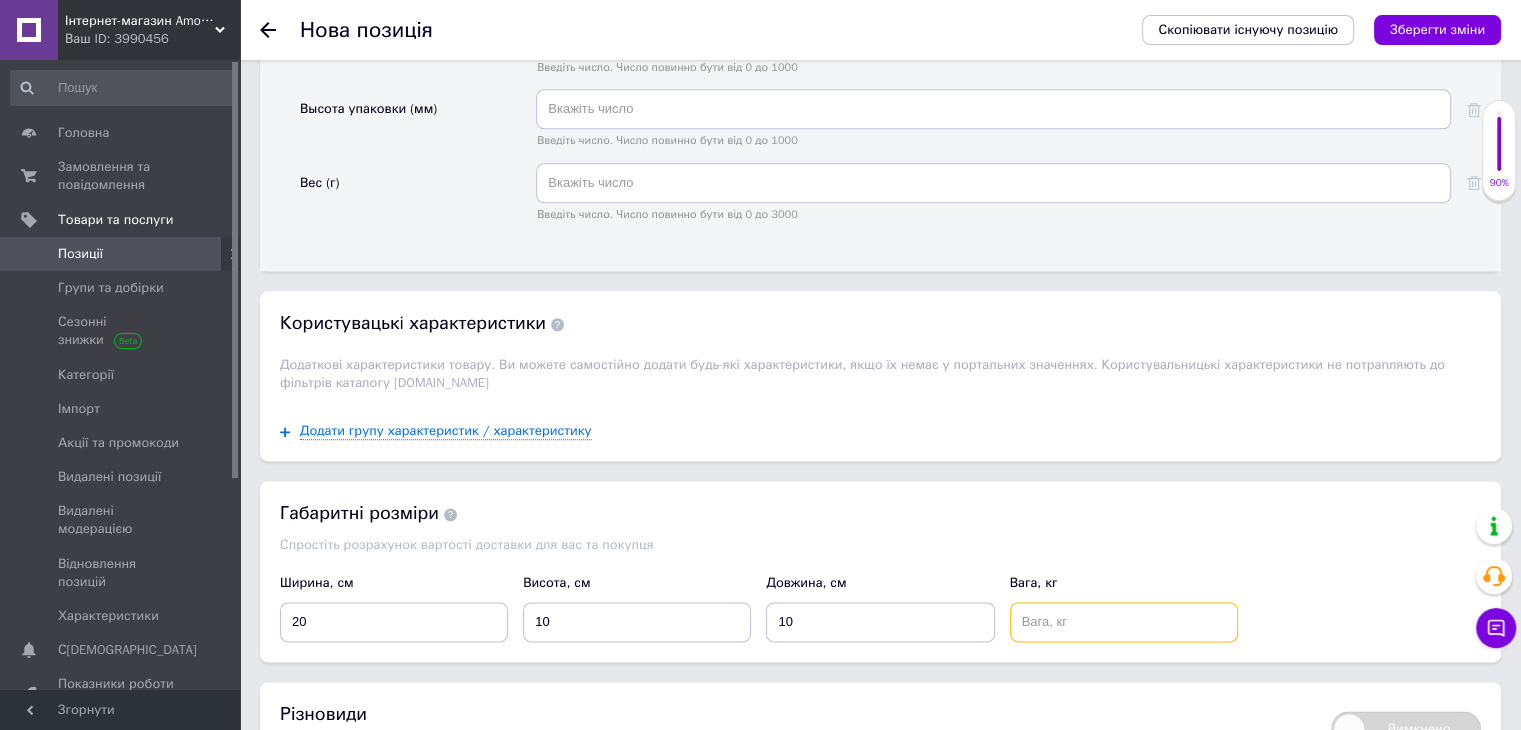 click at bounding box center (1124, 622) 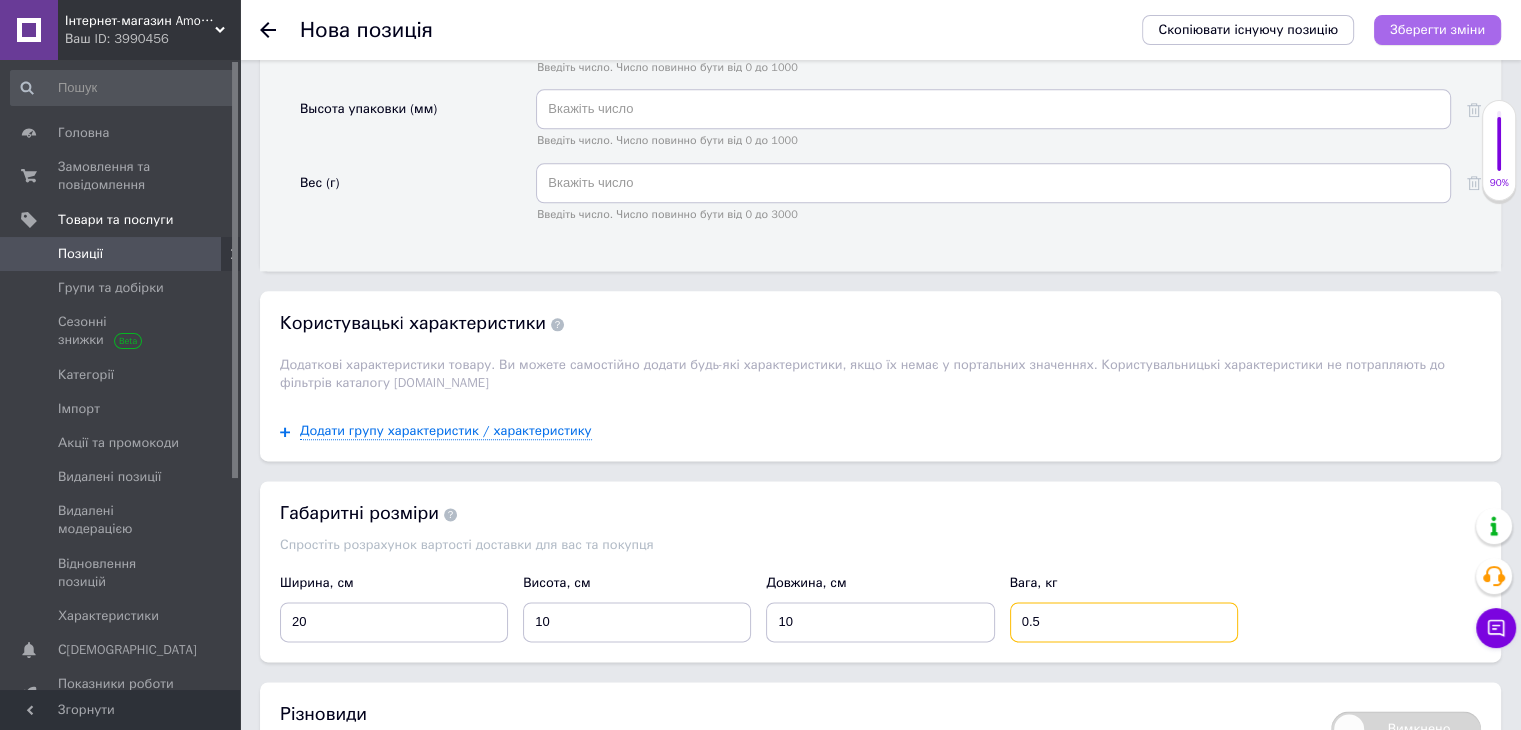 type on "0.5" 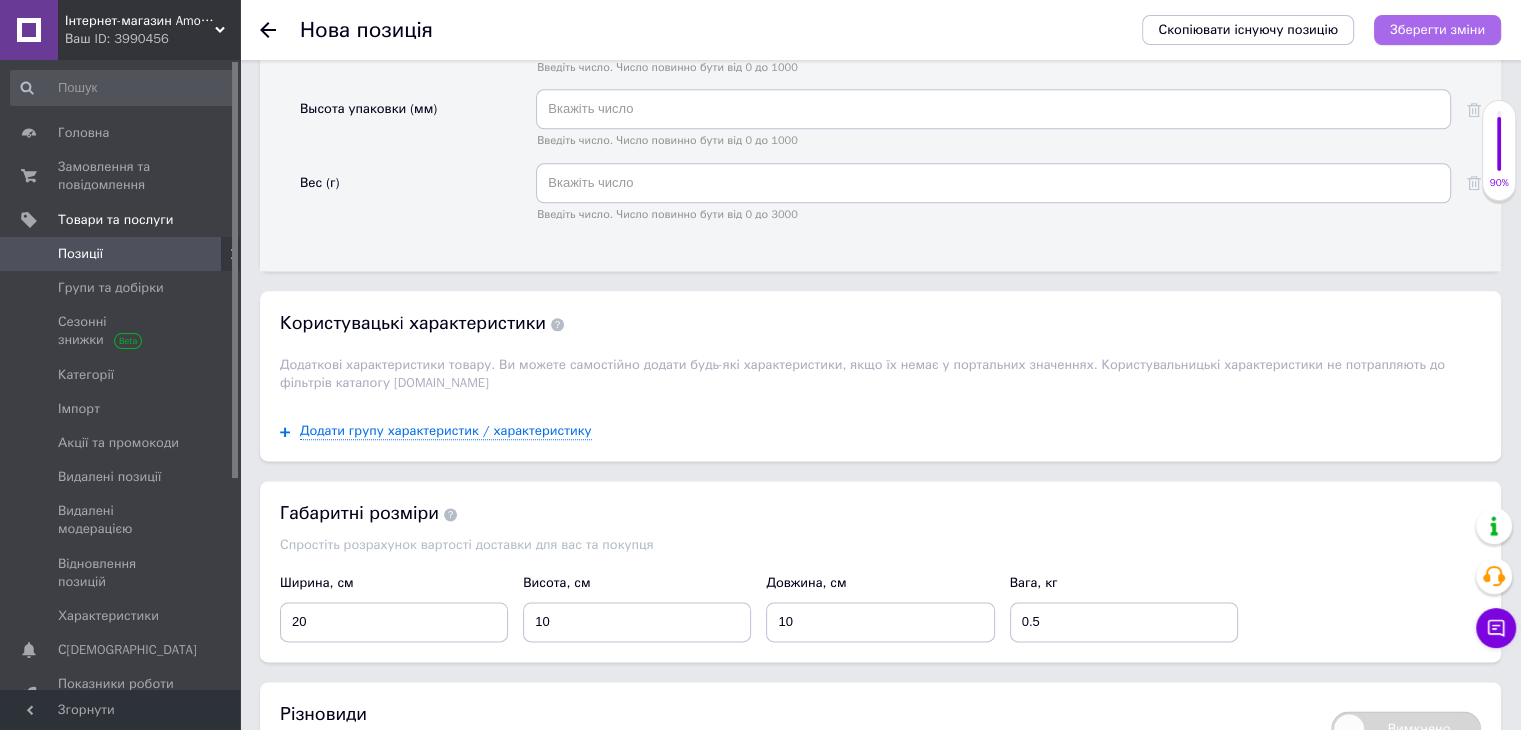 click on "Зберегти зміни" at bounding box center (1437, 29) 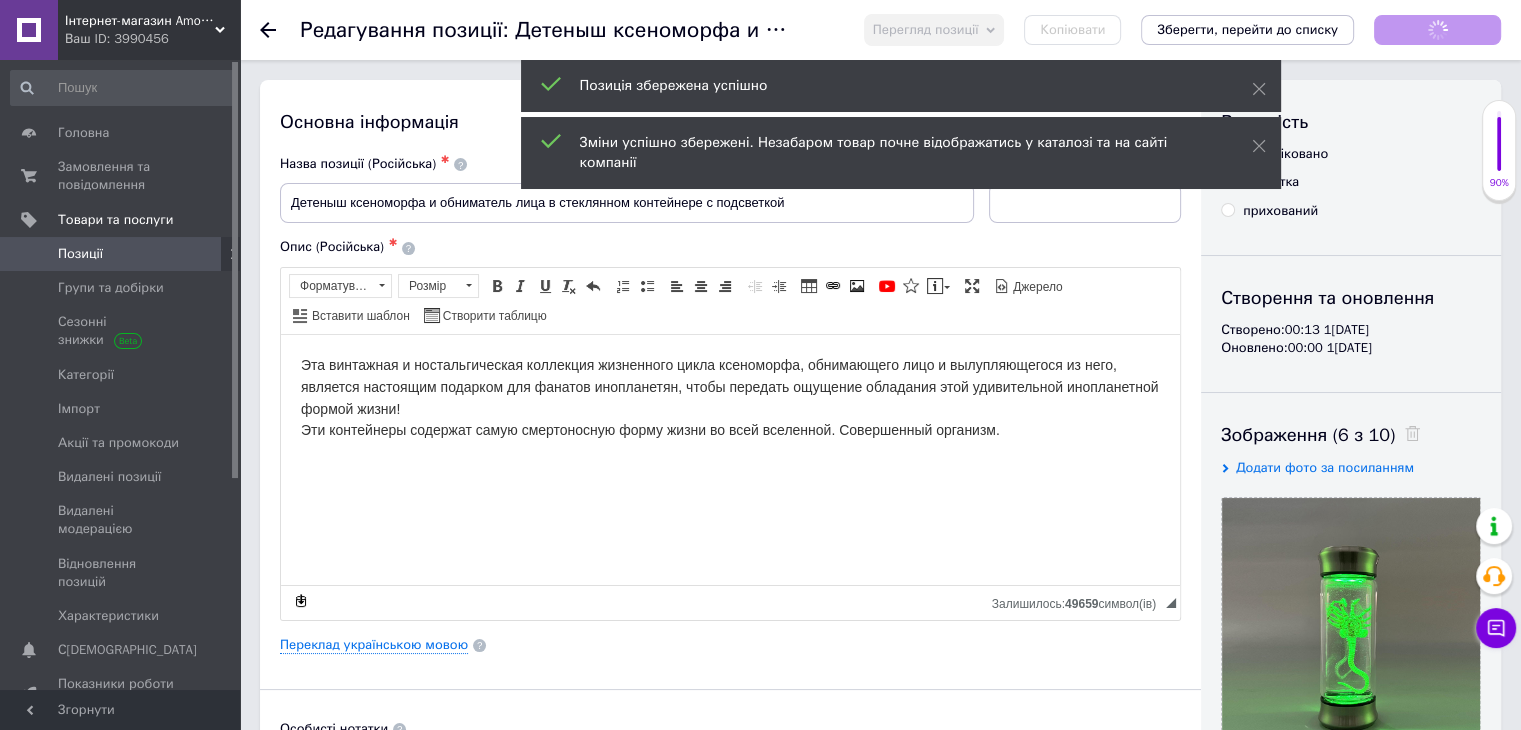 scroll, scrollTop: 0, scrollLeft: 0, axis: both 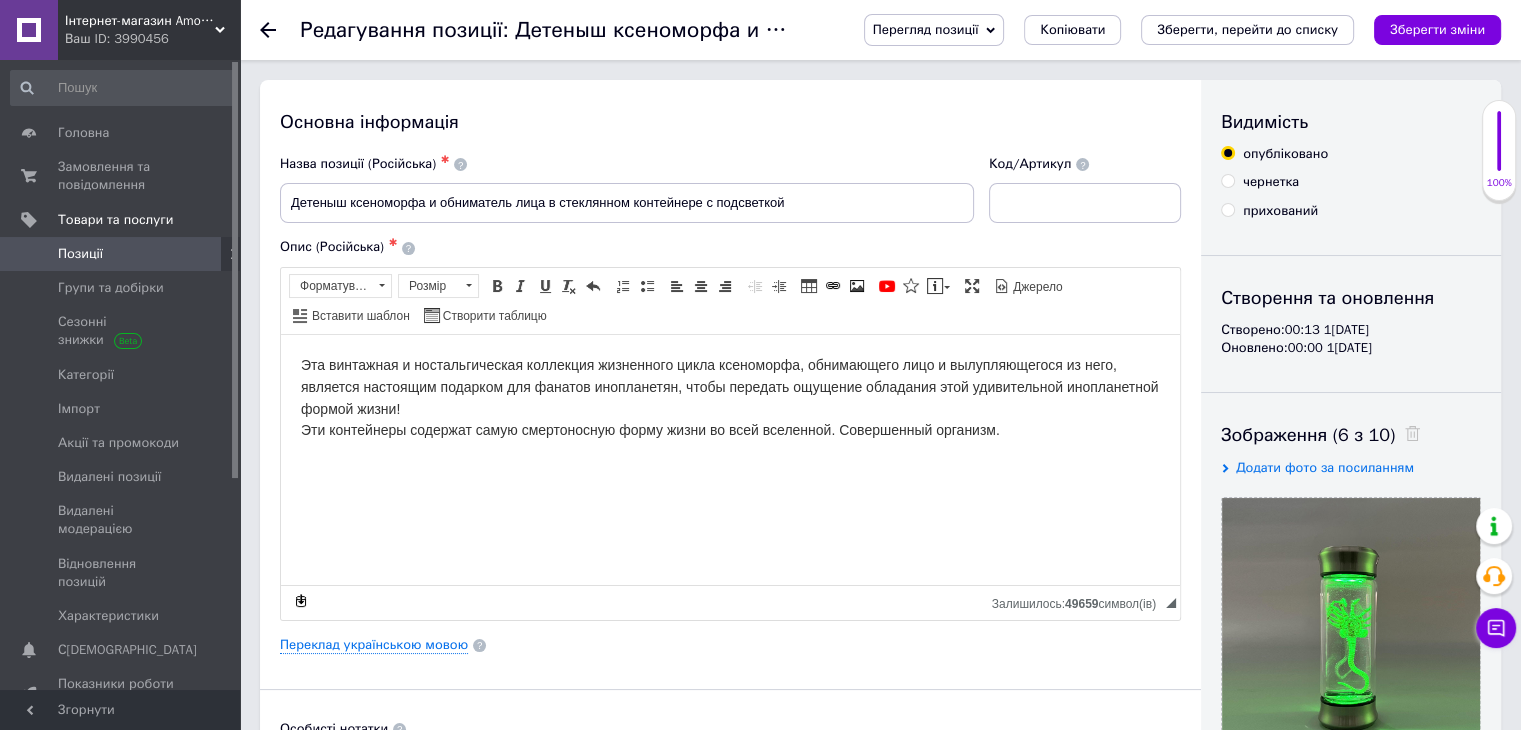 click 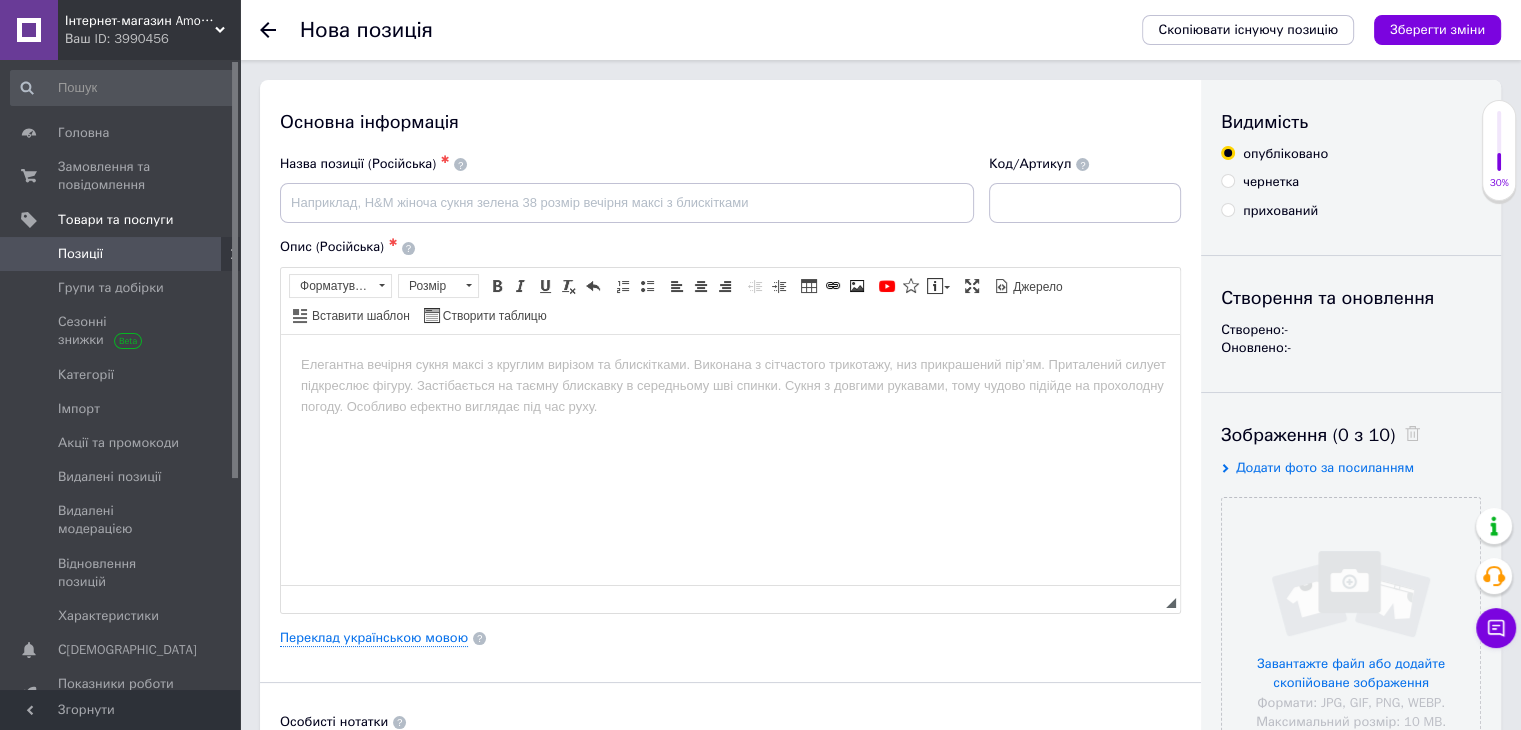 scroll, scrollTop: 0, scrollLeft: 0, axis: both 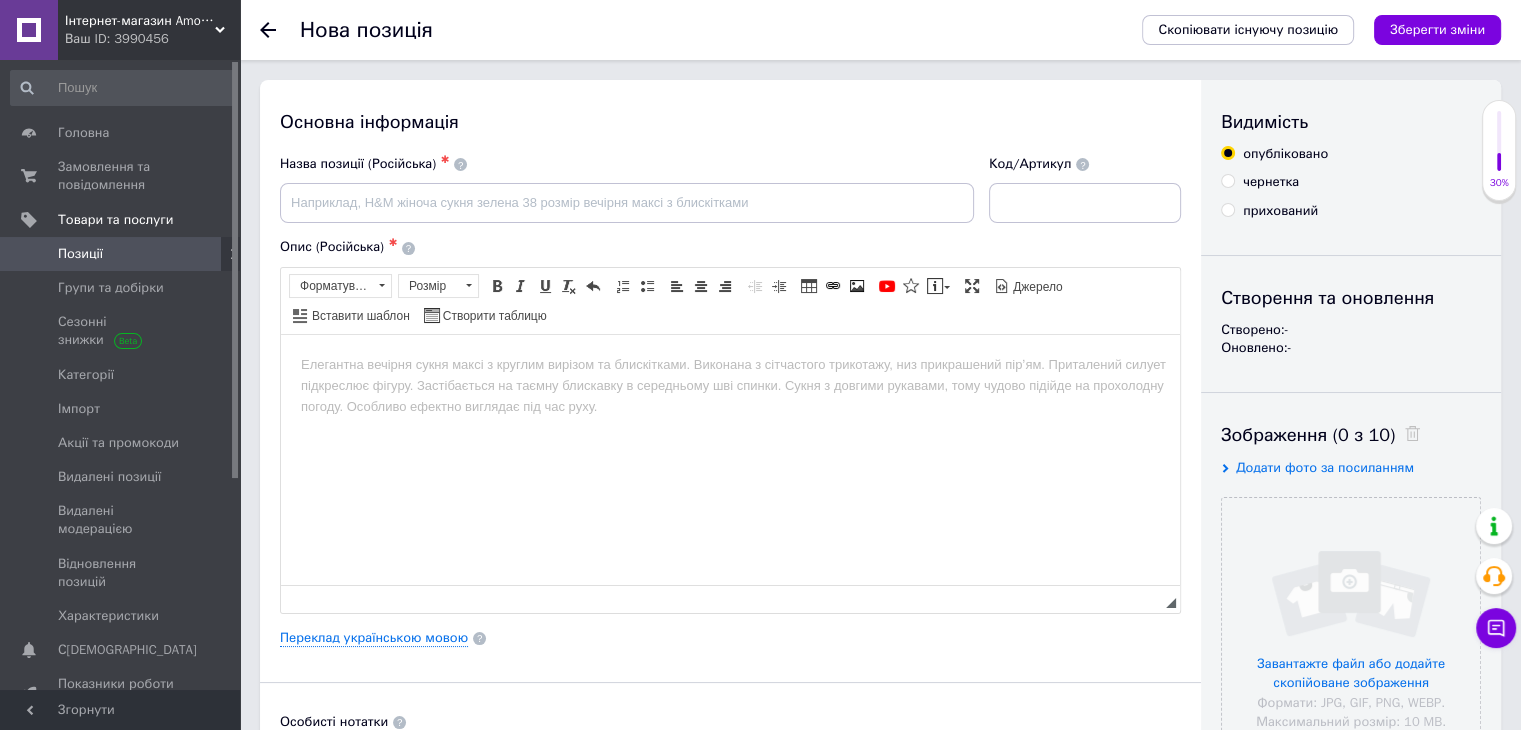 click on "Нова позиція Скопіювати існуючу позицію Зберегти зміни" at bounding box center [880, 30] 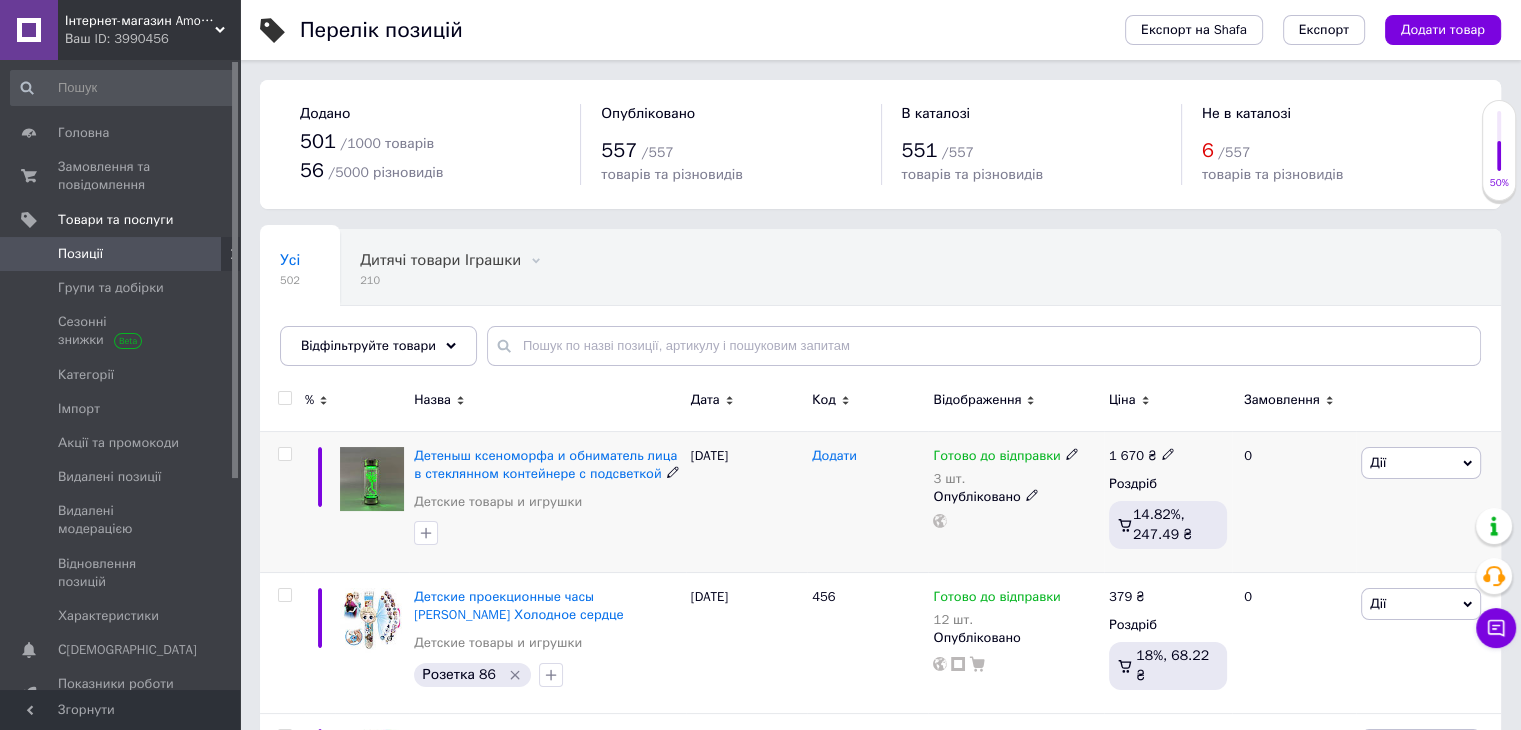 click on "Додати" at bounding box center [834, 456] 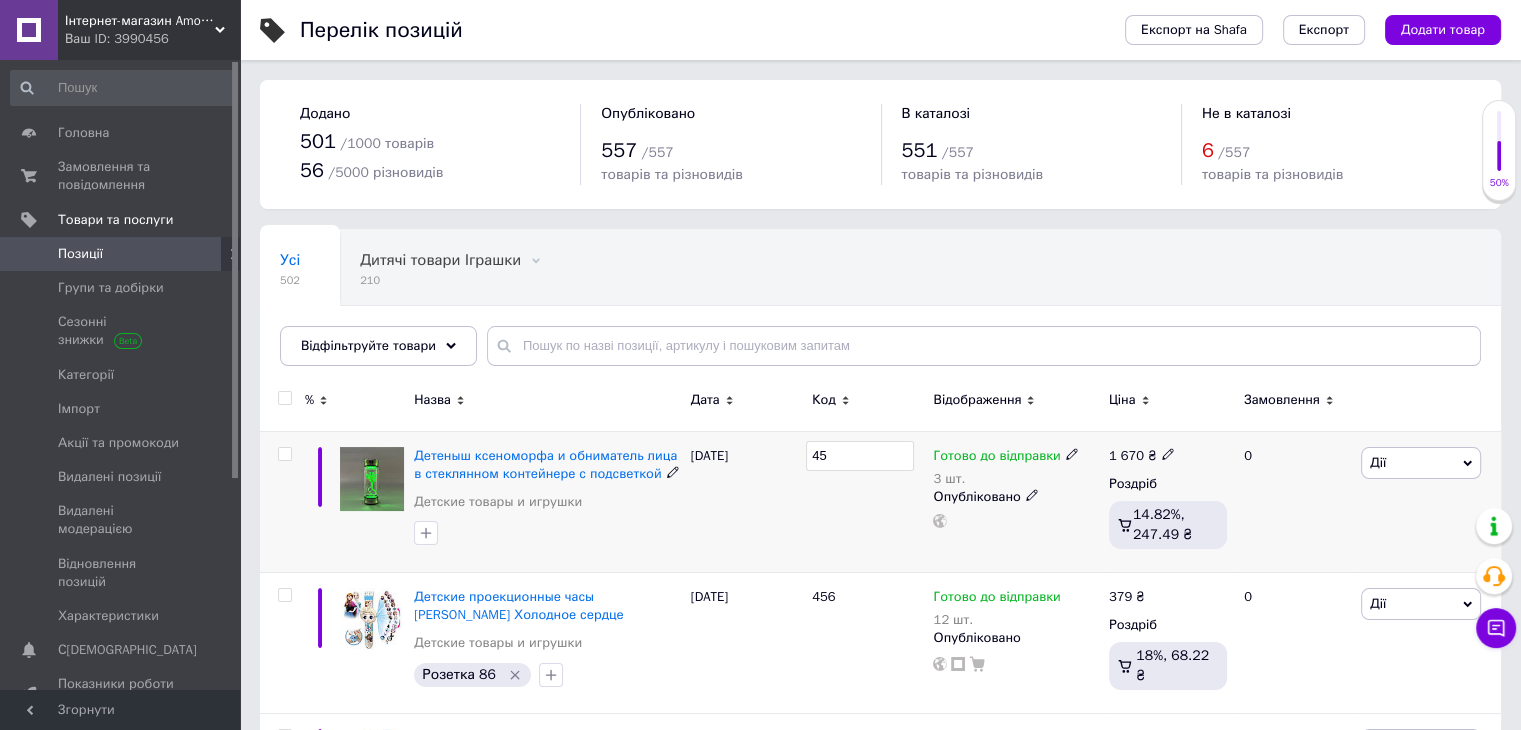 type on "457" 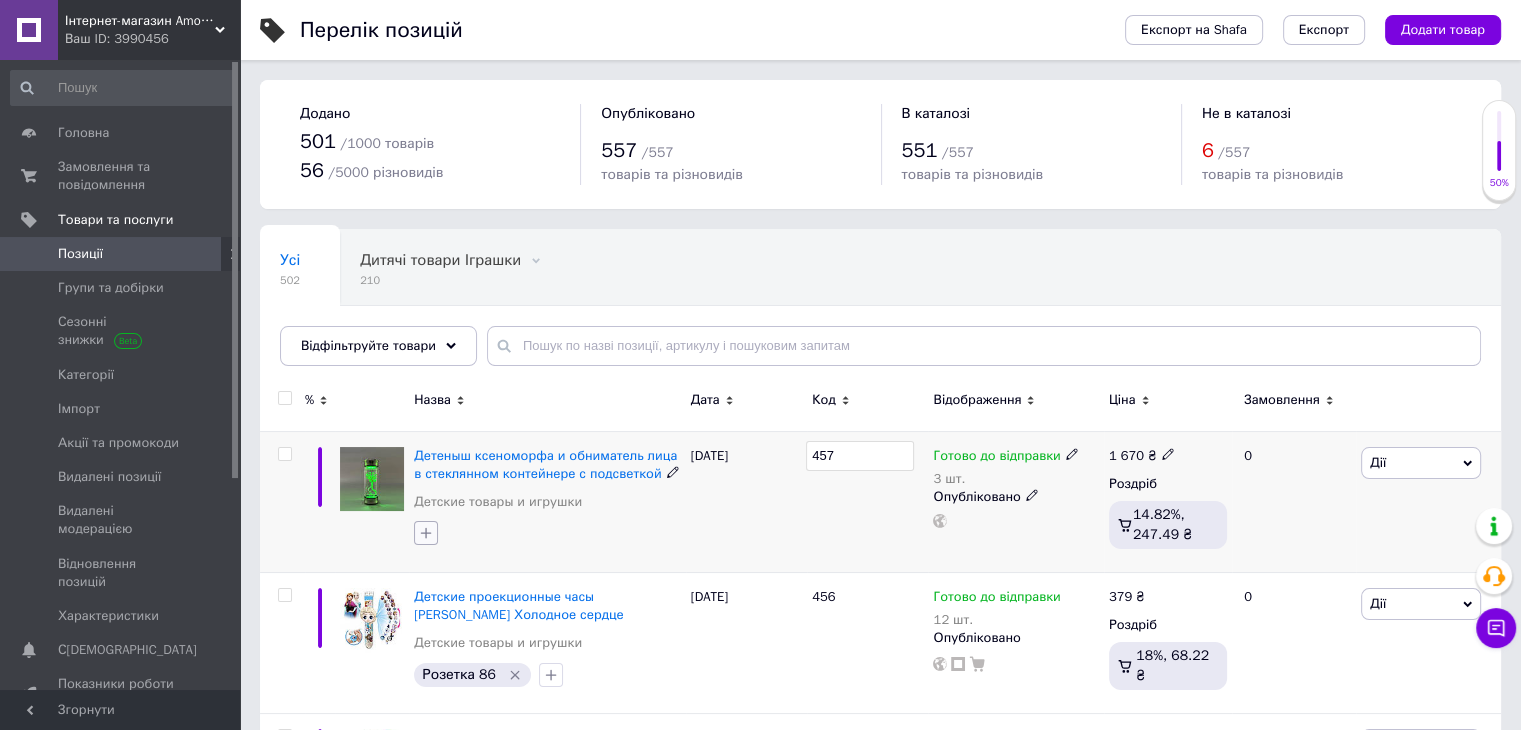 click 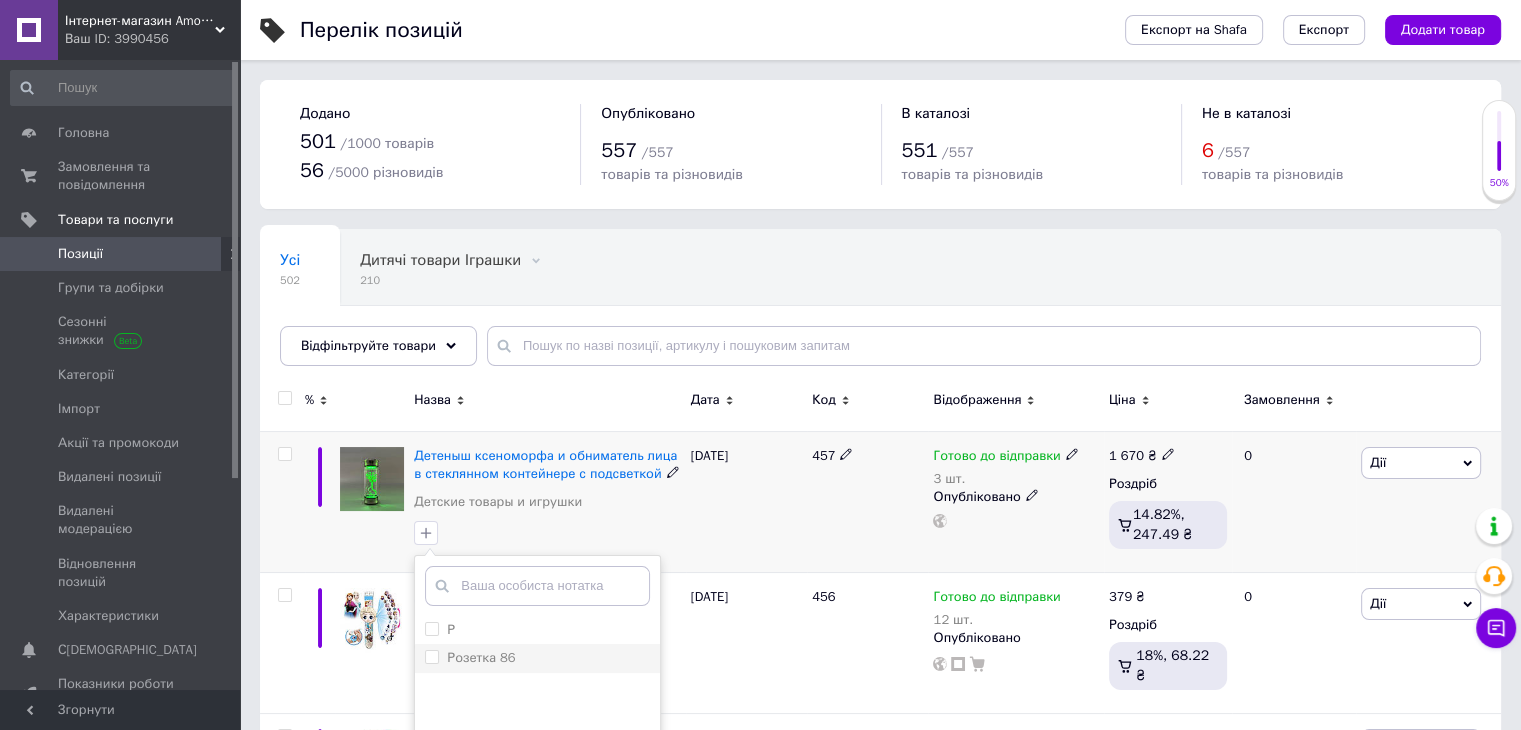 click on "Розетка 86" at bounding box center (431, 656) 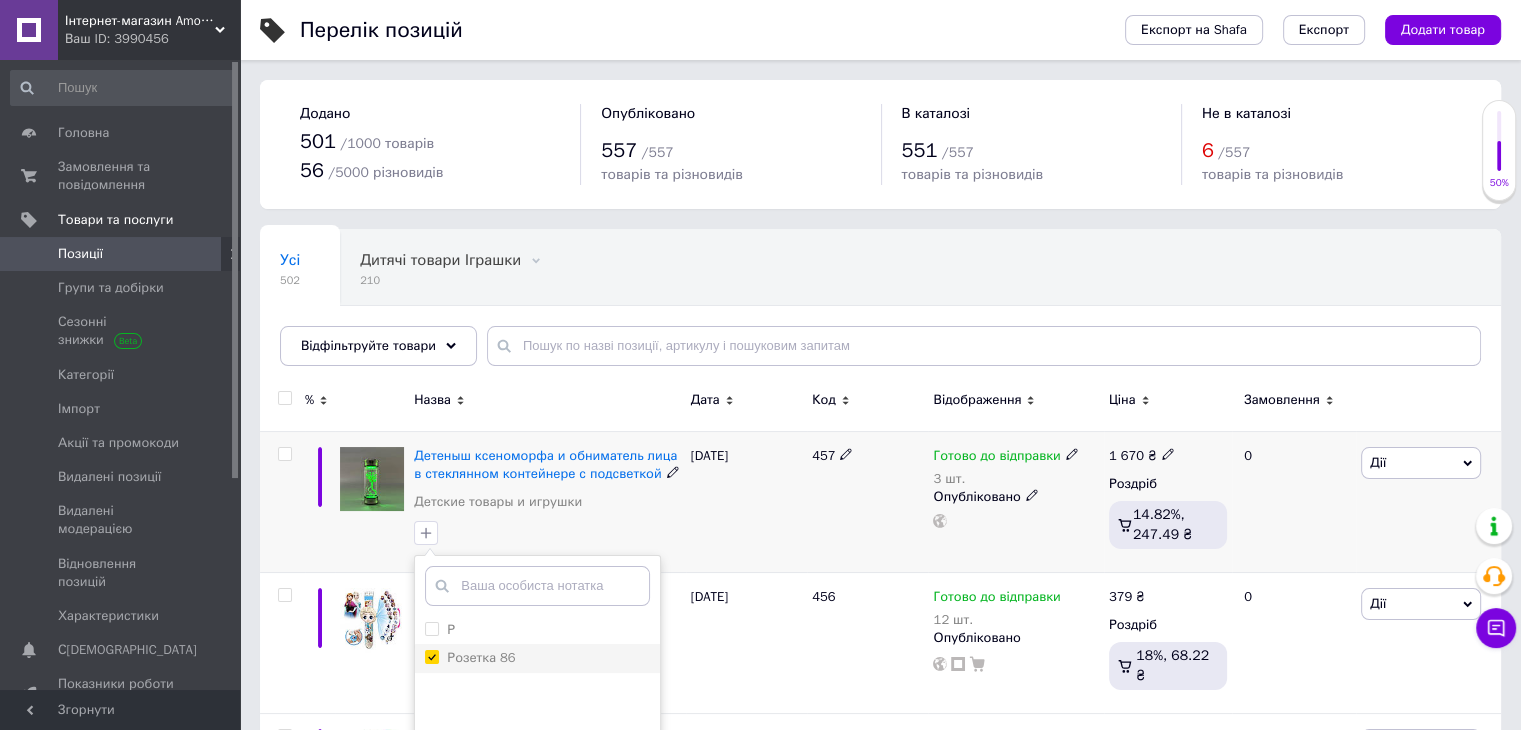 checkbox on "true" 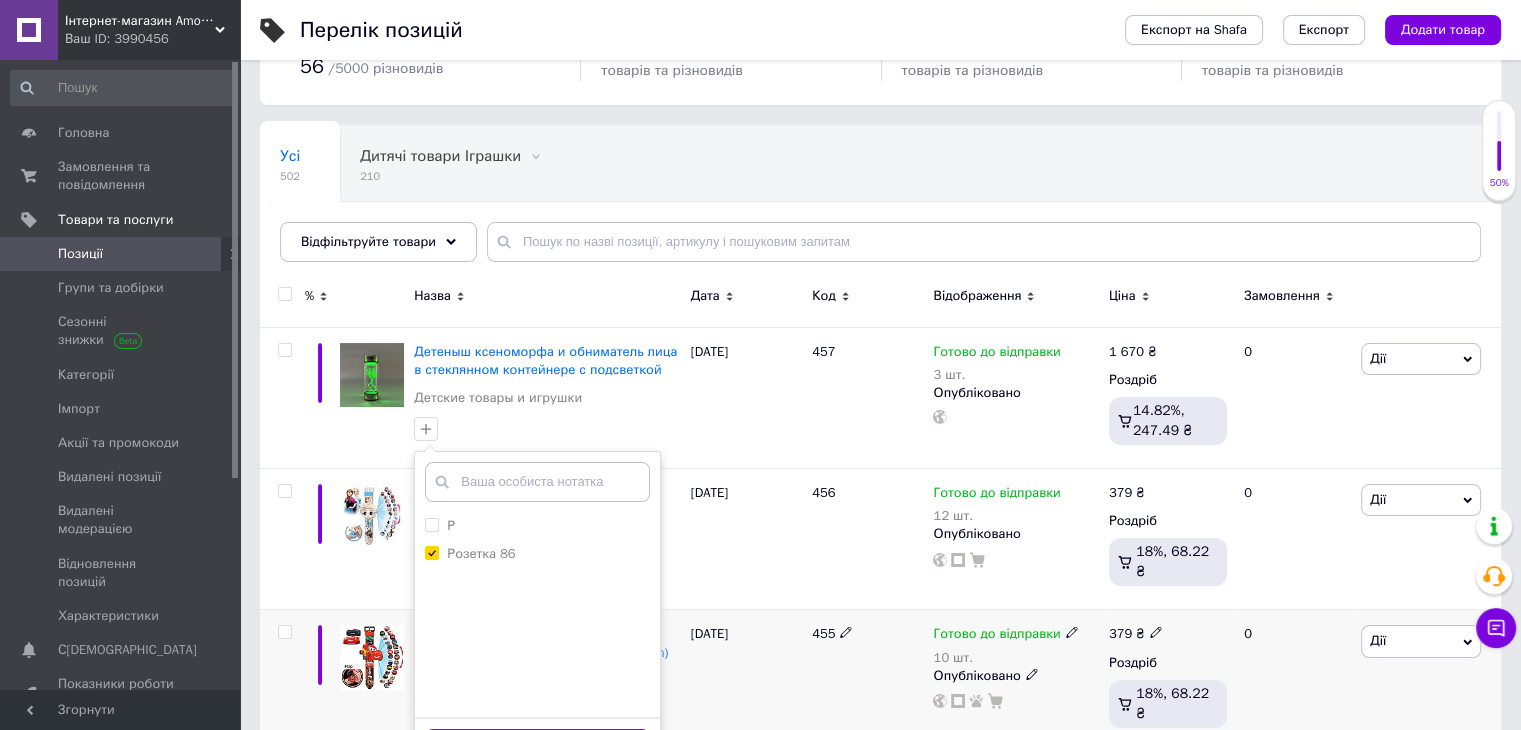scroll, scrollTop: 200, scrollLeft: 0, axis: vertical 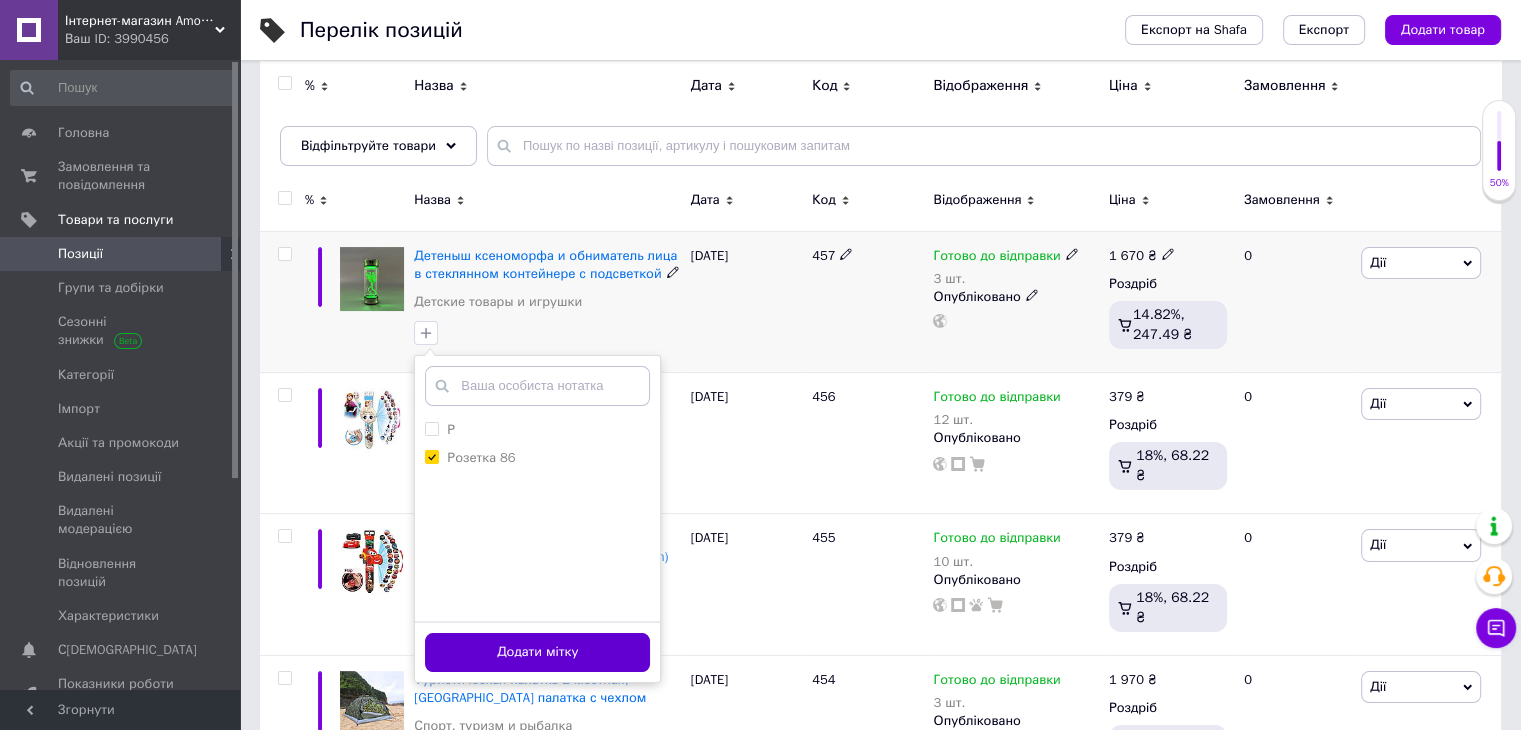 click on "Додати мітку" at bounding box center [537, 652] 